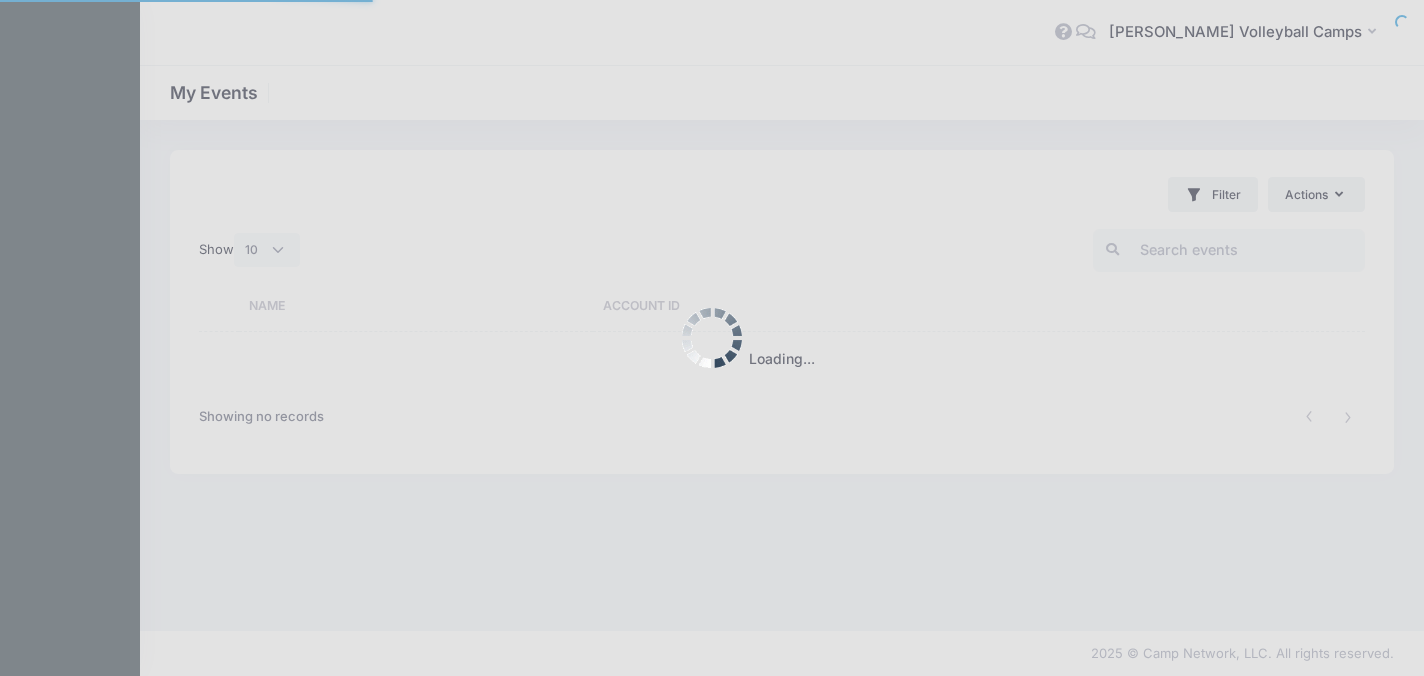 select on "10" 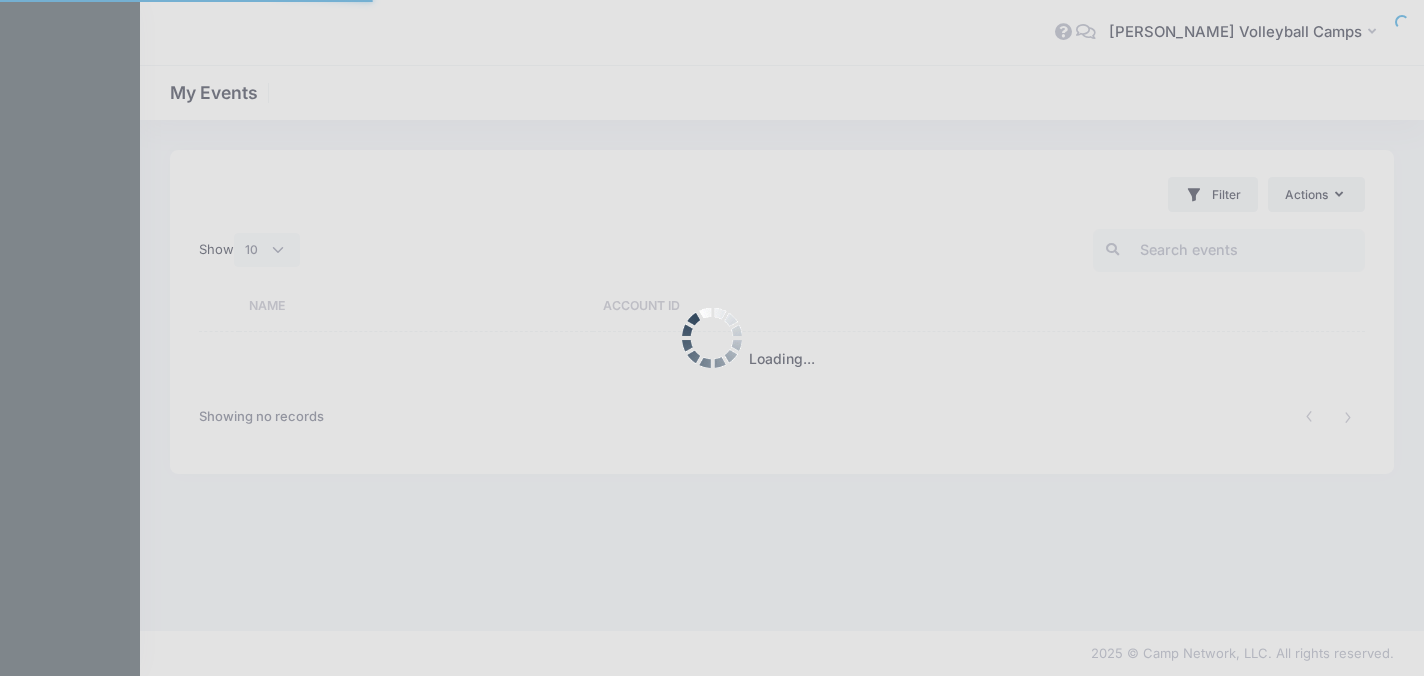 scroll, scrollTop: 0, scrollLeft: 0, axis: both 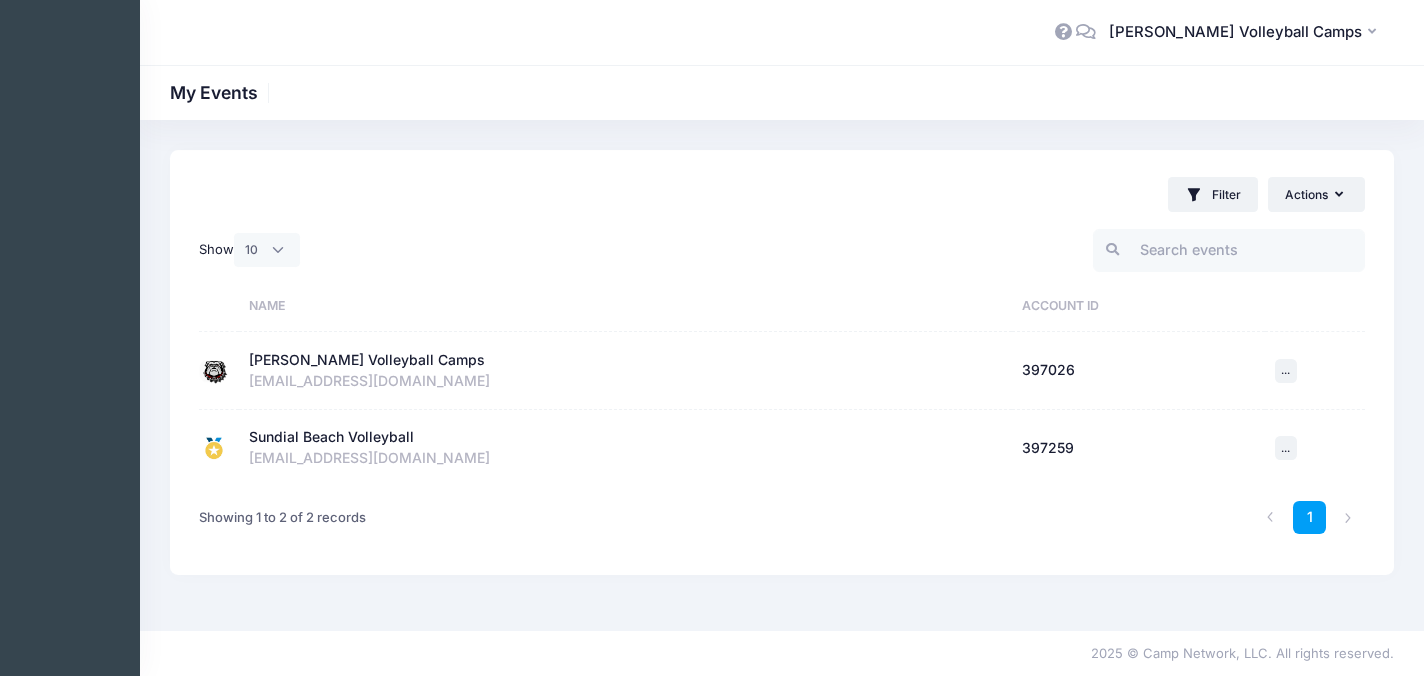 click on "[PERSON_NAME] Volleyball Camps" at bounding box center (626, 360) 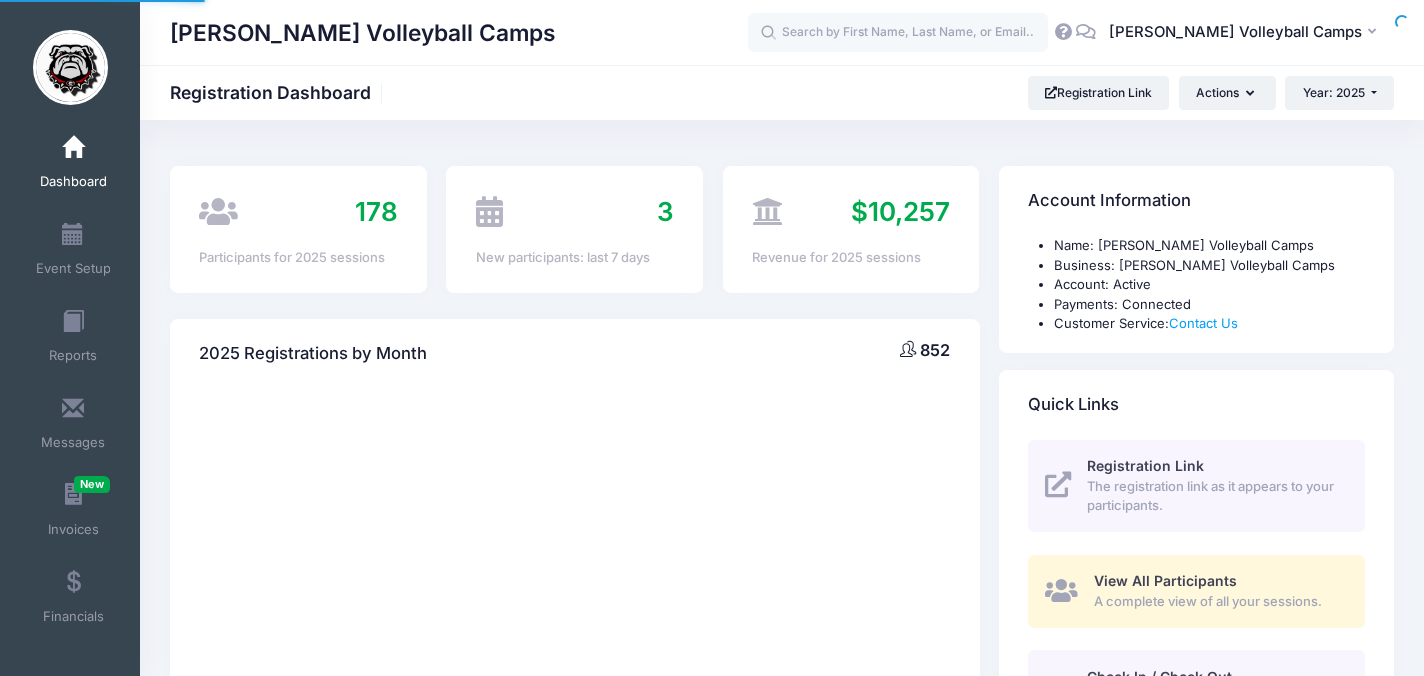 scroll, scrollTop: 0, scrollLeft: 0, axis: both 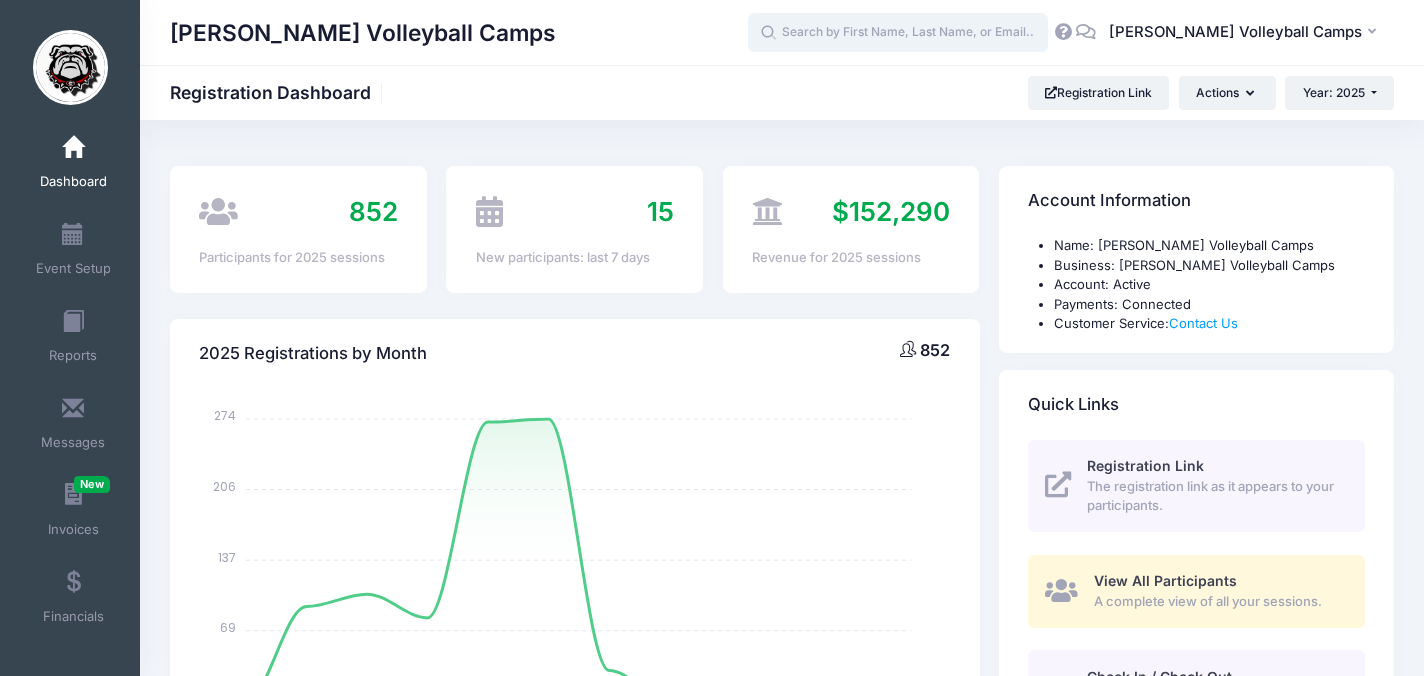 click at bounding box center (898, 33) 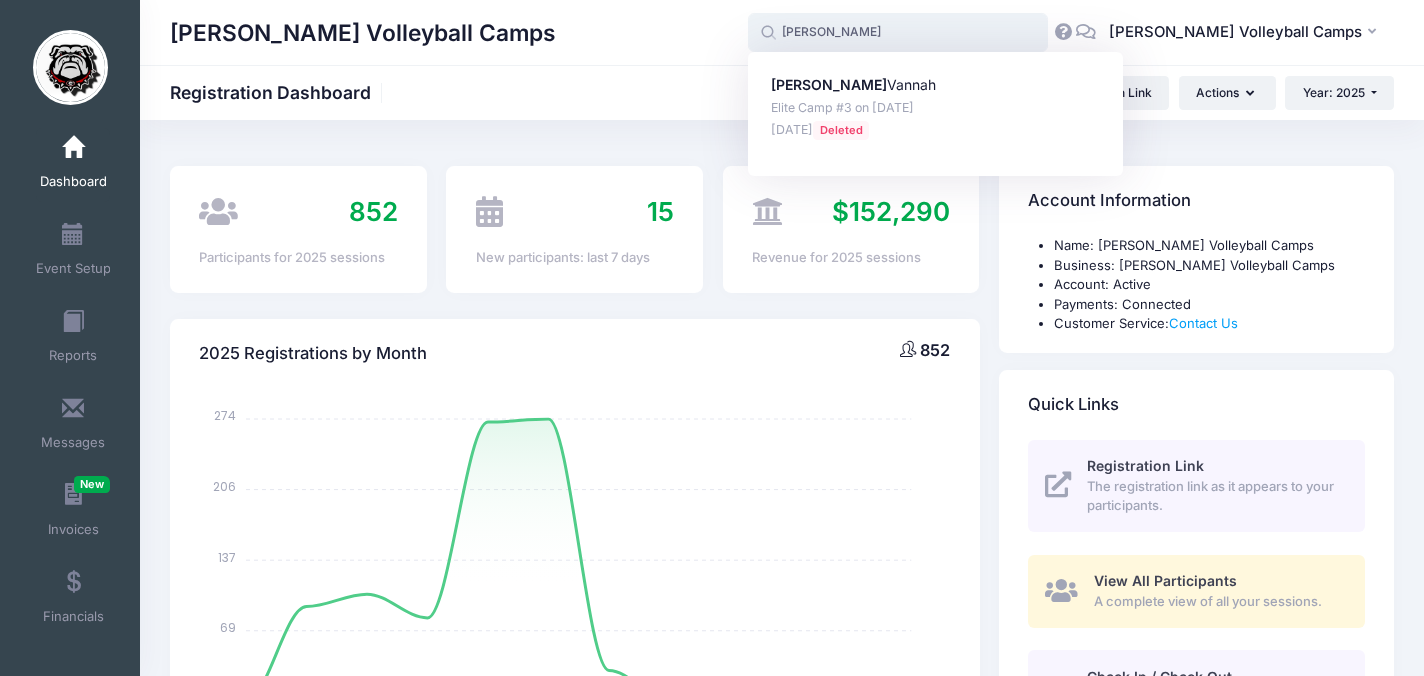 click on "darby" at bounding box center (898, 33) 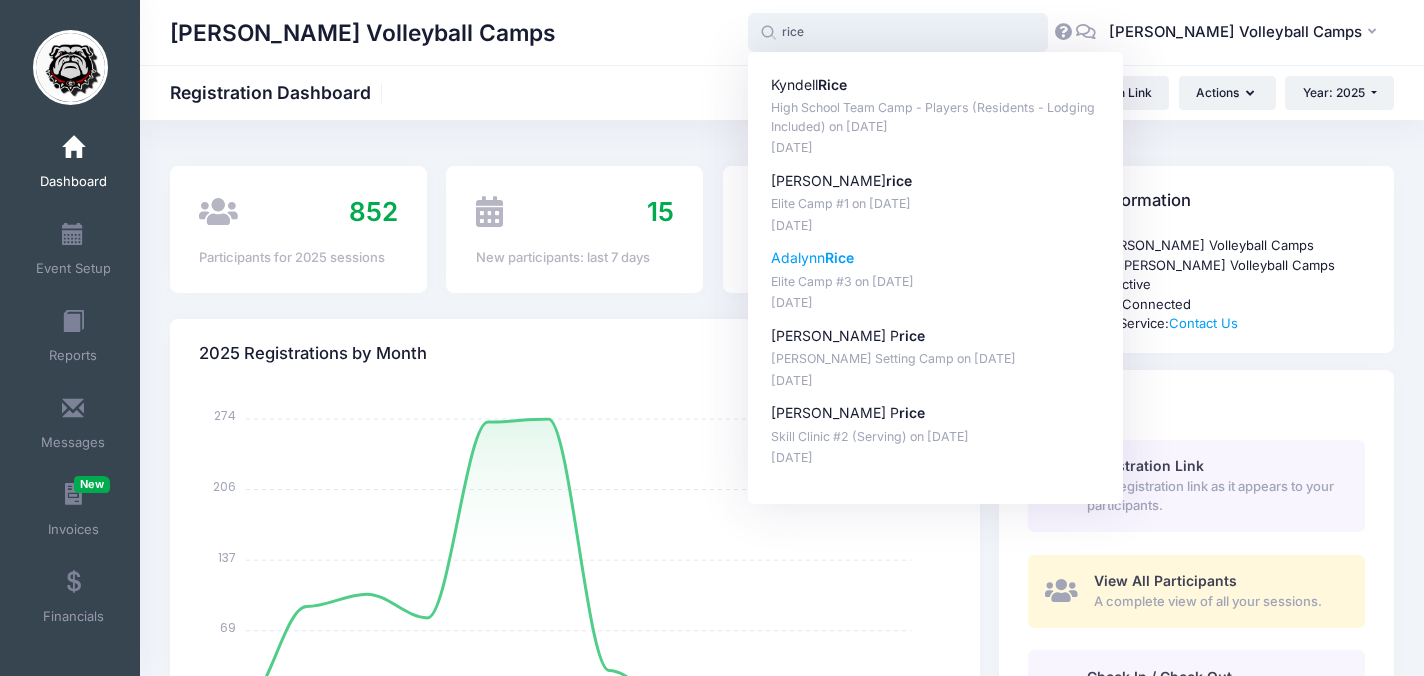 click on "May-18, 2025" at bounding box center (936, 303) 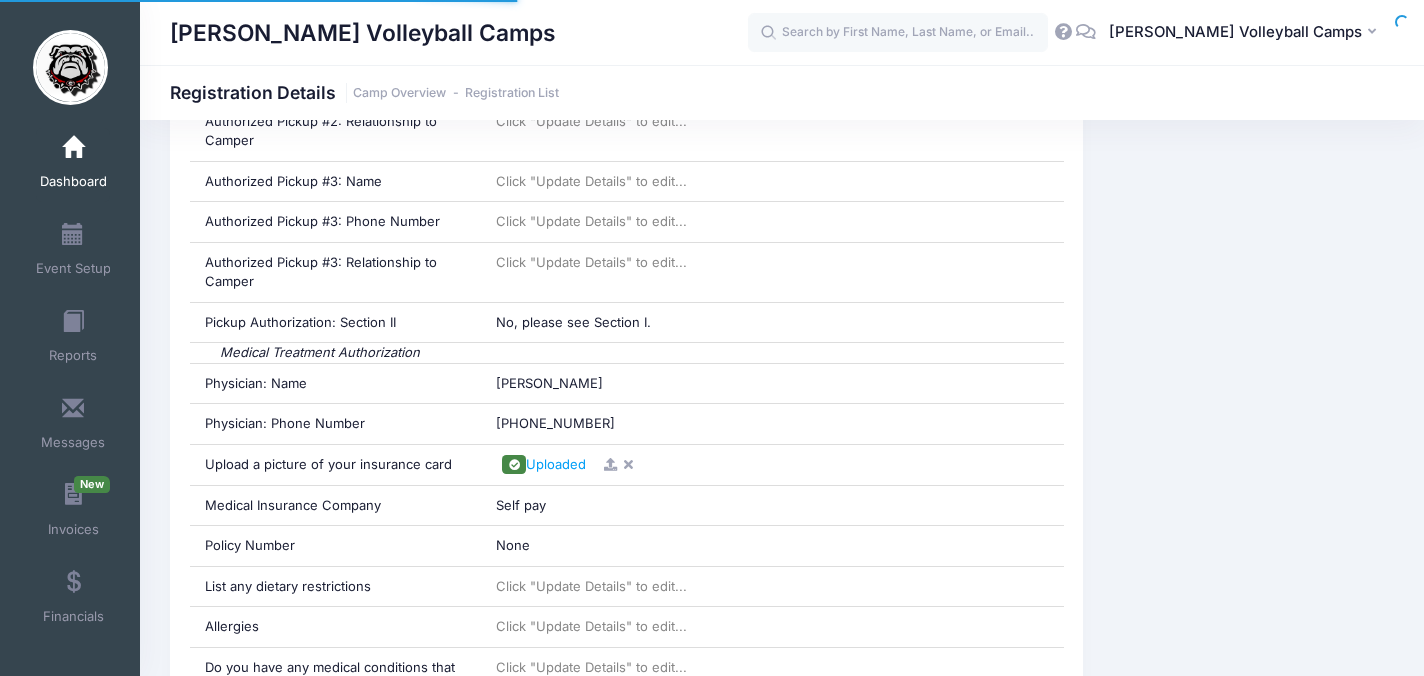 scroll, scrollTop: 0, scrollLeft: 0, axis: both 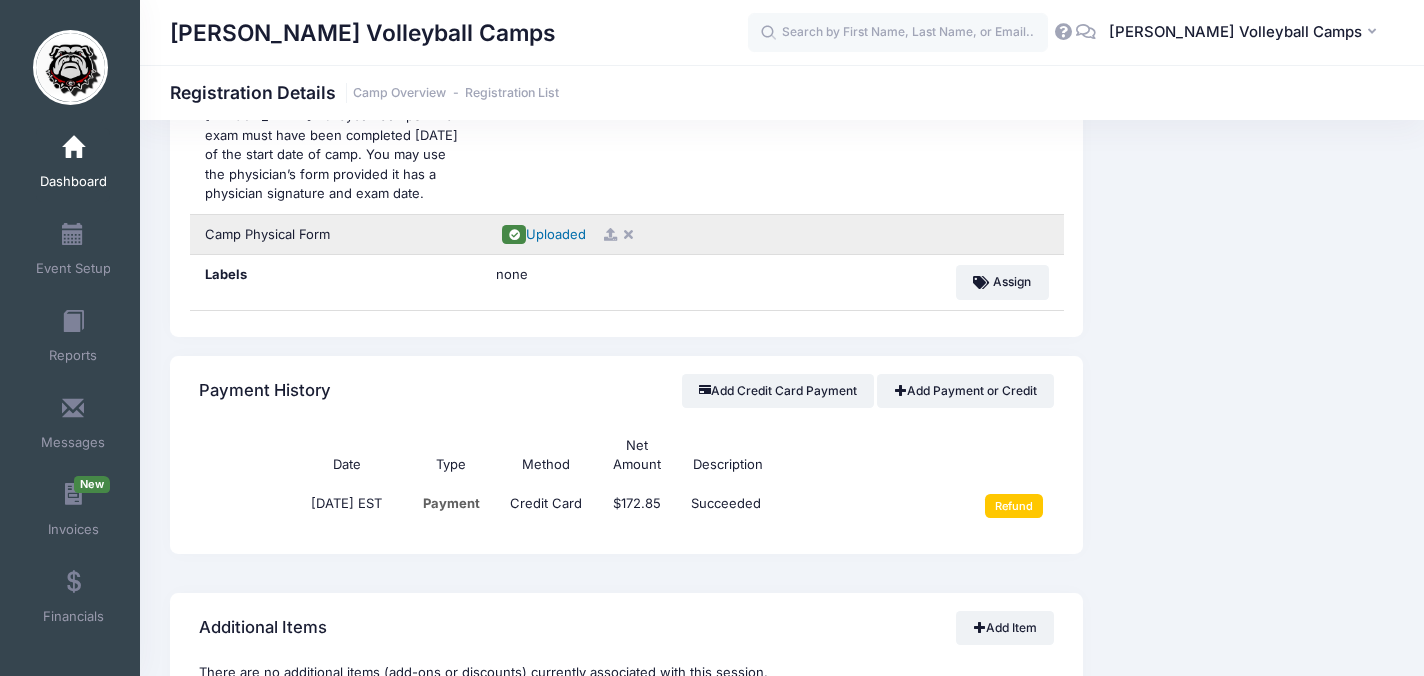 click on "Uploaded" at bounding box center (556, 234) 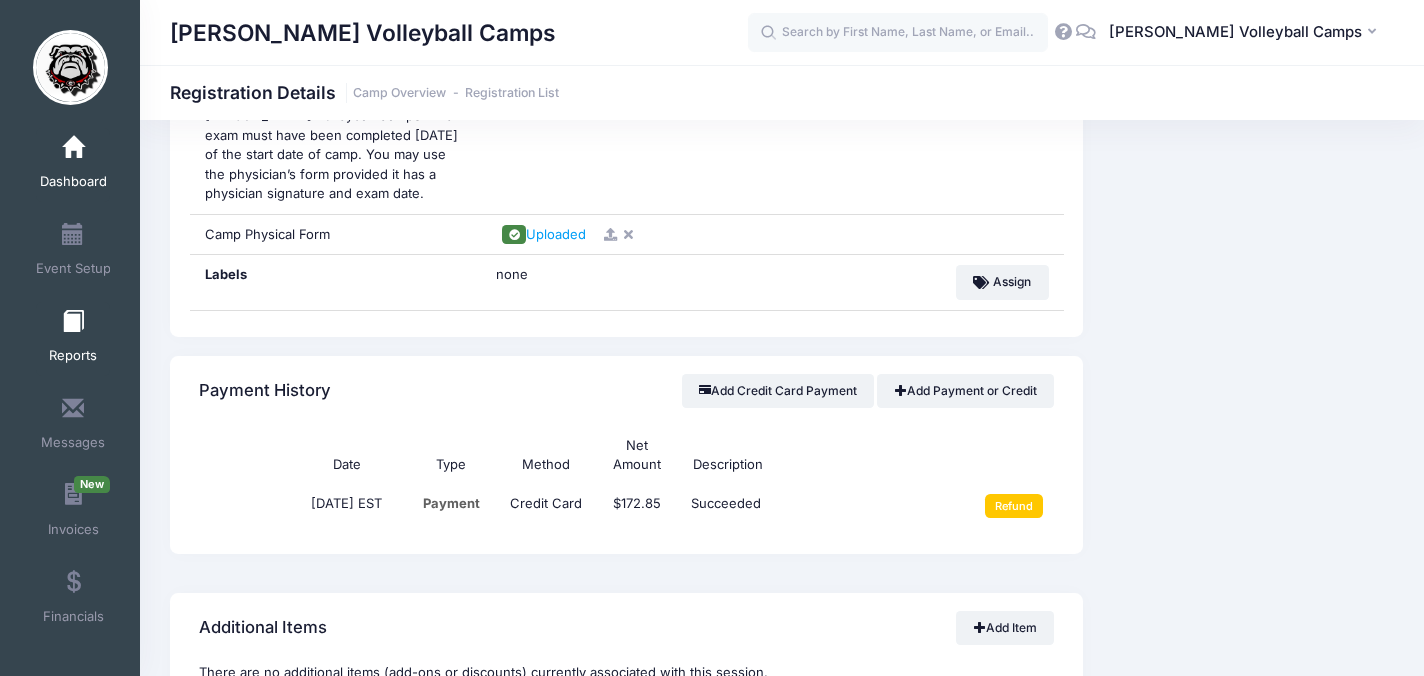click on "Reports" at bounding box center [73, 356] 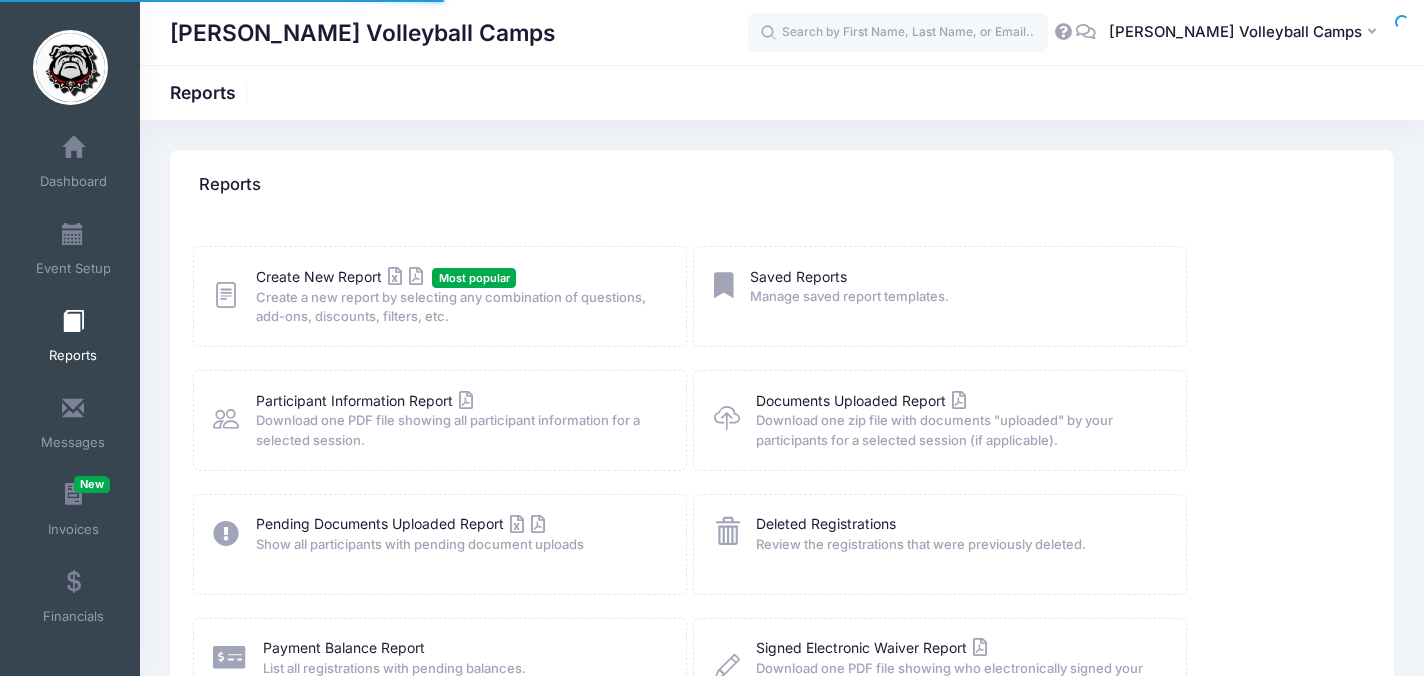 scroll, scrollTop: 0, scrollLeft: 0, axis: both 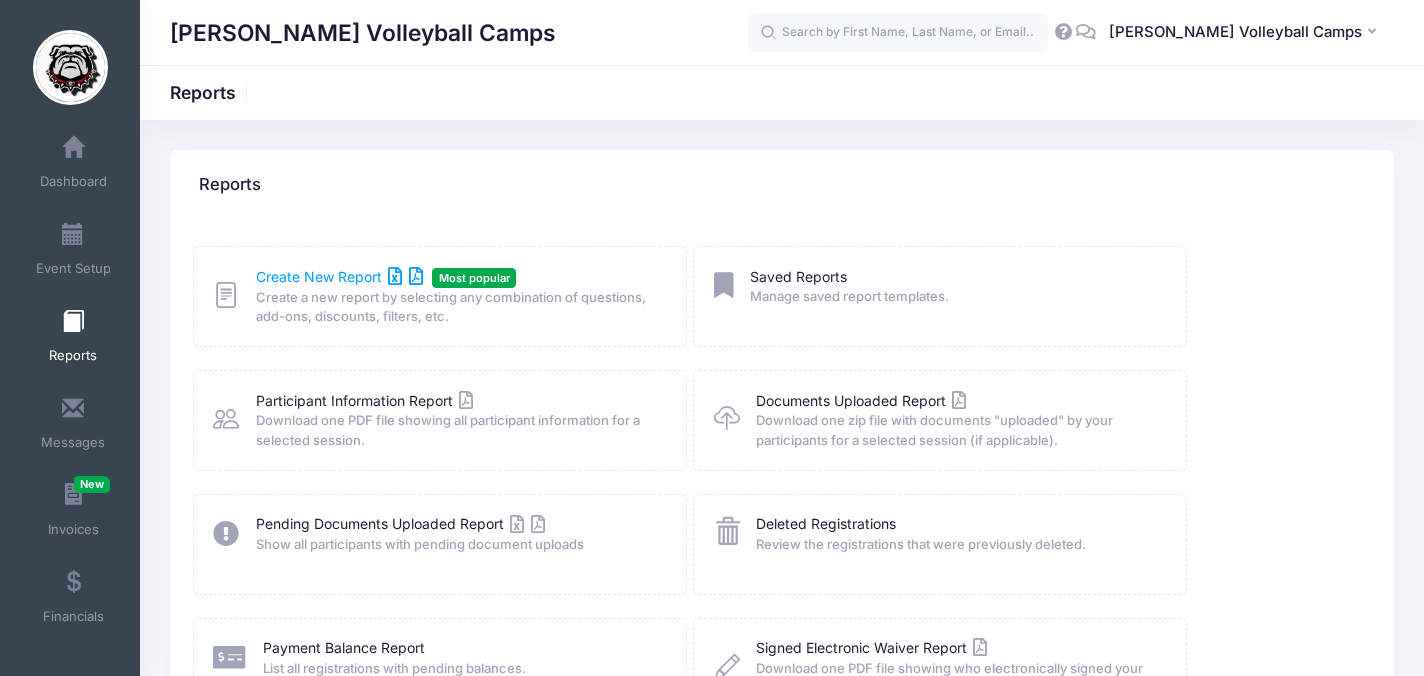 click on "Create New Report" at bounding box center [339, 276] 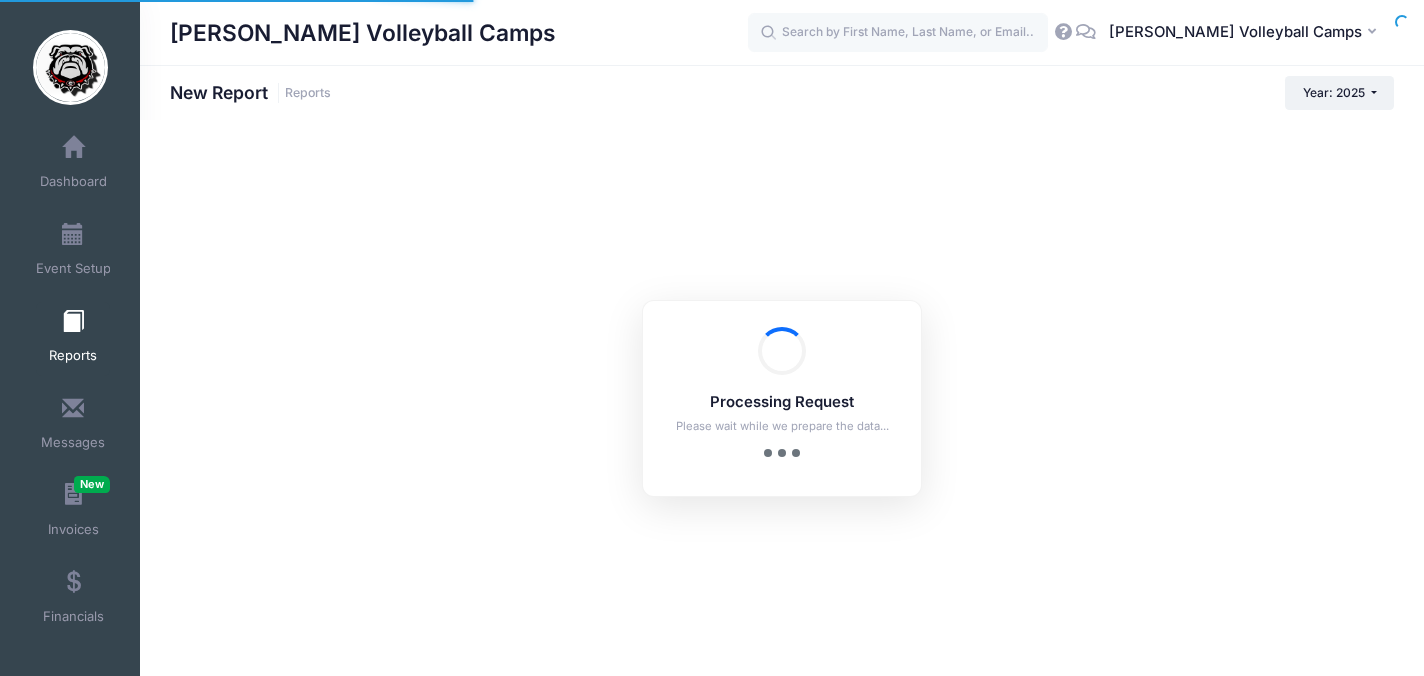 scroll, scrollTop: 0, scrollLeft: 0, axis: both 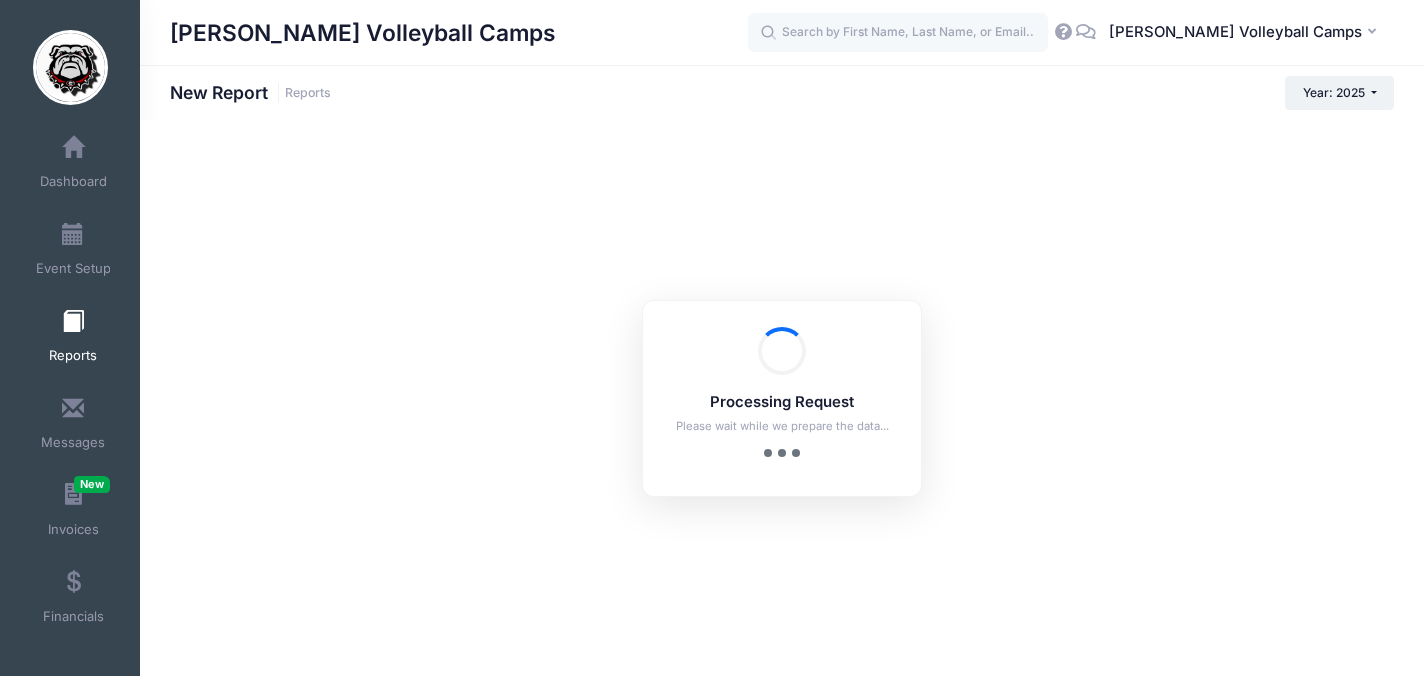 checkbox on "true" 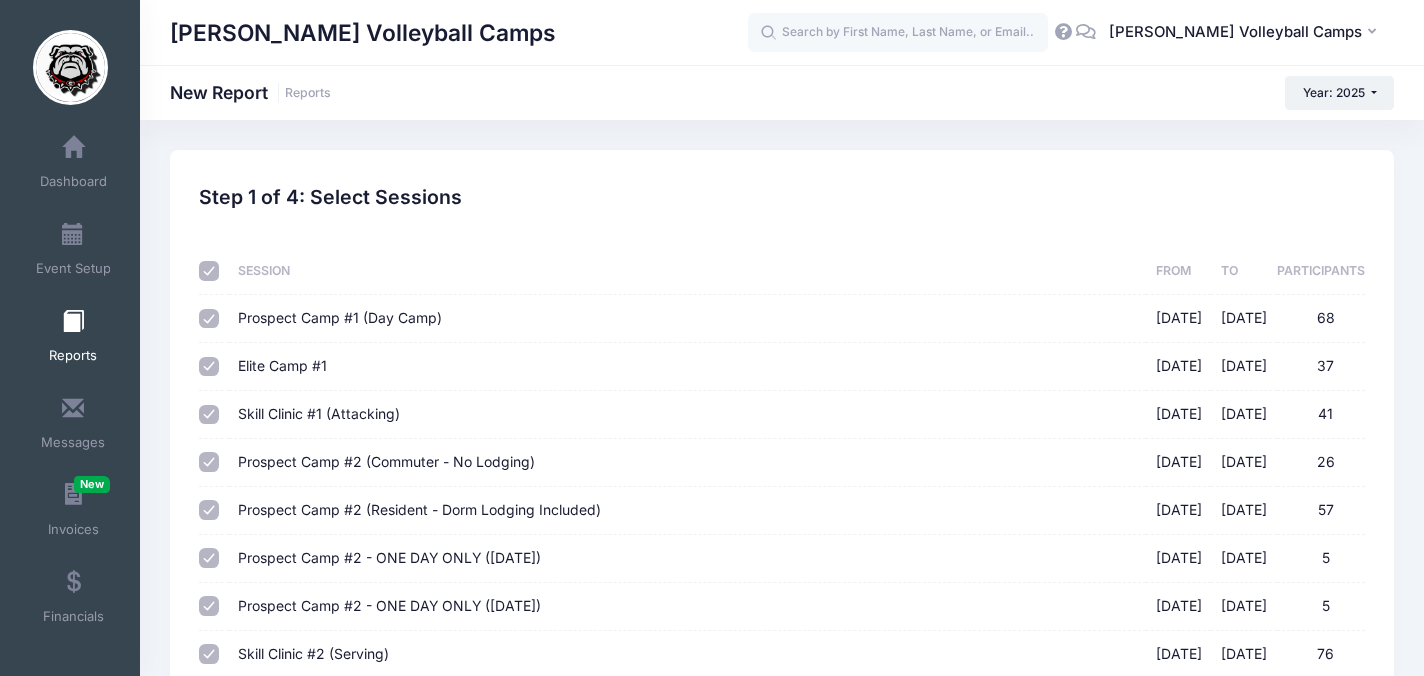 click on "Session" at bounding box center [687, 271] 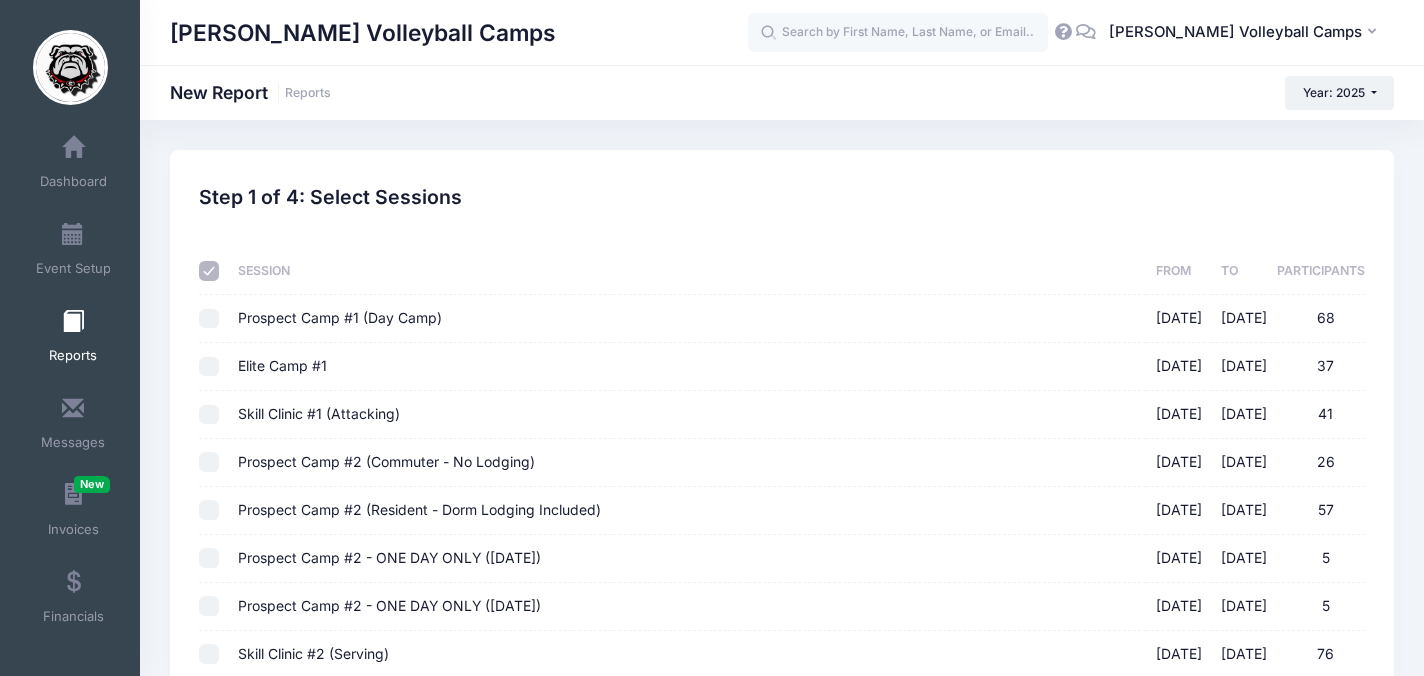 checkbox on "false" 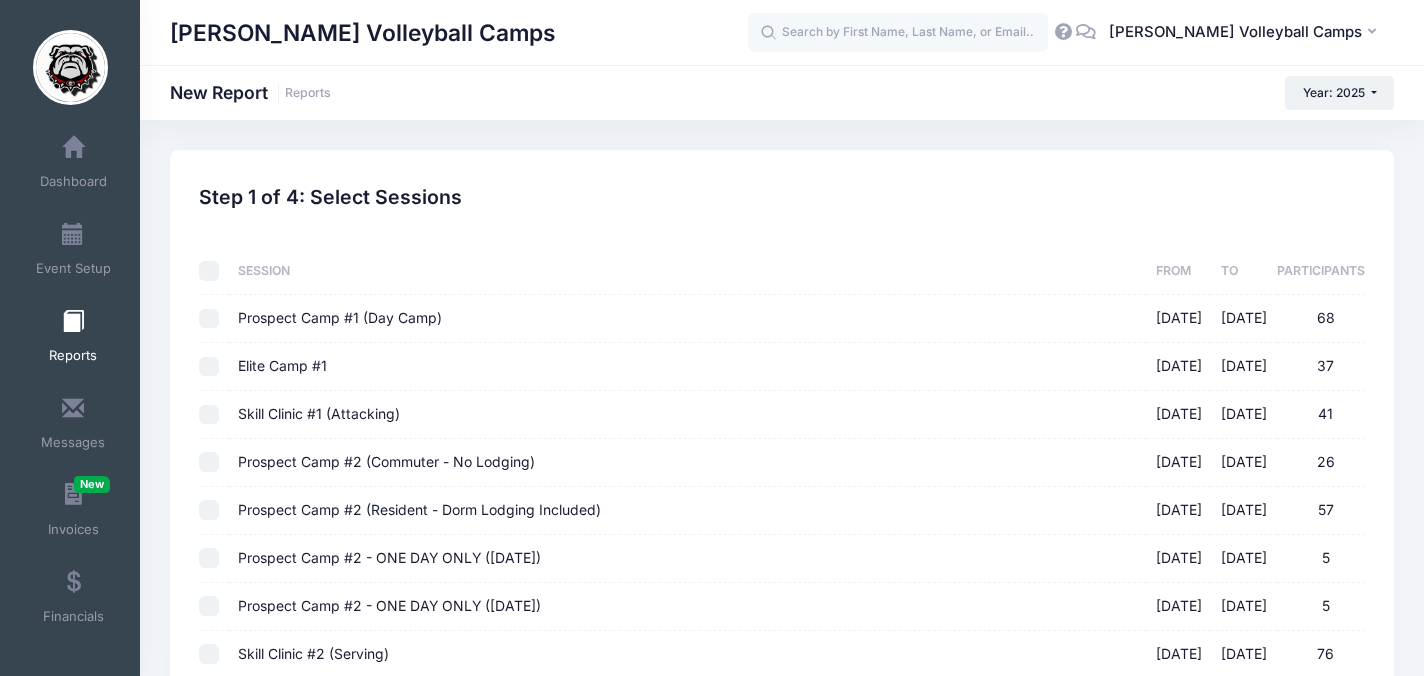 checkbox on "false" 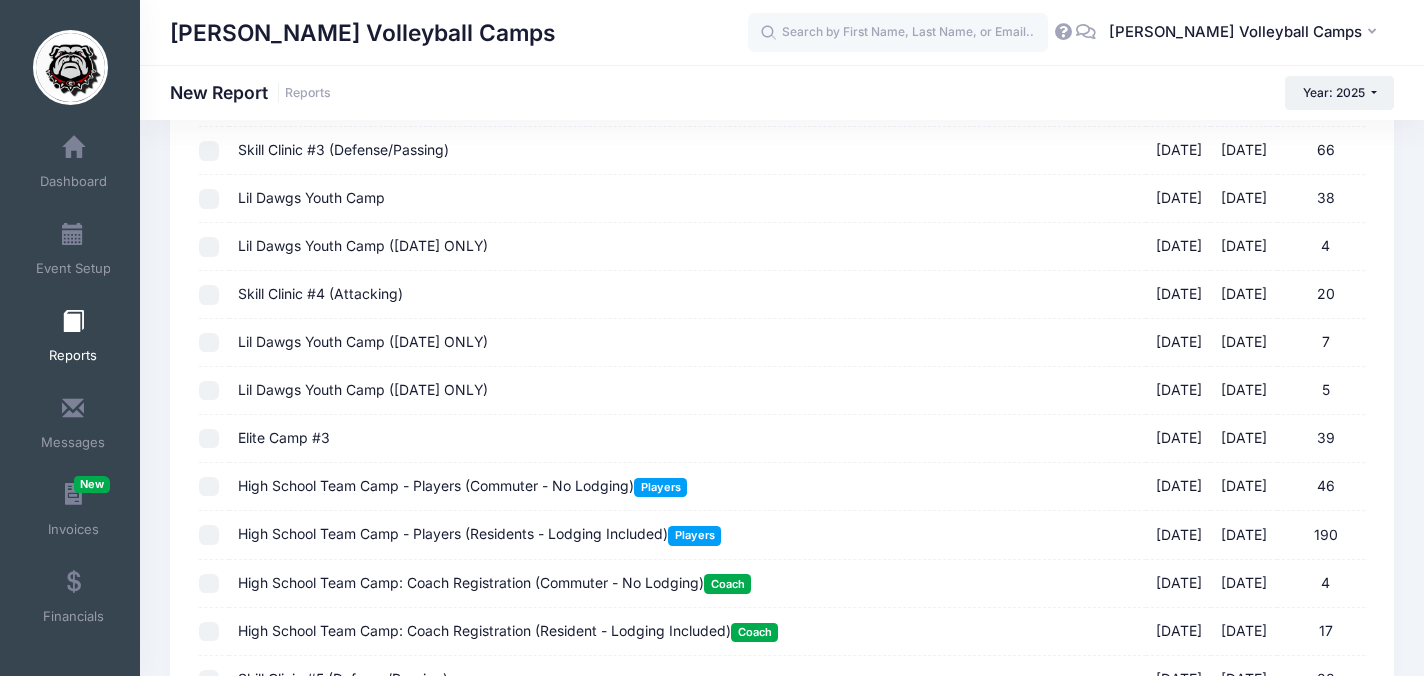 scroll, scrollTop: 649, scrollLeft: 0, axis: vertical 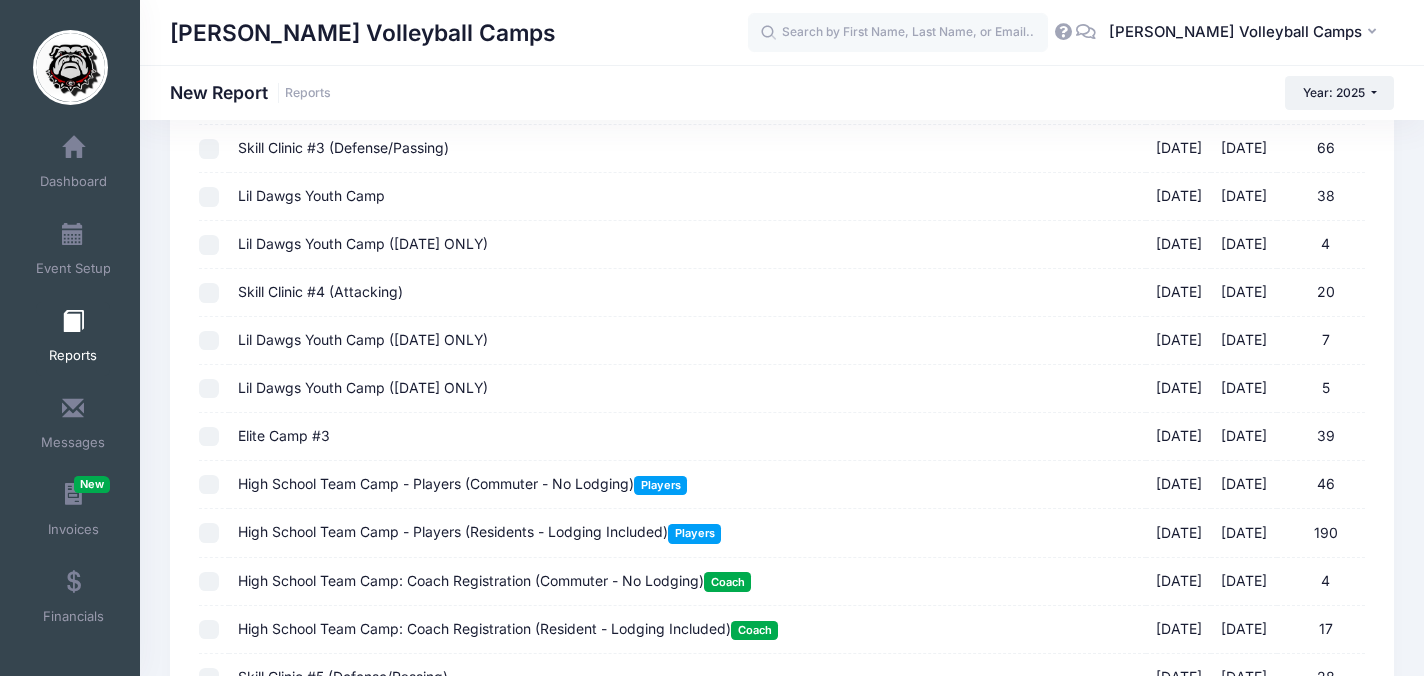 click on "Elite Camp #3 07/15/2025 - 07/15/2025  39" at bounding box center [209, 437] 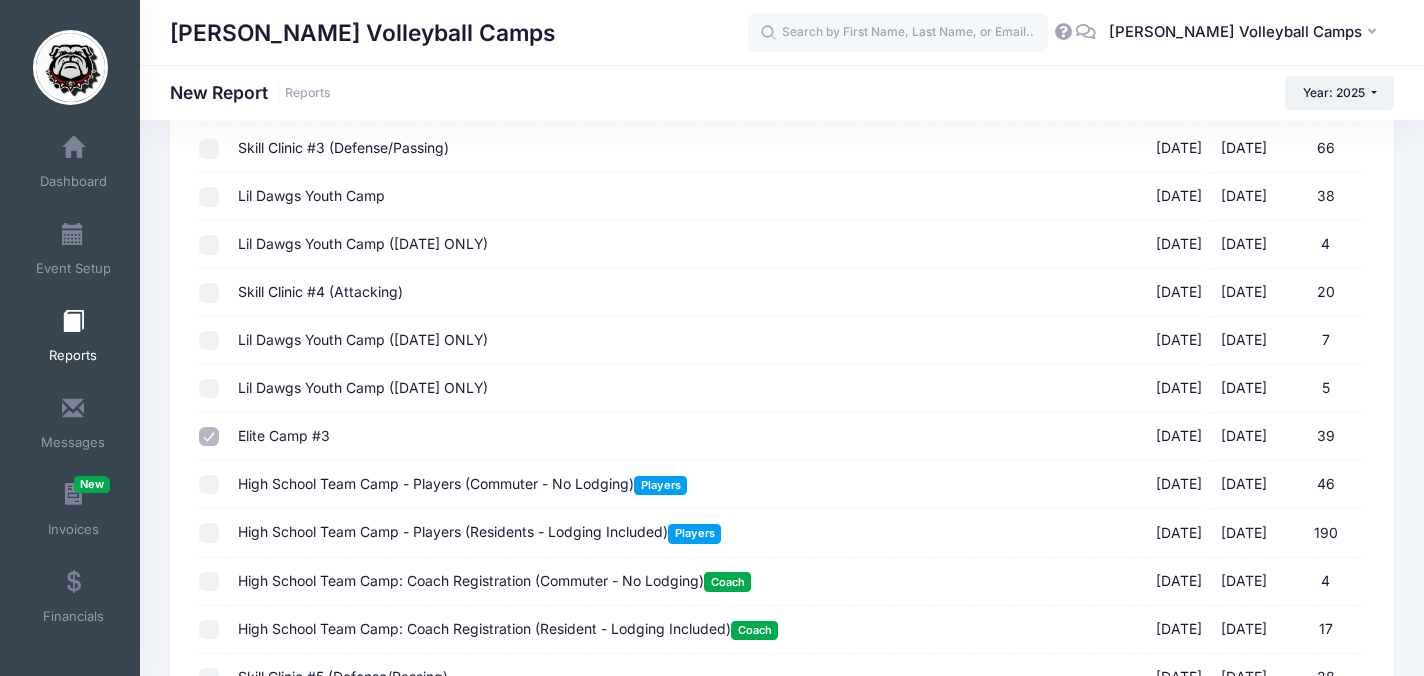 scroll, scrollTop: 875, scrollLeft: 0, axis: vertical 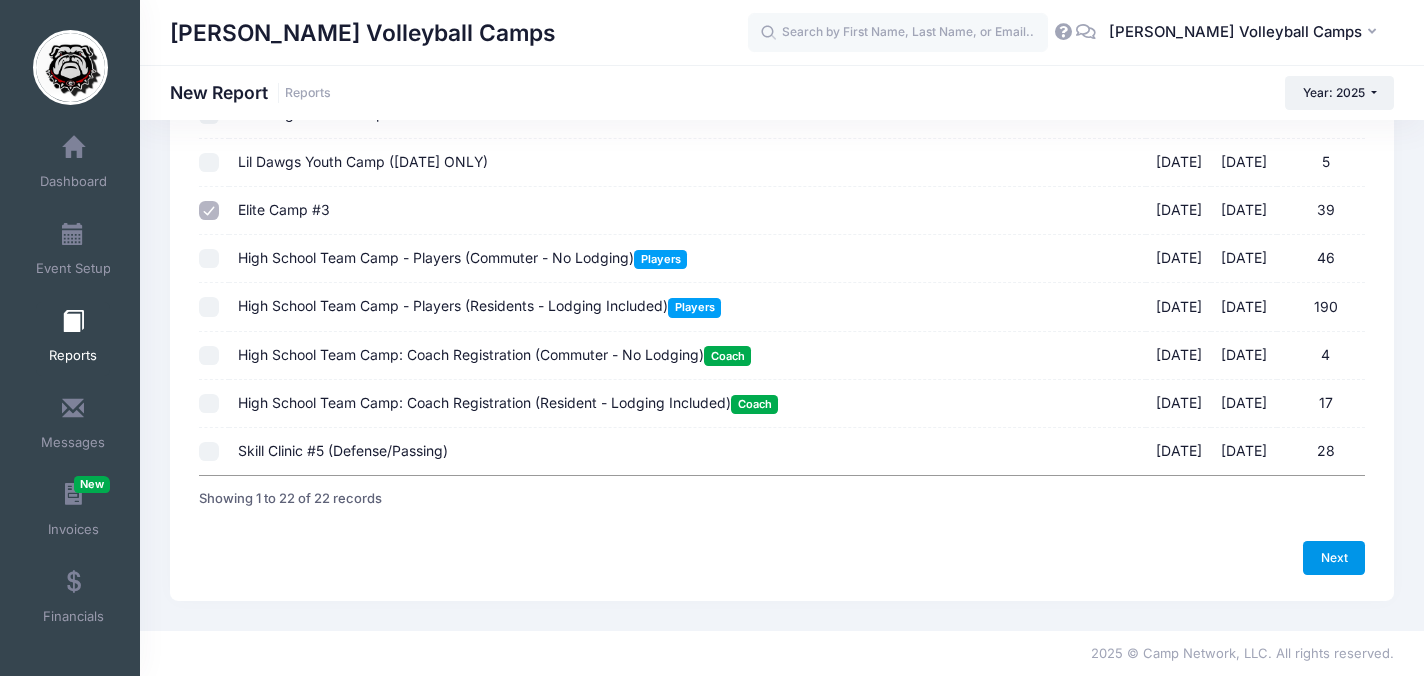 click on "Next" at bounding box center (1334, 558) 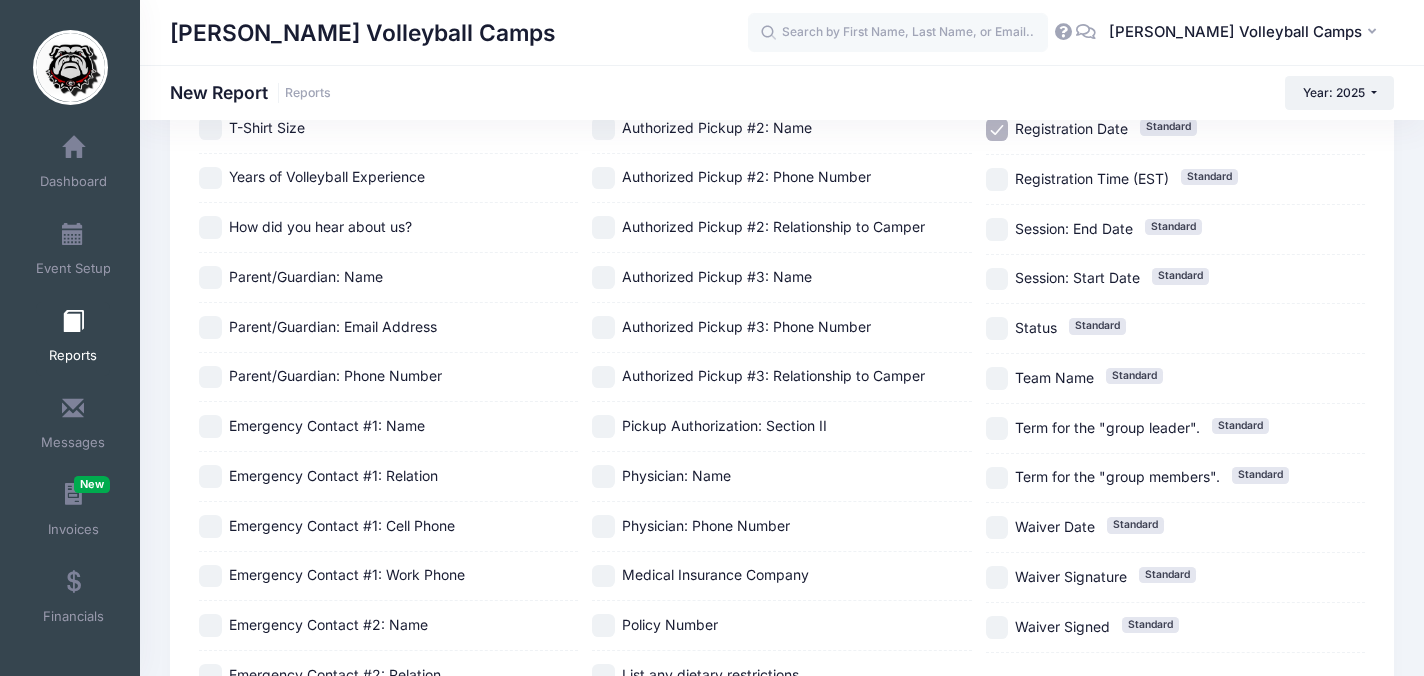 scroll, scrollTop: 0, scrollLeft: 0, axis: both 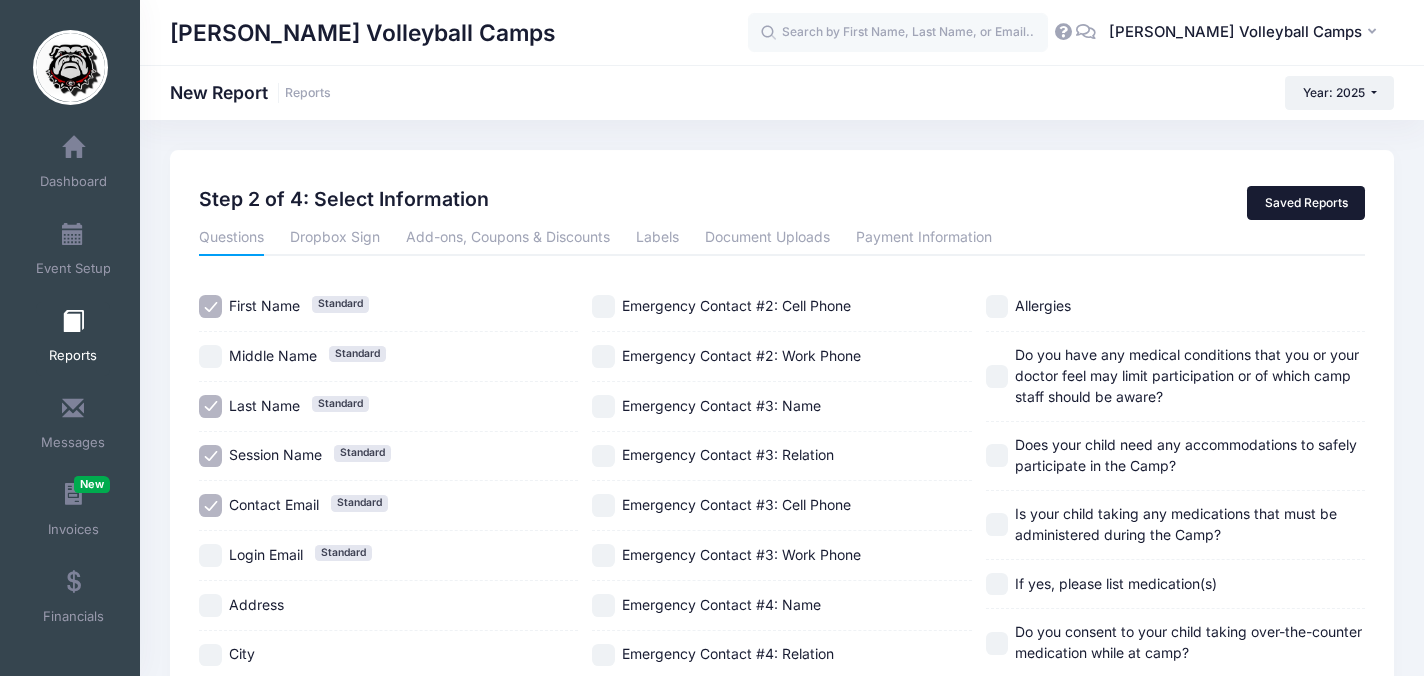 click on "Saved Reports" at bounding box center (1306, 203) 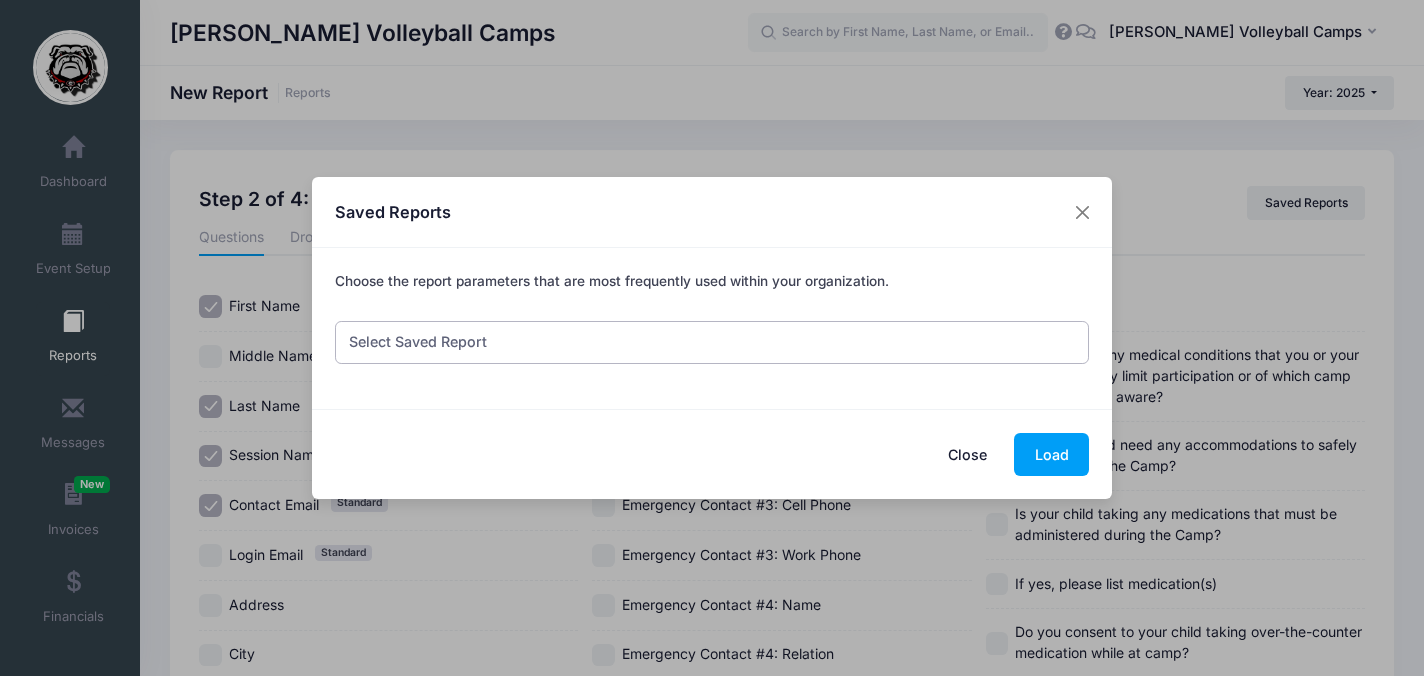 click on "Select Saved Report Team Camp Update Medical List - for ATC Check In List - for Crystal" at bounding box center (712, 342) 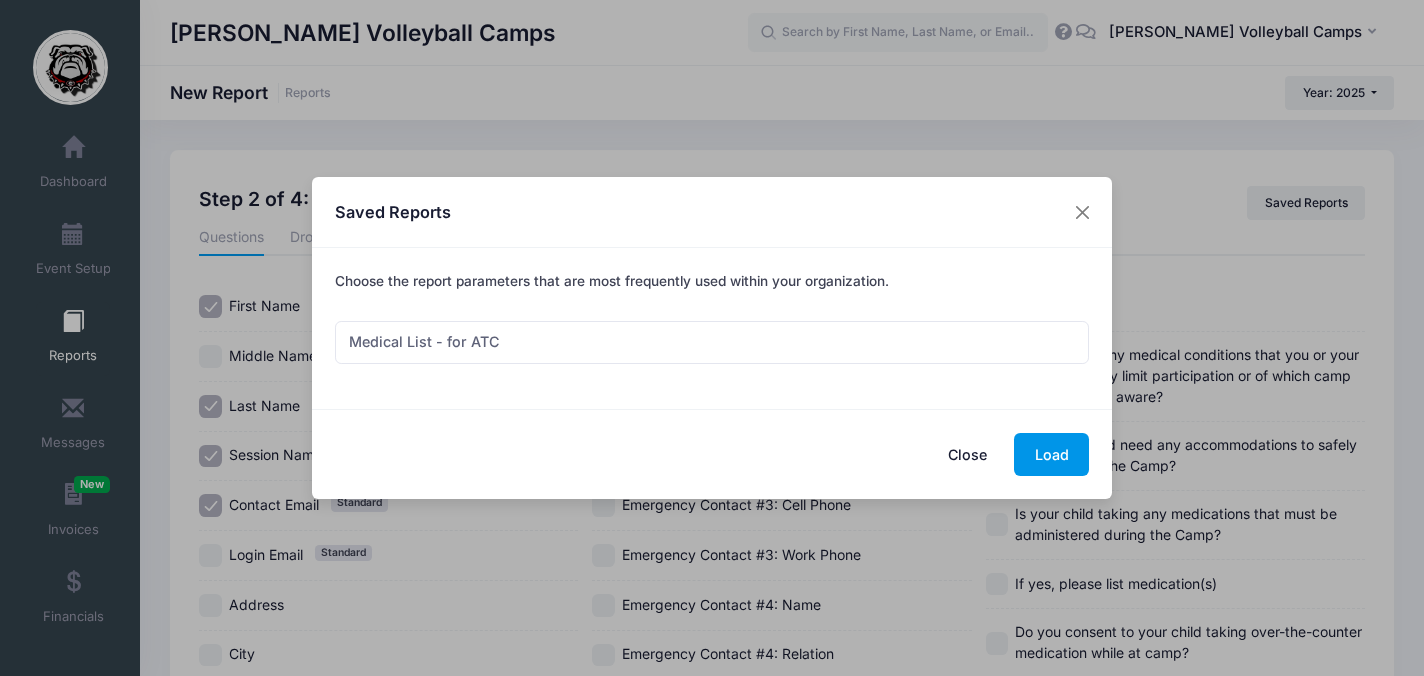 click on "Load" at bounding box center (1051, 454) 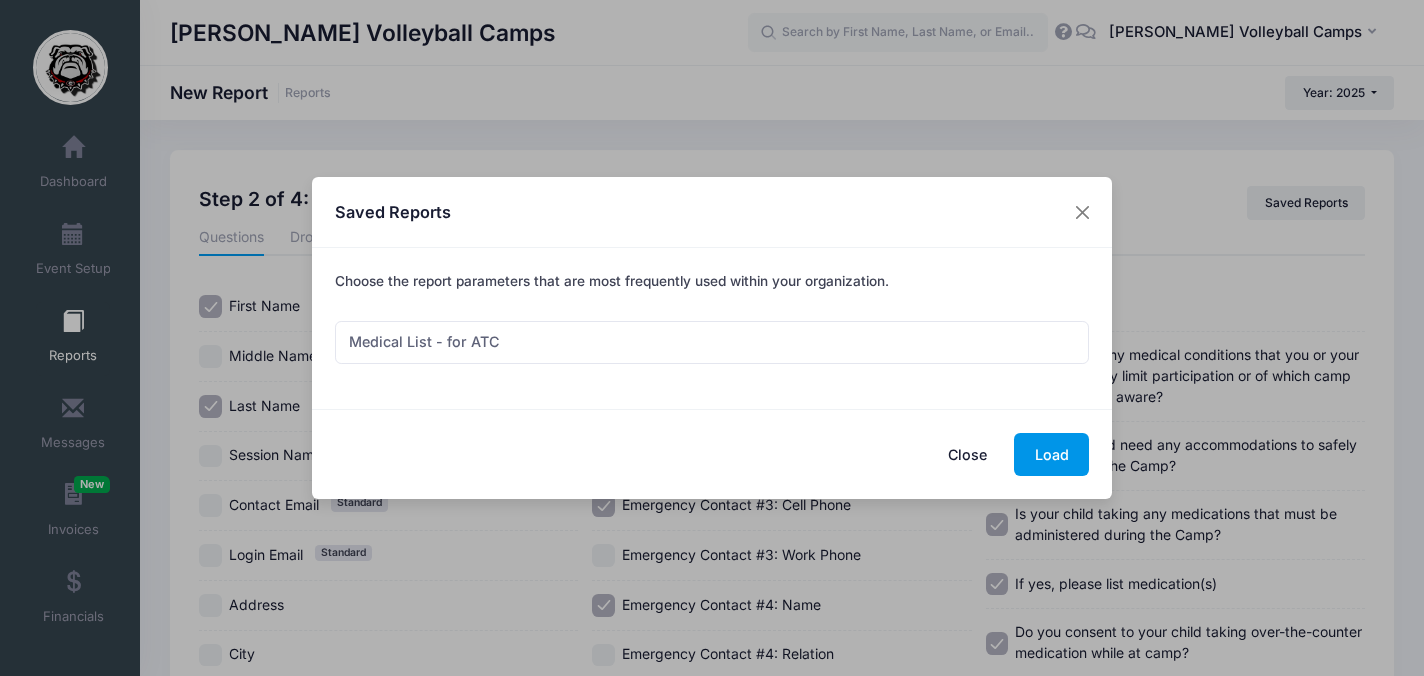 checkbox on "true" 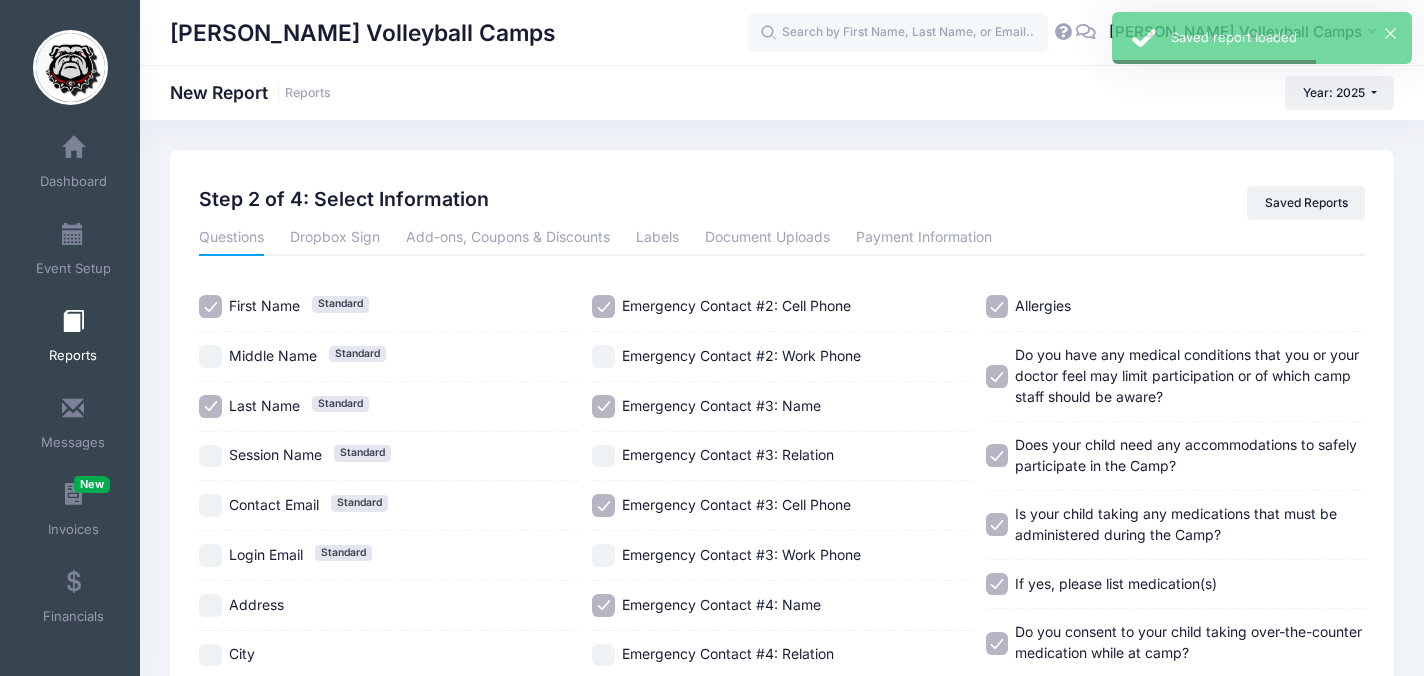 scroll, scrollTop: 1055, scrollLeft: 0, axis: vertical 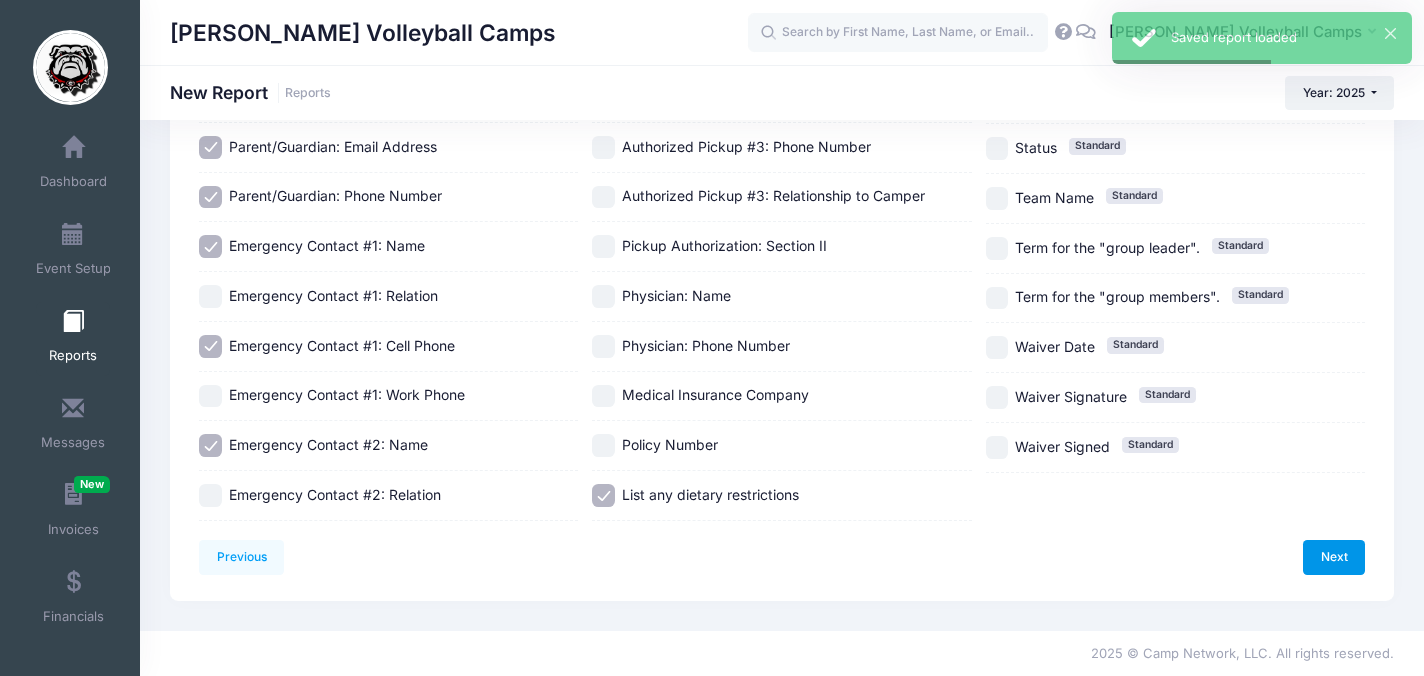 click on "Next" at bounding box center [1334, 557] 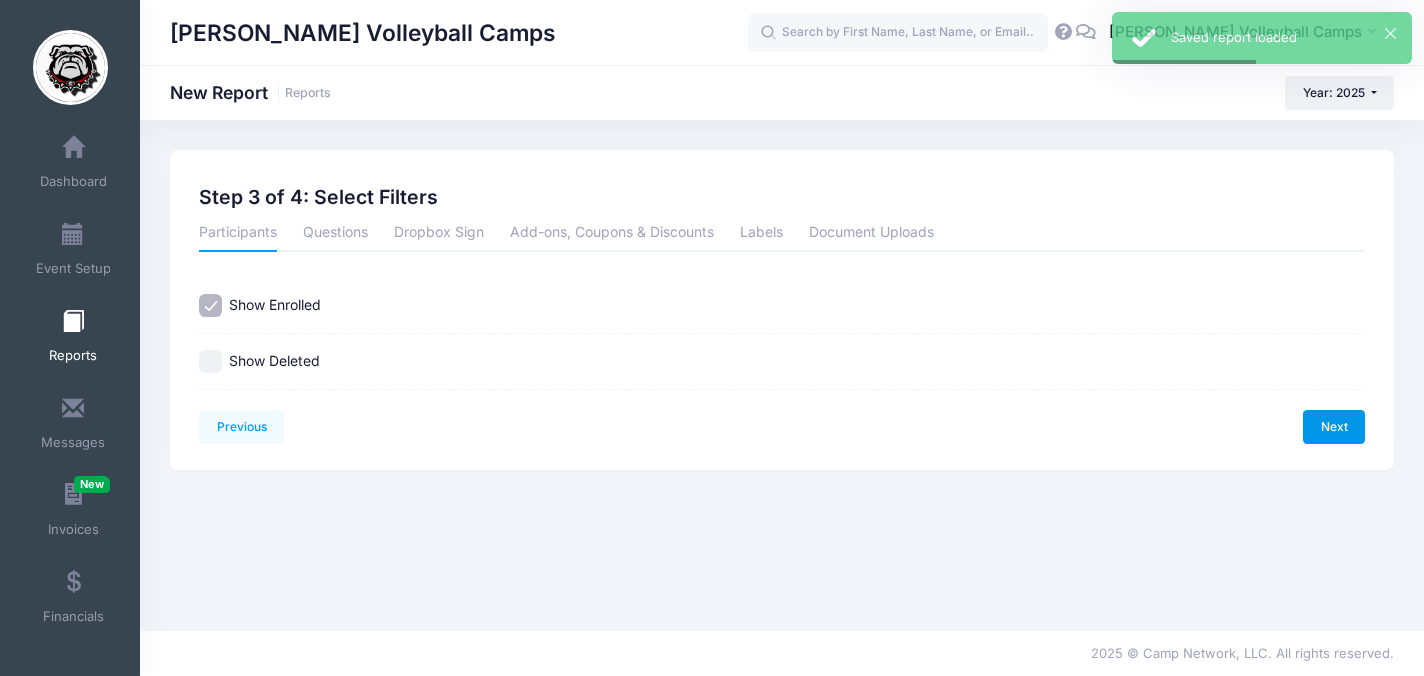 scroll, scrollTop: 0, scrollLeft: 0, axis: both 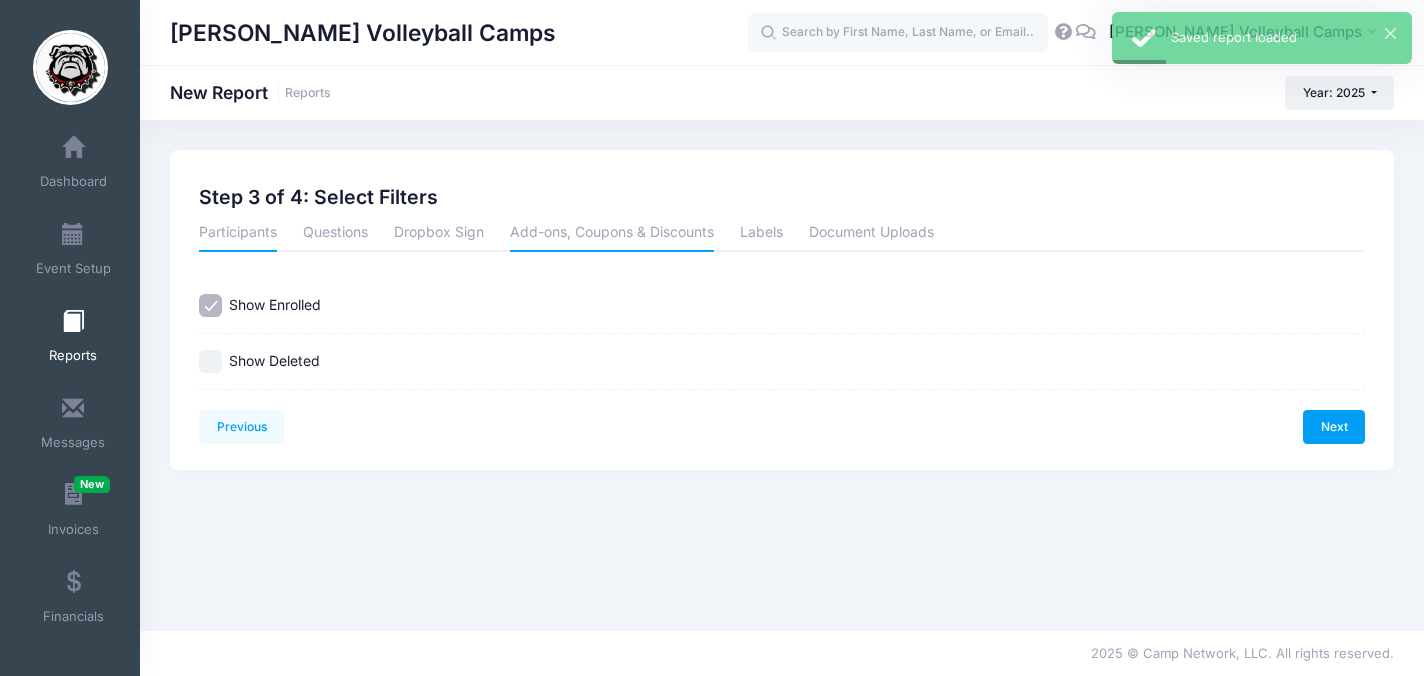 click on "Add-ons, Coupons & Discounts" at bounding box center [612, 234] 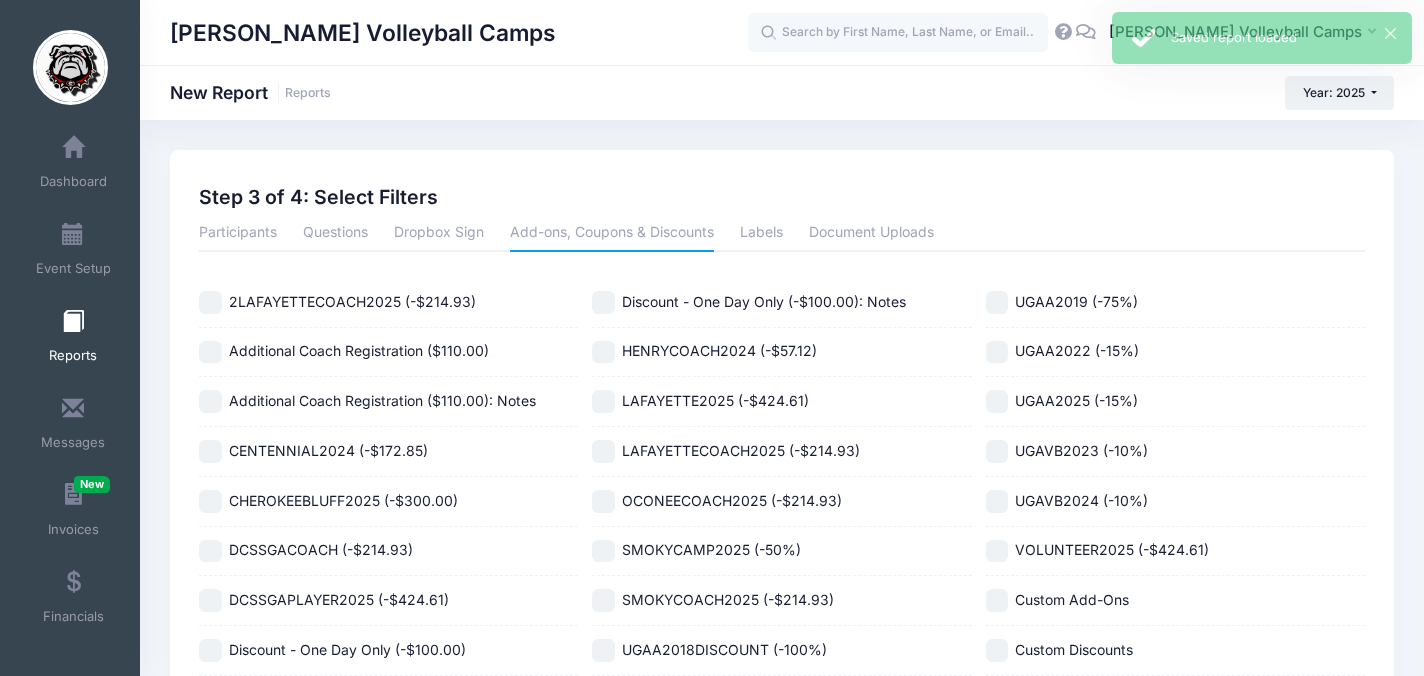 scroll, scrollTop: 155, scrollLeft: 0, axis: vertical 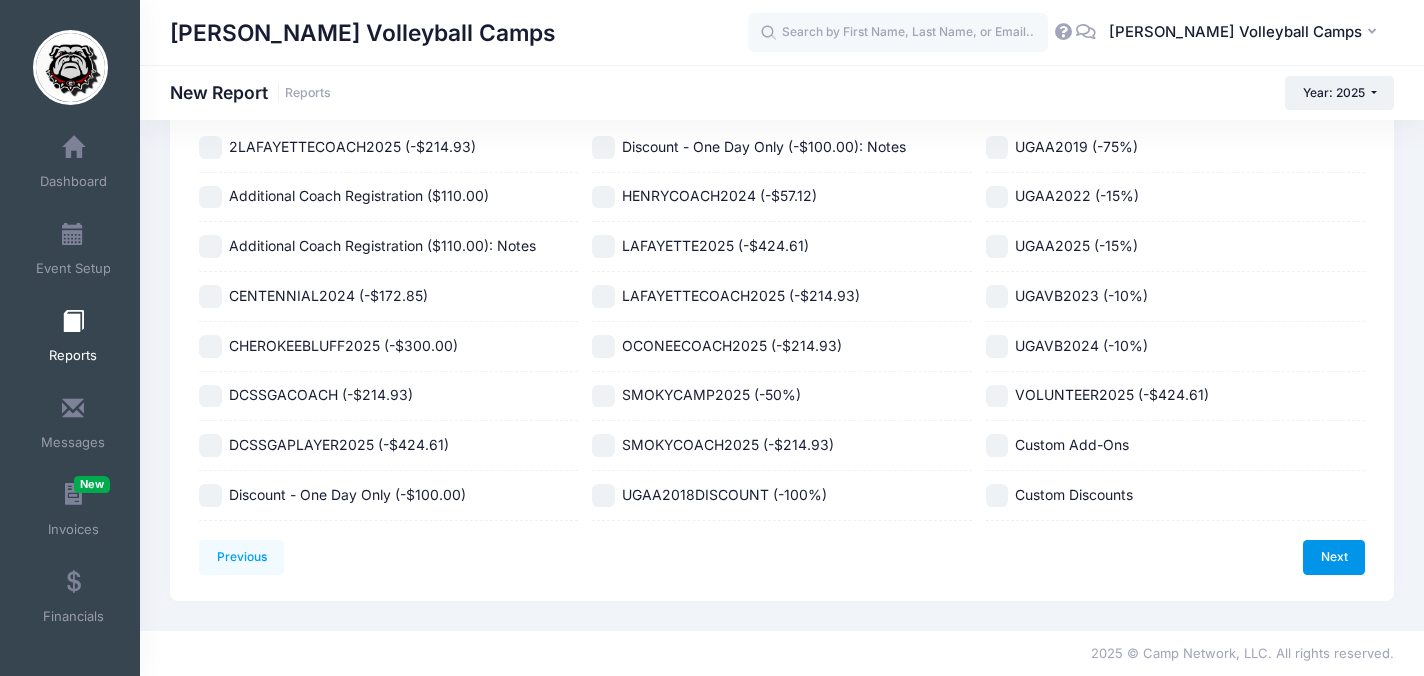 click on "Next" at bounding box center [1334, 557] 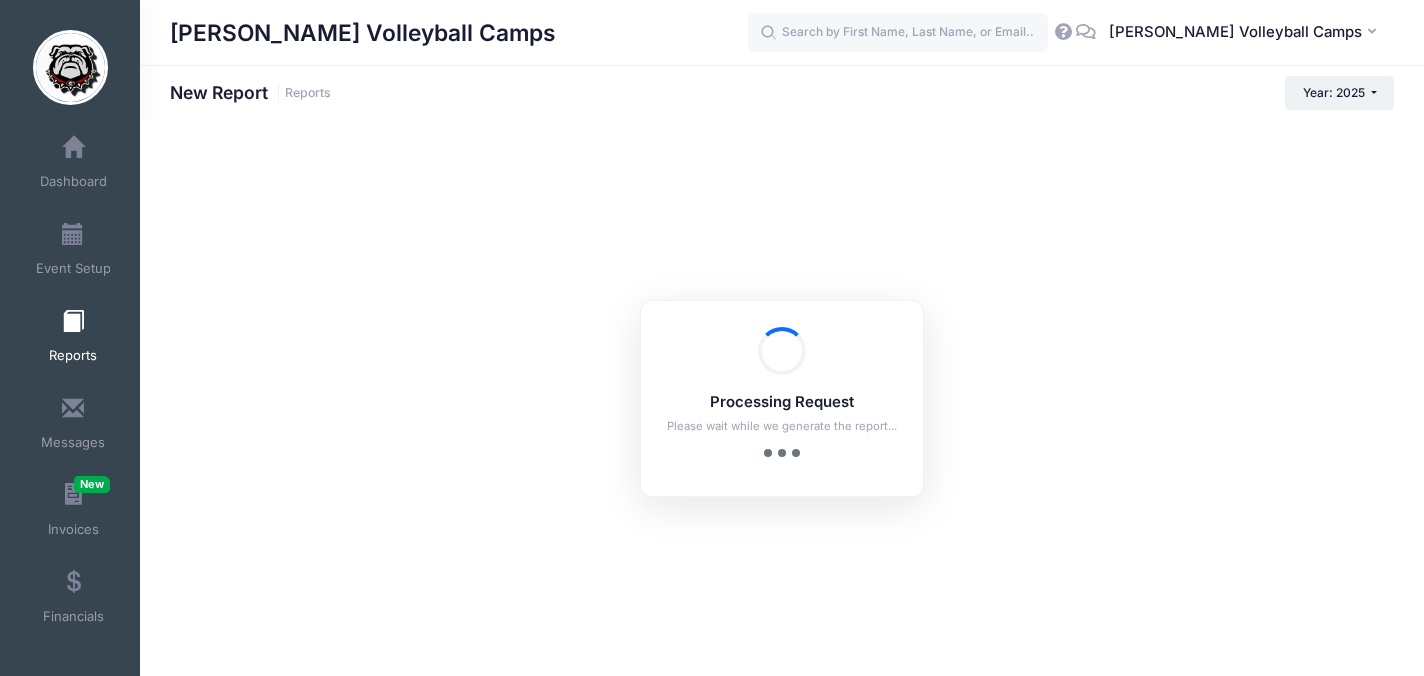 scroll, scrollTop: 0, scrollLeft: 0, axis: both 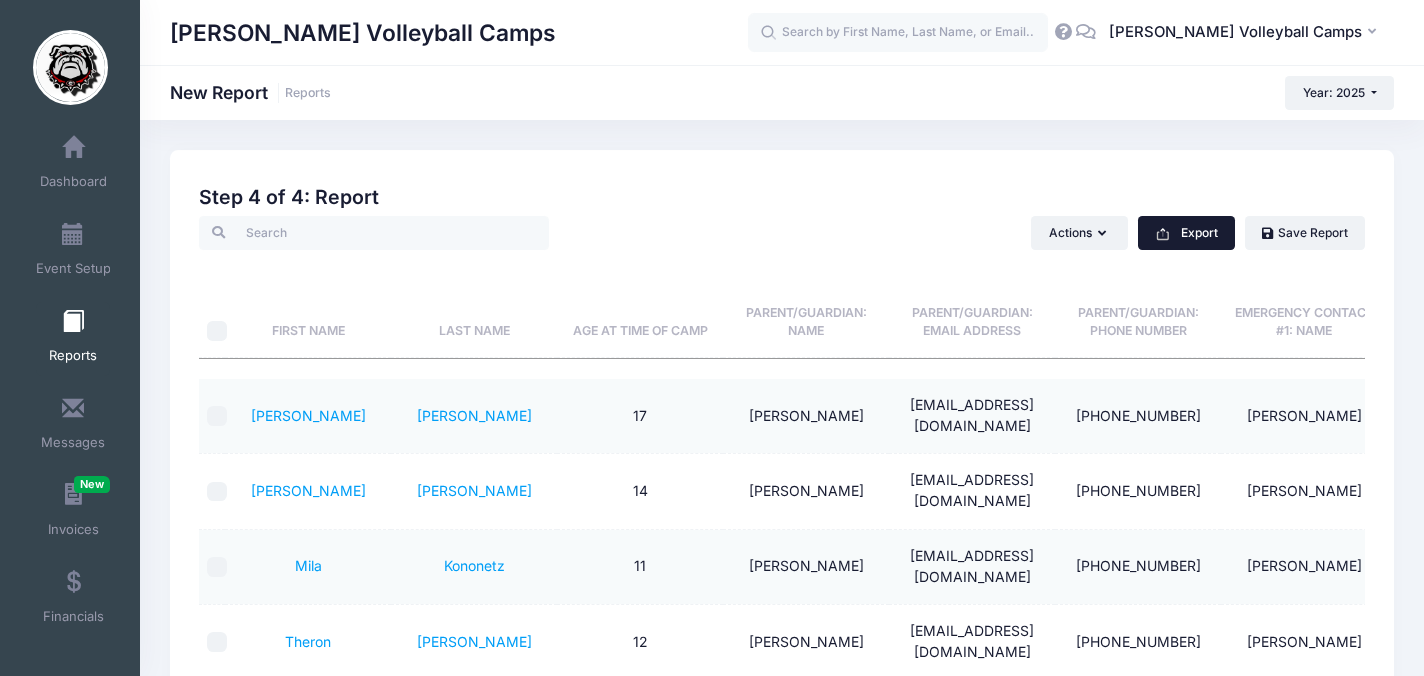 click on "Export" at bounding box center (1186, 233) 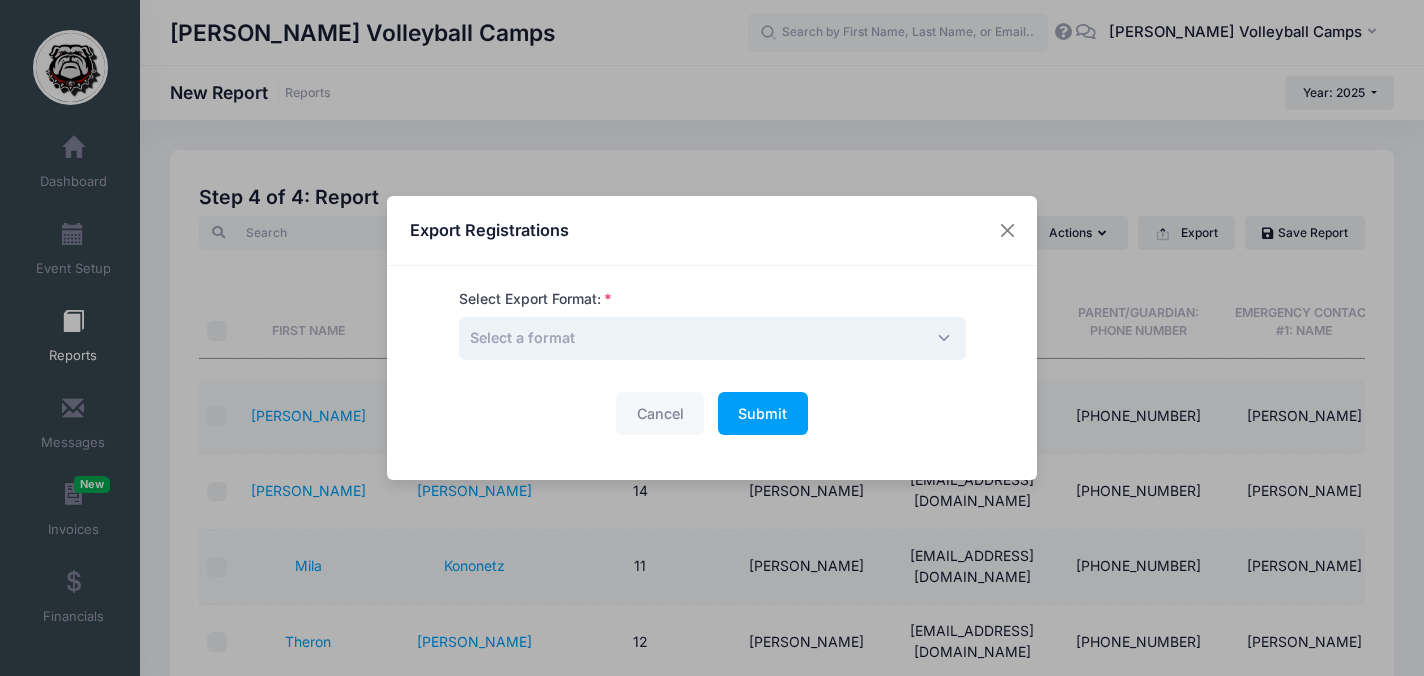 click on "Select a format" at bounding box center [712, 338] 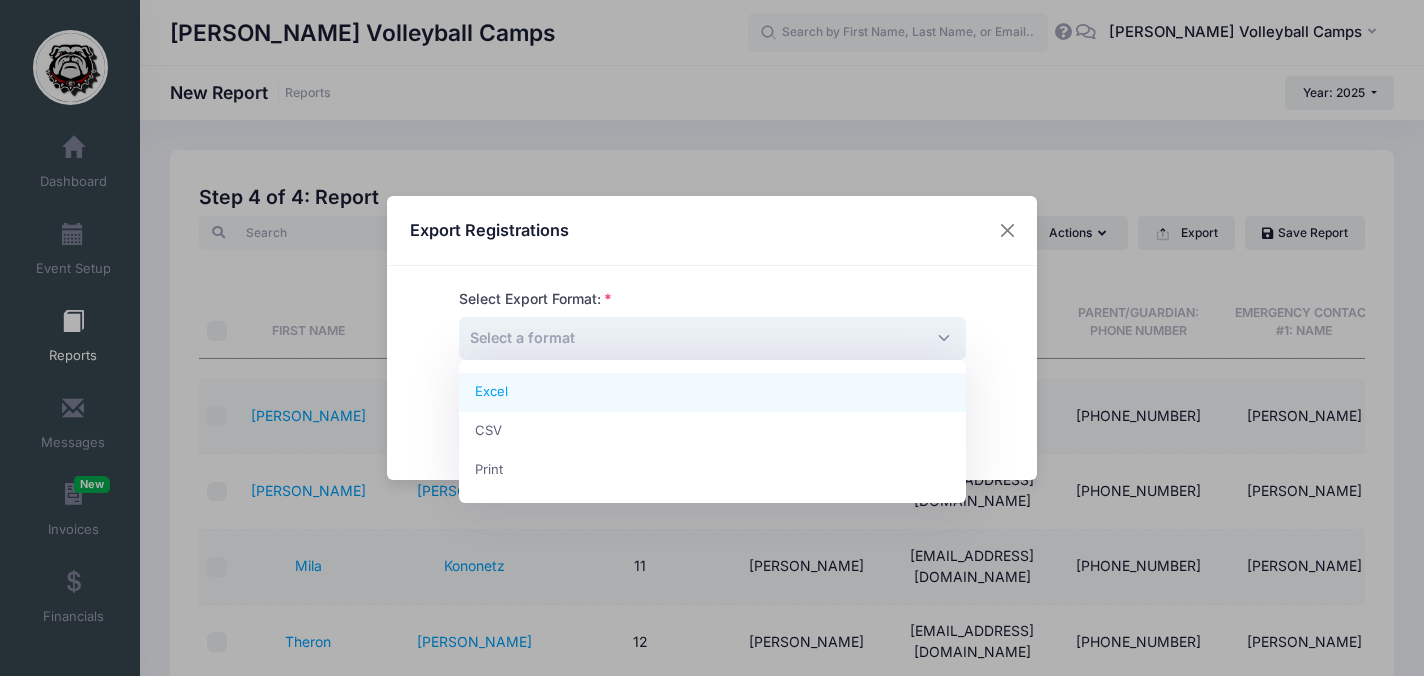 select on "excel" 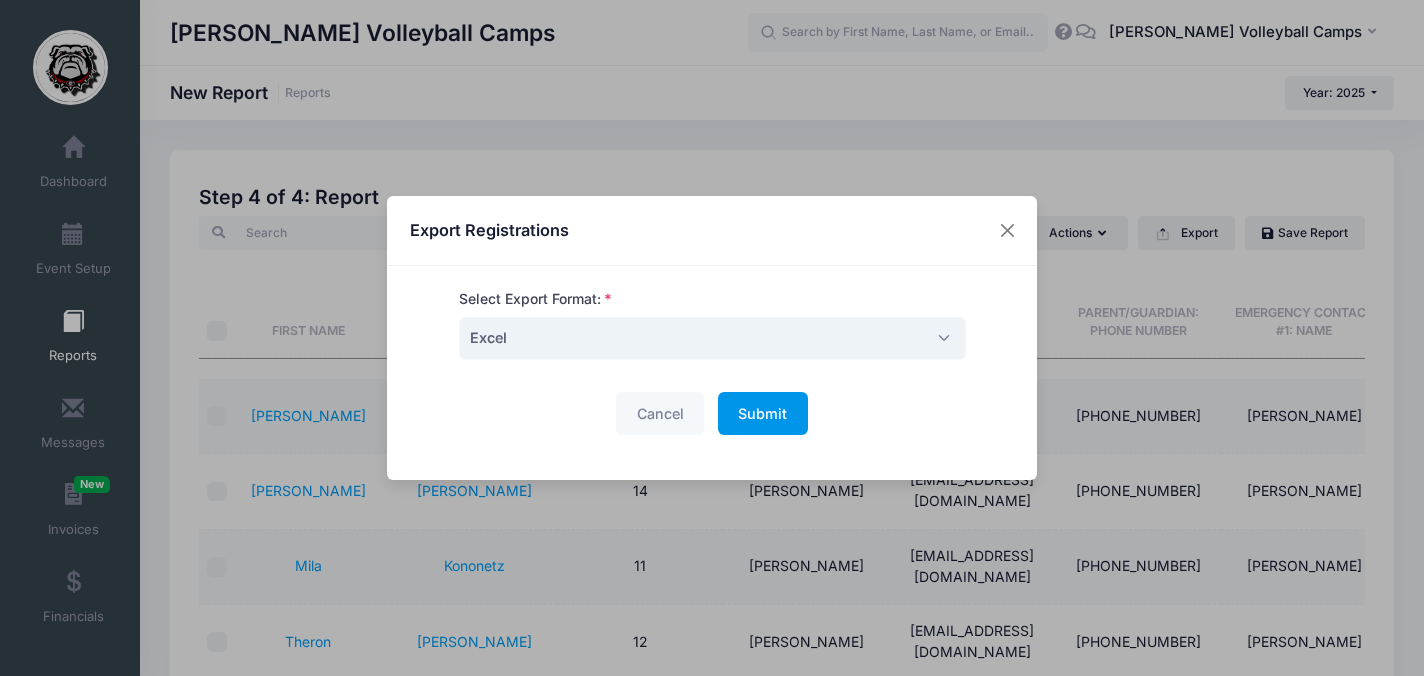 click on "Submit
Please wait..." at bounding box center (763, 413) 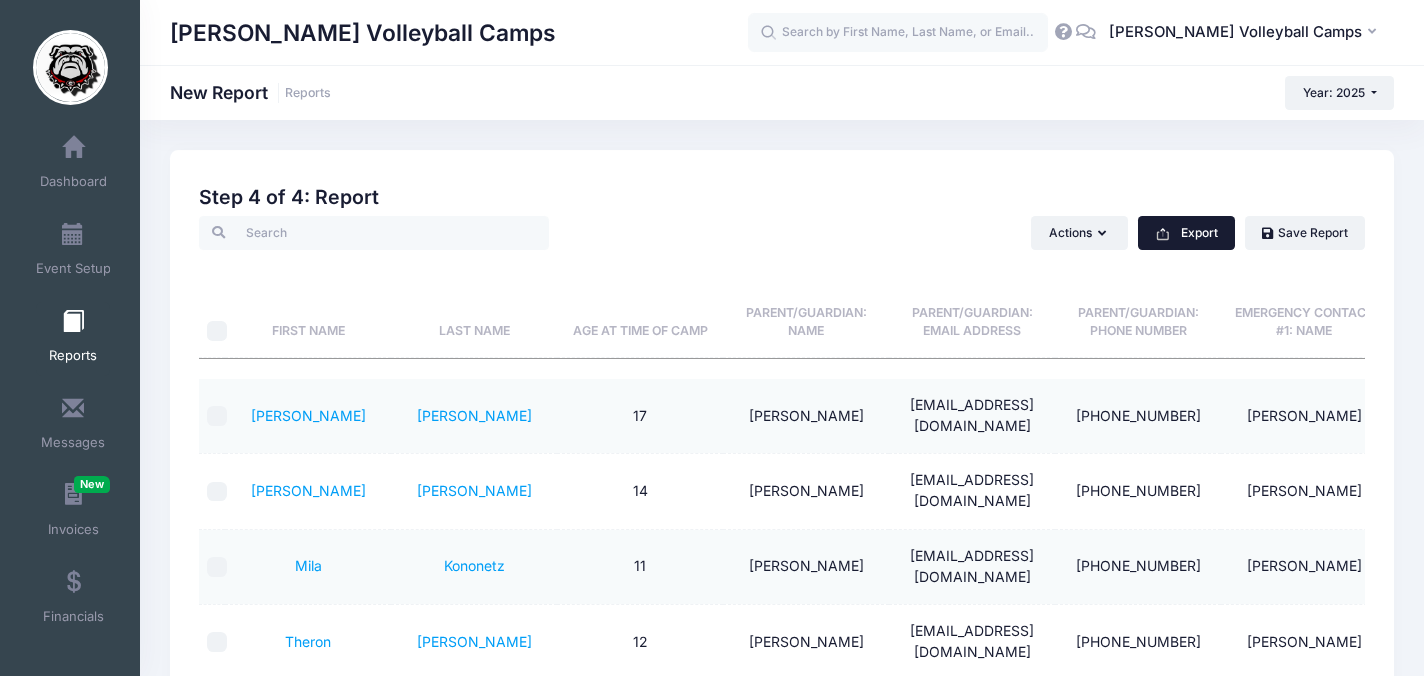 scroll, scrollTop: 984, scrollLeft: 0, axis: vertical 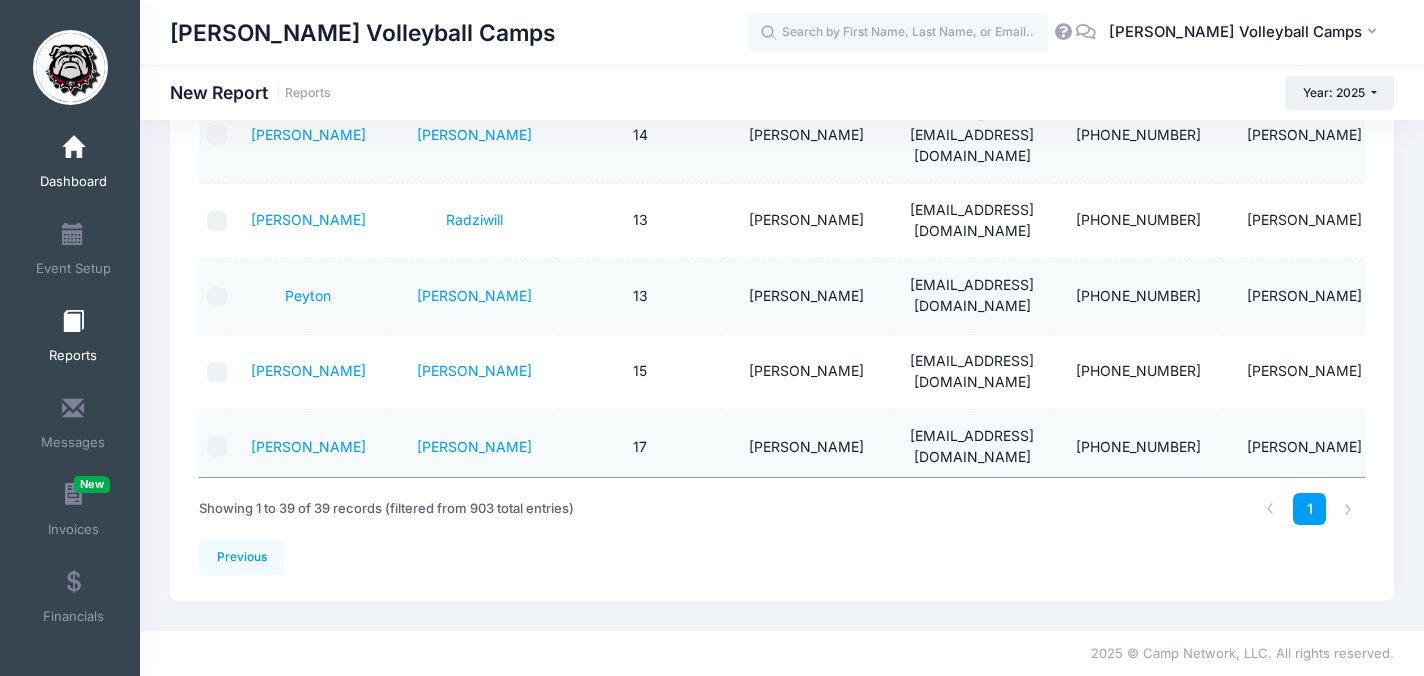 click on "Dashboard" at bounding box center [73, 165] 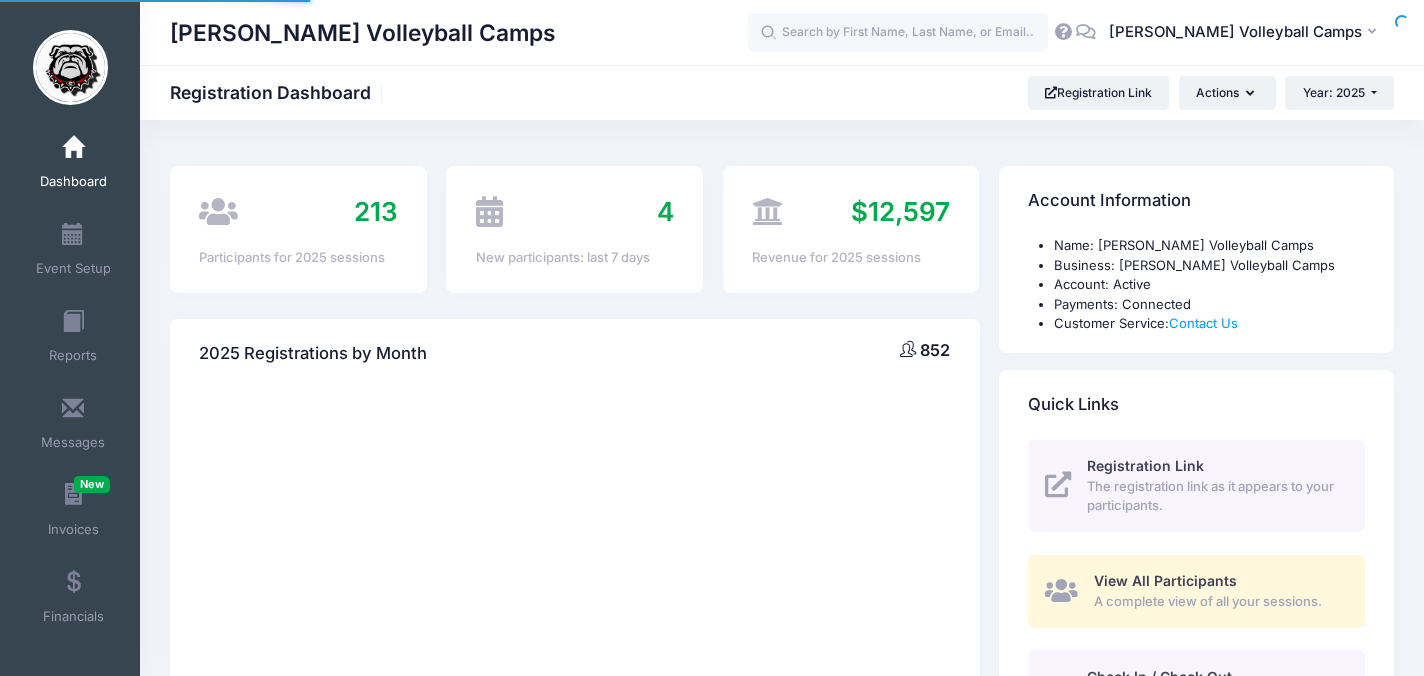 scroll, scrollTop: 0, scrollLeft: 0, axis: both 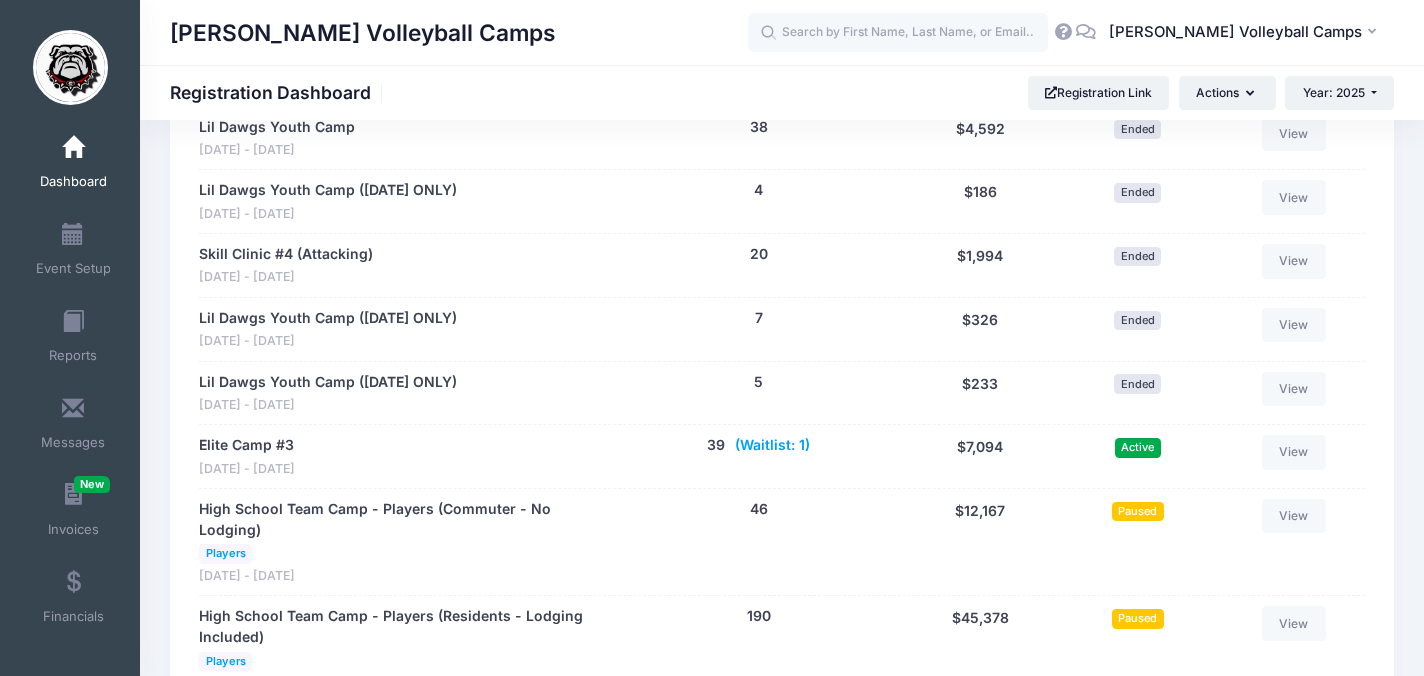 click on "(Waitlist: 1)" at bounding box center [772, 445] 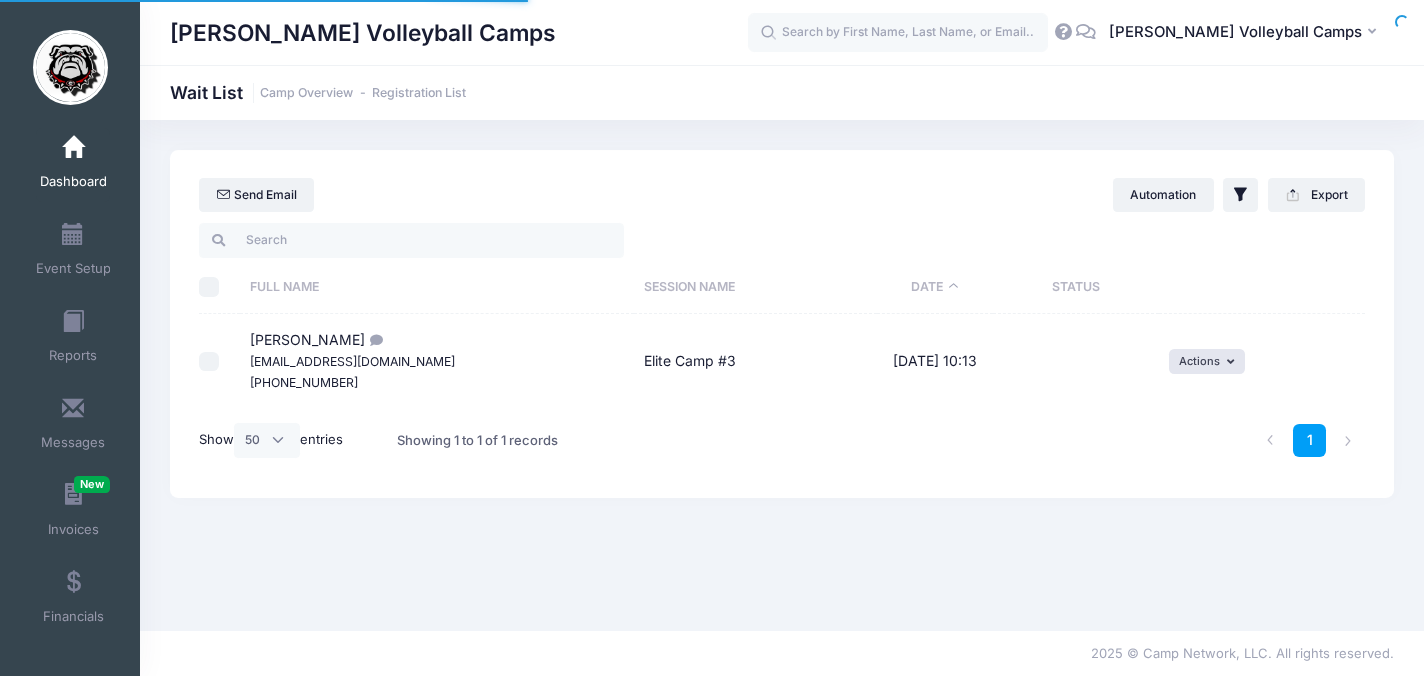 select on "50" 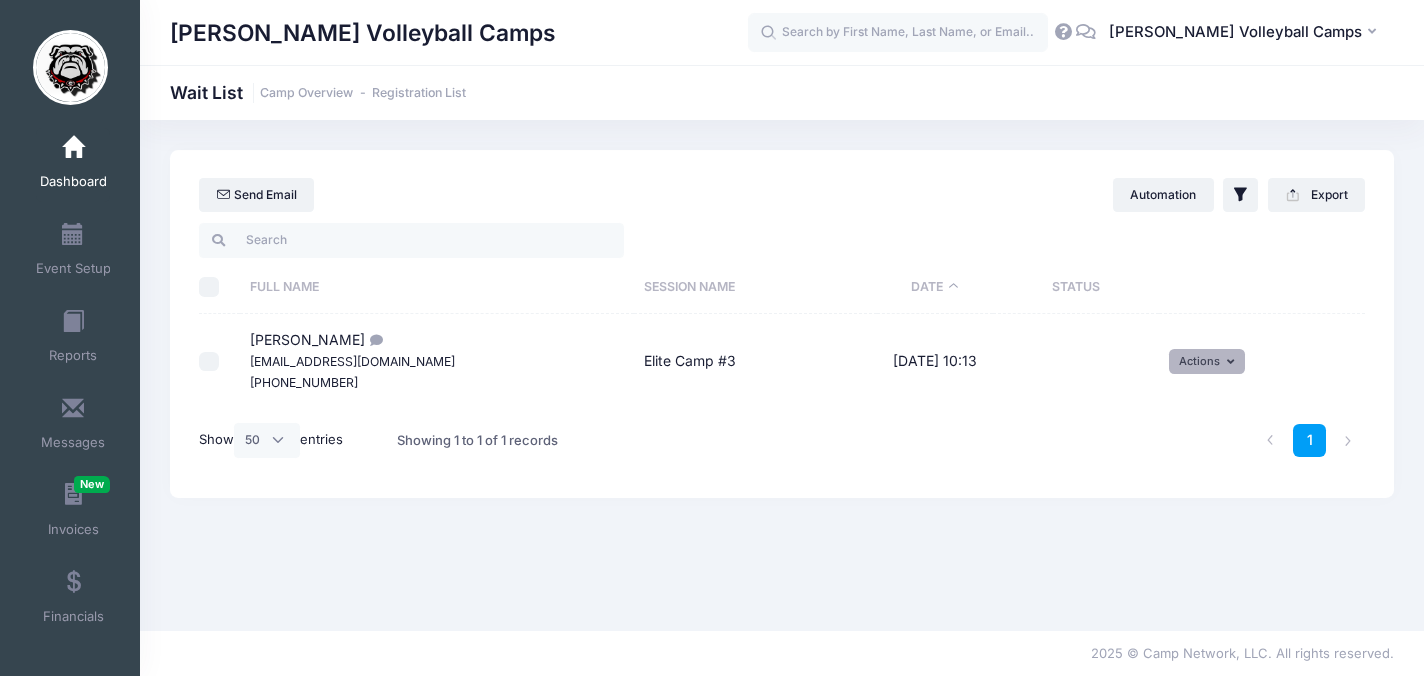 click on "Actions" at bounding box center [1207, 361] 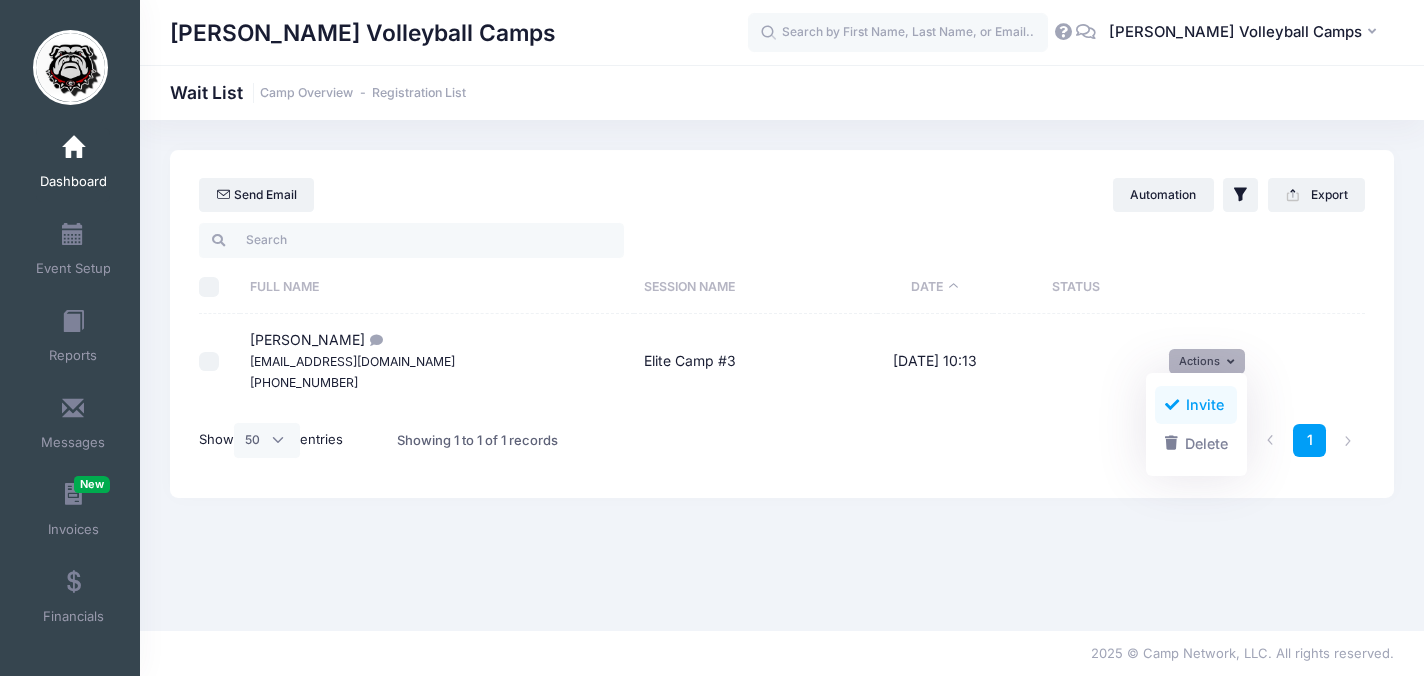 click on "Invite" at bounding box center [1196, 405] 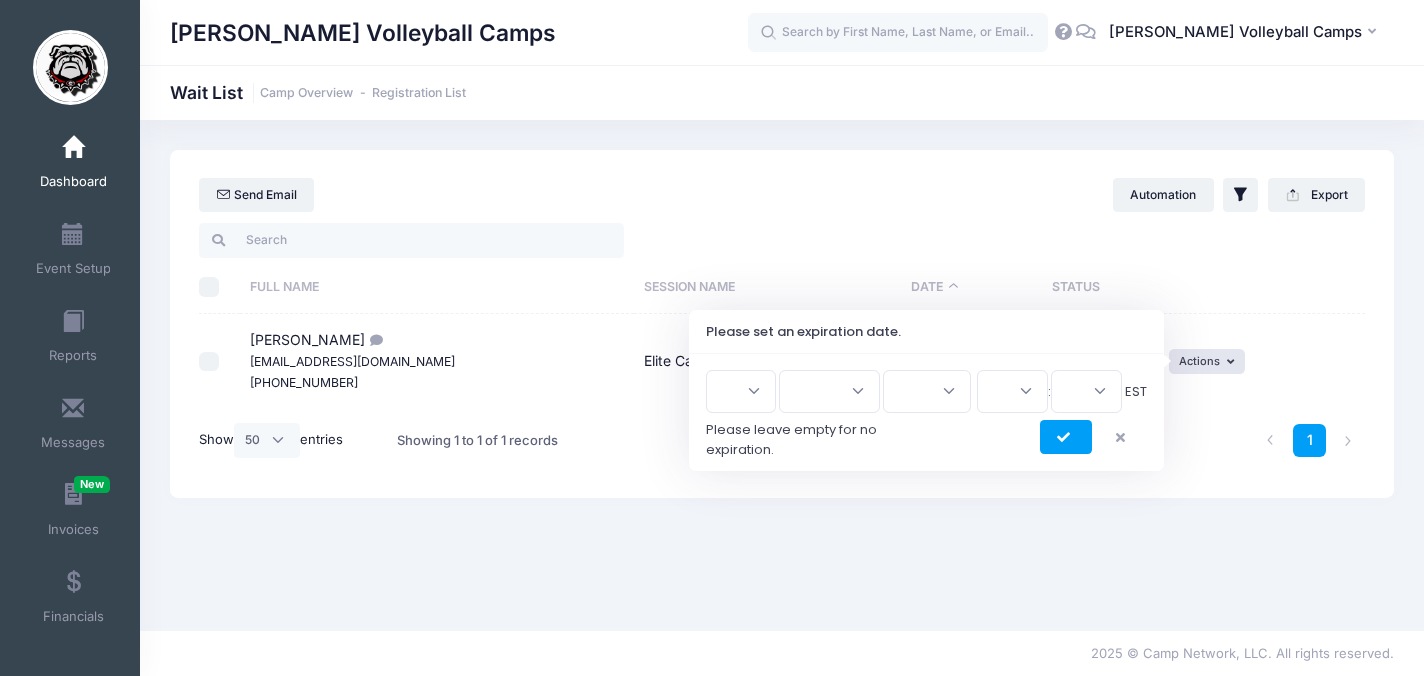 click on "1 2 3 4 5 6 7 8 9 10 11 12 13 14 15 16 17 18 19 20 21 22 23 24 25 26 27 28 29 30 31" at bounding box center (741, 391) 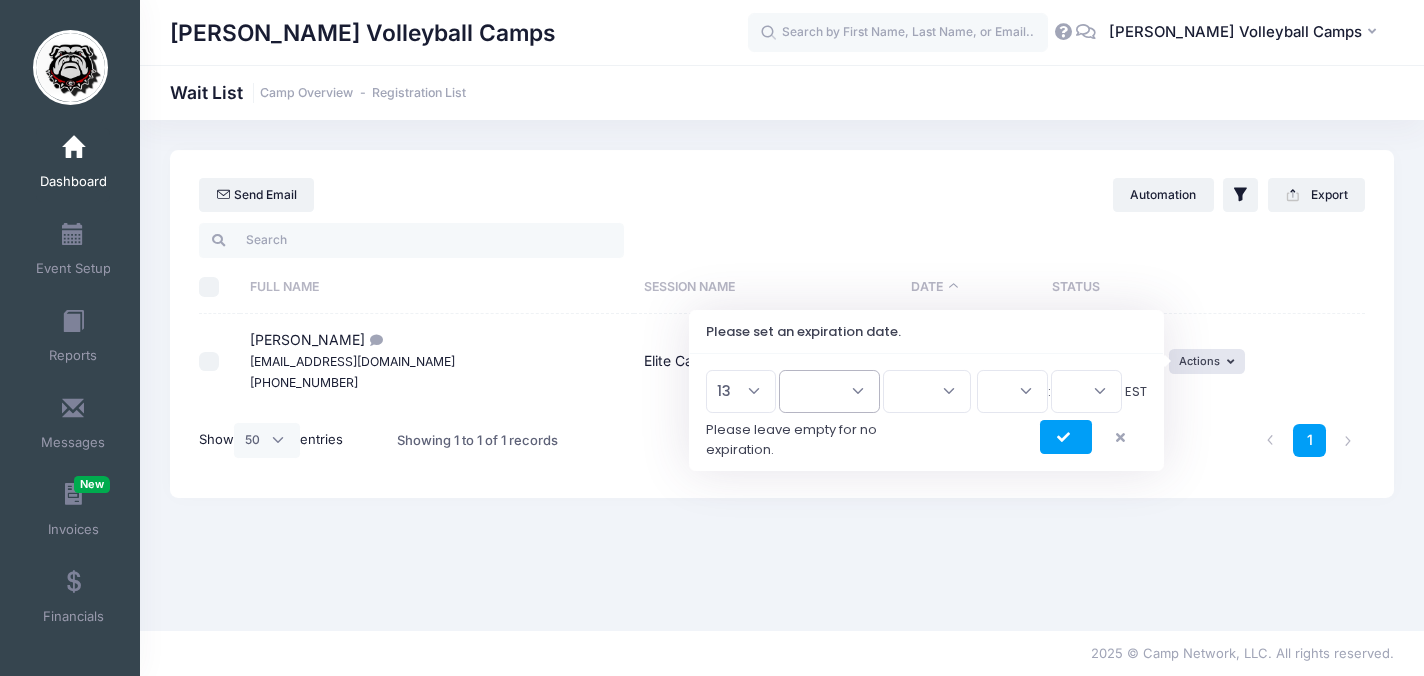 click on "Jan Feb Mar Apr May Jun Jul Aug Sep Oct Nov Dec" at bounding box center [829, 391] 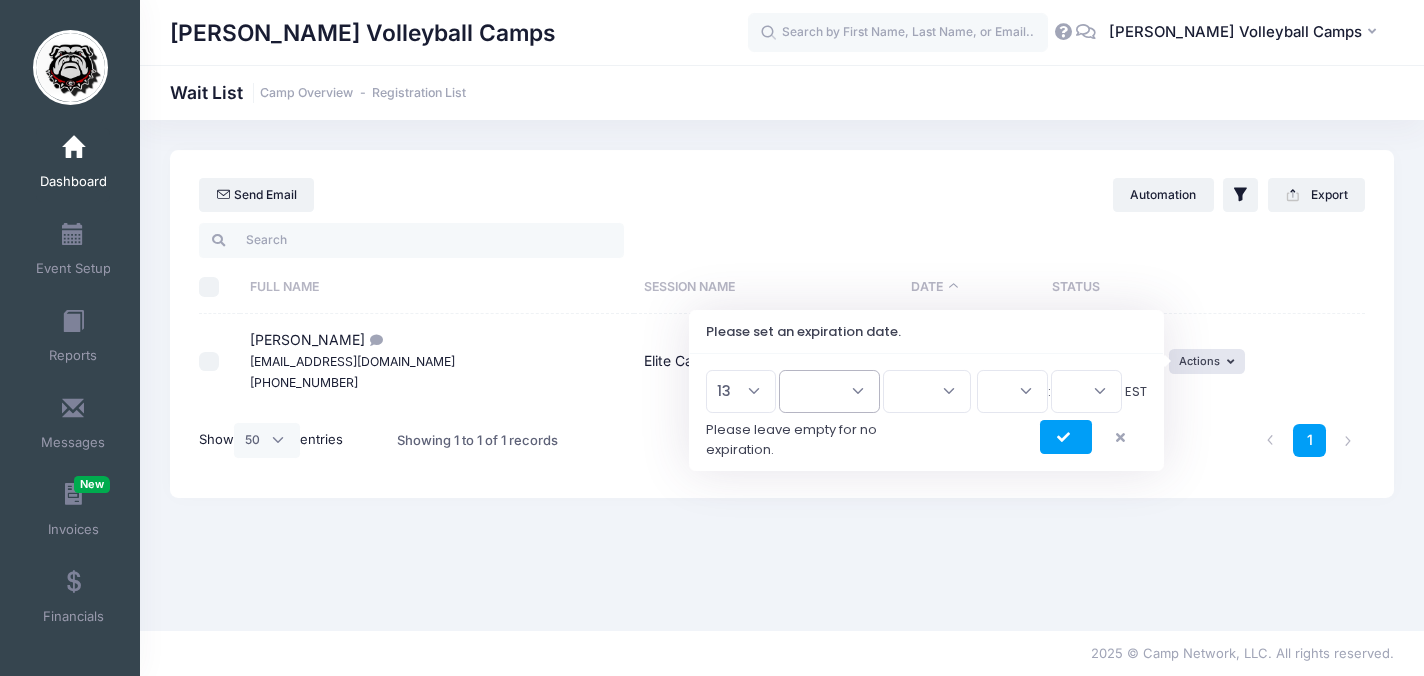 select on "6" 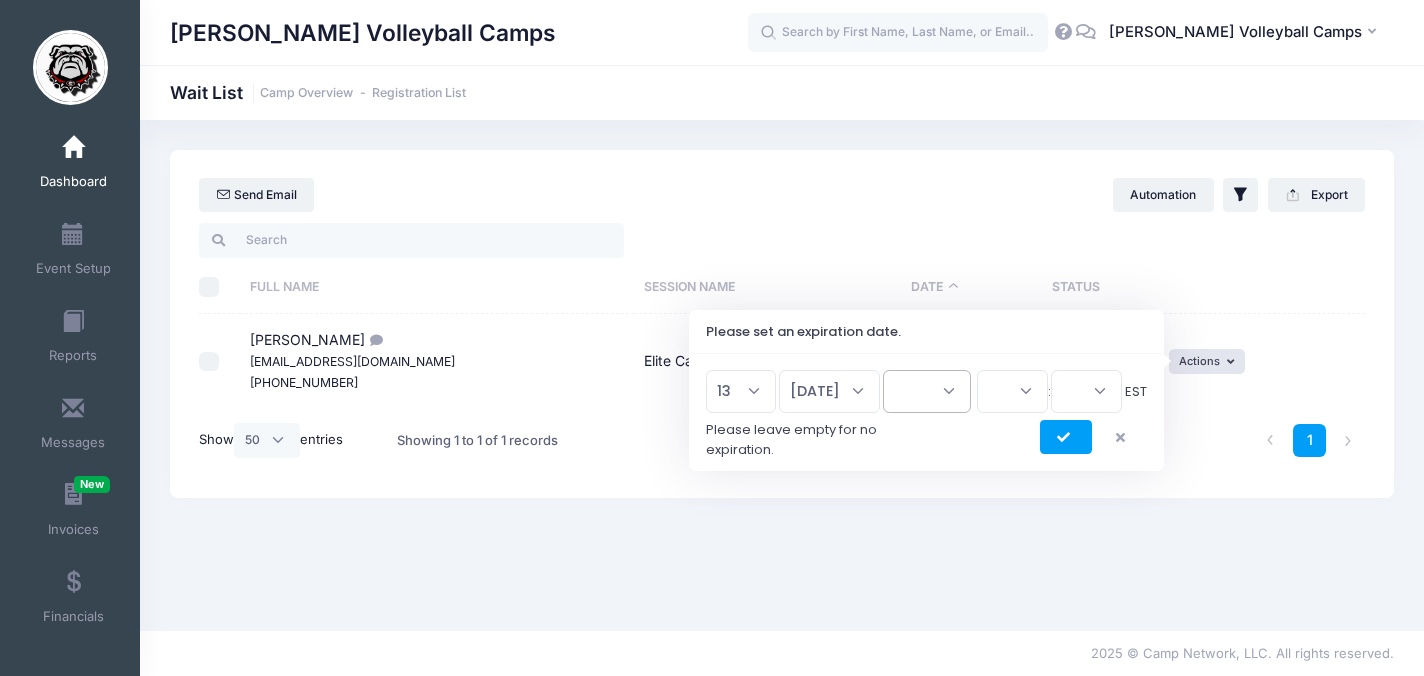 click on "2026 2025" at bounding box center (927, 391) 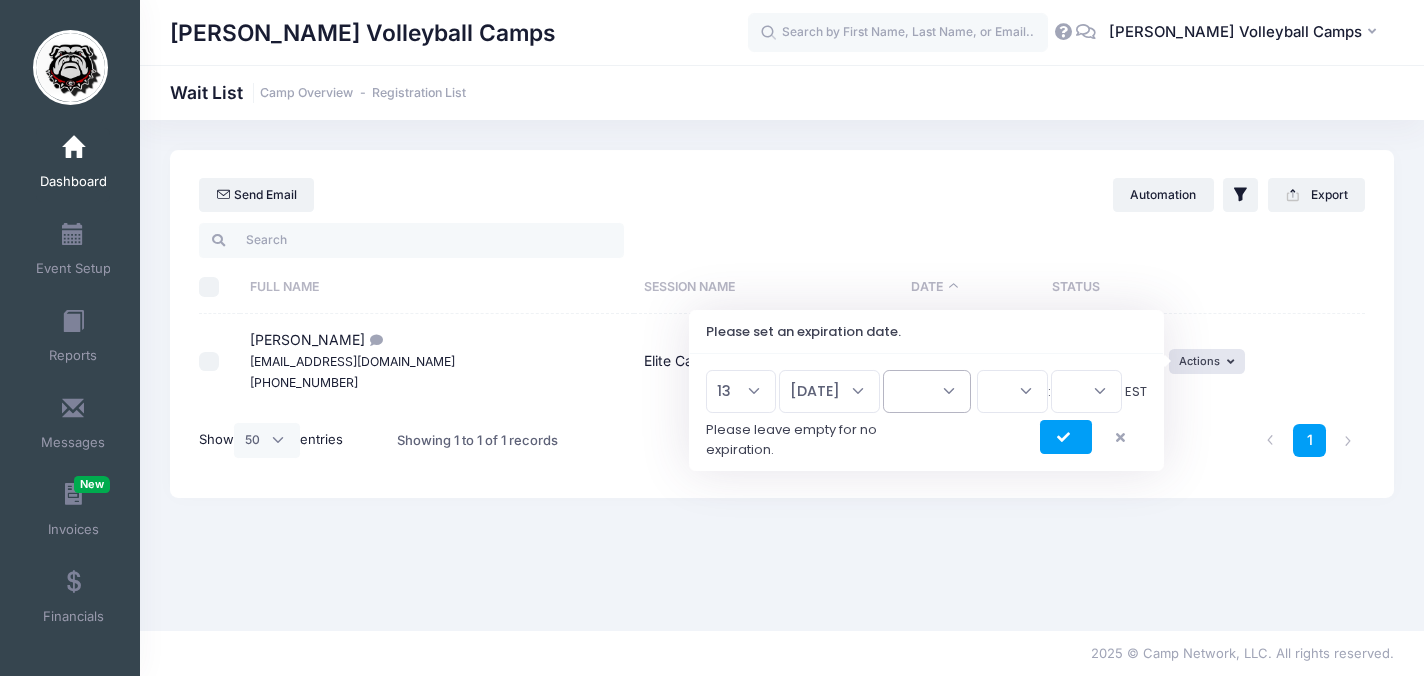select on "2025" 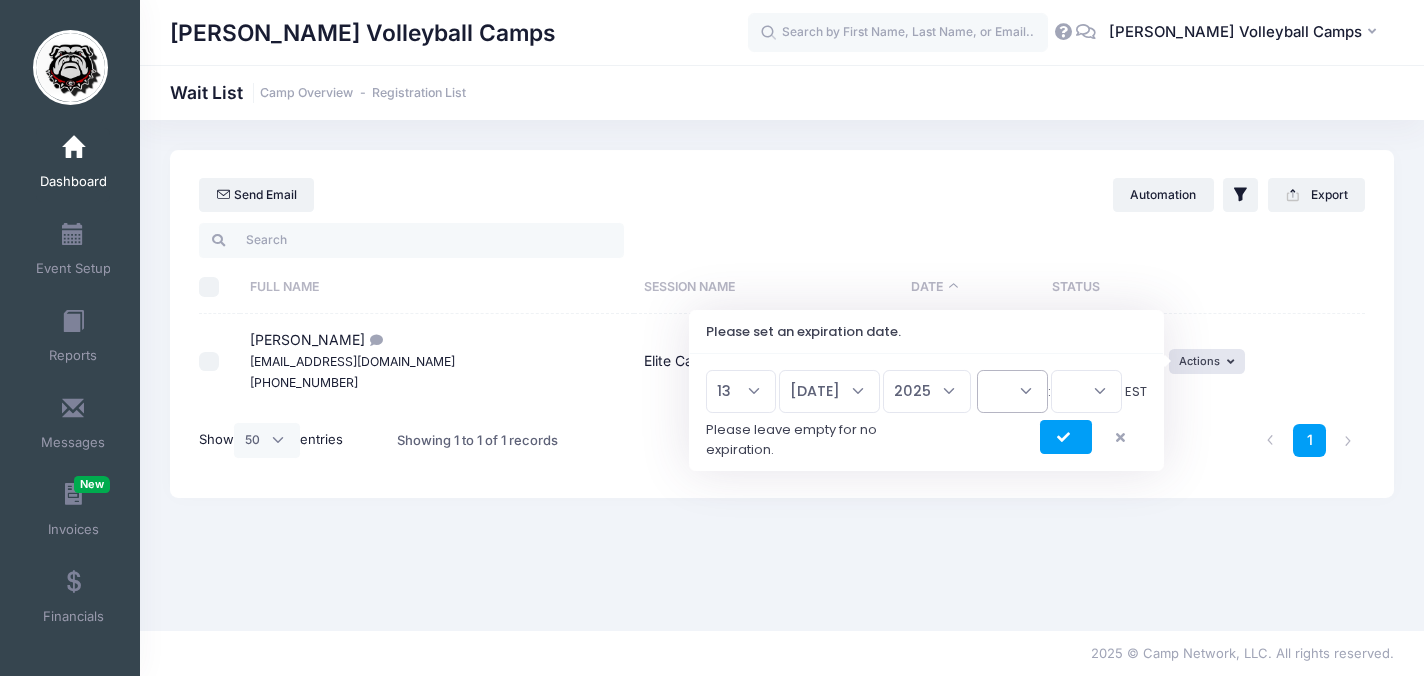 click on "00 01 02 03 04 05 06 07 08 09 10 11 12 13 14 15 16 17 18 19 20 21 22 23" at bounding box center [1012, 391] 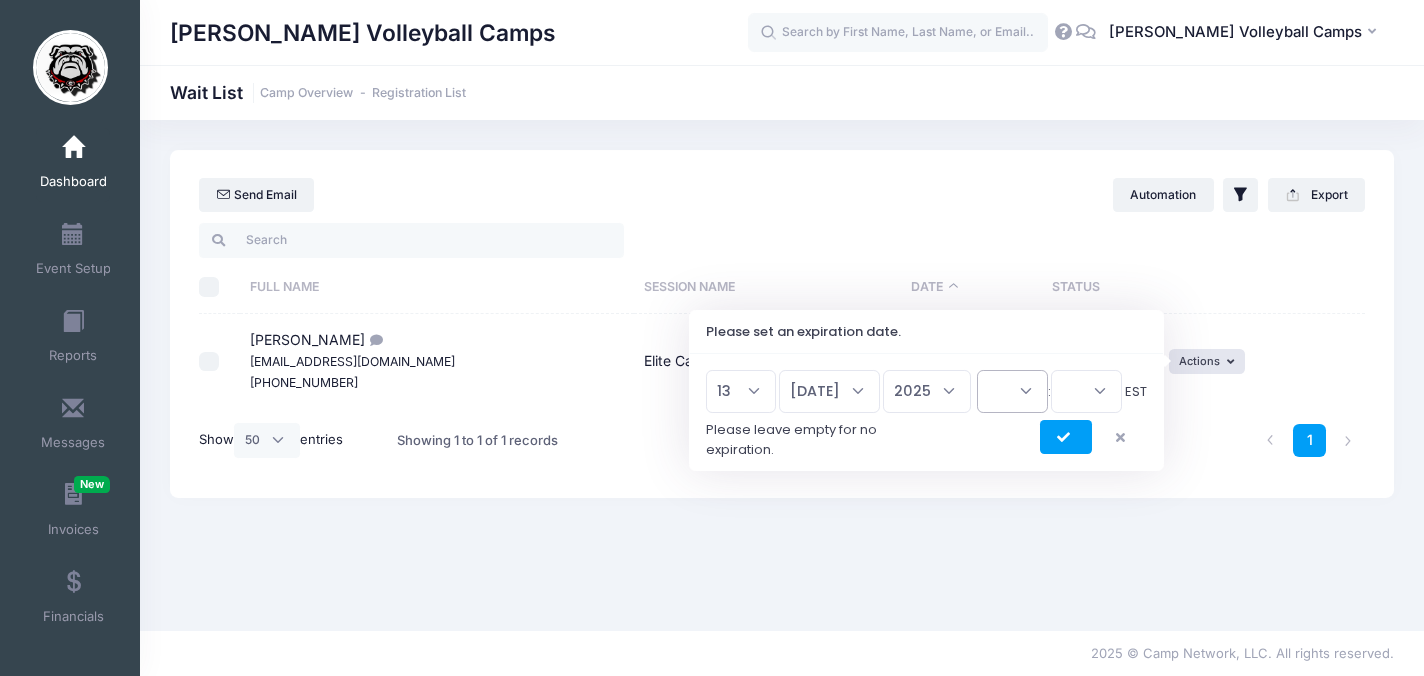 select on "23" 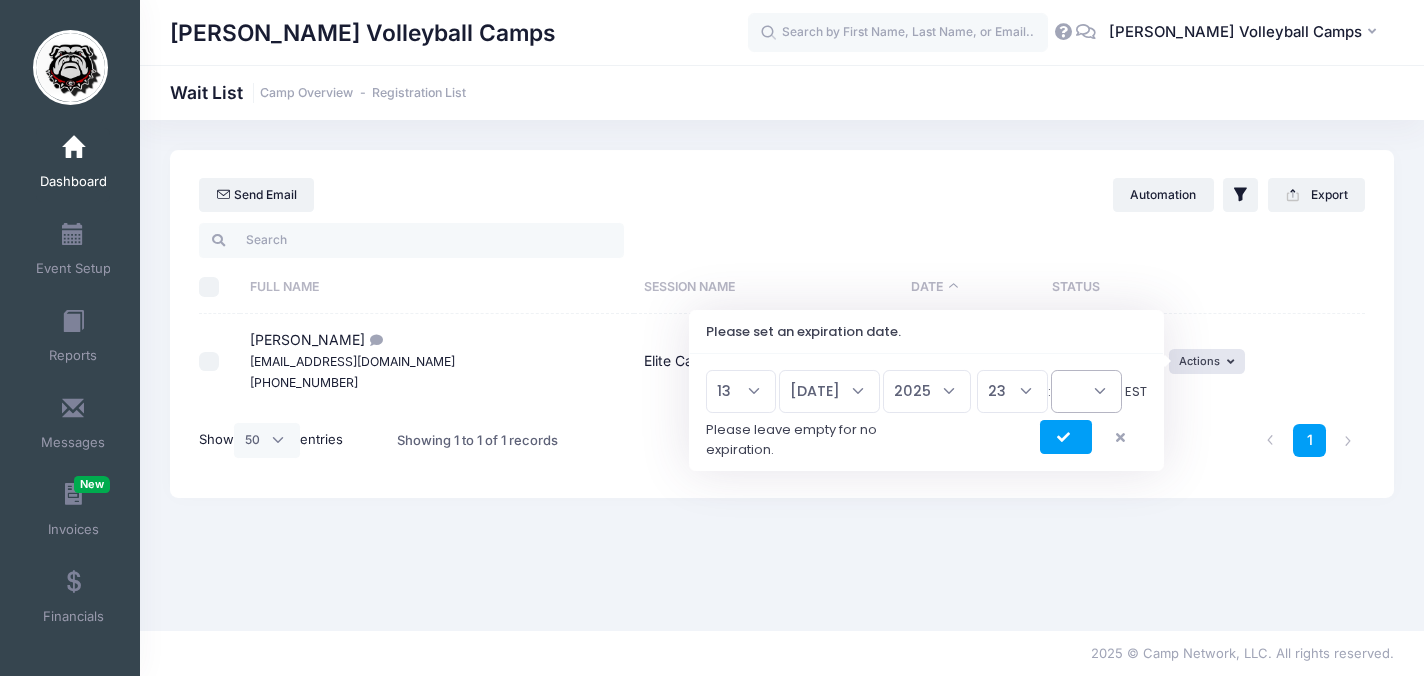click on "00 15 30 45" at bounding box center (1086, 391) 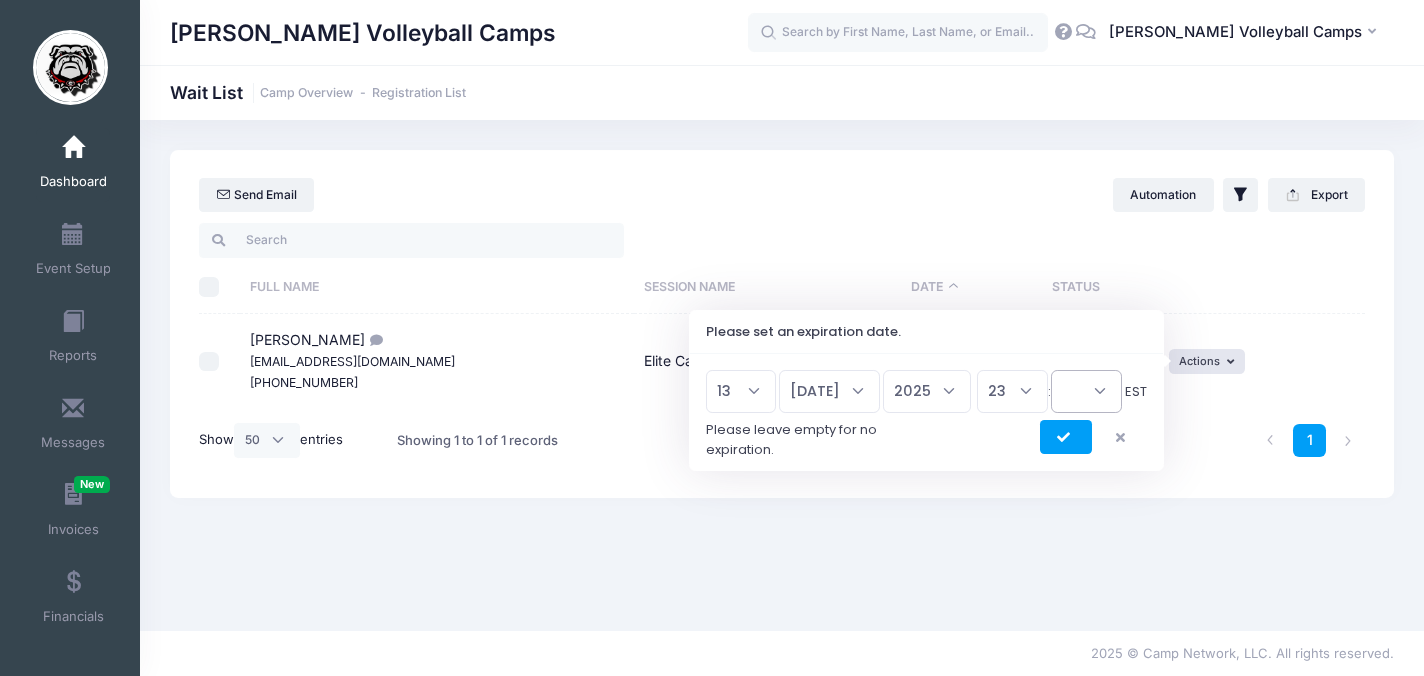 select on "45" 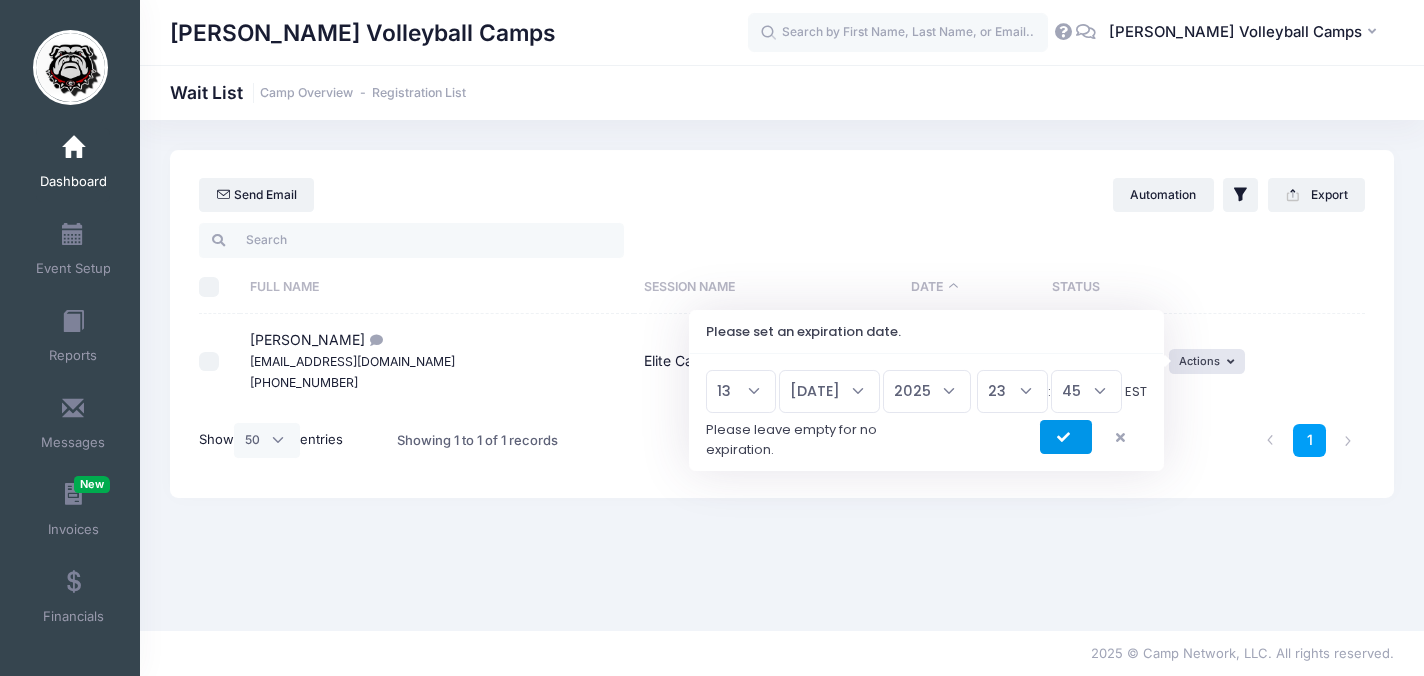 click at bounding box center [1066, 438] 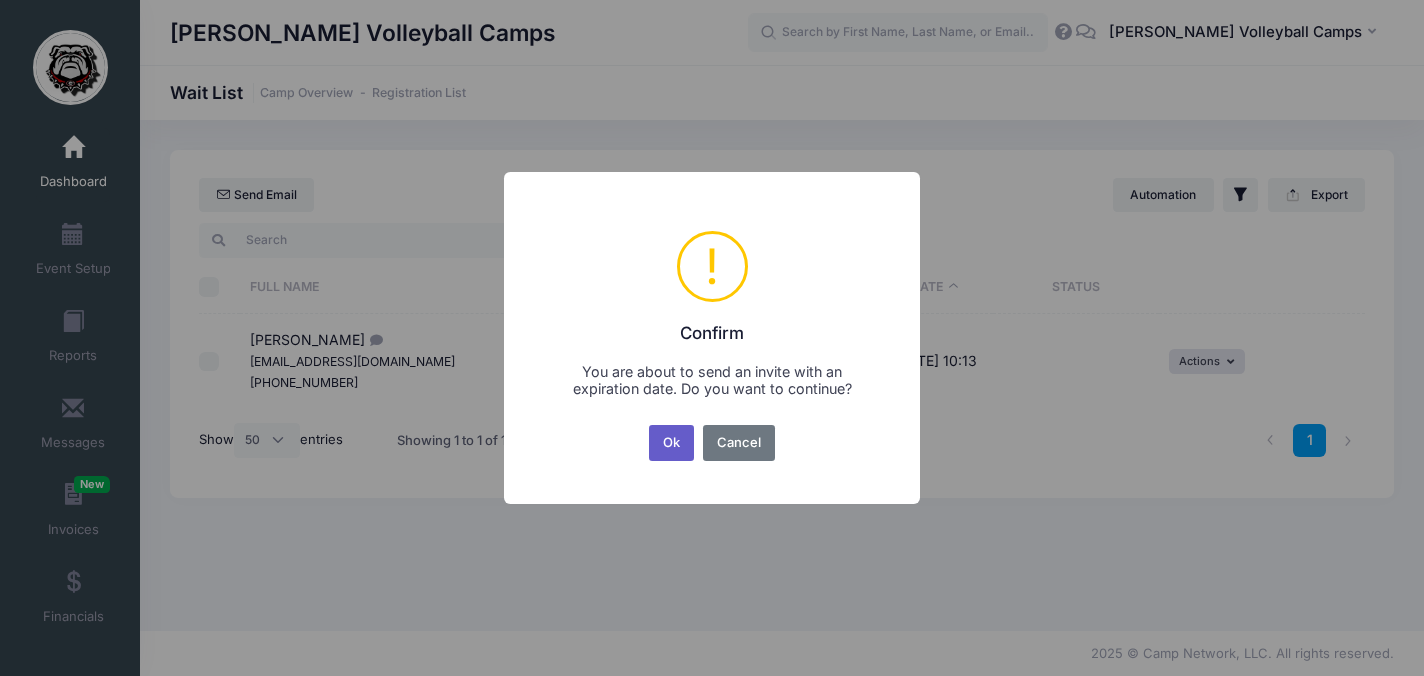 click on "Ok" at bounding box center [672, 443] 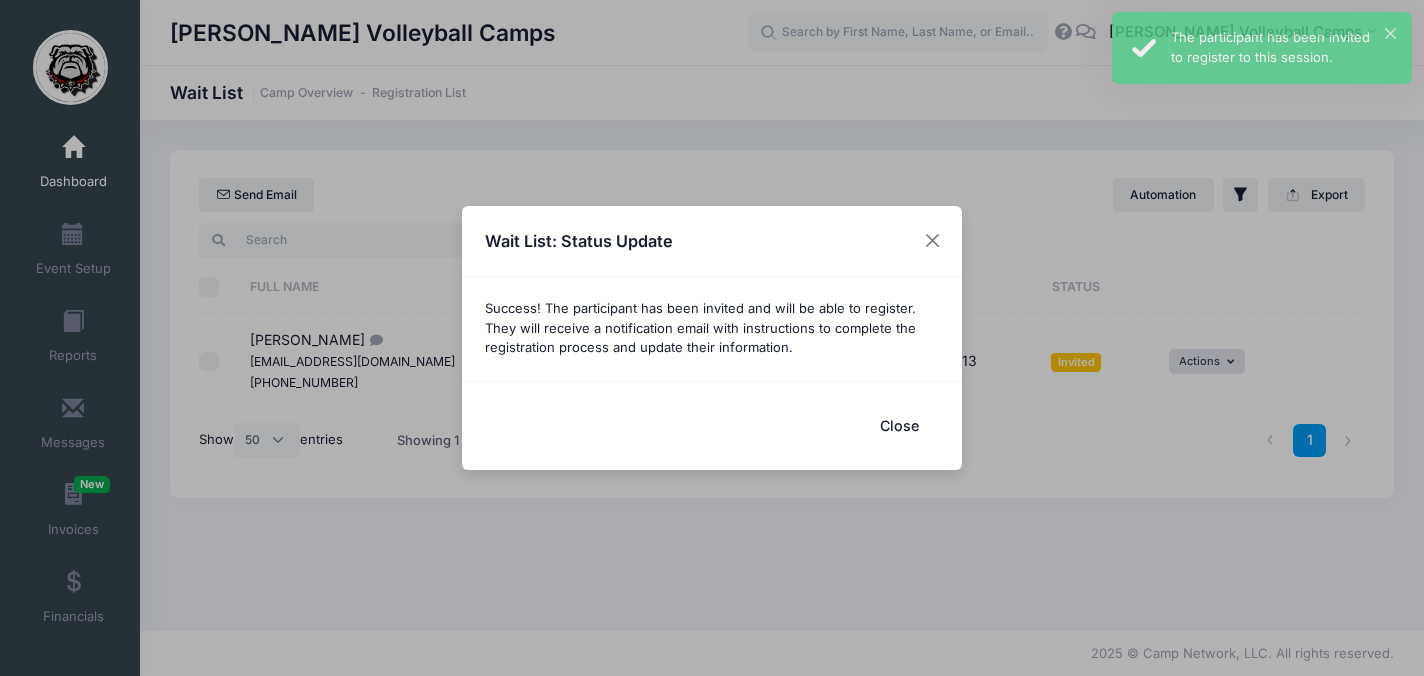 click on "Close" at bounding box center (712, 425) 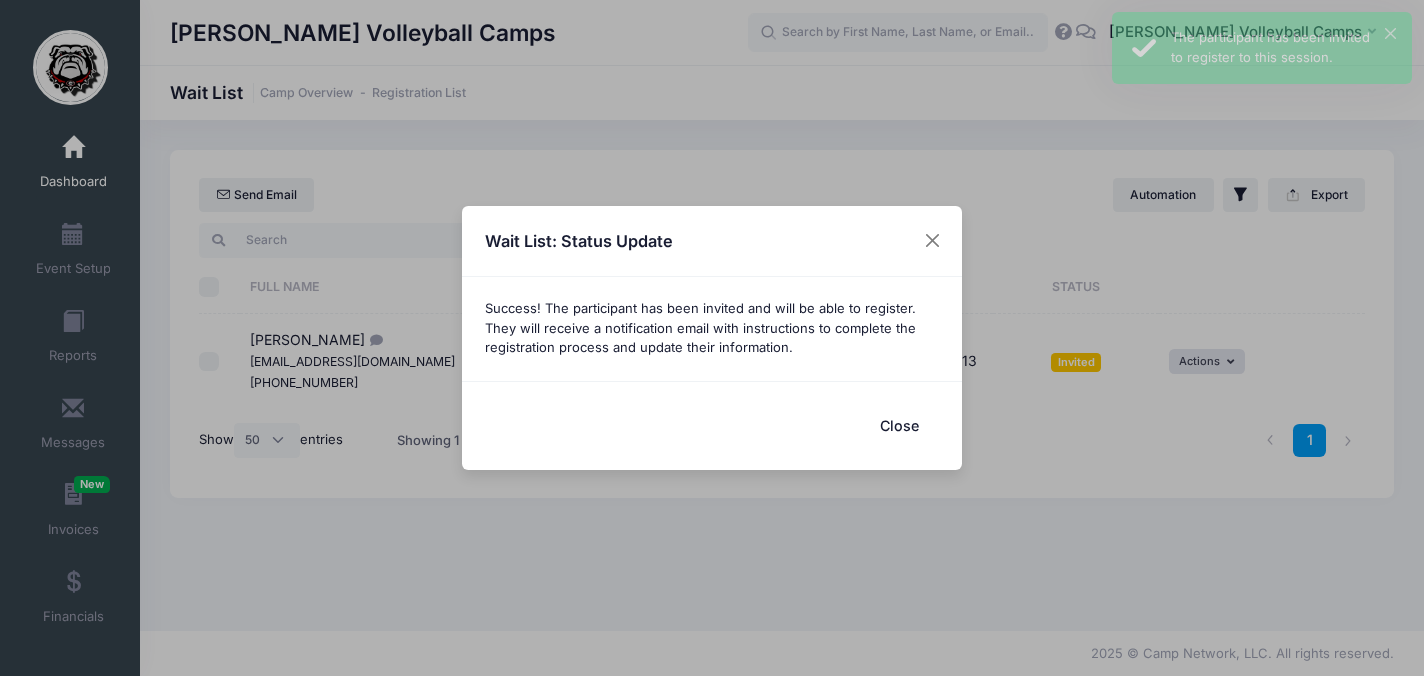 click on "Close" at bounding box center [899, 425] 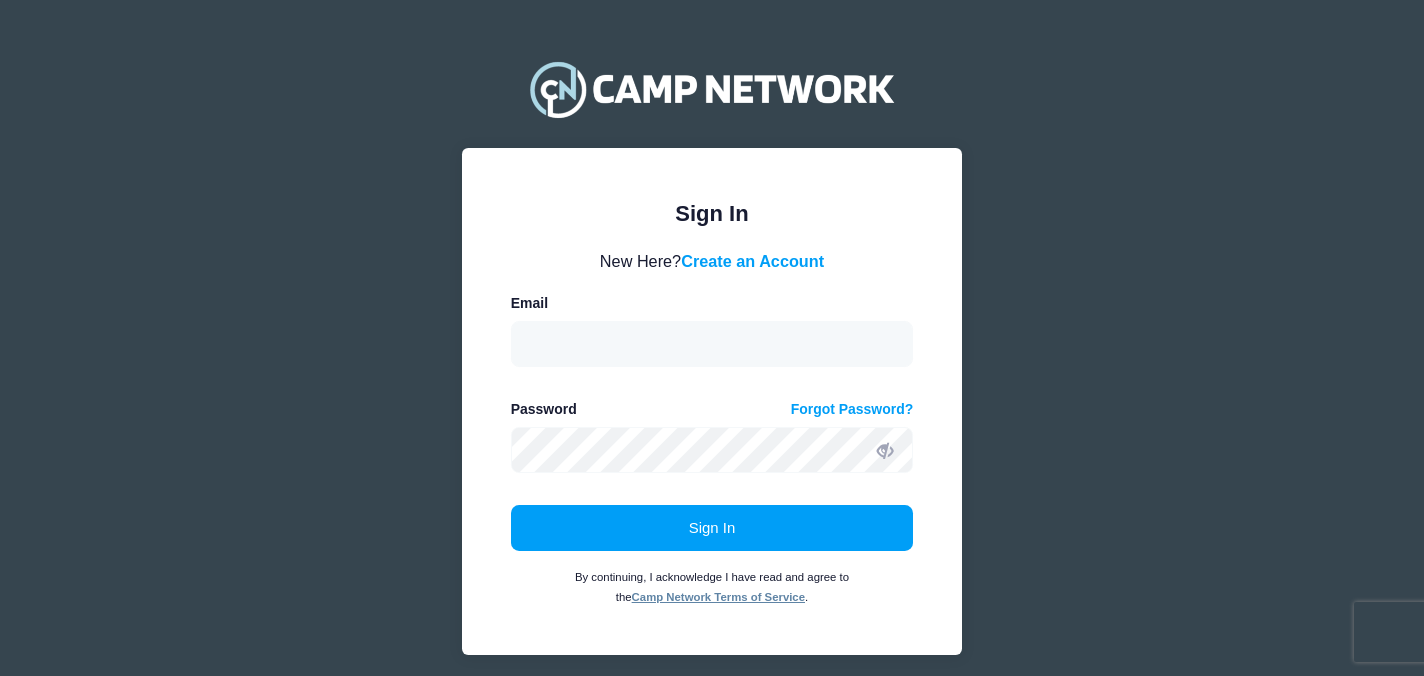 scroll, scrollTop: 0, scrollLeft: 0, axis: both 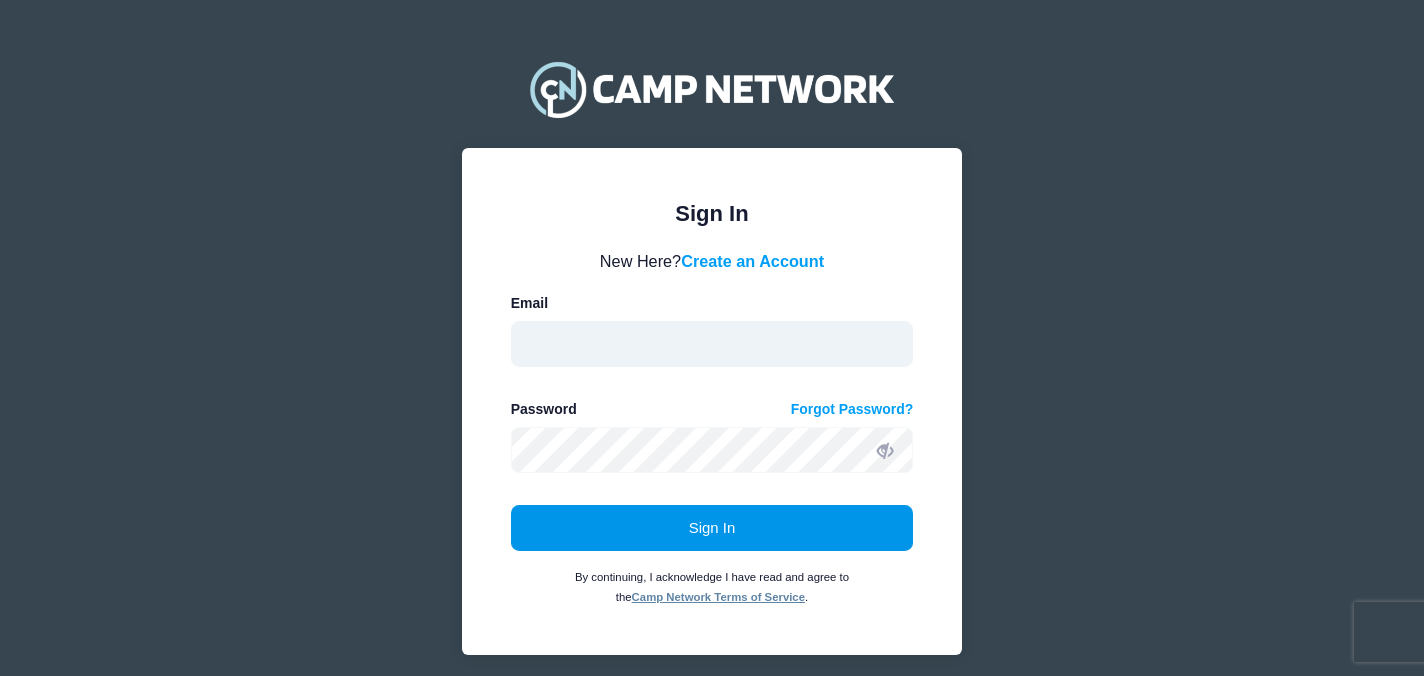 type on "[EMAIL_ADDRESS][DOMAIN_NAME]" 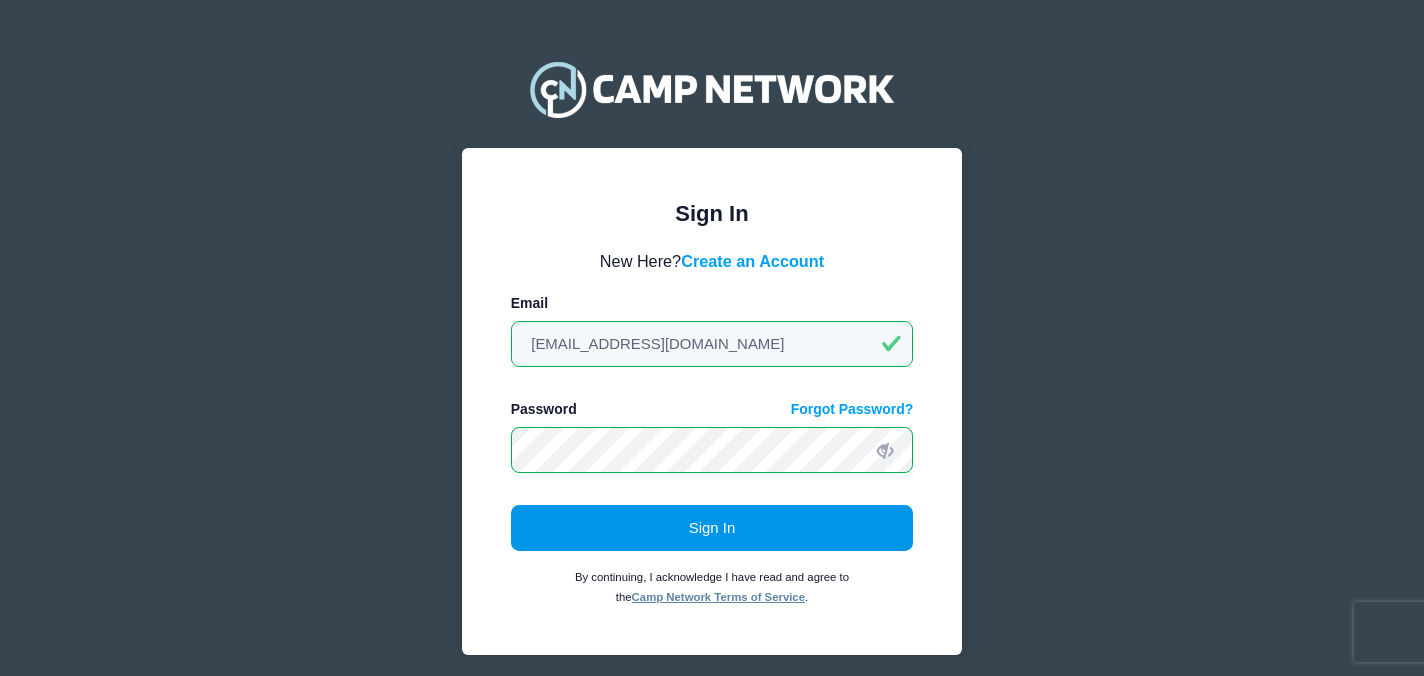 click on "Sign In" at bounding box center (712, 528) 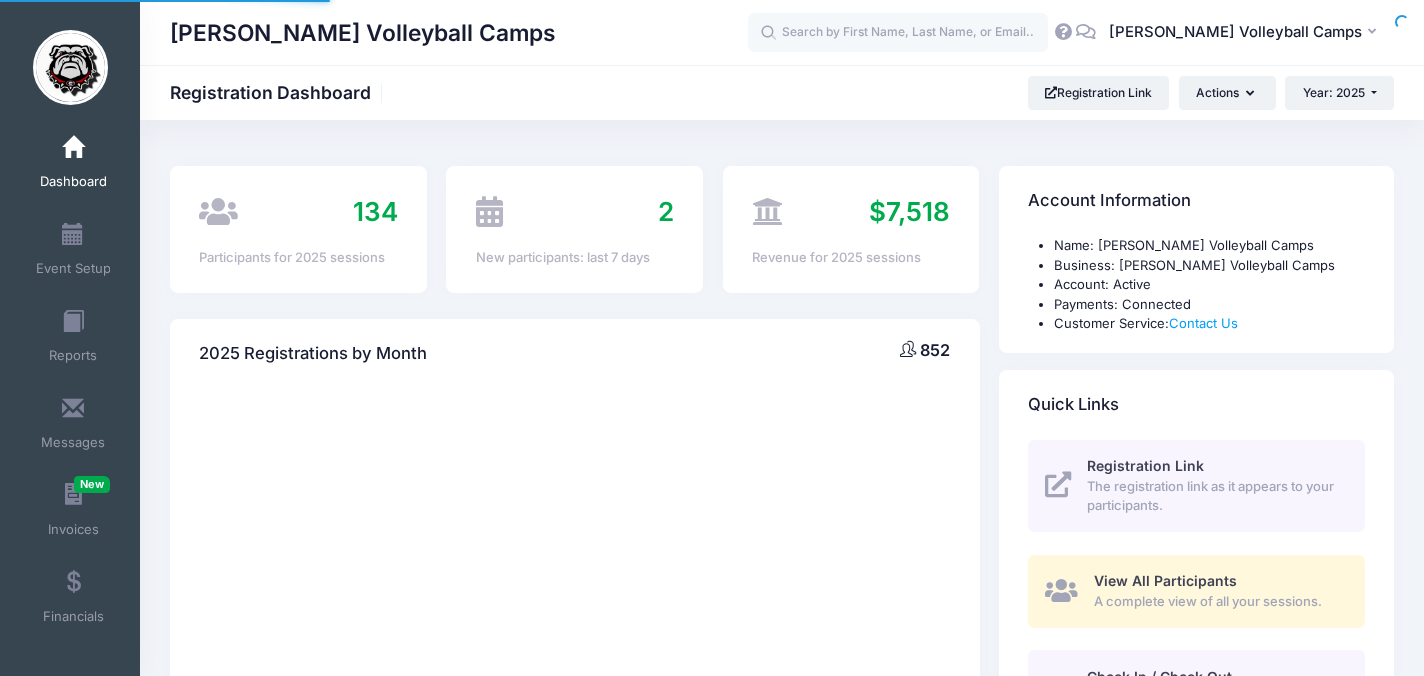 scroll, scrollTop: 0, scrollLeft: 0, axis: both 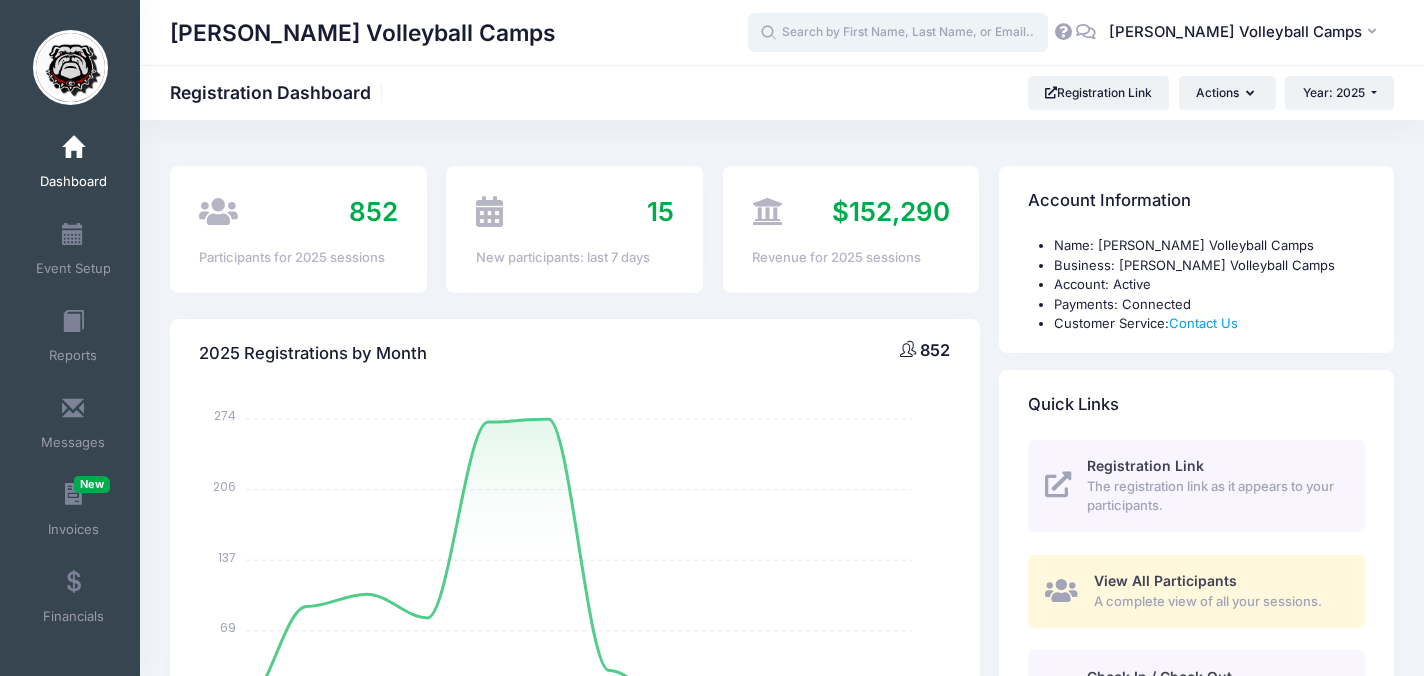 click at bounding box center [898, 33] 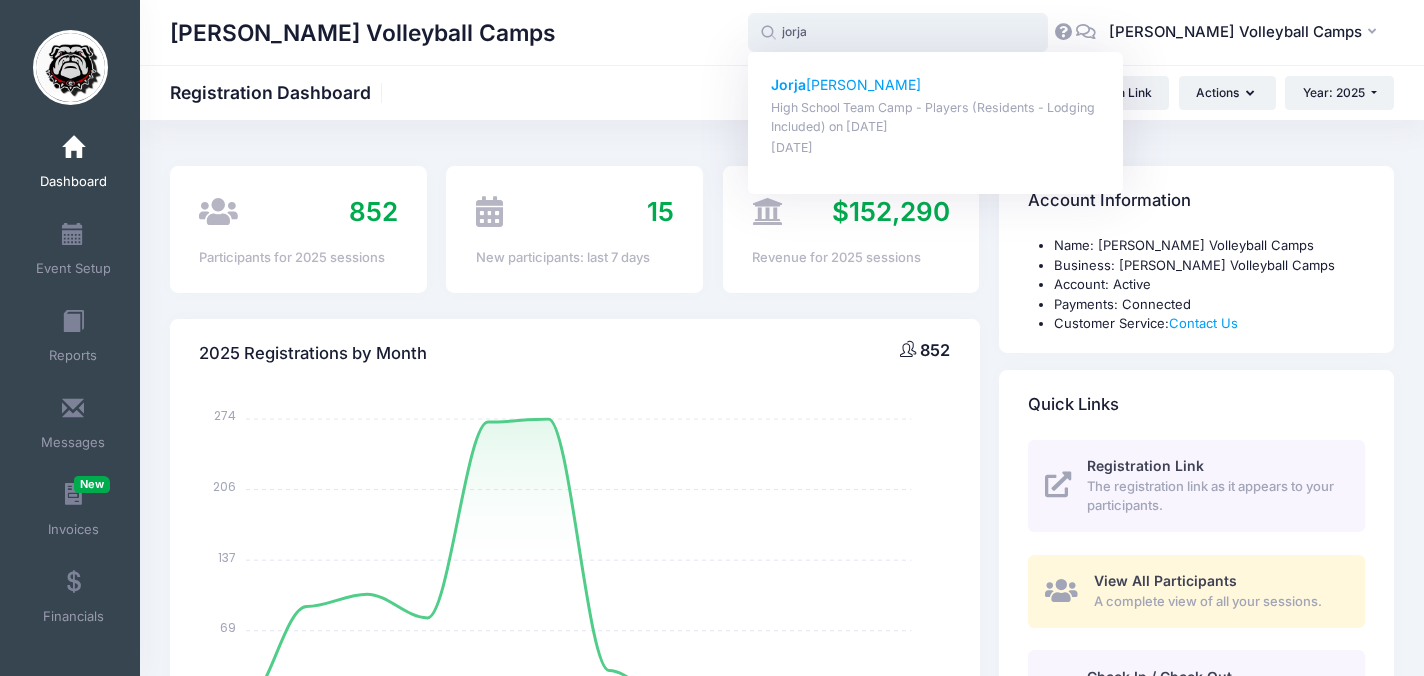click on "High School Team Camp - Players (Residents - Lodging Included) on Jul-18, 2025" at bounding box center (936, 117) 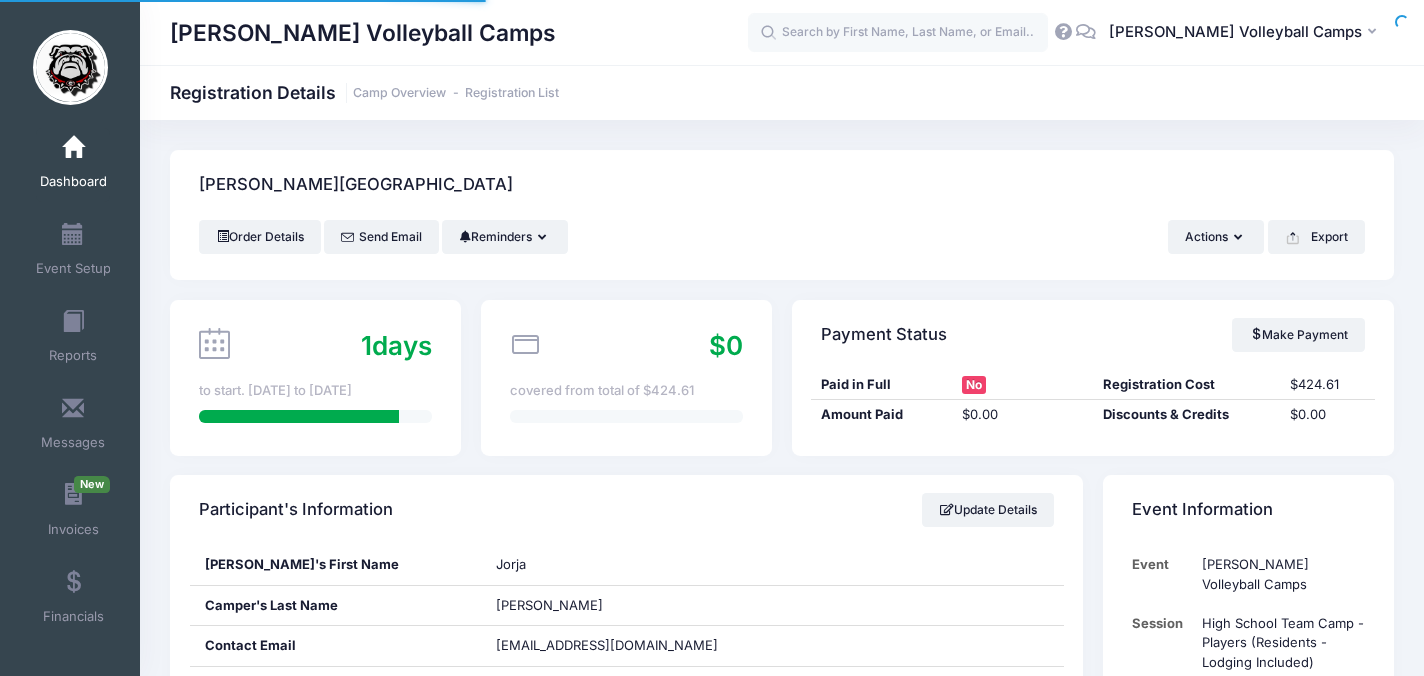 scroll, scrollTop: 0, scrollLeft: 0, axis: both 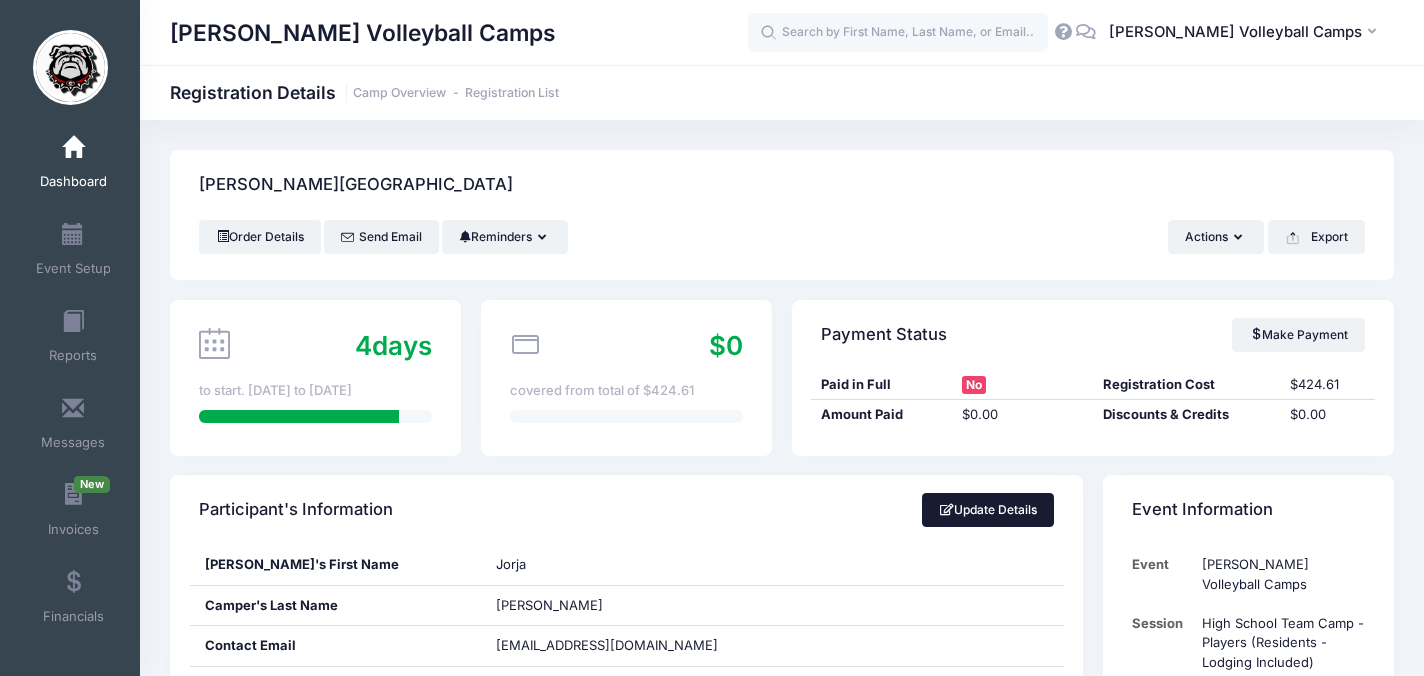 click on "Update Details" at bounding box center [988, 510] 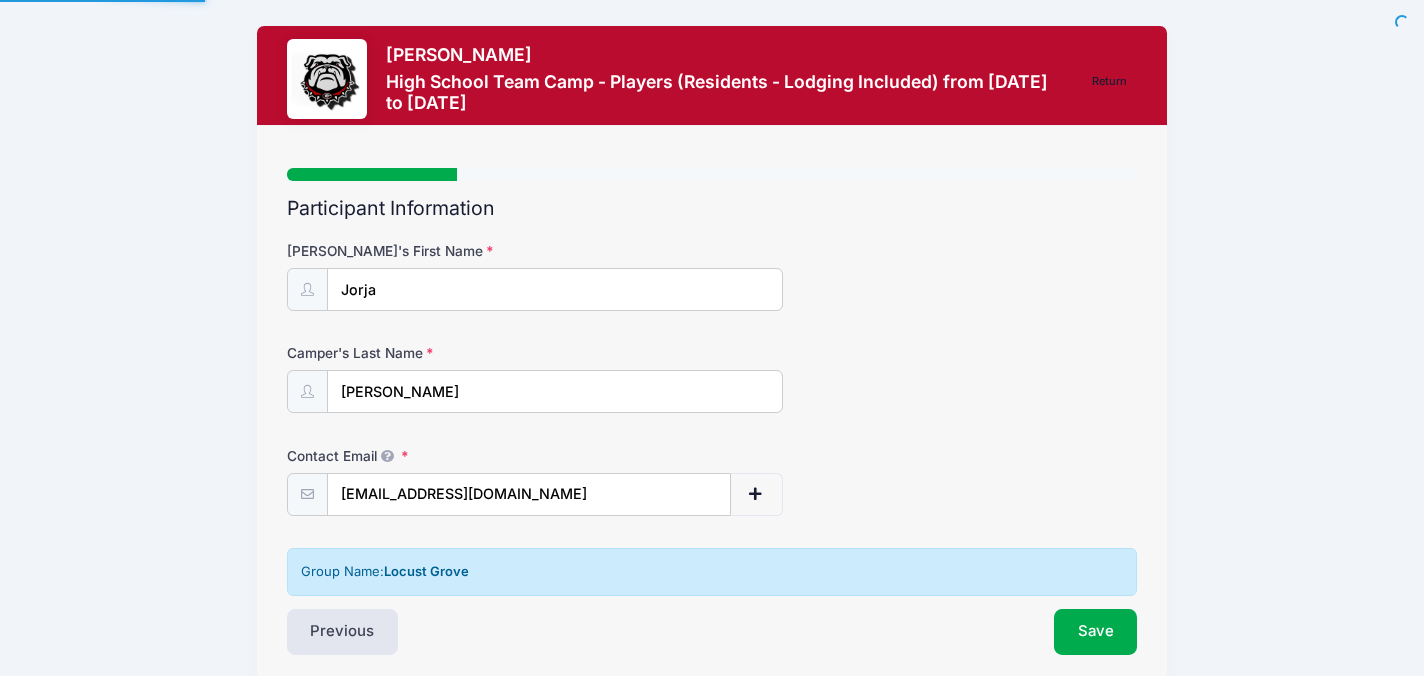 scroll, scrollTop: 0, scrollLeft: 0, axis: both 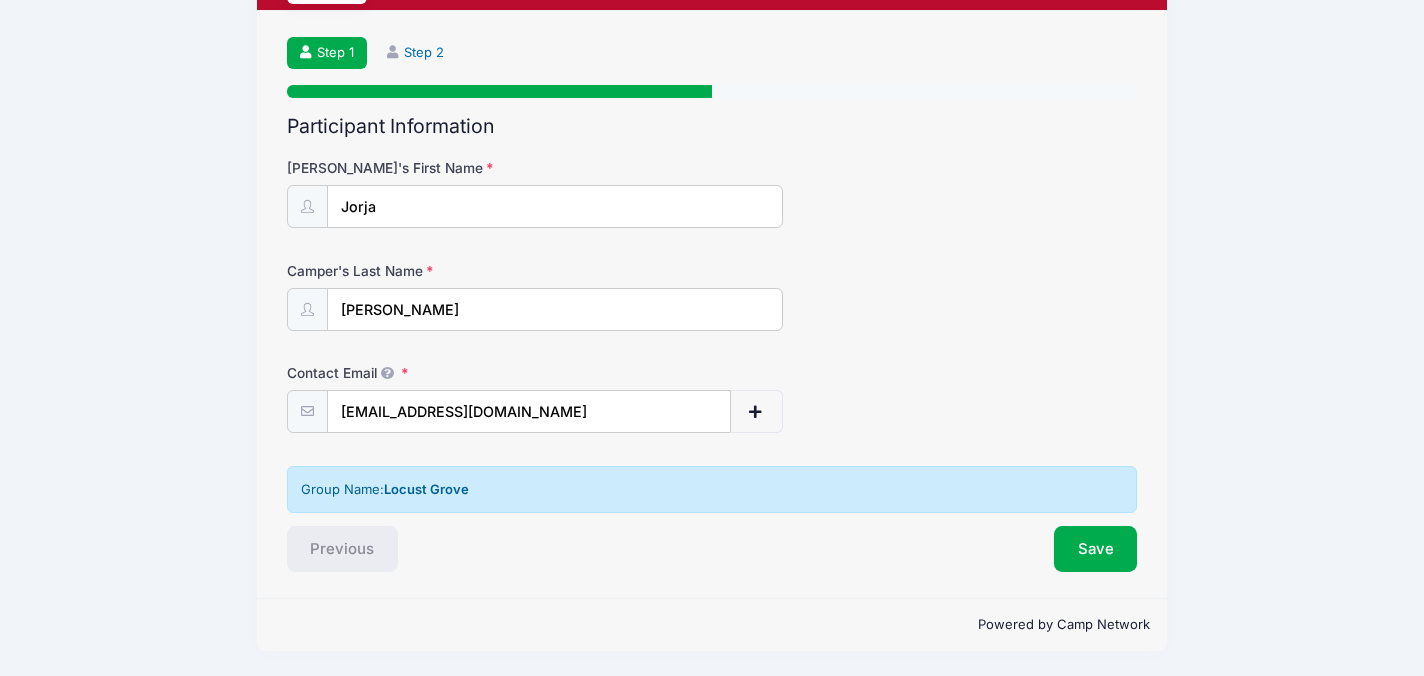 click on "Step 2" at bounding box center (416, 53) 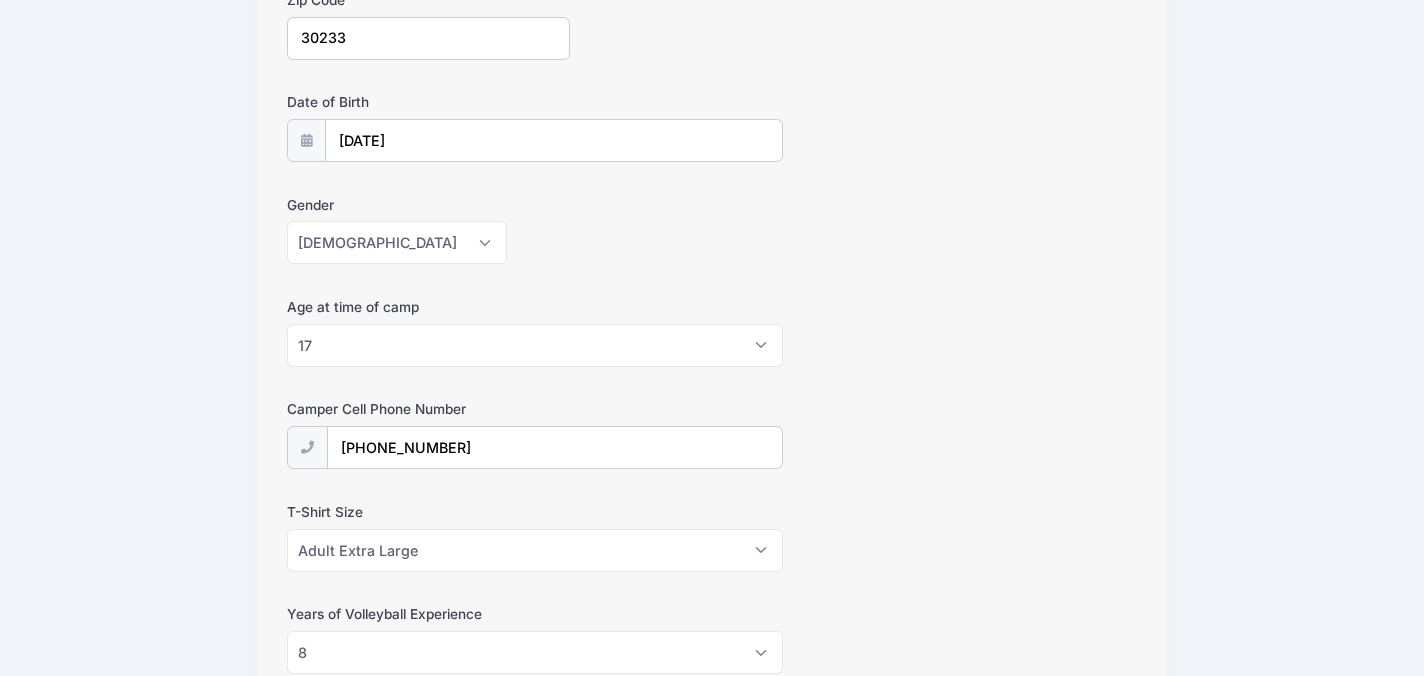 scroll, scrollTop: 0, scrollLeft: 0, axis: both 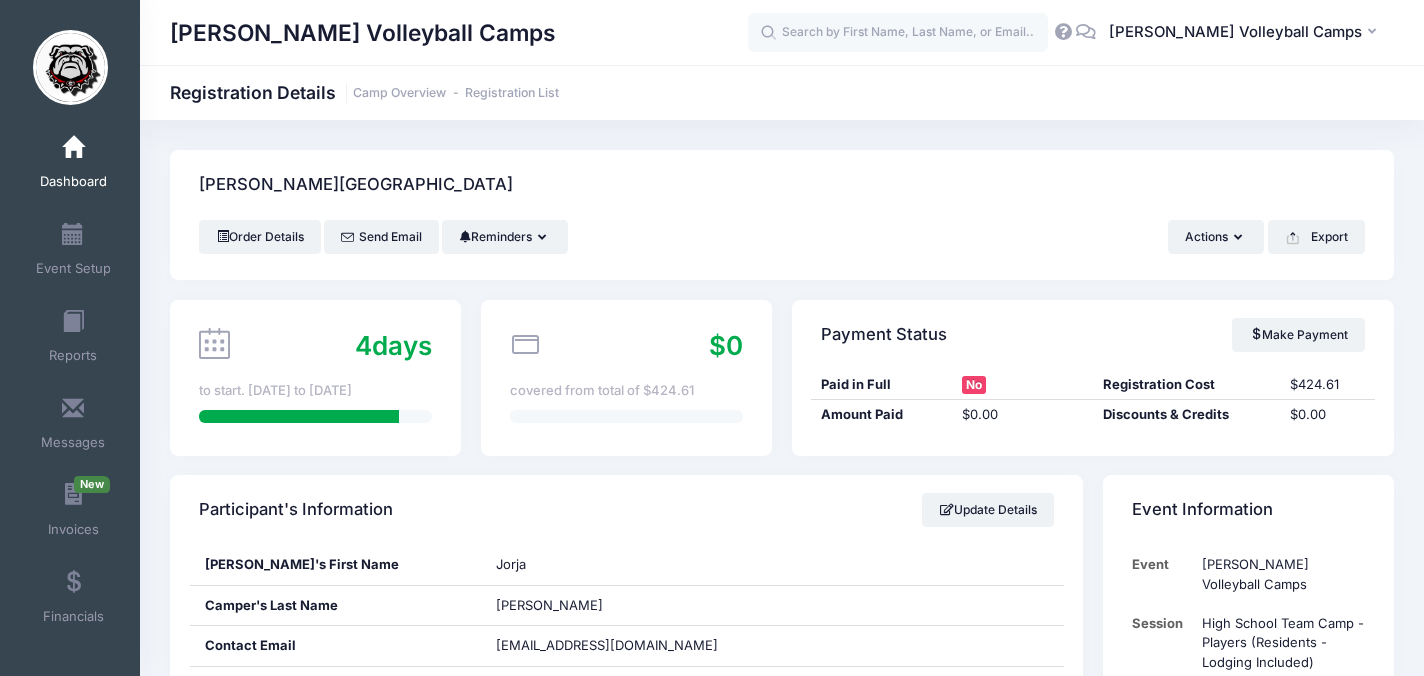 click on "Dashboard" at bounding box center [73, 165] 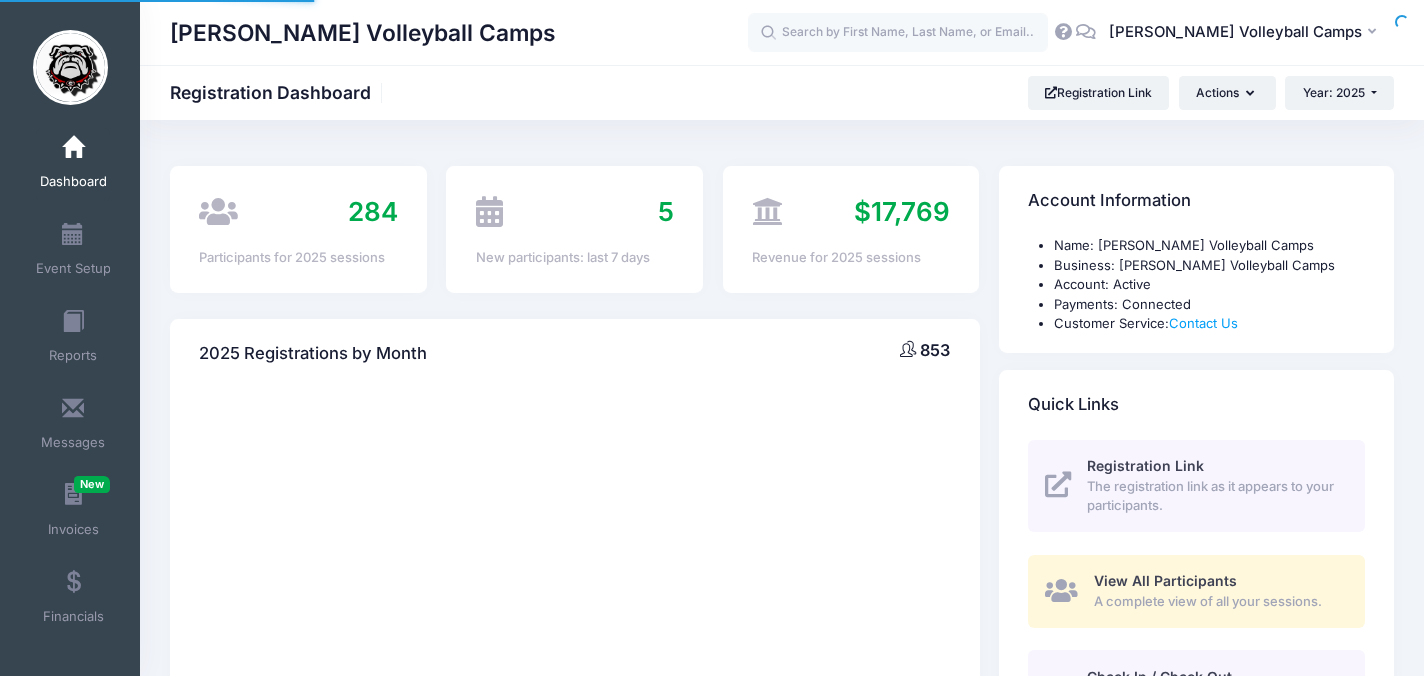 scroll, scrollTop: 0, scrollLeft: 0, axis: both 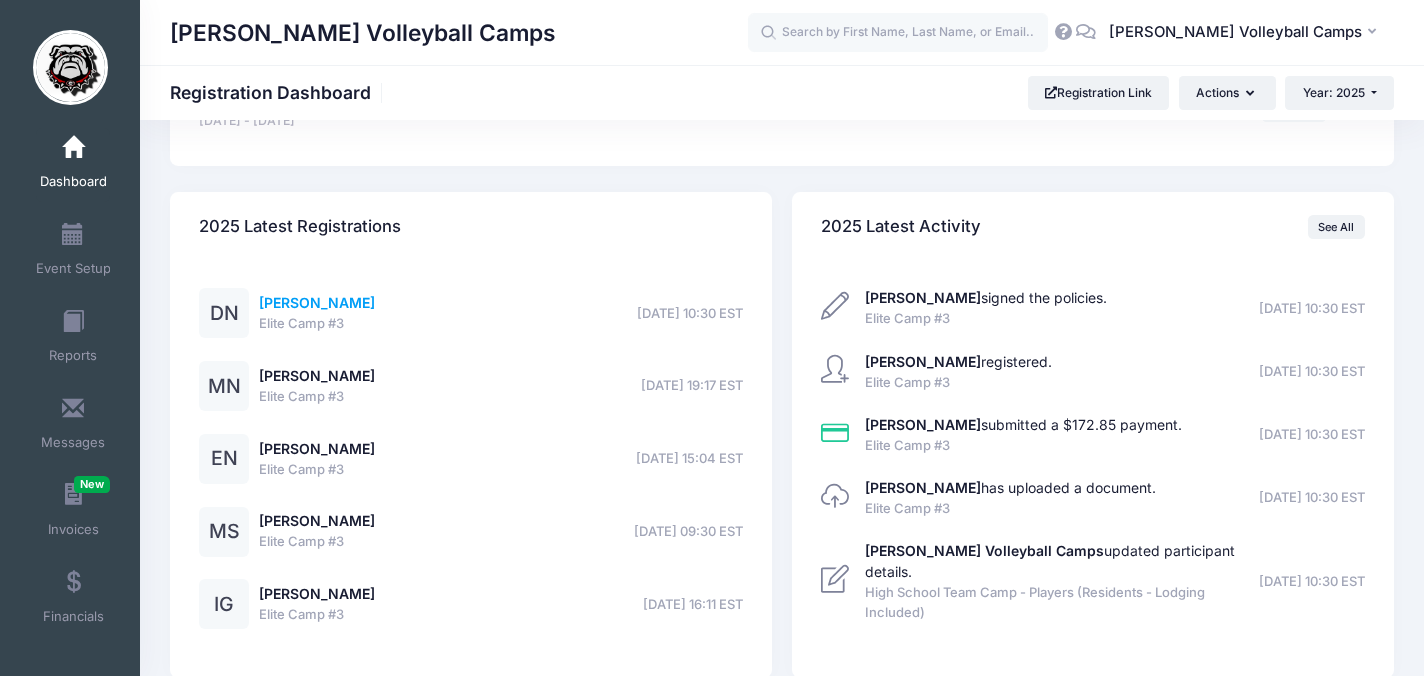 click on "Danielle Nelson" at bounding box center (317, 302) 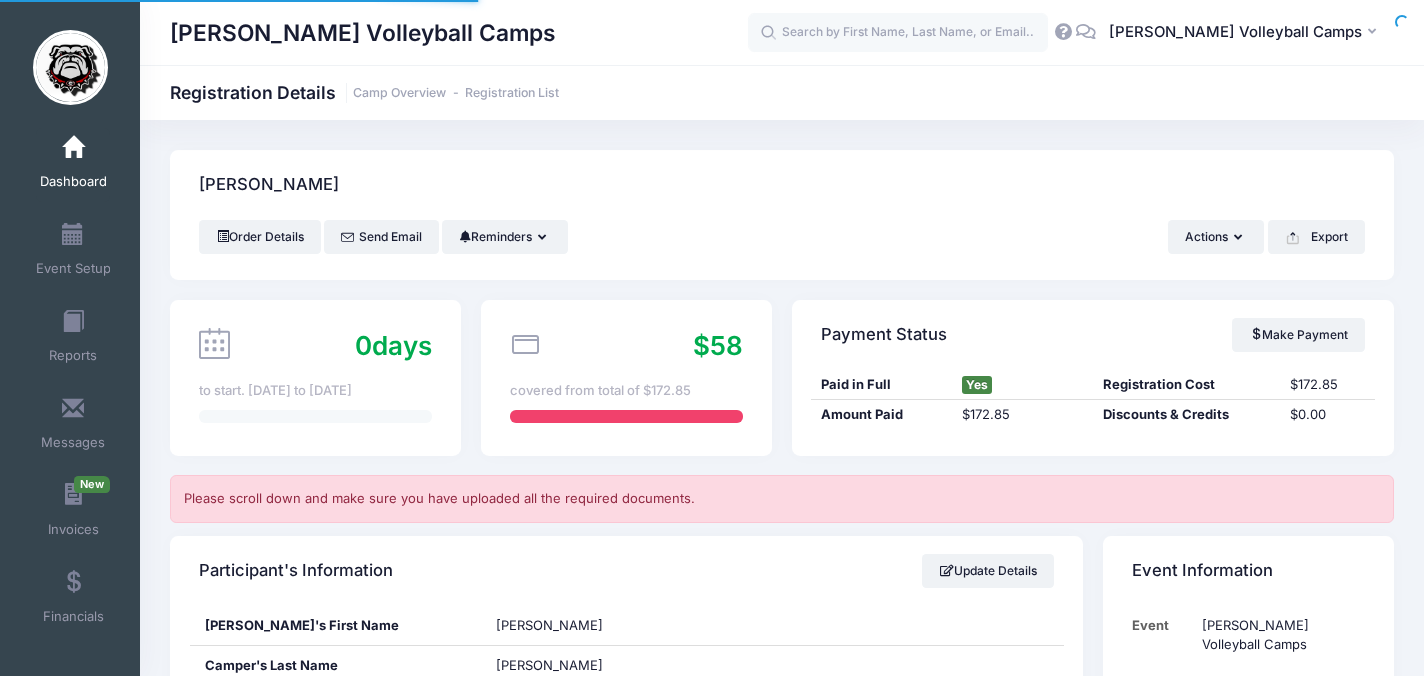scroll, scrollTop: 0, scrollLeft: 0, axis: both 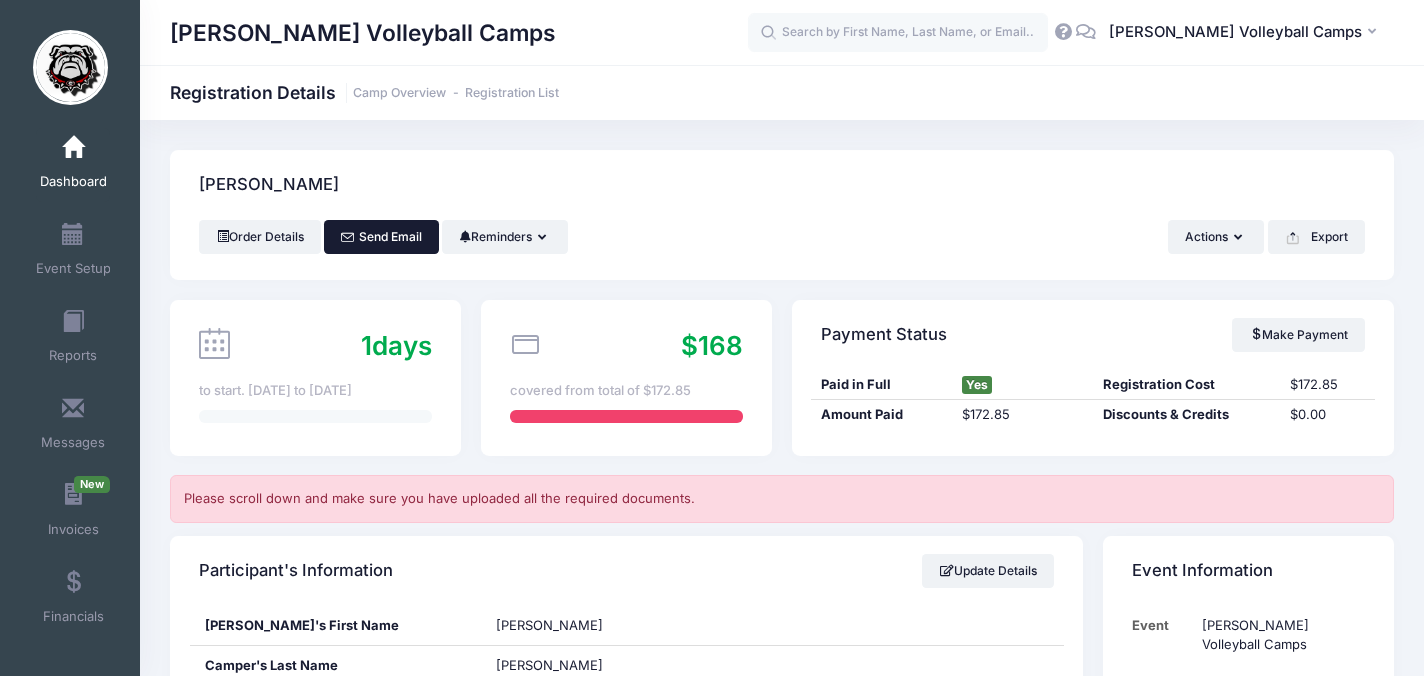 click on "Send Email" at bounding box center [381, 237] 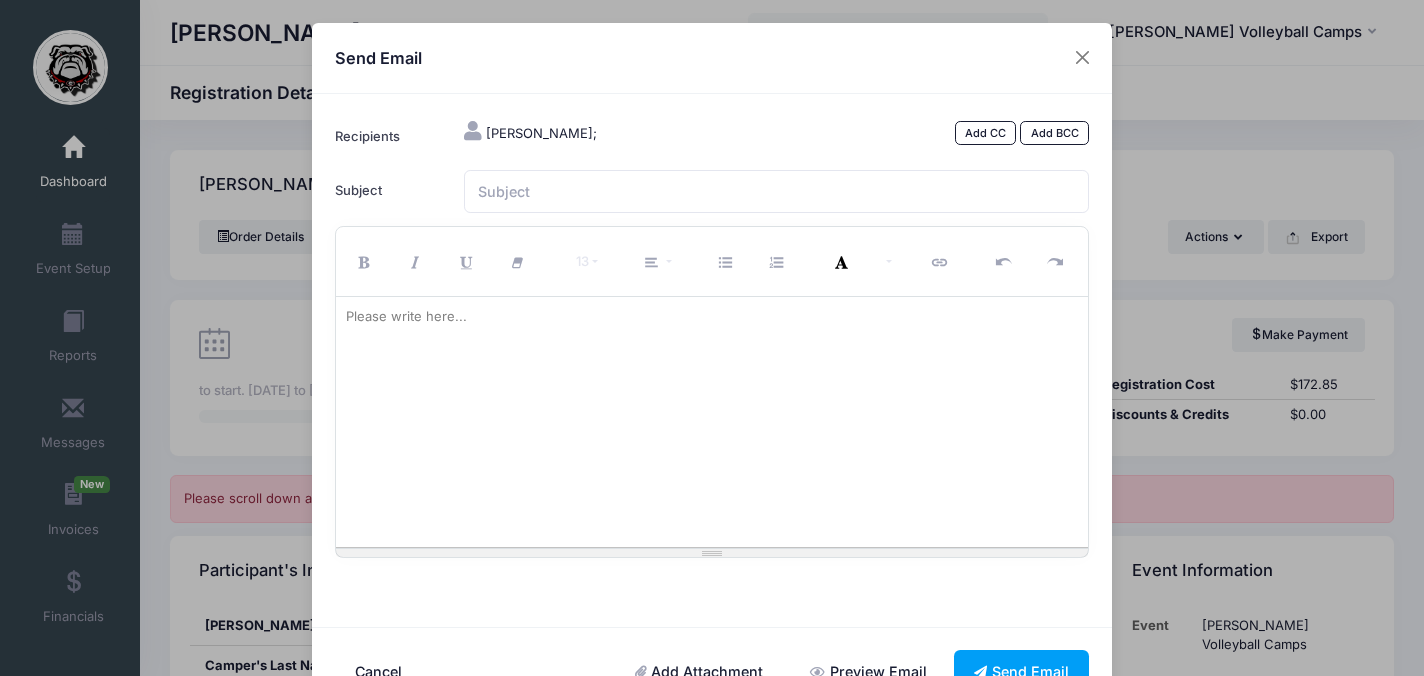 click at bounding box center (712, 422) 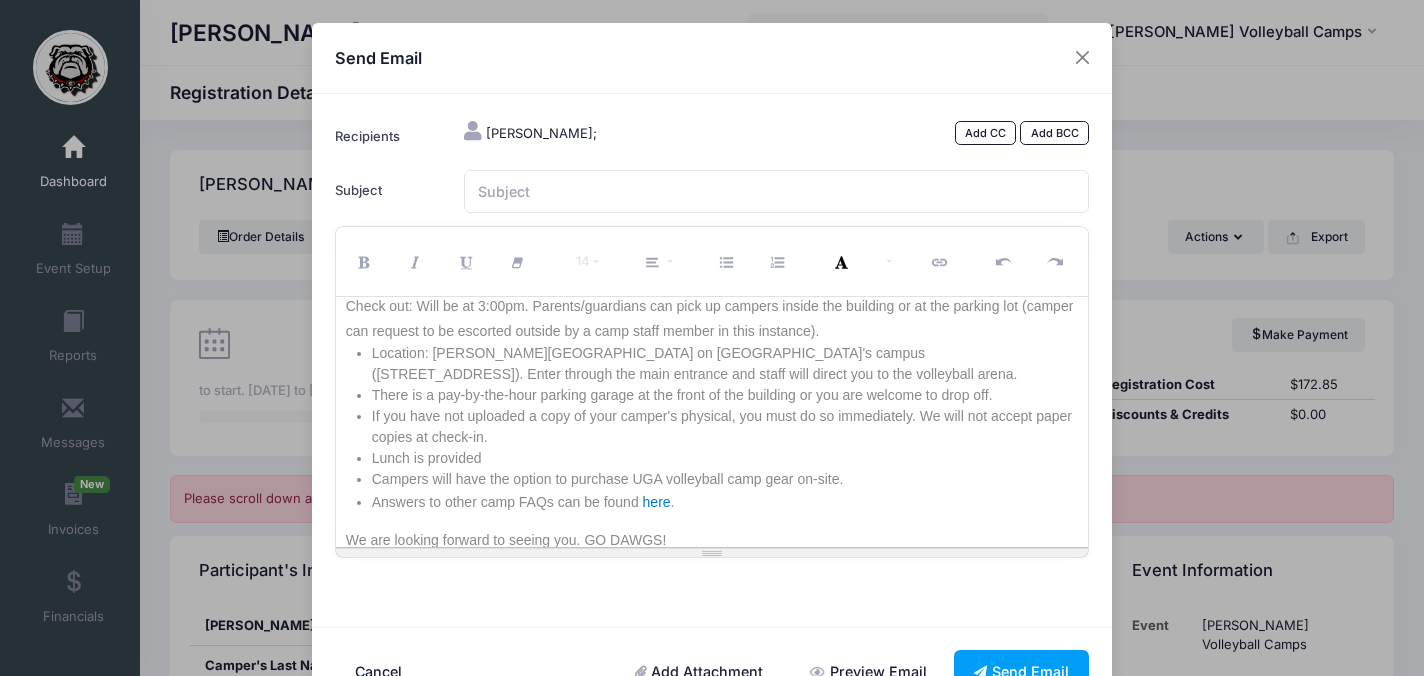 scroll, scrollTop: 0, scrollLeft: 0, axis: both 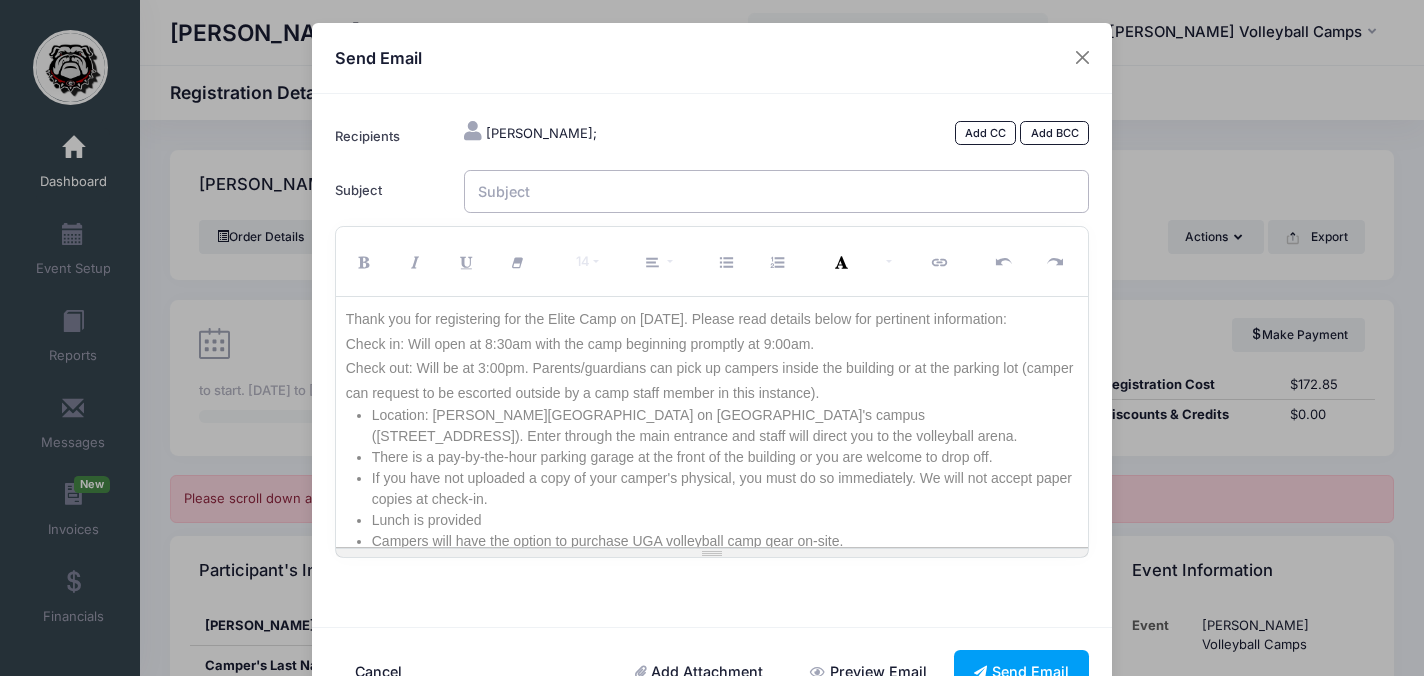 click on "Subject" at bounding box center [777, 191] 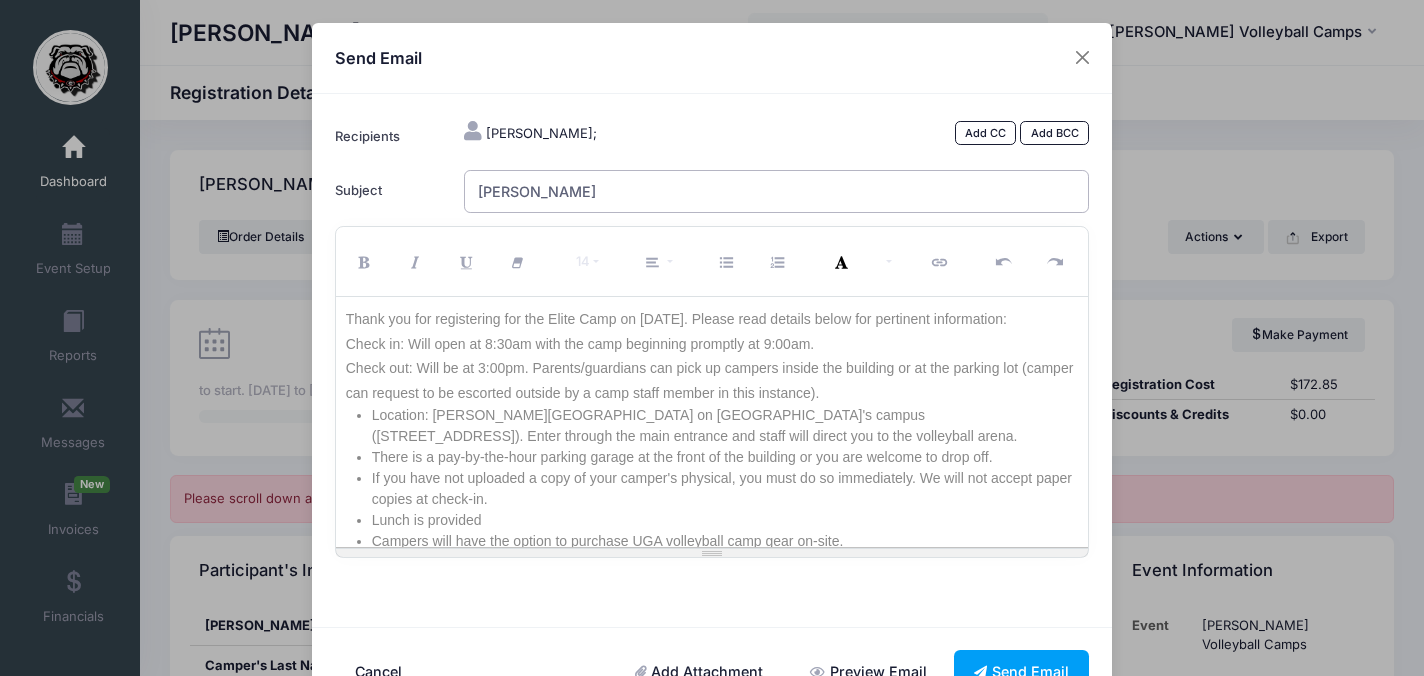 type on "UGA Volleyball Camp - [DATE] Details" 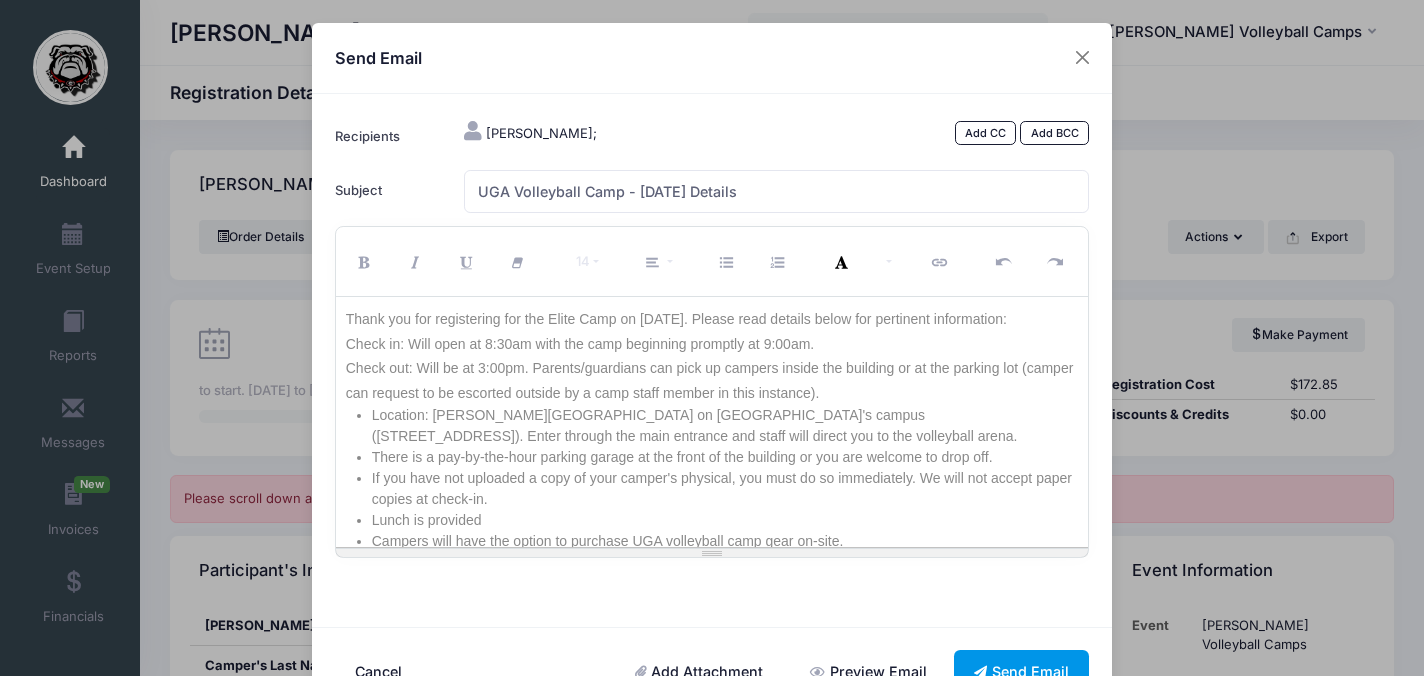 click on "Send Email" at bounding box center [1022, 671] 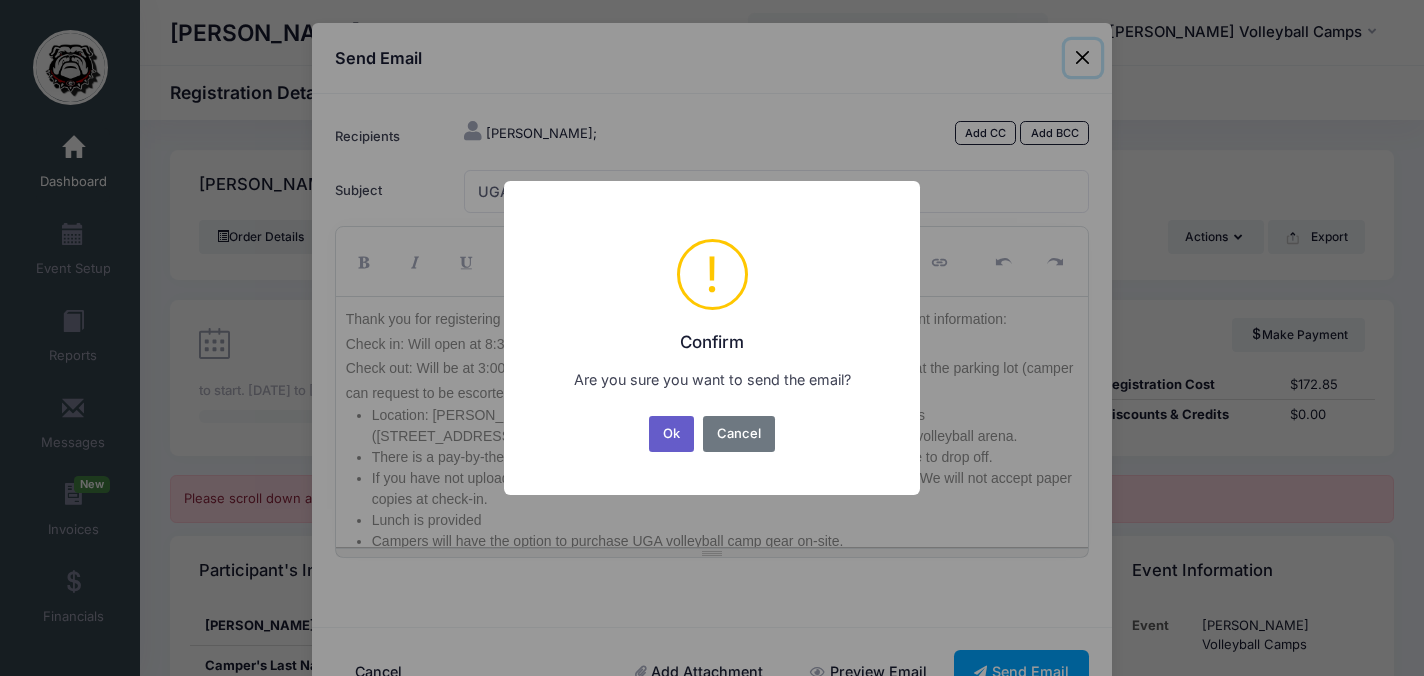 click on "Ok" at bounding box center (672, 434) 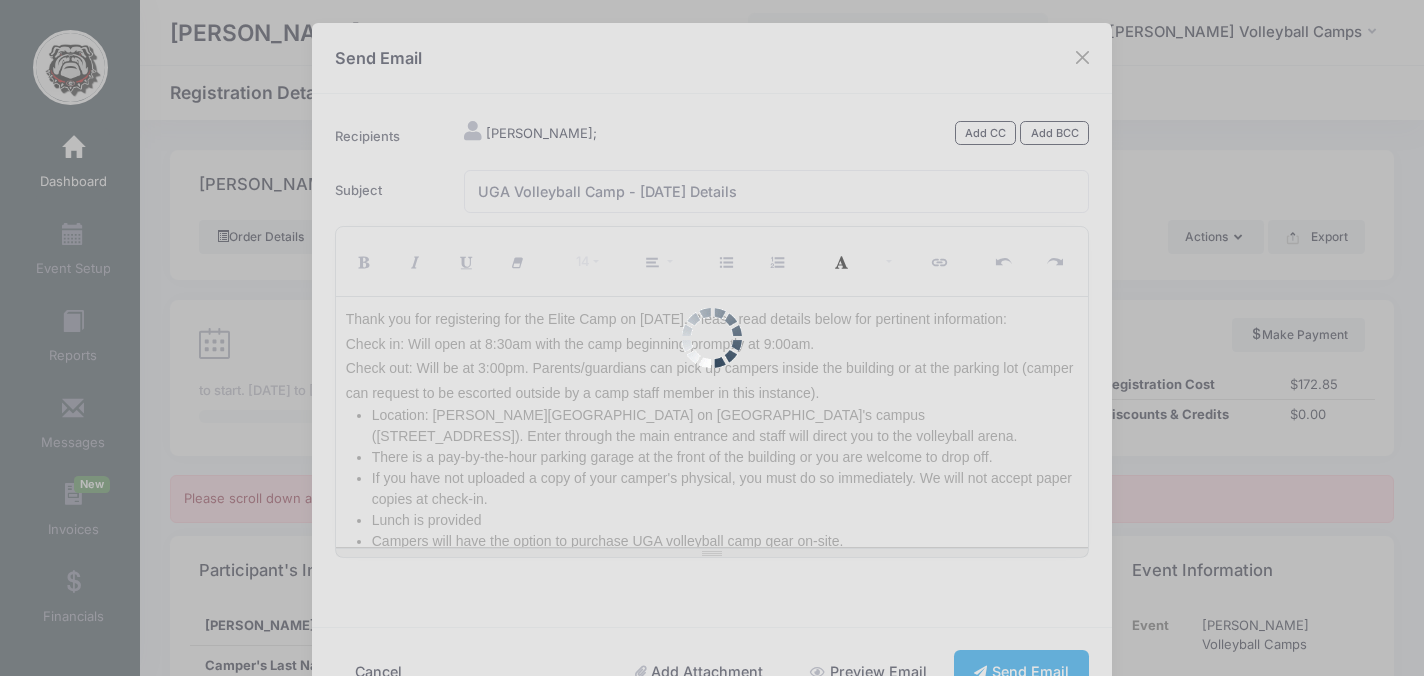 scroll, scrollTop: 17, scrollLeft: 0, axis: vertical 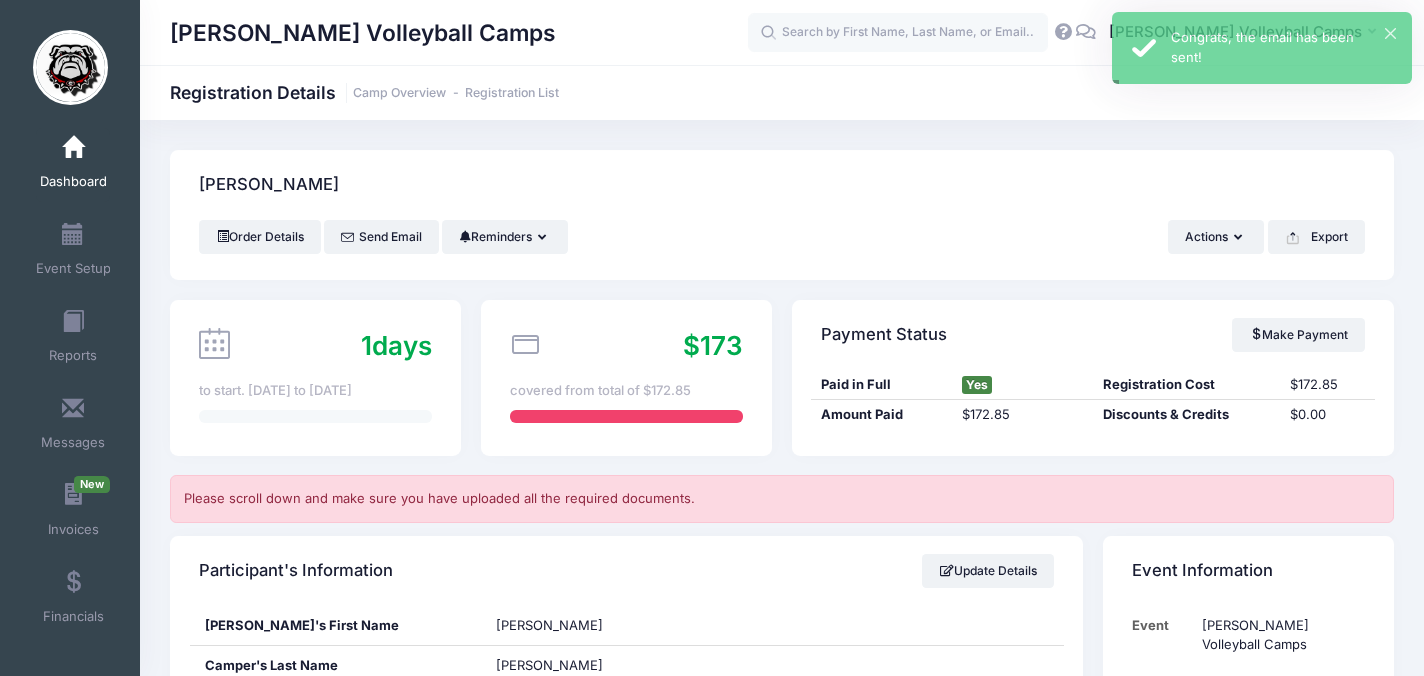 click at bounding box center (73, 148) 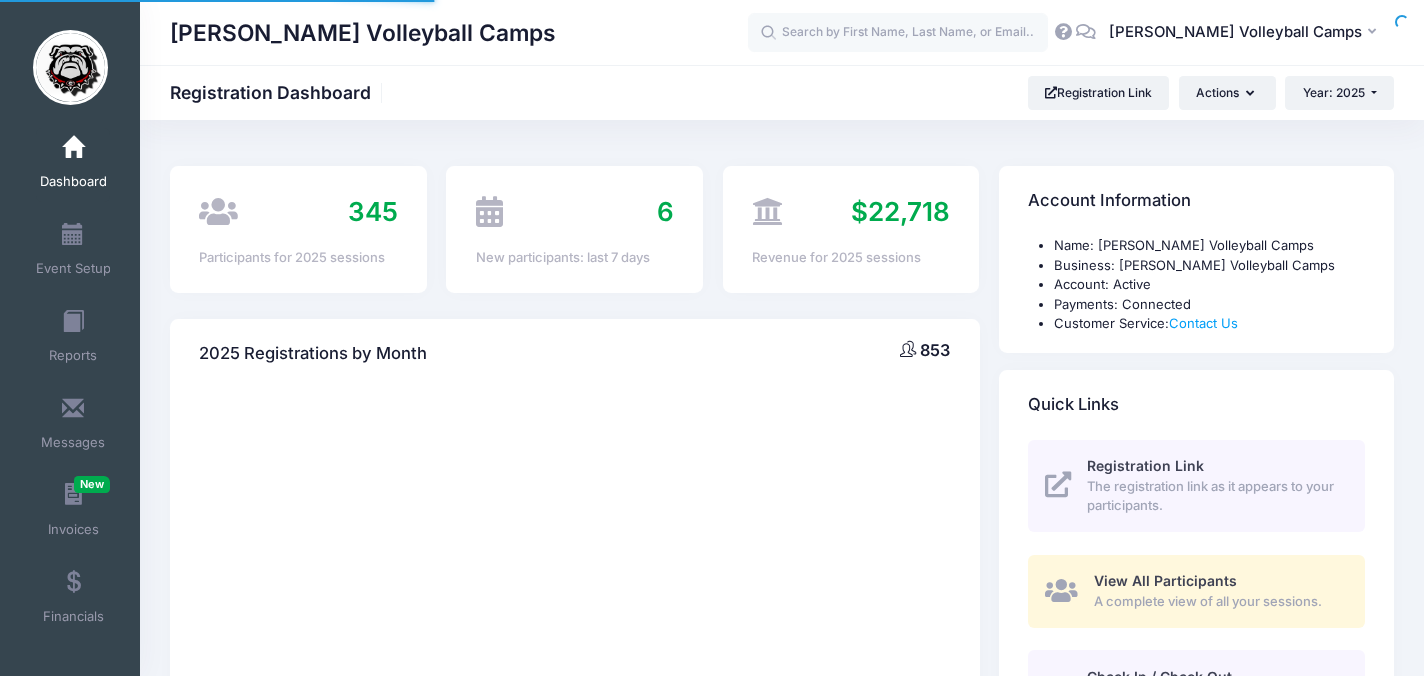 scroll, scrollTop: 0, scrollLeft: 0, axis: both 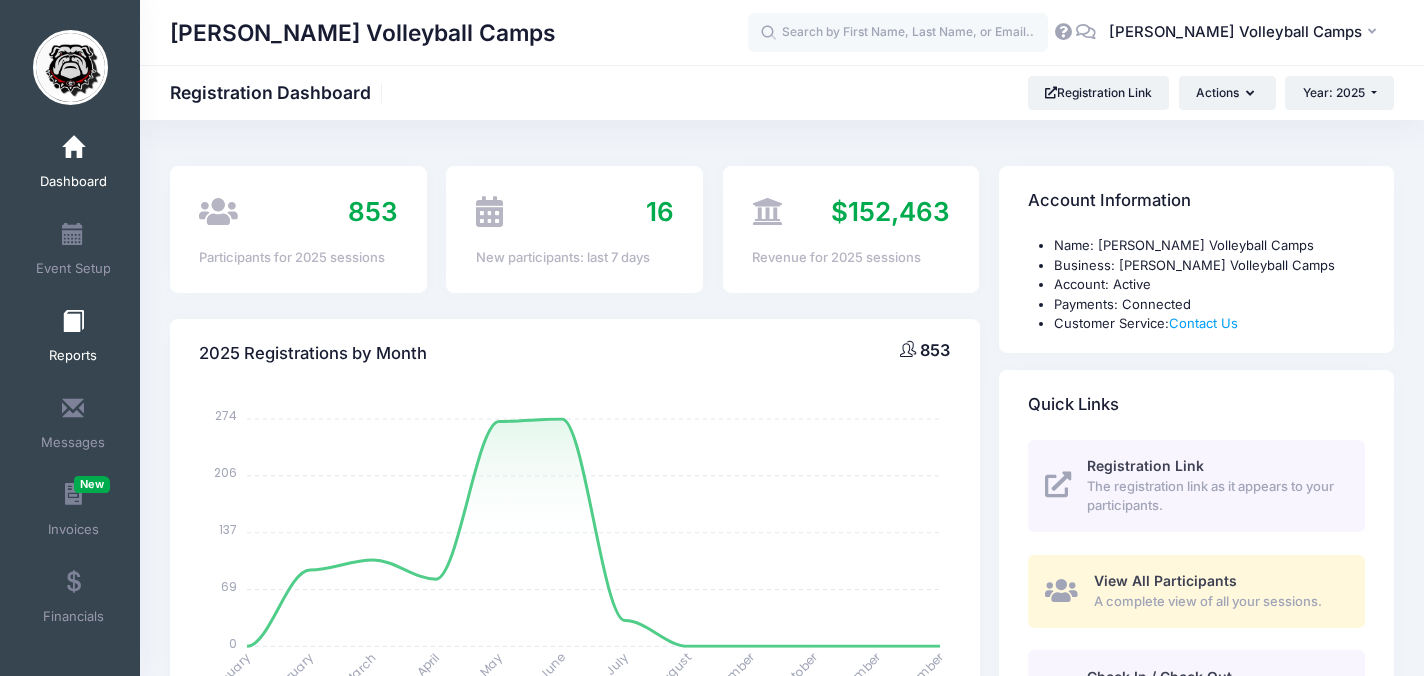 click on "Reports" at bounding box center (73, 356) 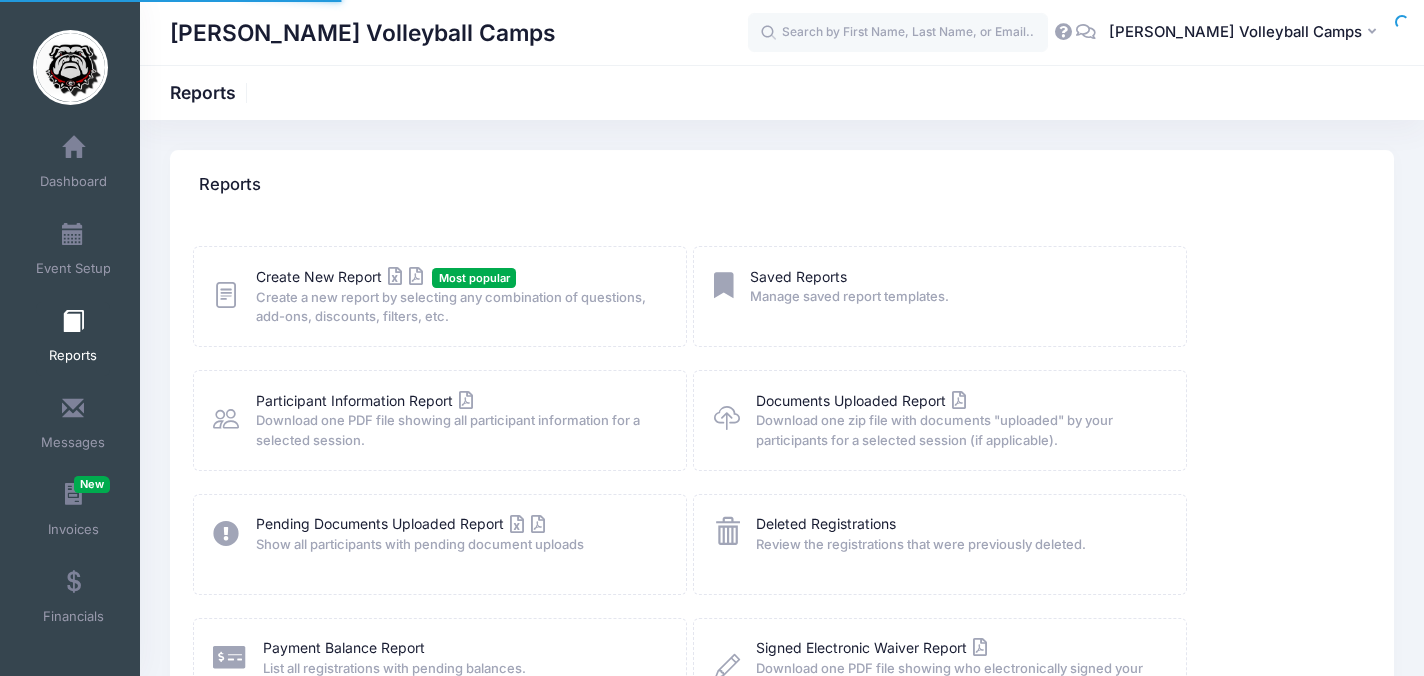 scroll, scrollTop: 0, scrollLeft: 0, axis: both 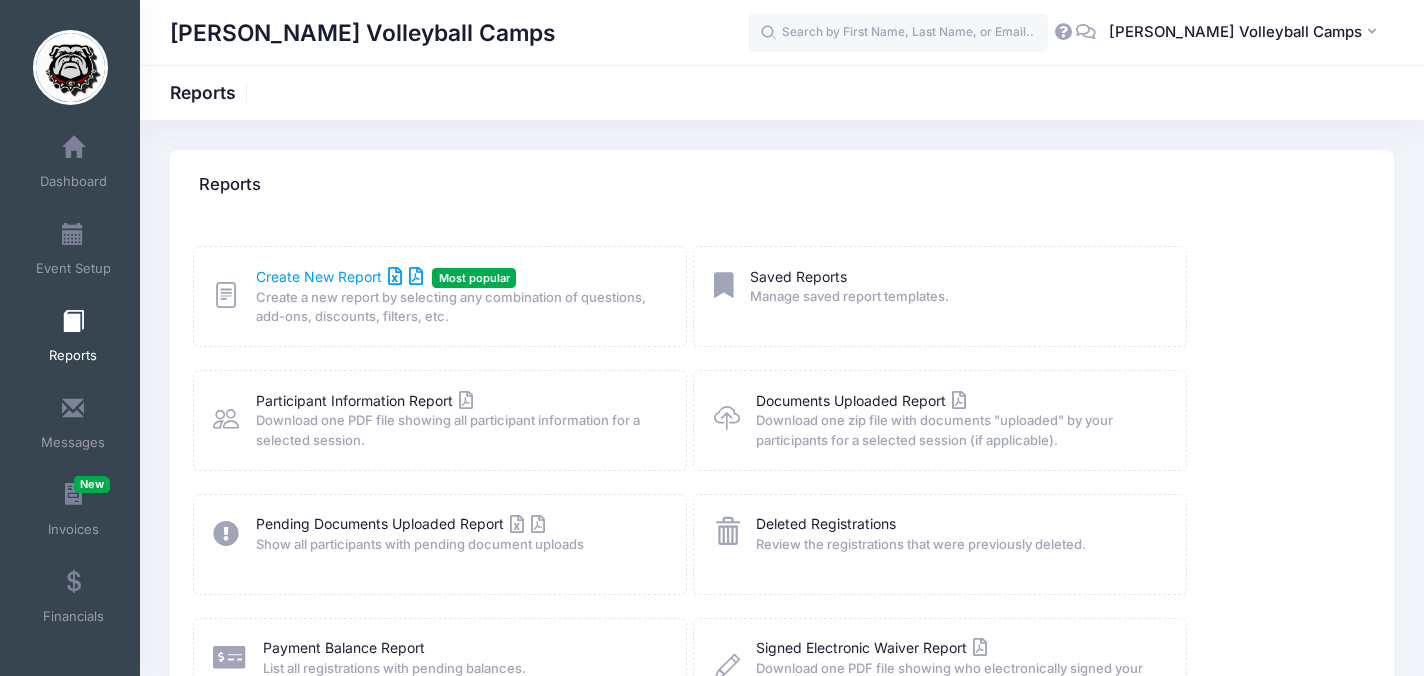 click on "Create New Report" at bounding box center (339, 276) 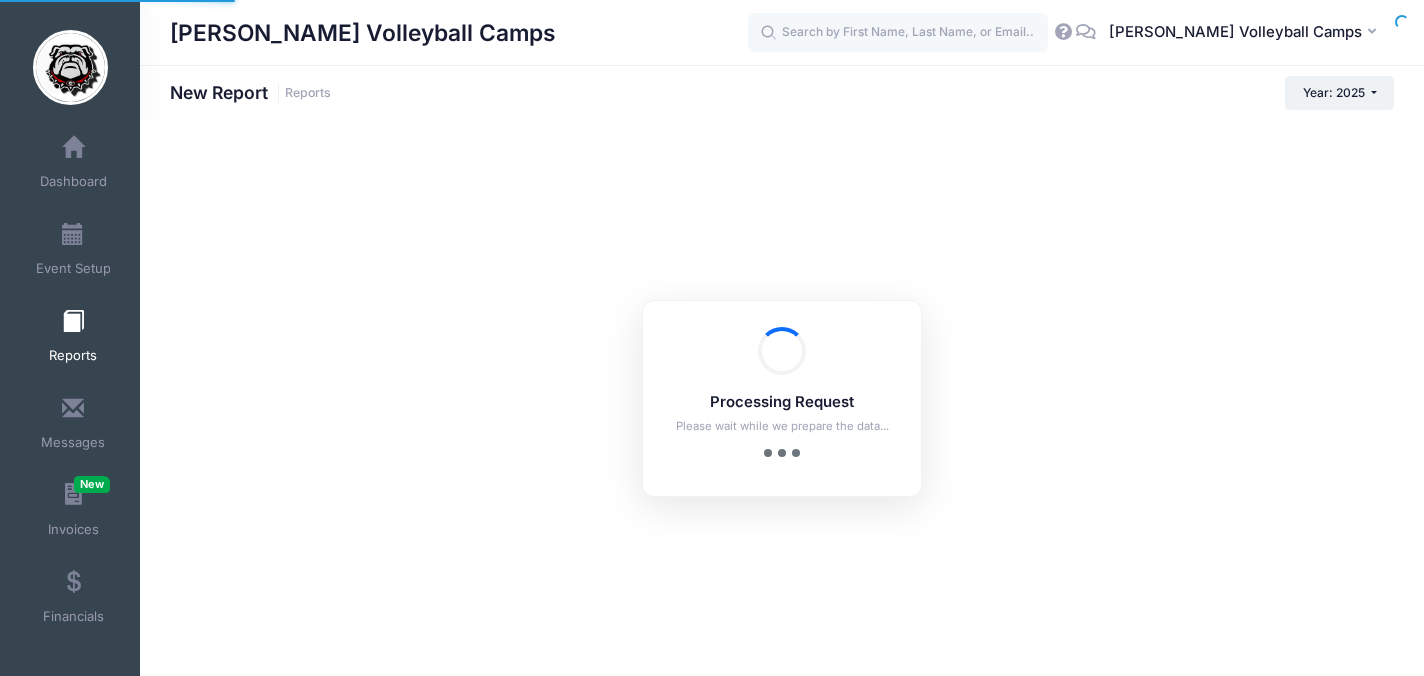 scroll, scrollTop: 0, scrollLeft: 0, axis: both 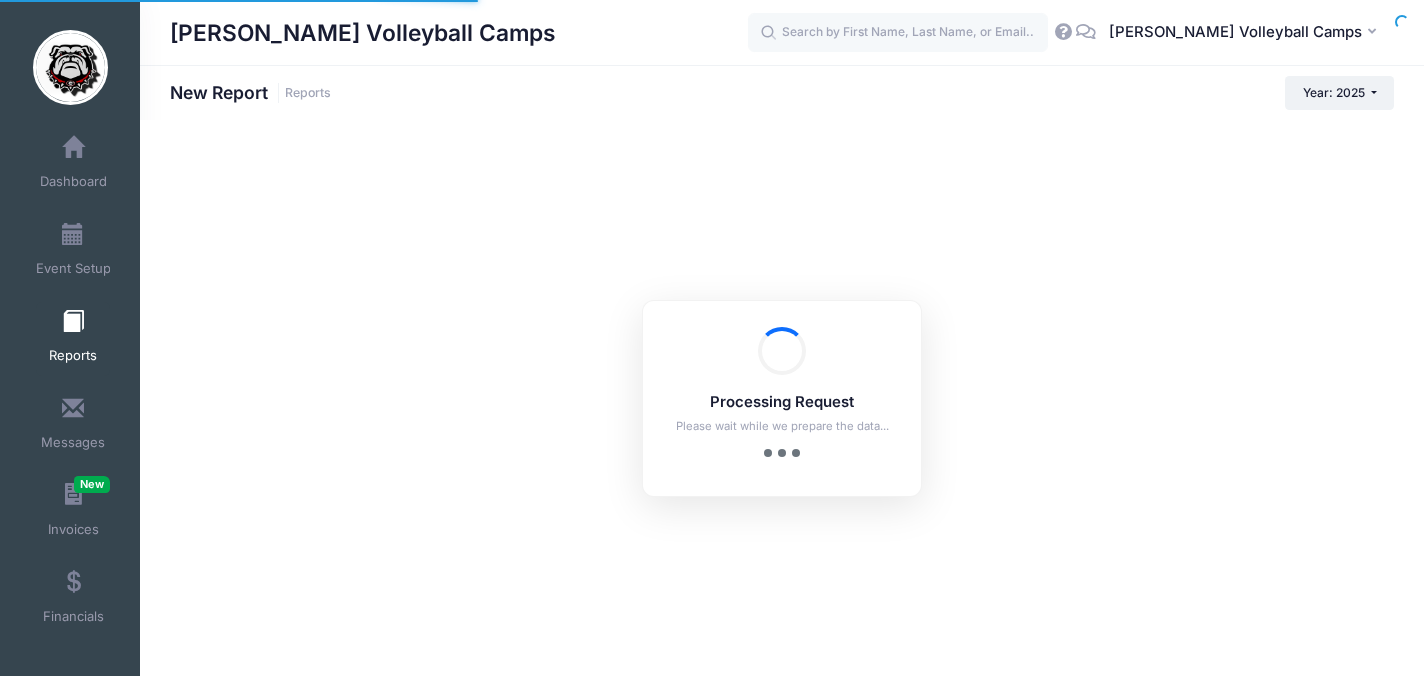 checkbox on "true" 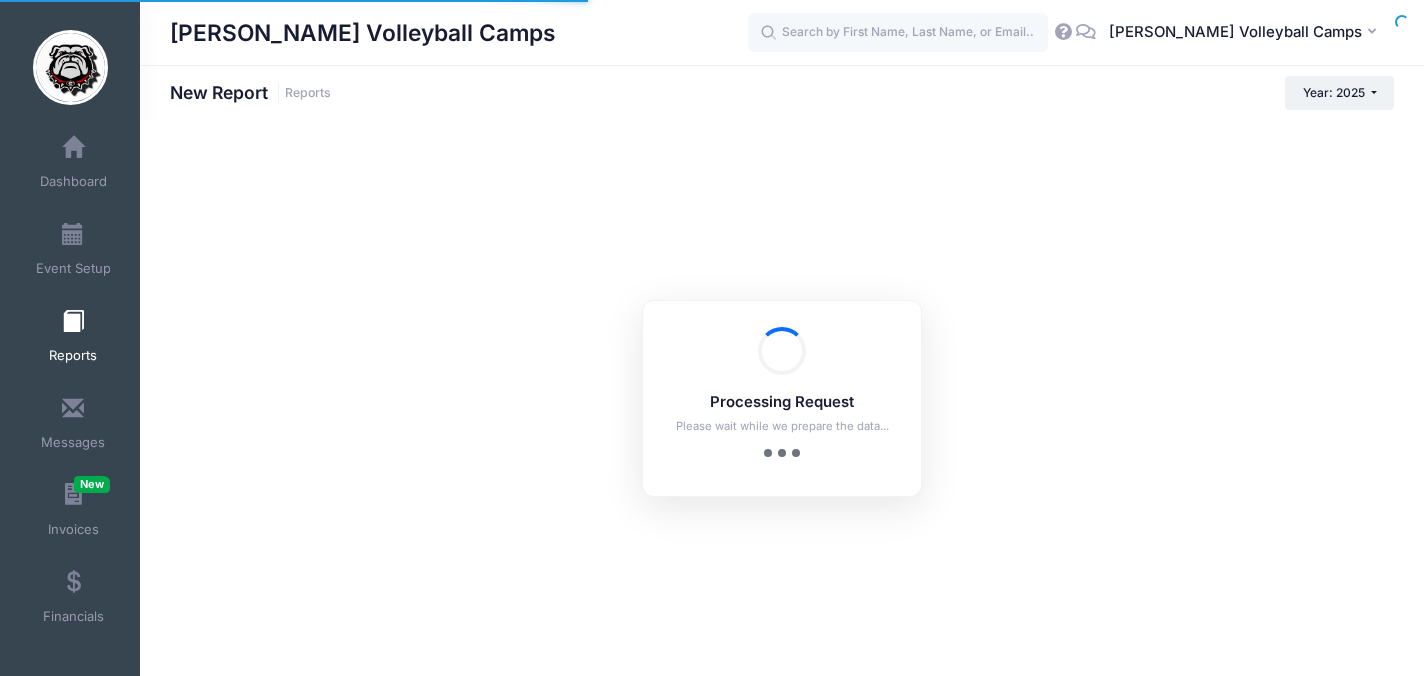scroll, scrollTop: 0, scrollLeft: 0, axis: both 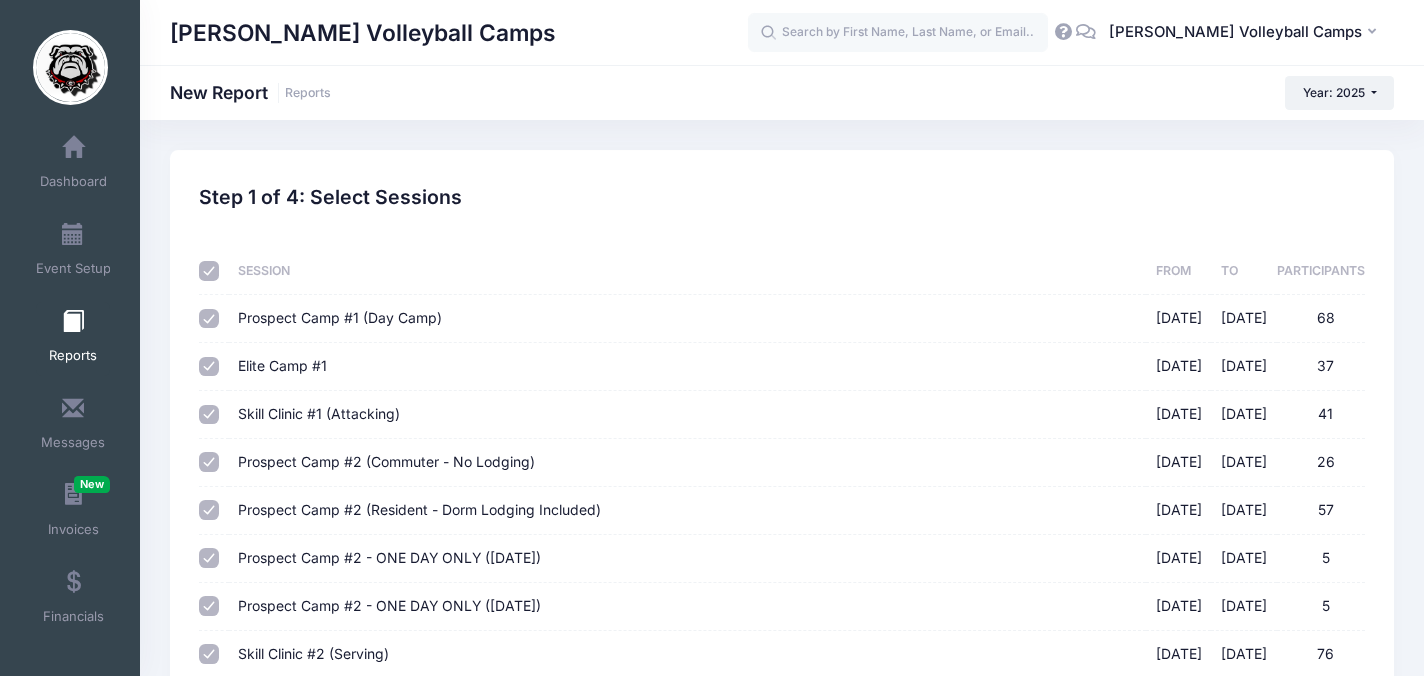 click at bounding box center [209, 271] 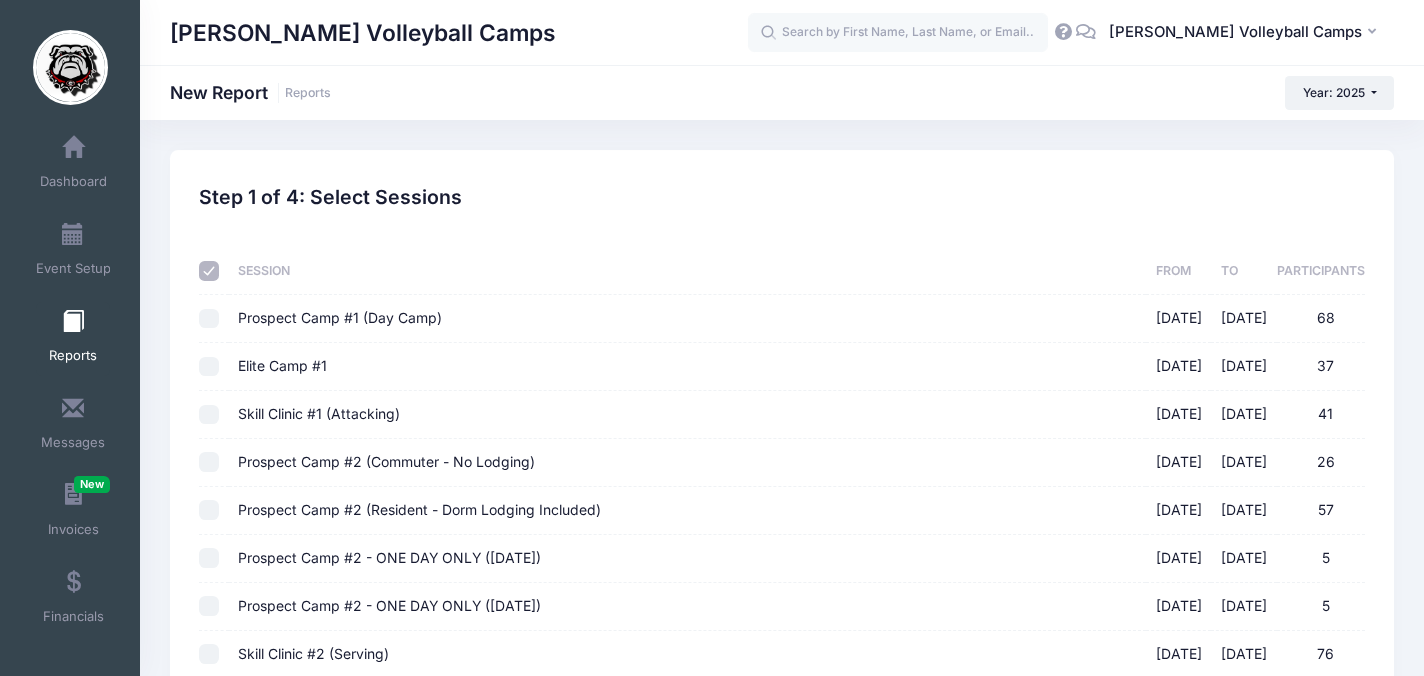 checkbox on "false" 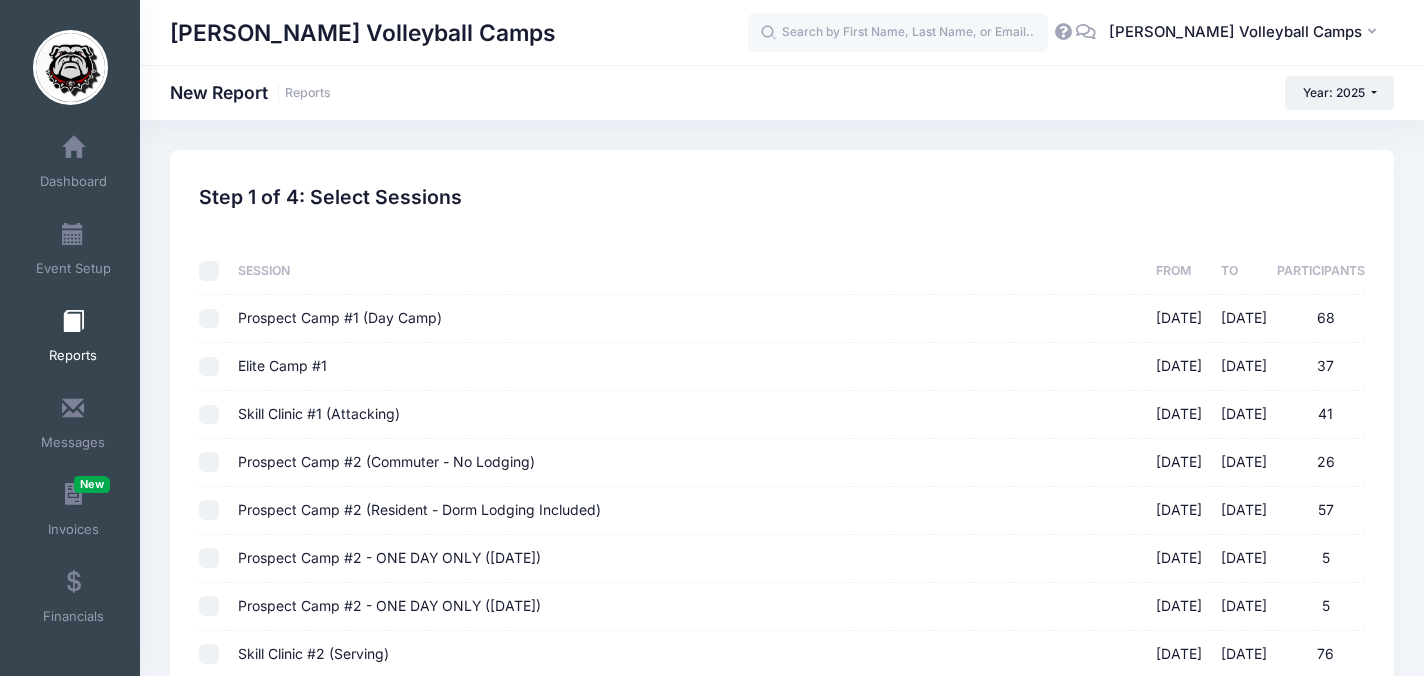 checkbox on "false" 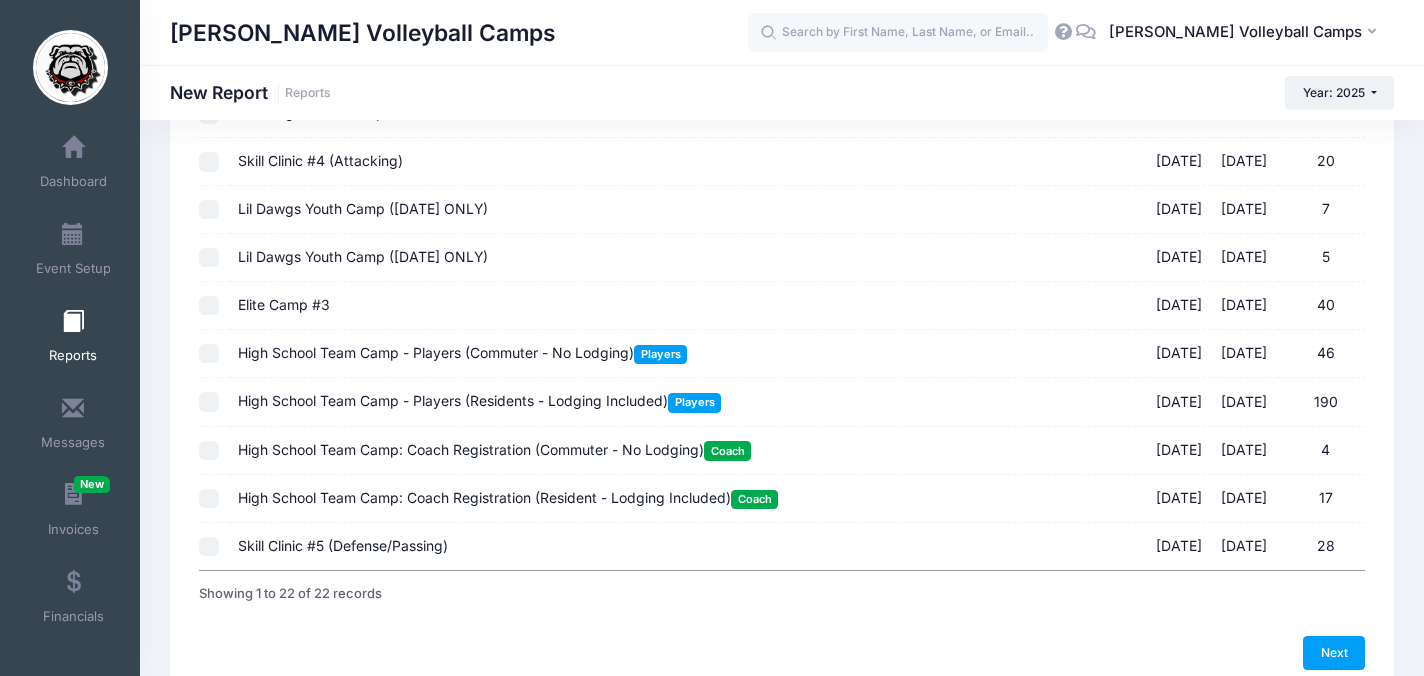 scroll, scrollTop: 761, scrollLeft: 0, axis: vertical 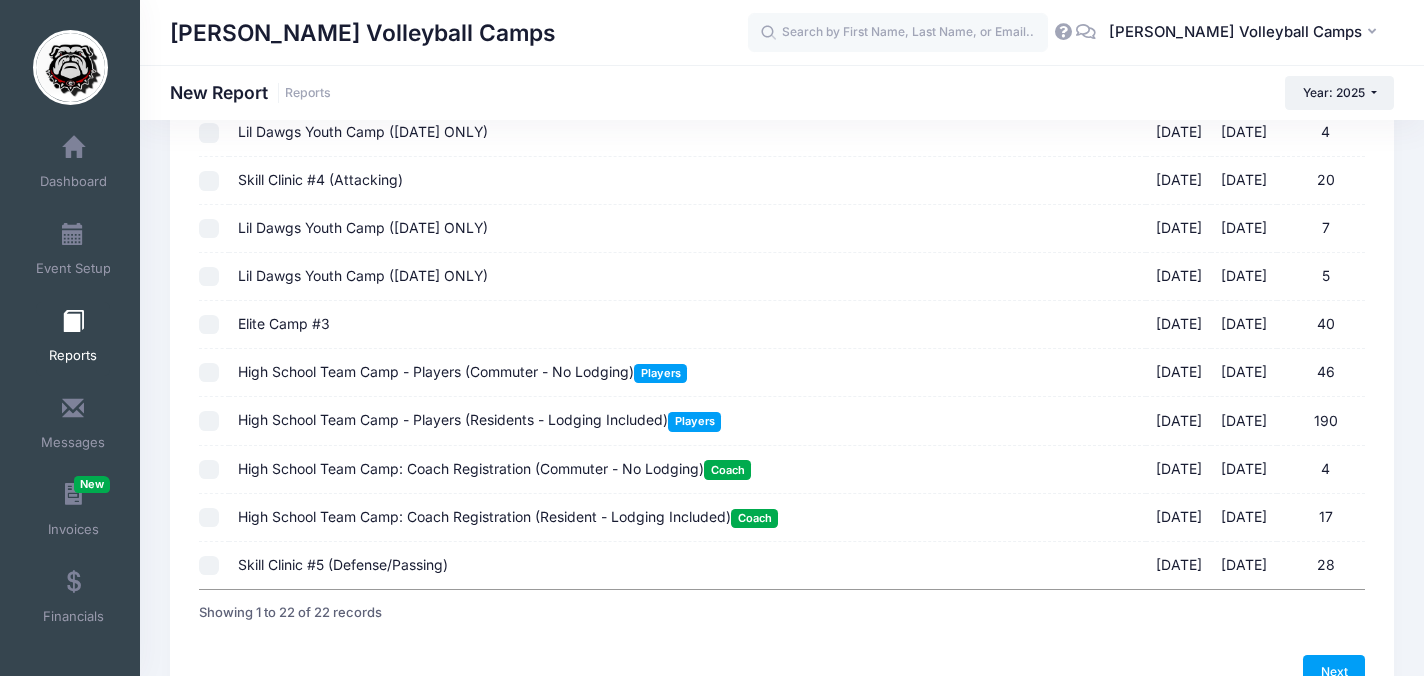 click on "Elite Camp #3 07/15/2025 - 07/15/2025  40" at bounding box center [209, 325] 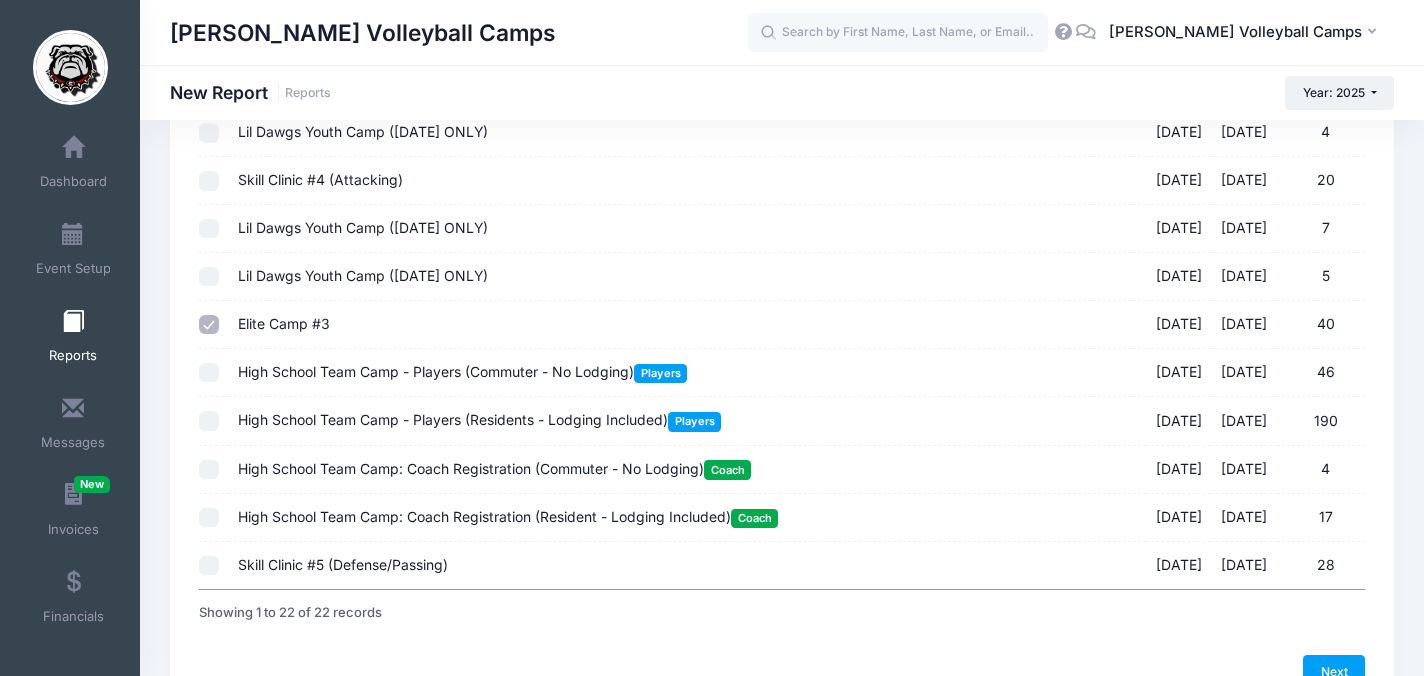scroll, scrollTop: 875, scrollLeft: 0, axis: vertical 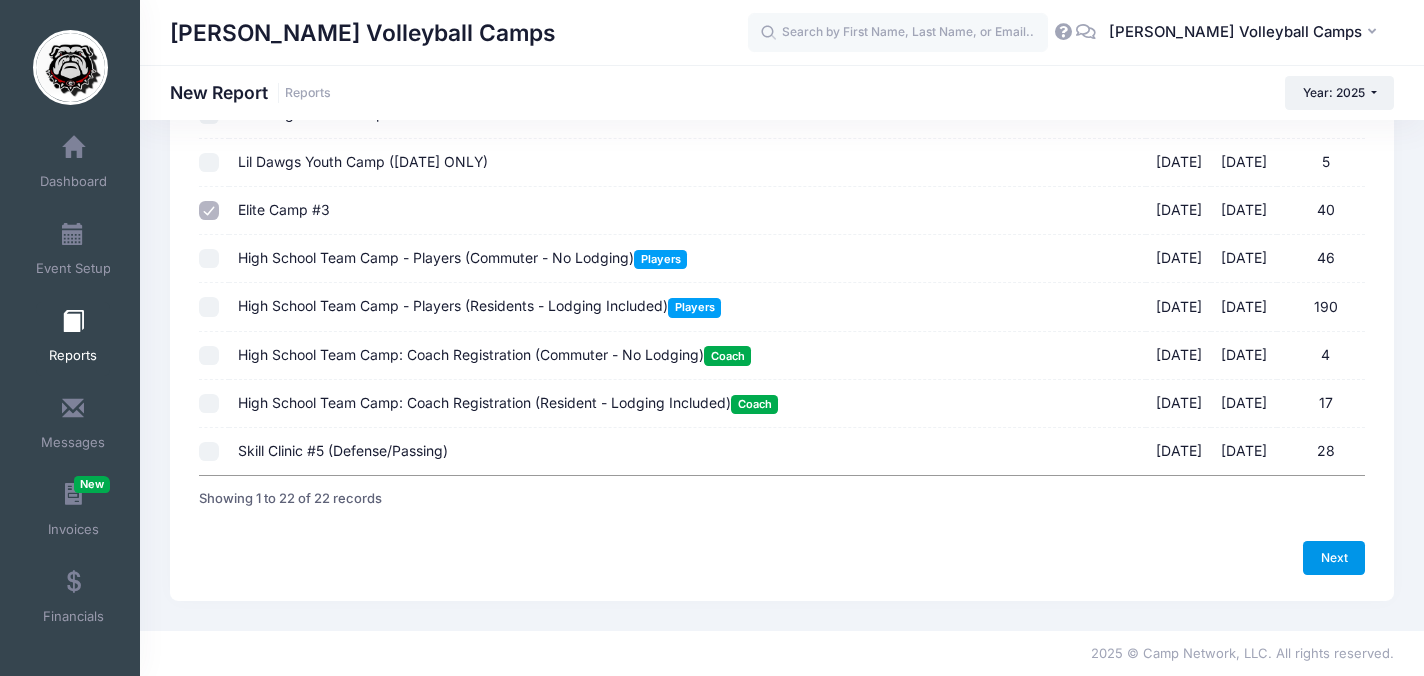click on "Next" at bounding box center (1334, 558) 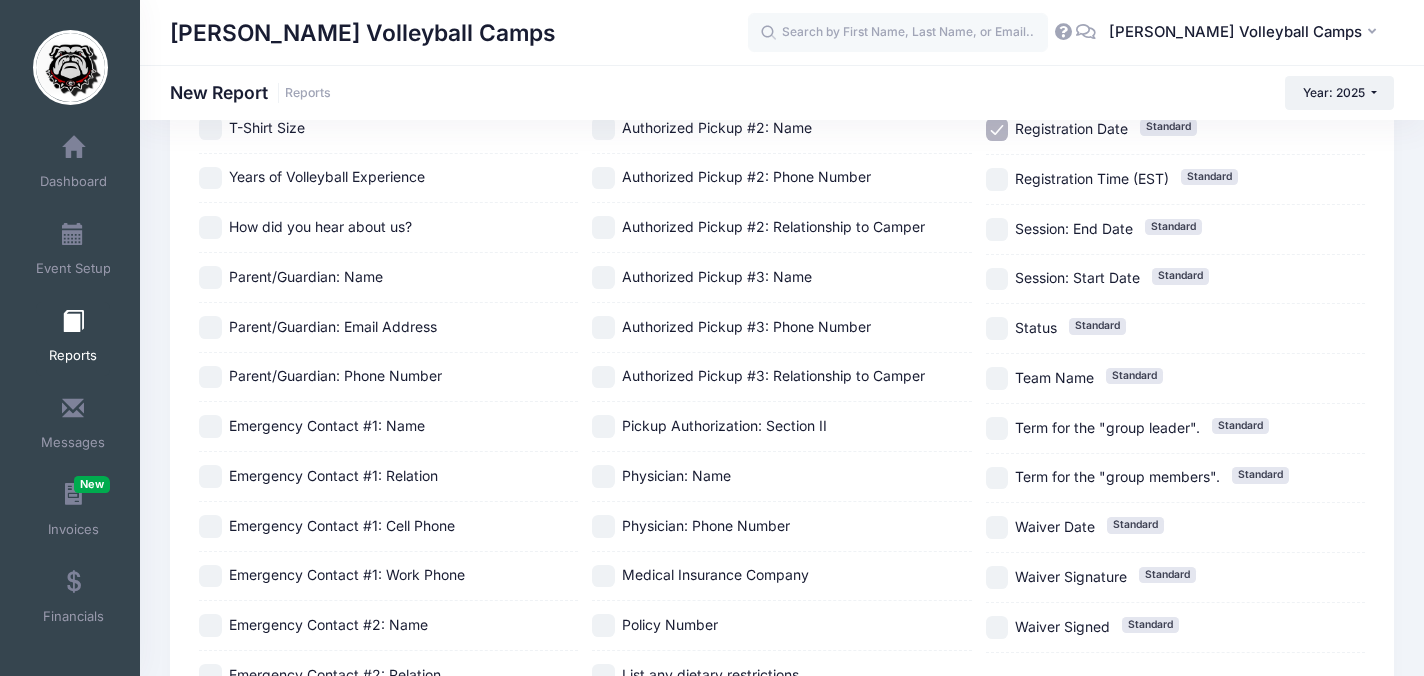 scroll, scrollTop: 0, scrollLeft: 0, axis: both 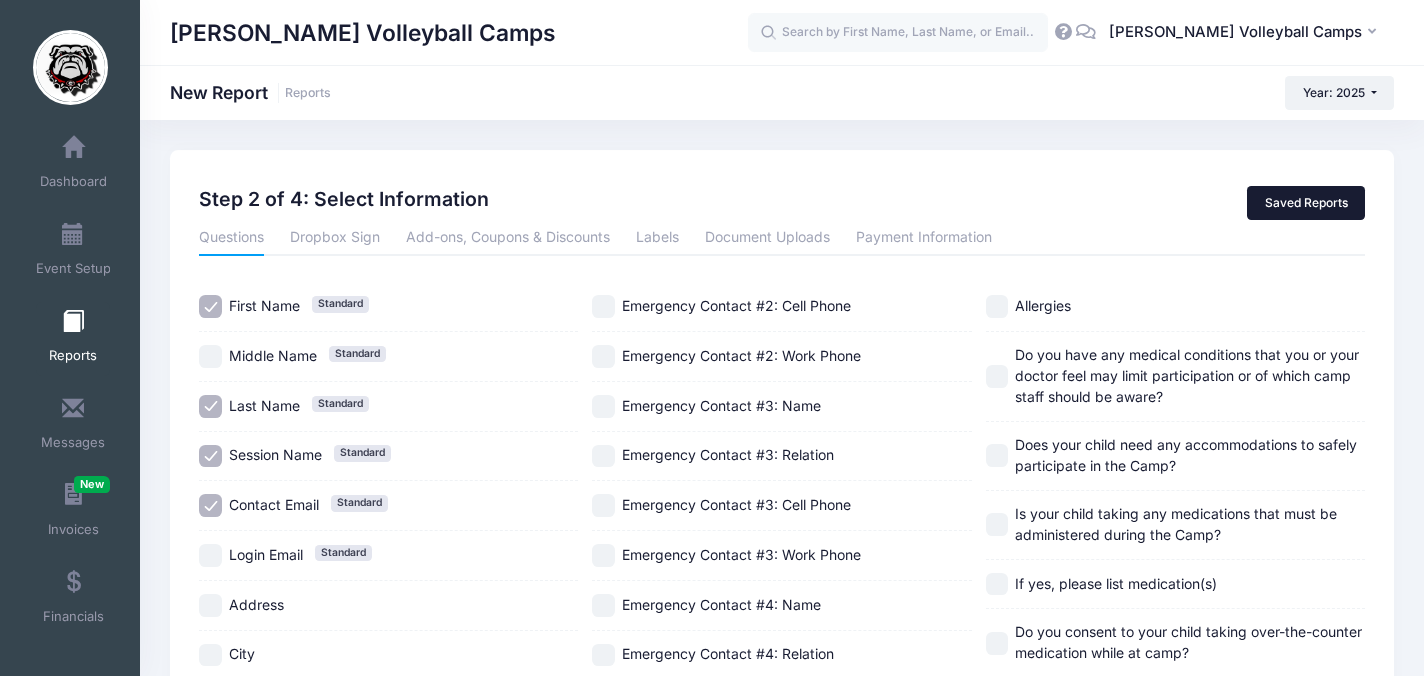 click on "Saved Reports" at bounding box center (1306, 203) 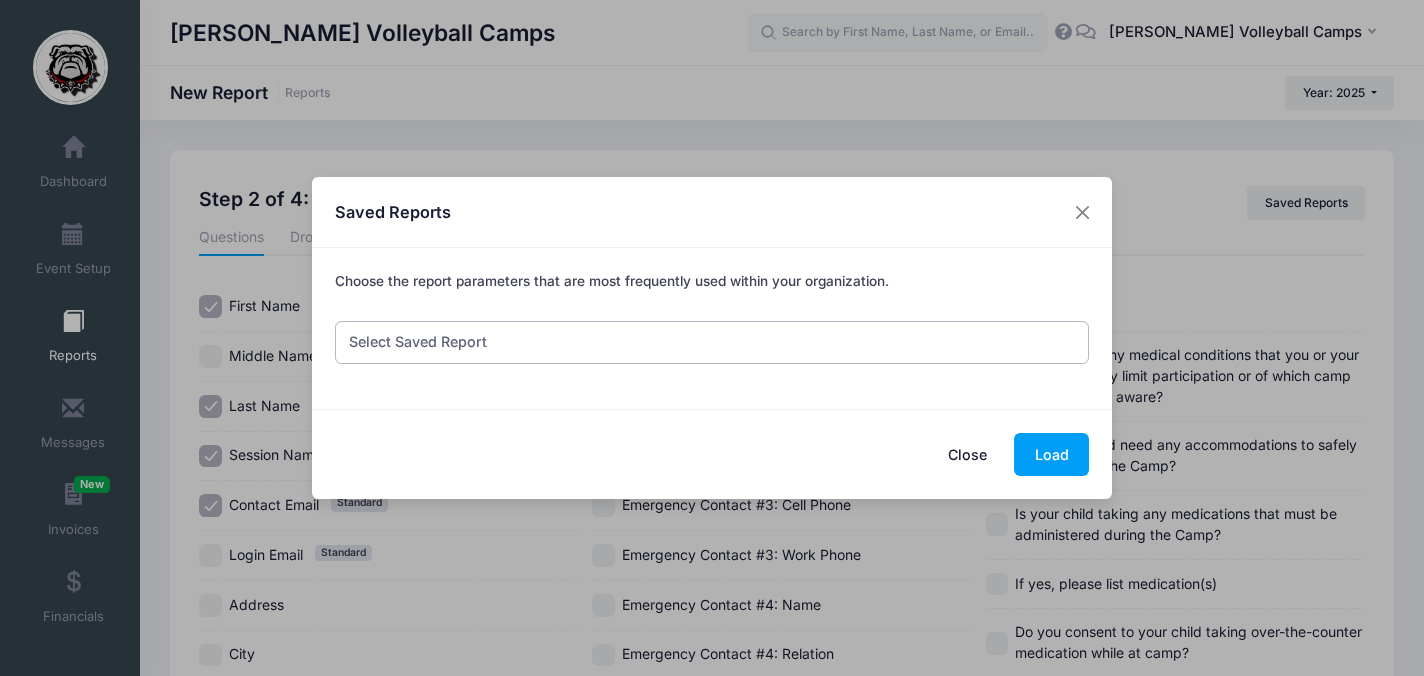 click on "Select Saved Report Team Camp Update Medical List - for ATC Check In List - for Crystal" at bounding box center [712, 342] 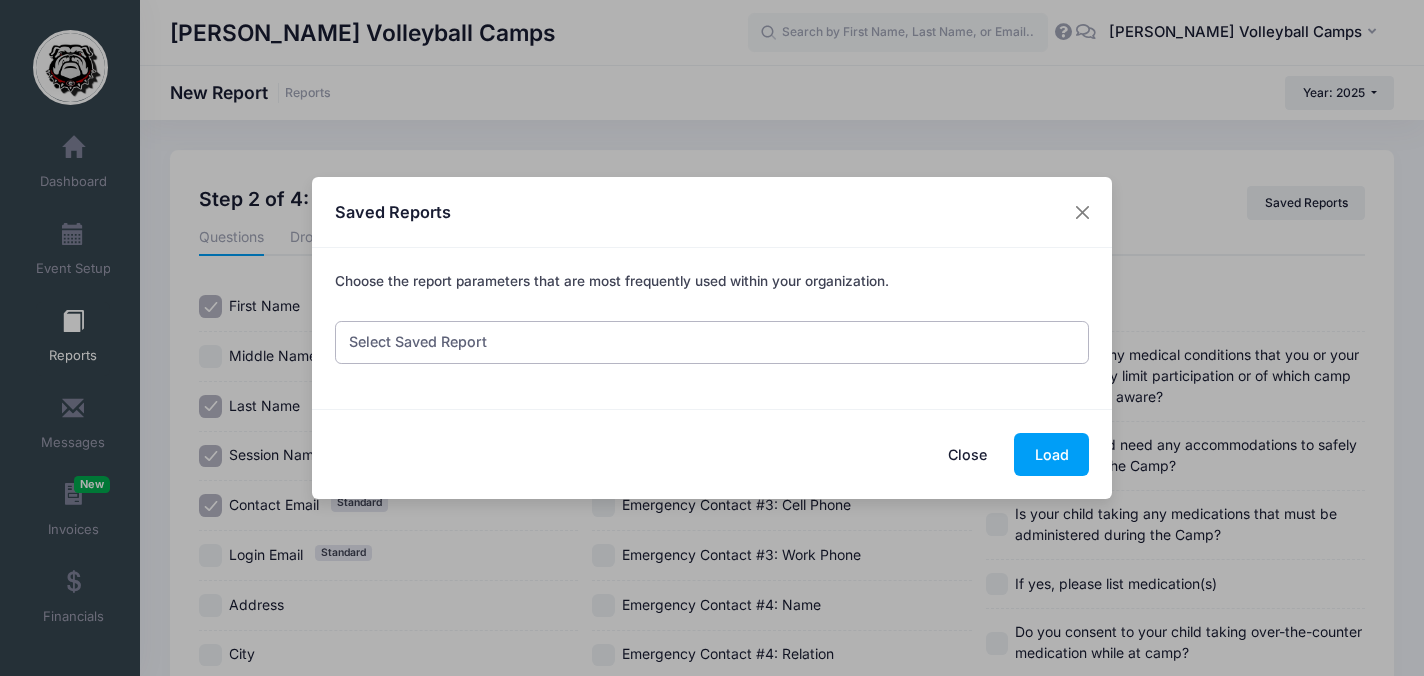 select on "190" 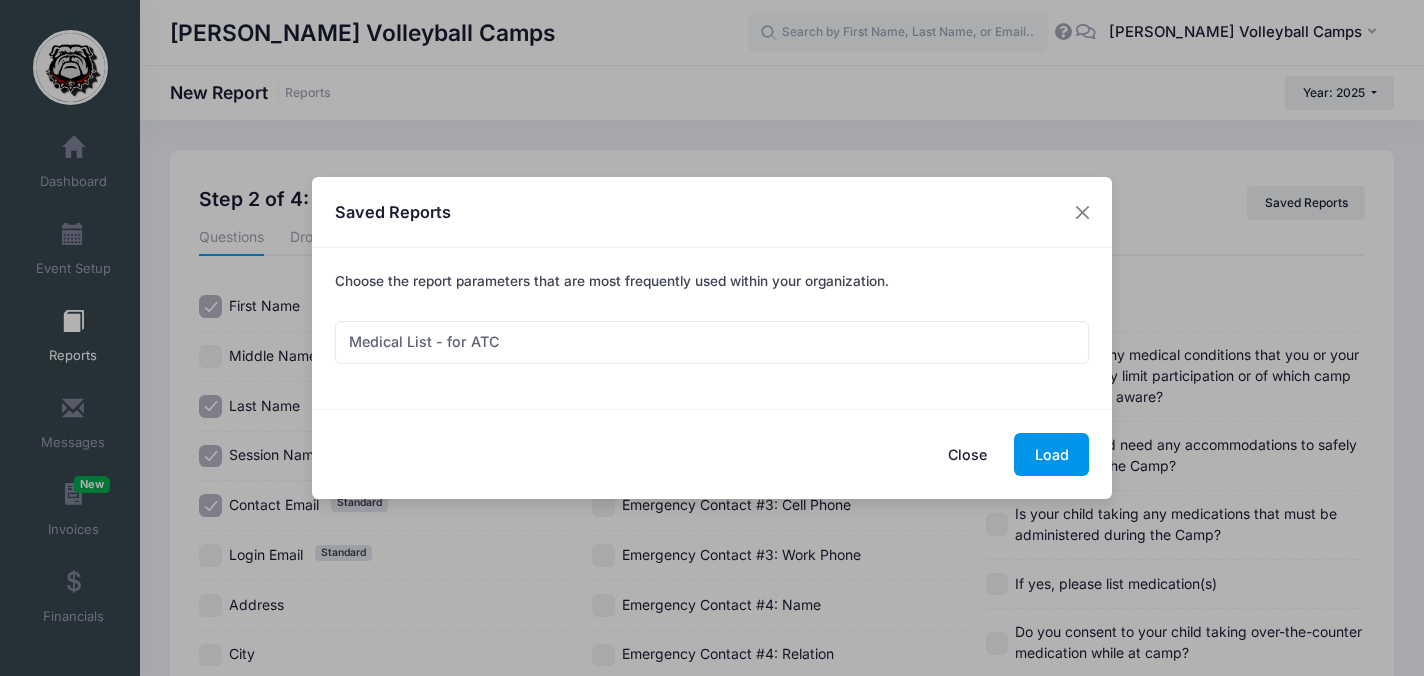 click on "Load" at bounding box center (1051, 454) 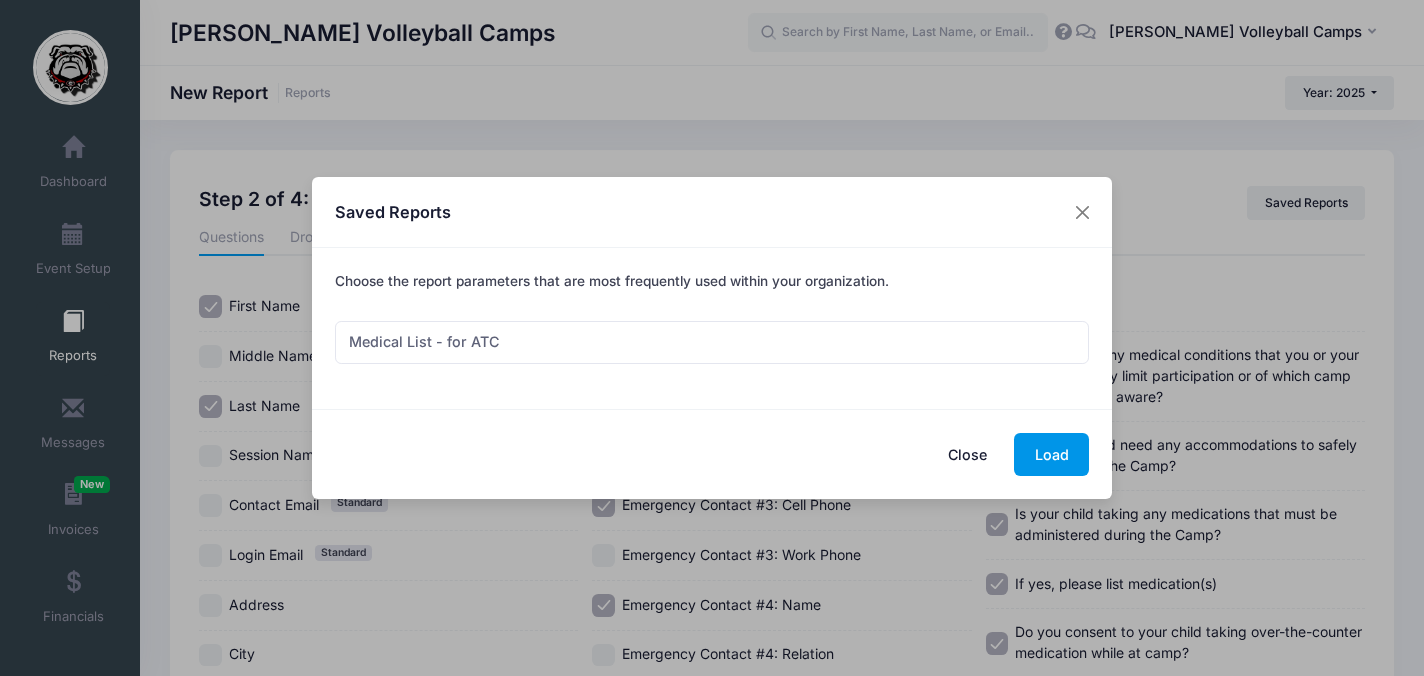 checkbox on "true" 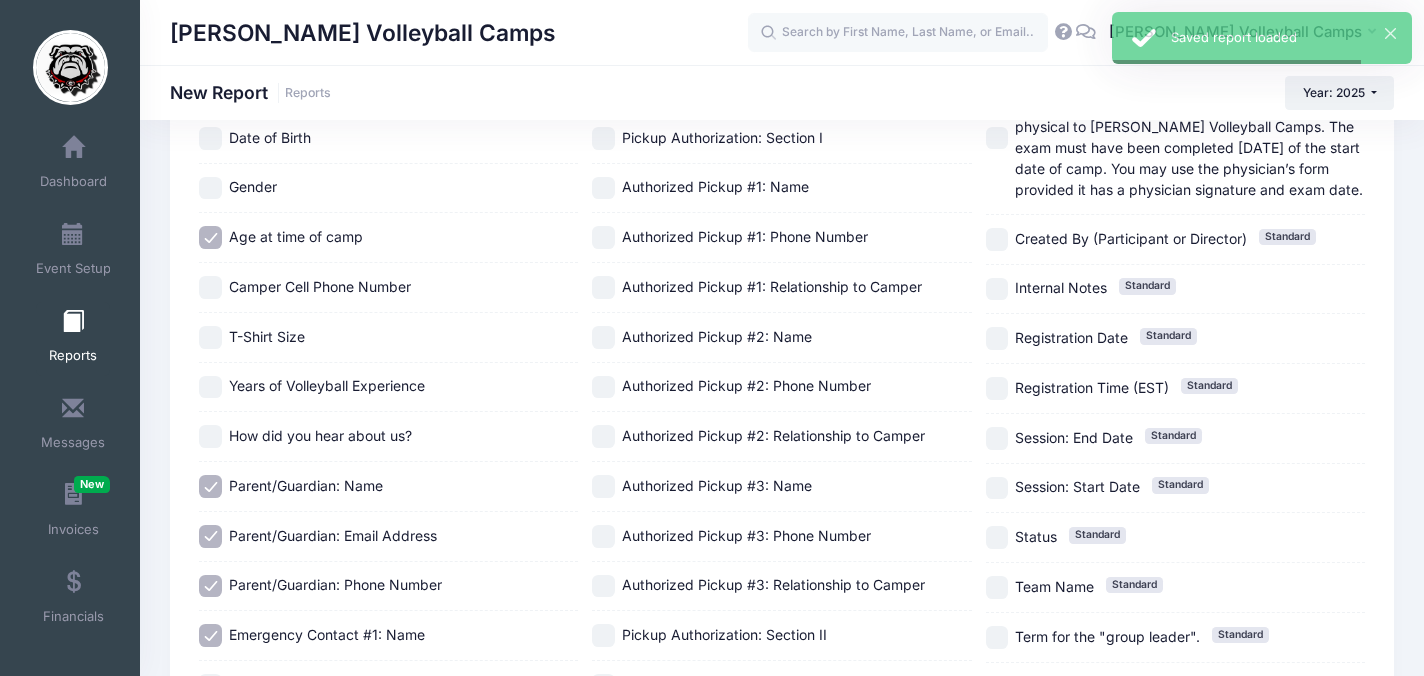 scroll, scrollTop: 1055, scrollLeft: 0, axis: vertical 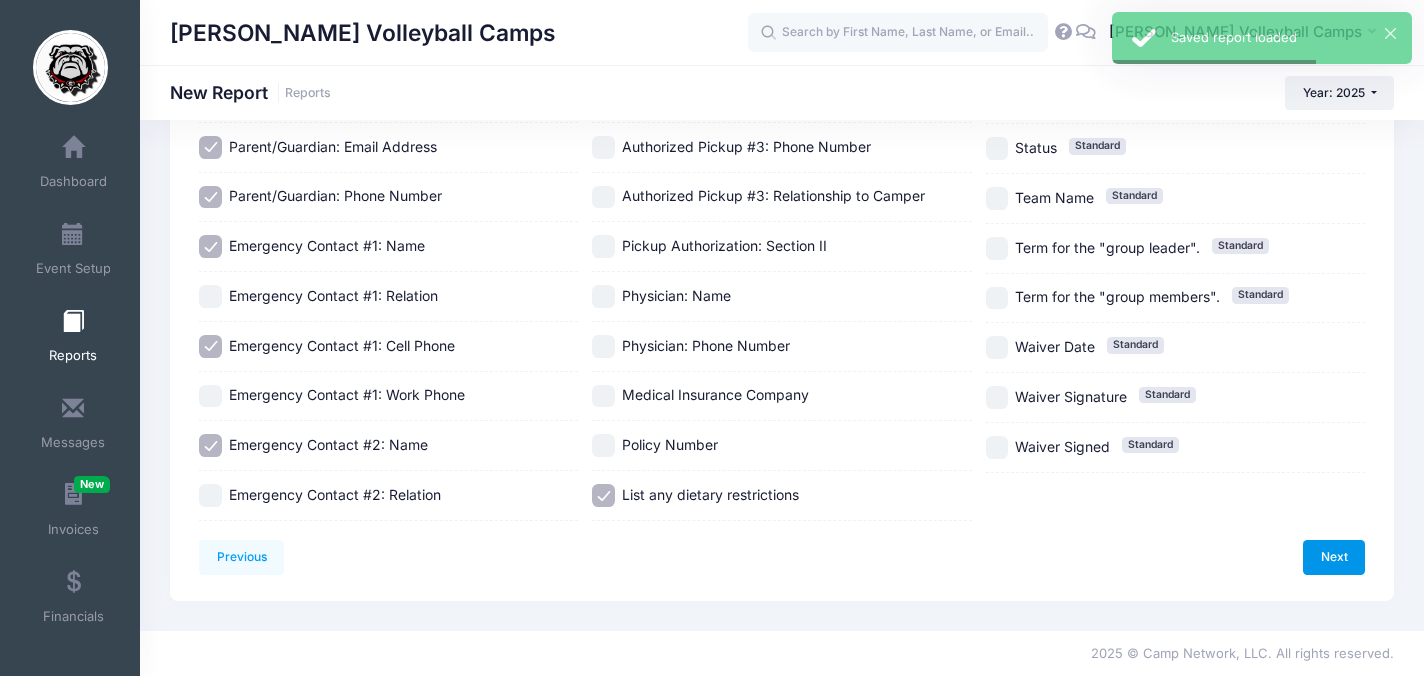 click on "Next" at bounding box center (1334, 557) 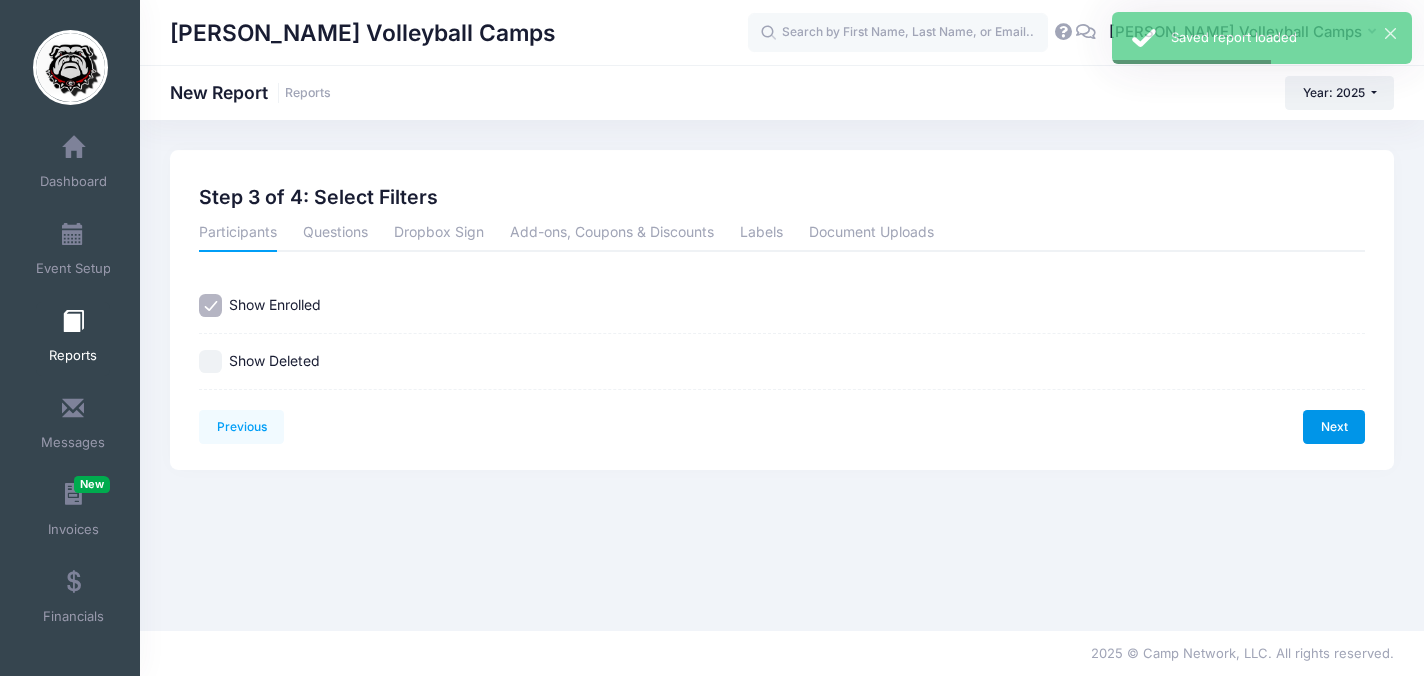 click on "Next" at bounding box center (1334, 427) 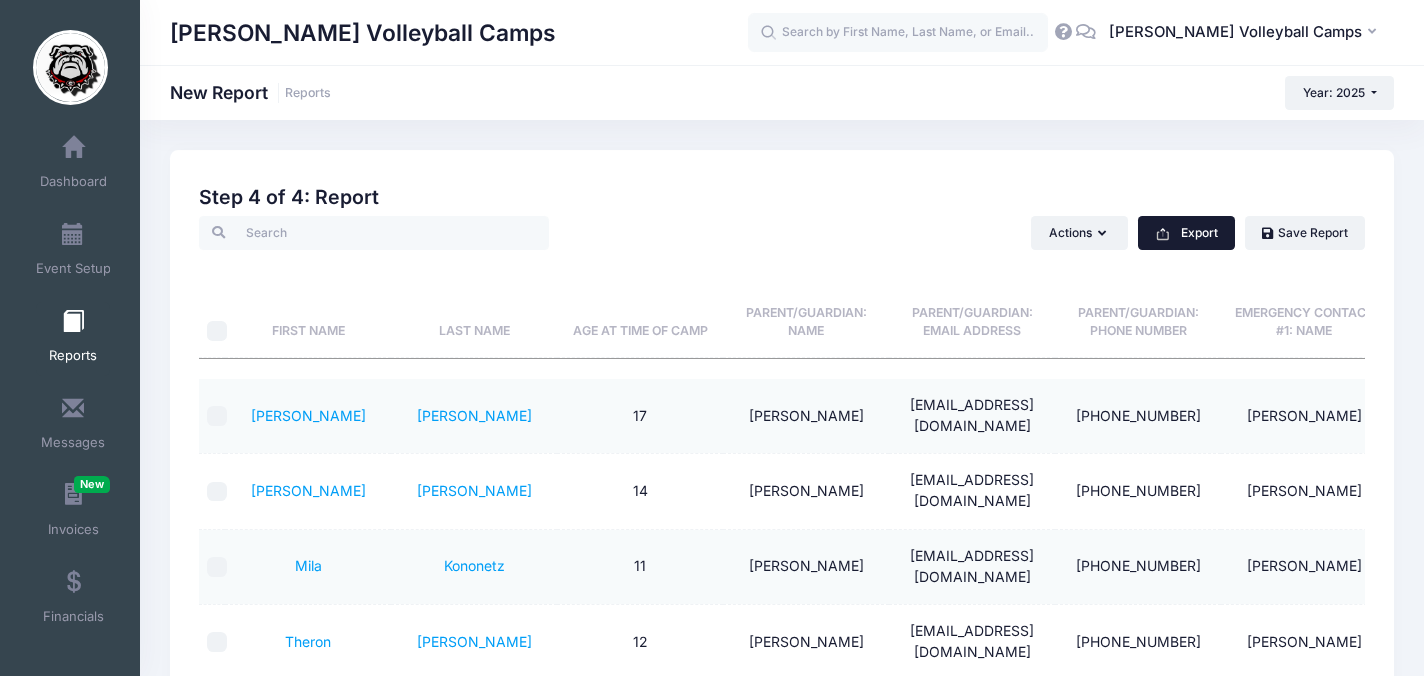 click on "Export" at bounding box center (1186, 233) 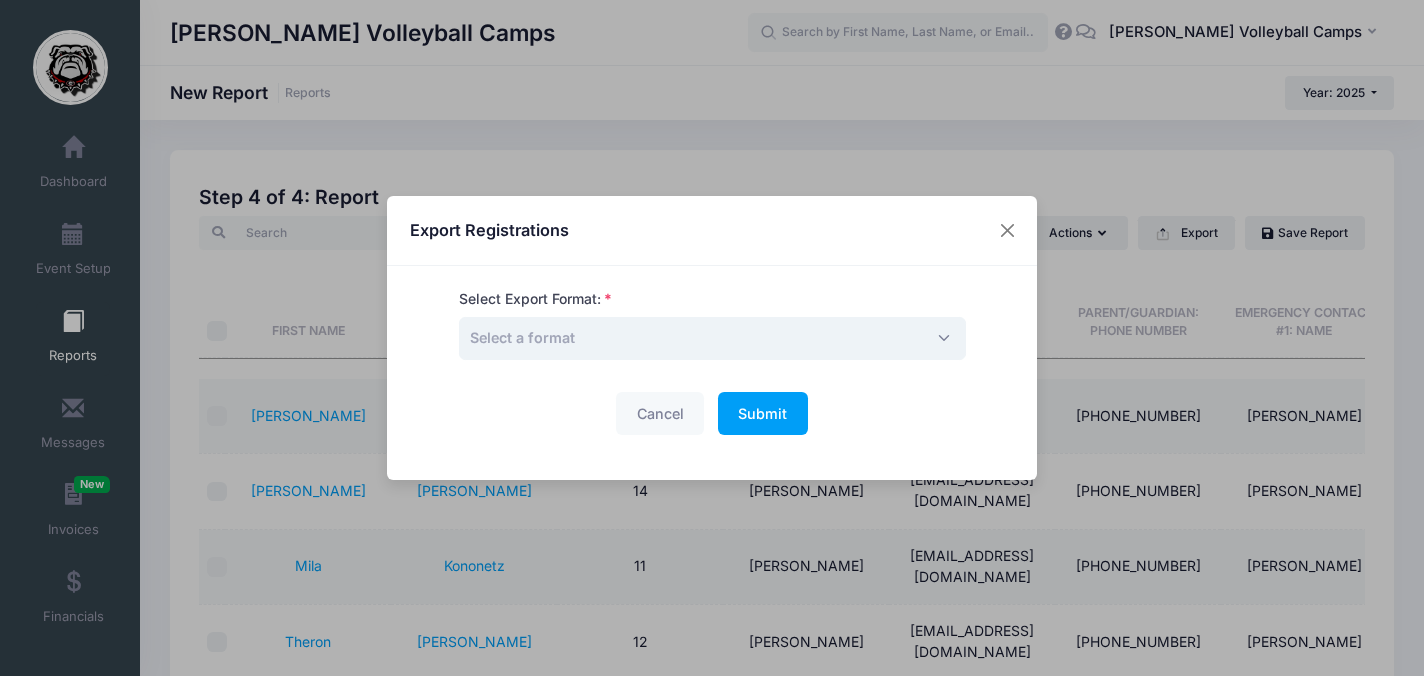 click on "Select a format" at bounding box center [712, 338] 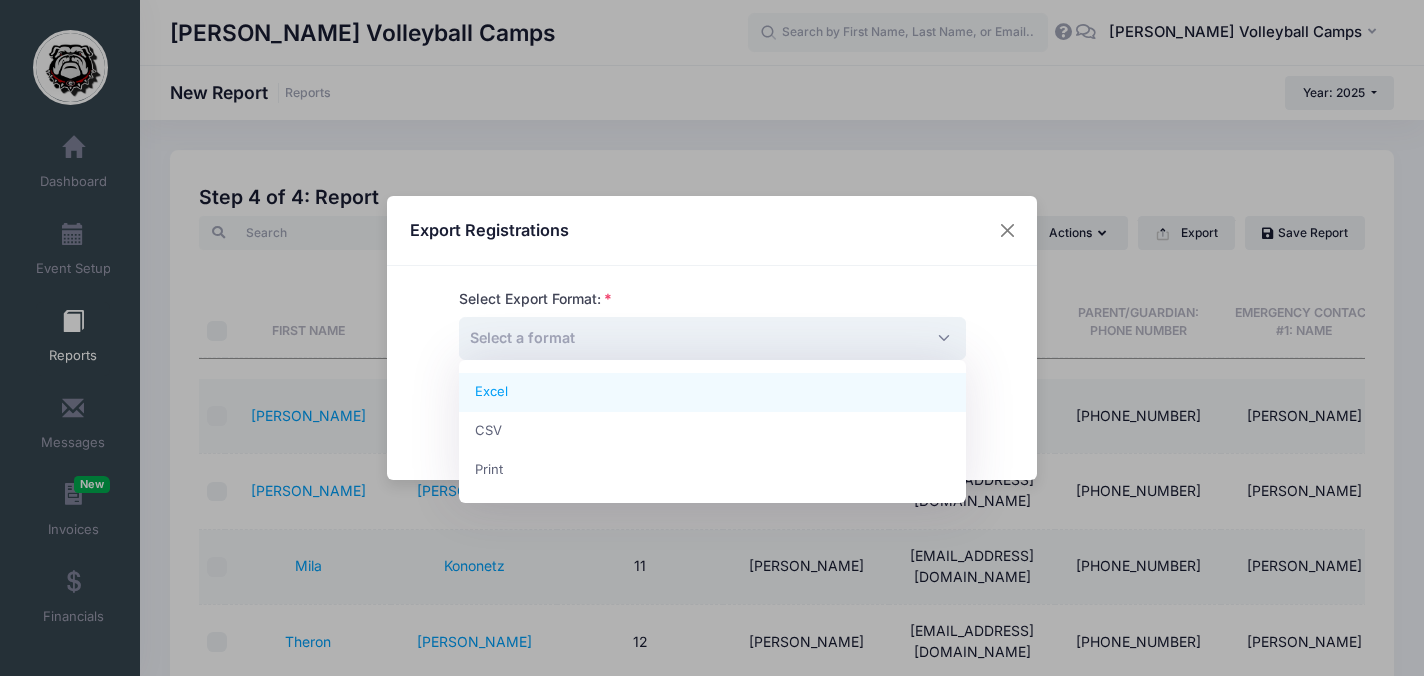 select on "excel" 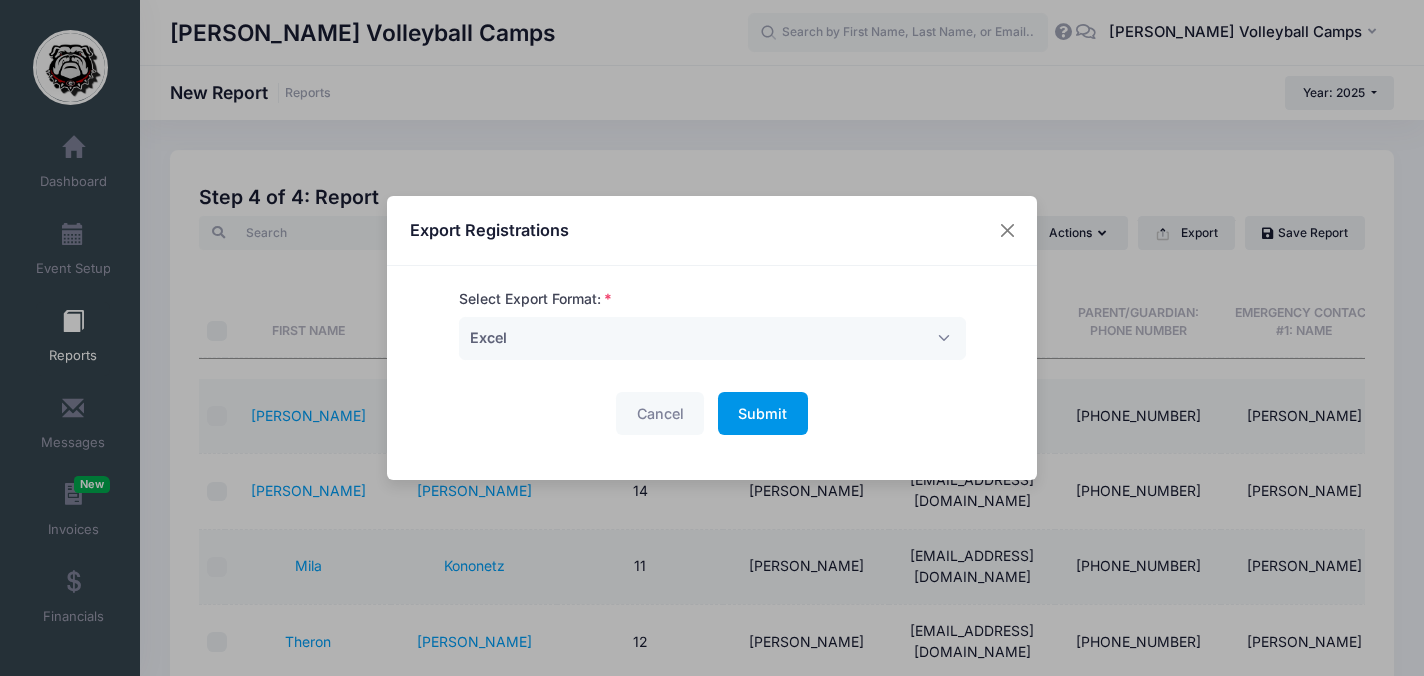 click on "Submit" at bounding box center [762, 413] 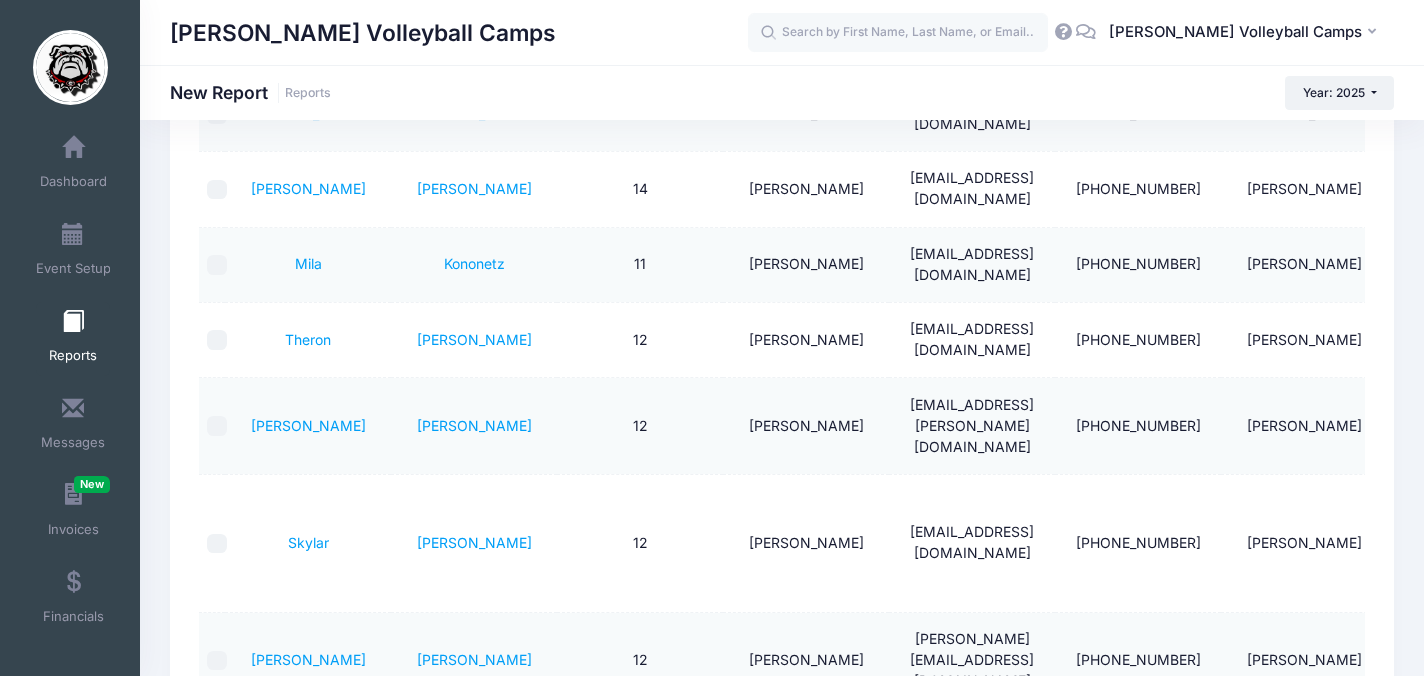 scroll, scrollTop: 1030, scrollLeft: 0, axis: vertical 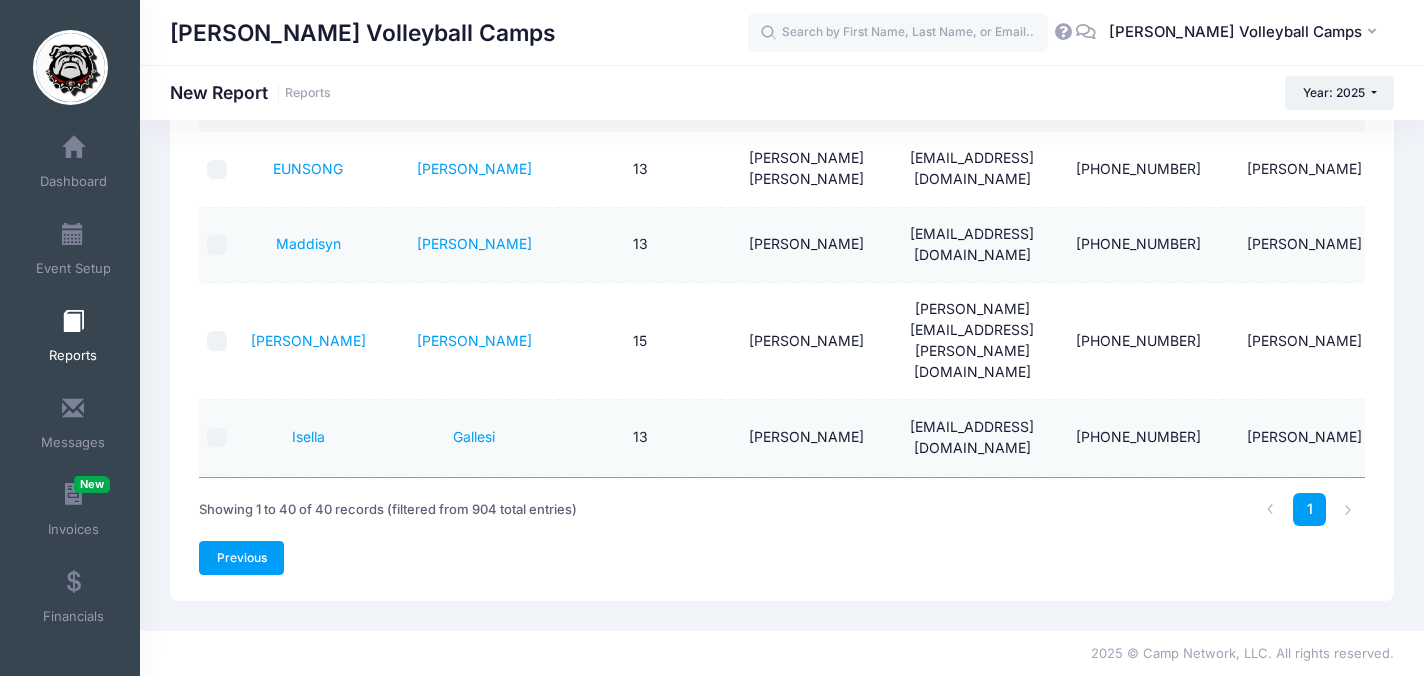 click on "Previous" at bounding box center [241, 558] 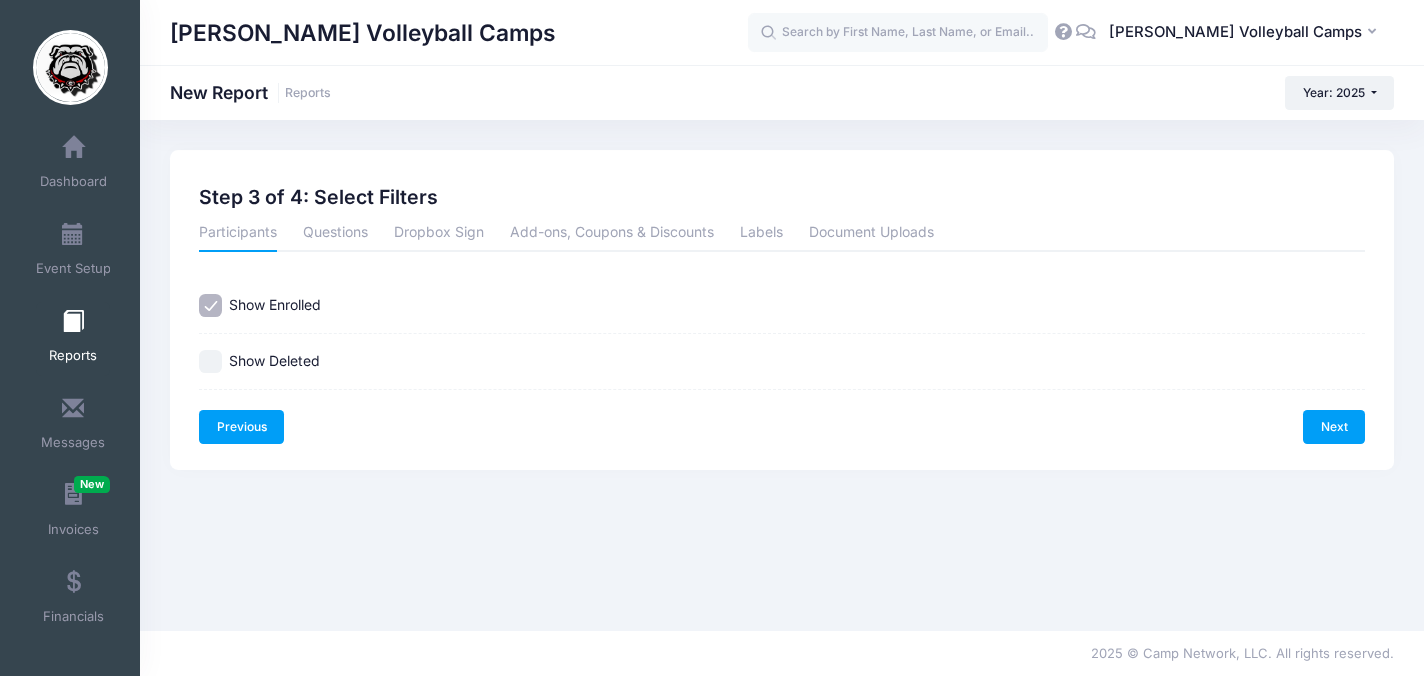 click on "Previous" at bounding box center [241, 427] 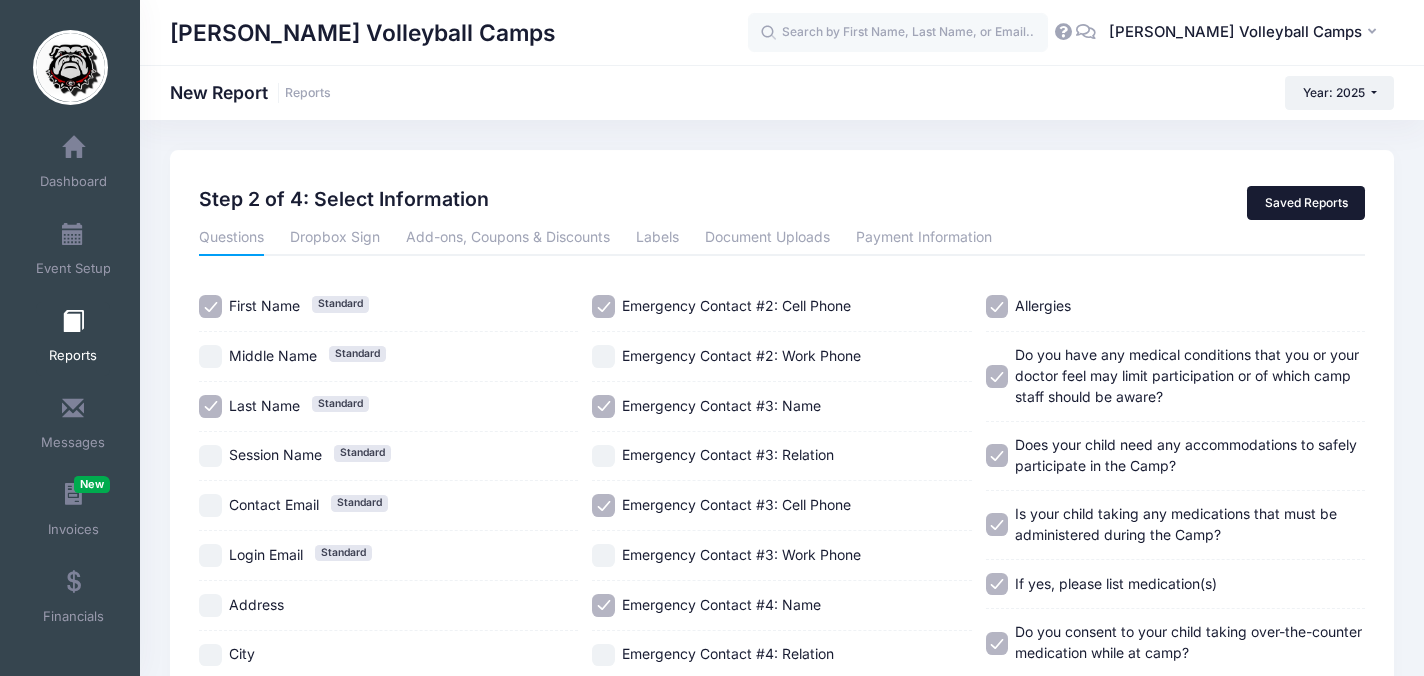 click on "Saved Reports" at bounding box center [1306, 203] 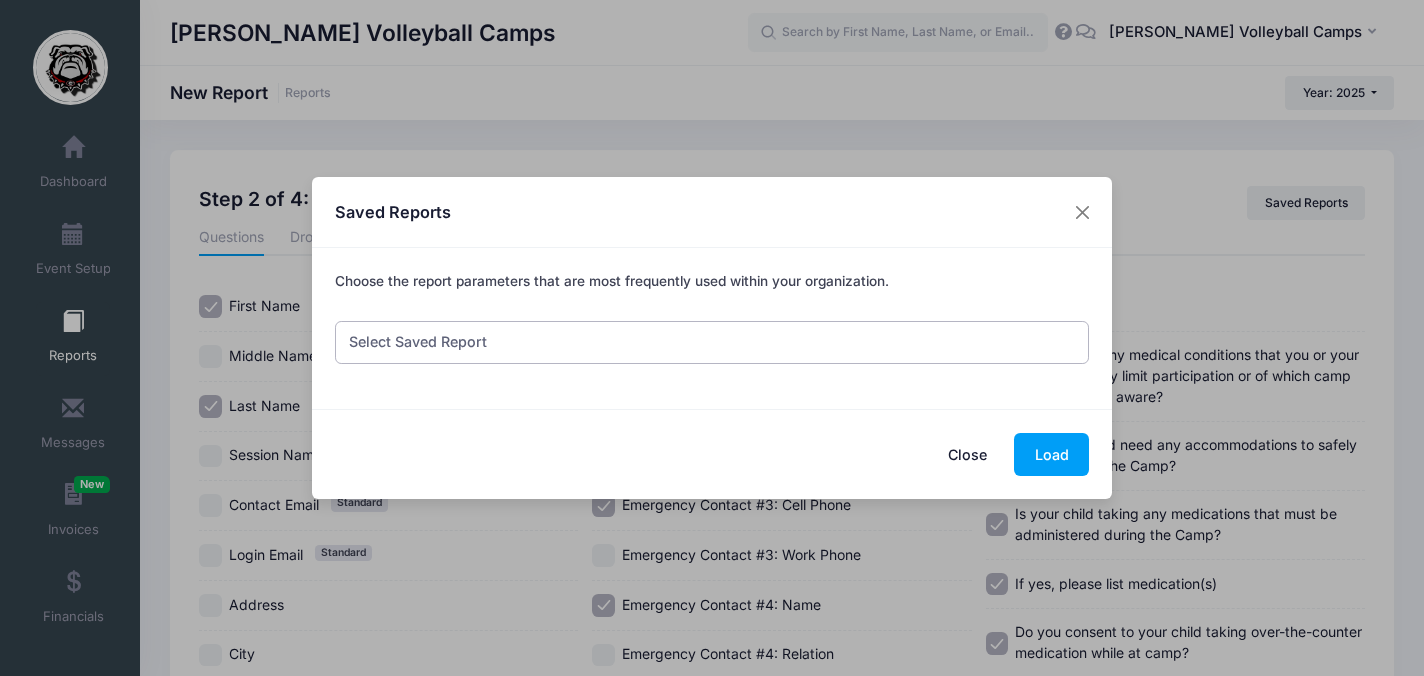 click on "Select Saved Report Team Camp Update Medical List - for ATC Check In List - for Crystal" at bounding box center [712, 342] 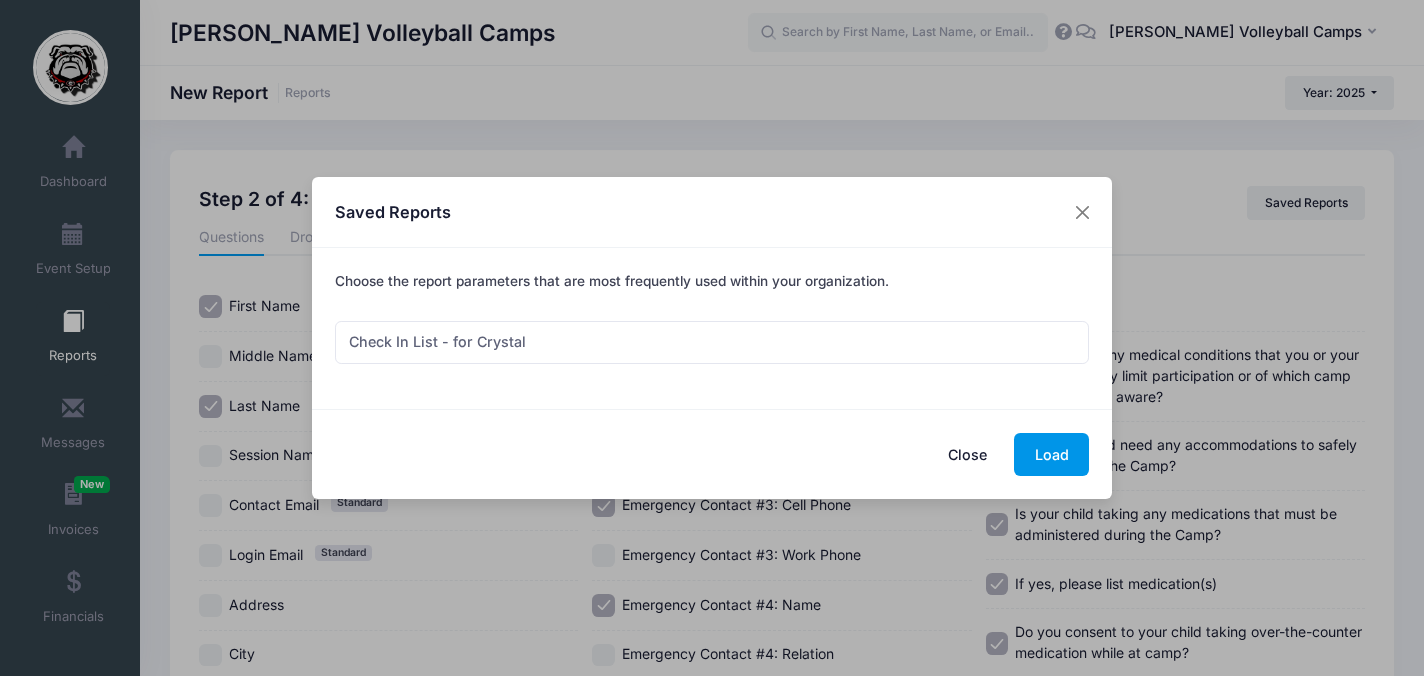 click on "Load" at bounding box center (1051, 454) 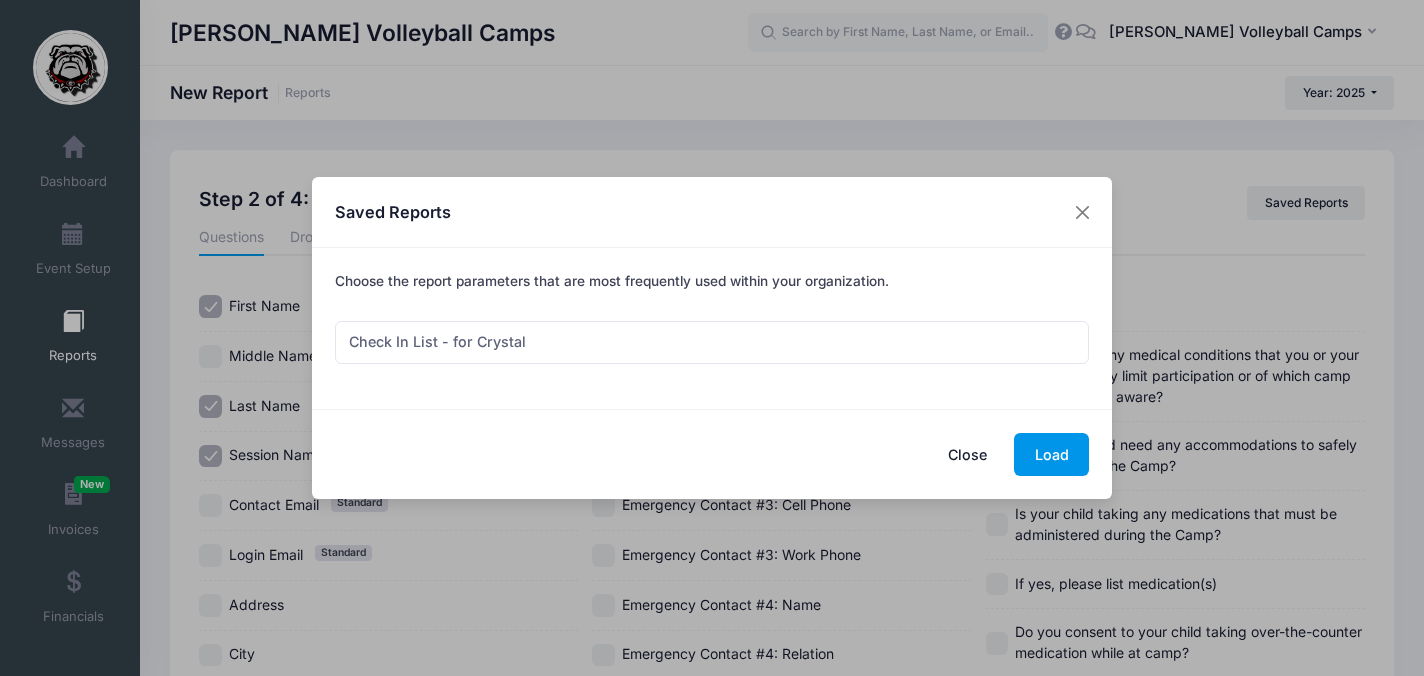 checkbox on "true" 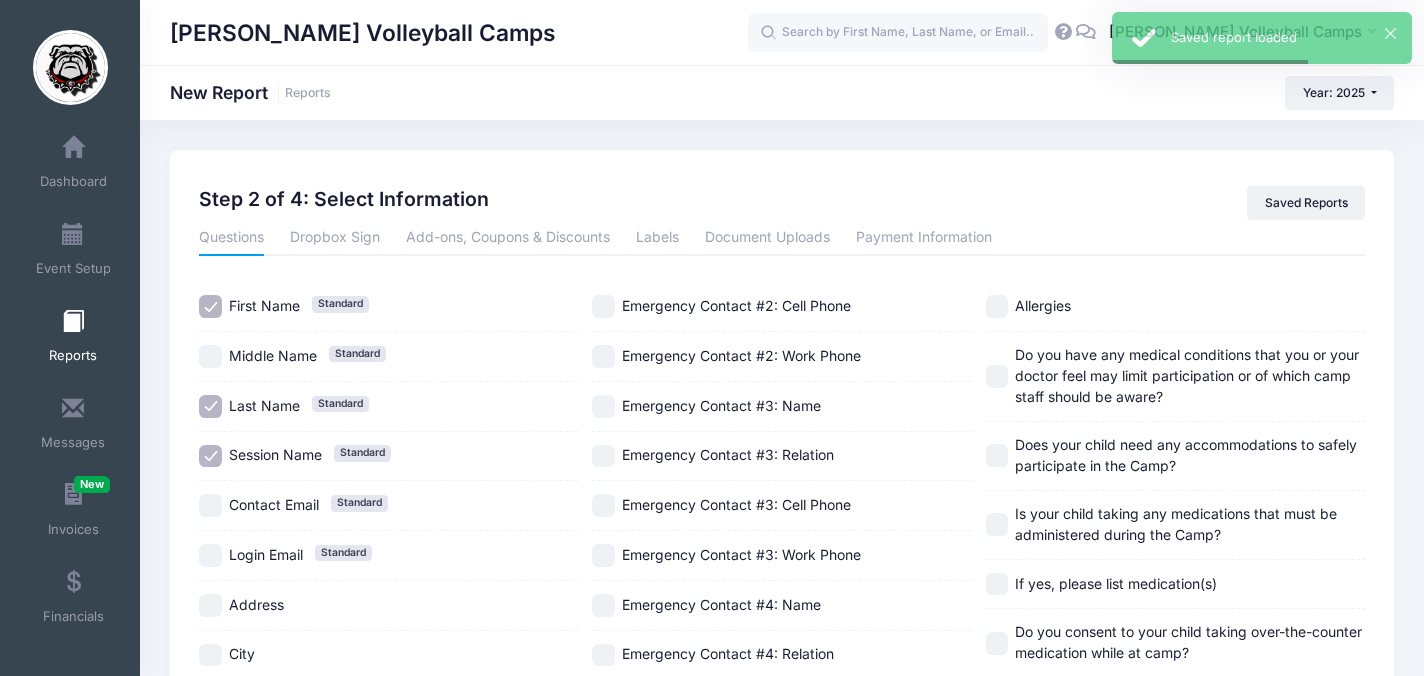 scroll, scrollTop: 1055, scrollLeft: 0, axis: vertical 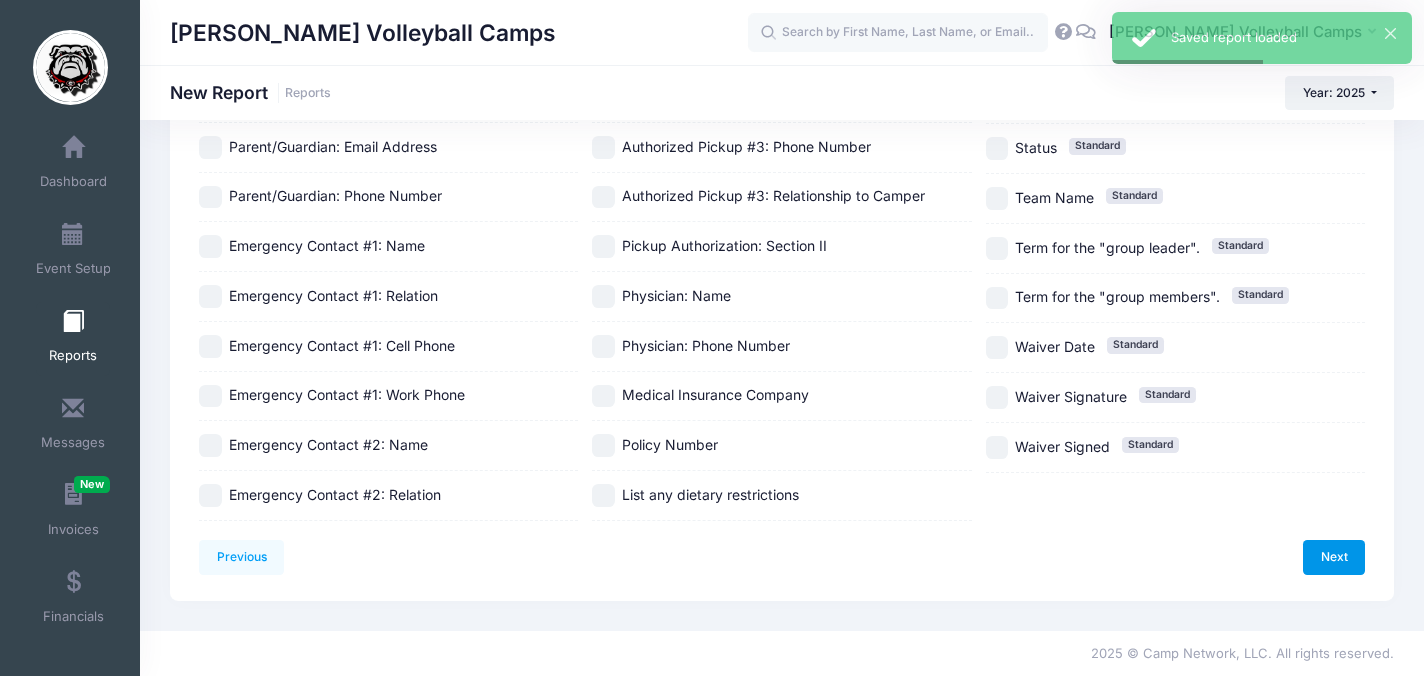 click on "Next" at bounding box center [1334, 557] 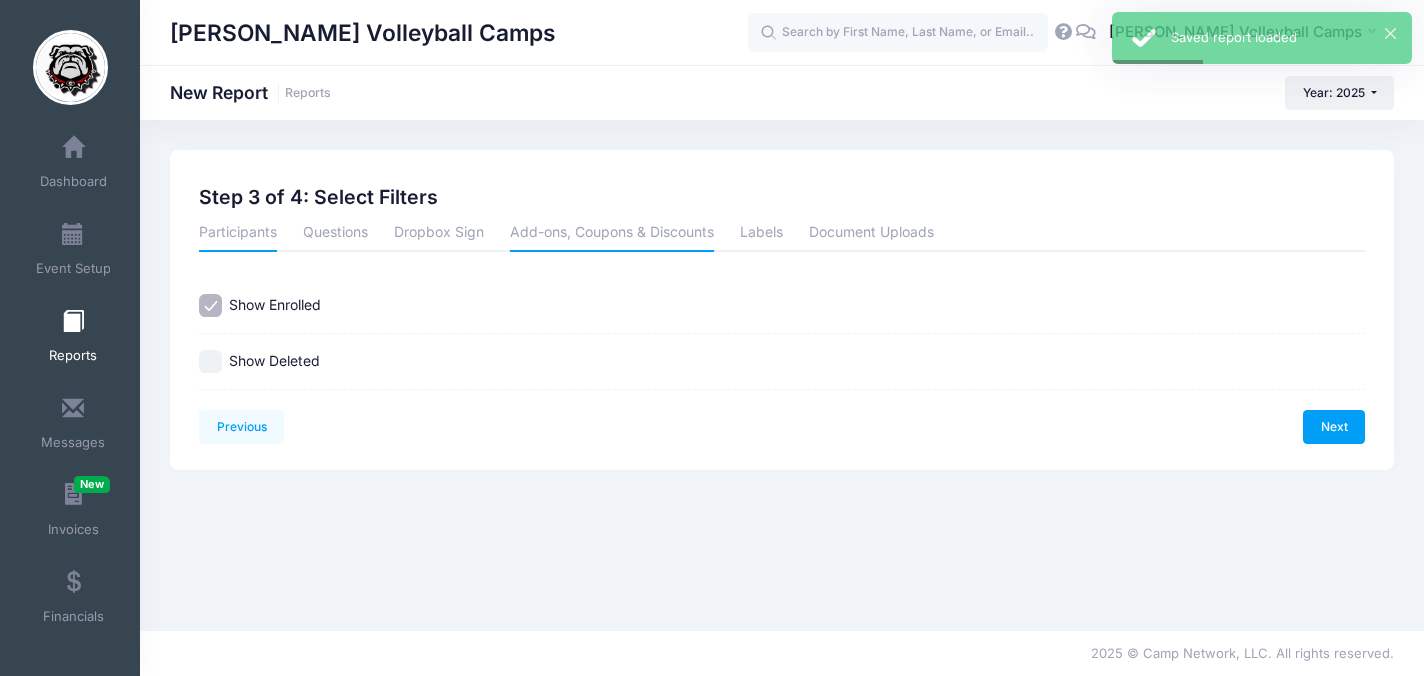 click on "Add-ons, Coupons & Discounts" at bounding box center [612, 234] 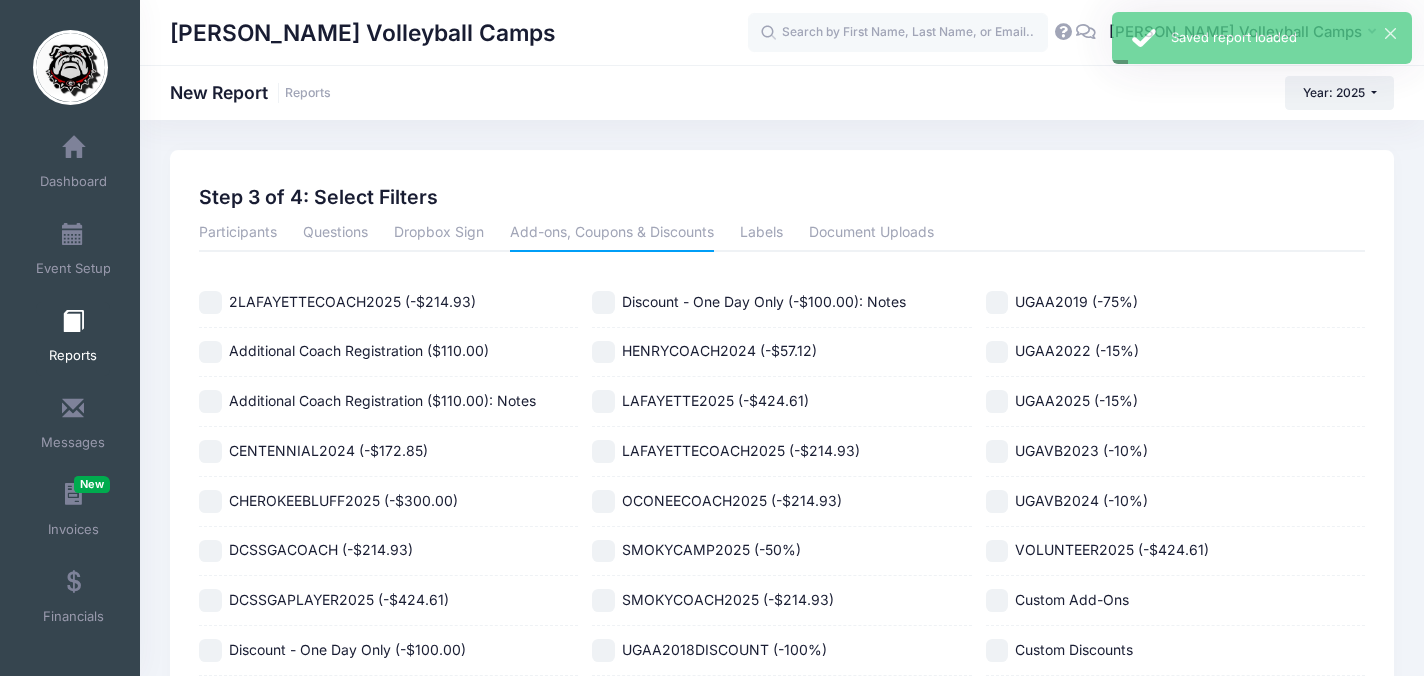 scroll, scrollTop: 155, scrollLeft: 0, axis: vertical 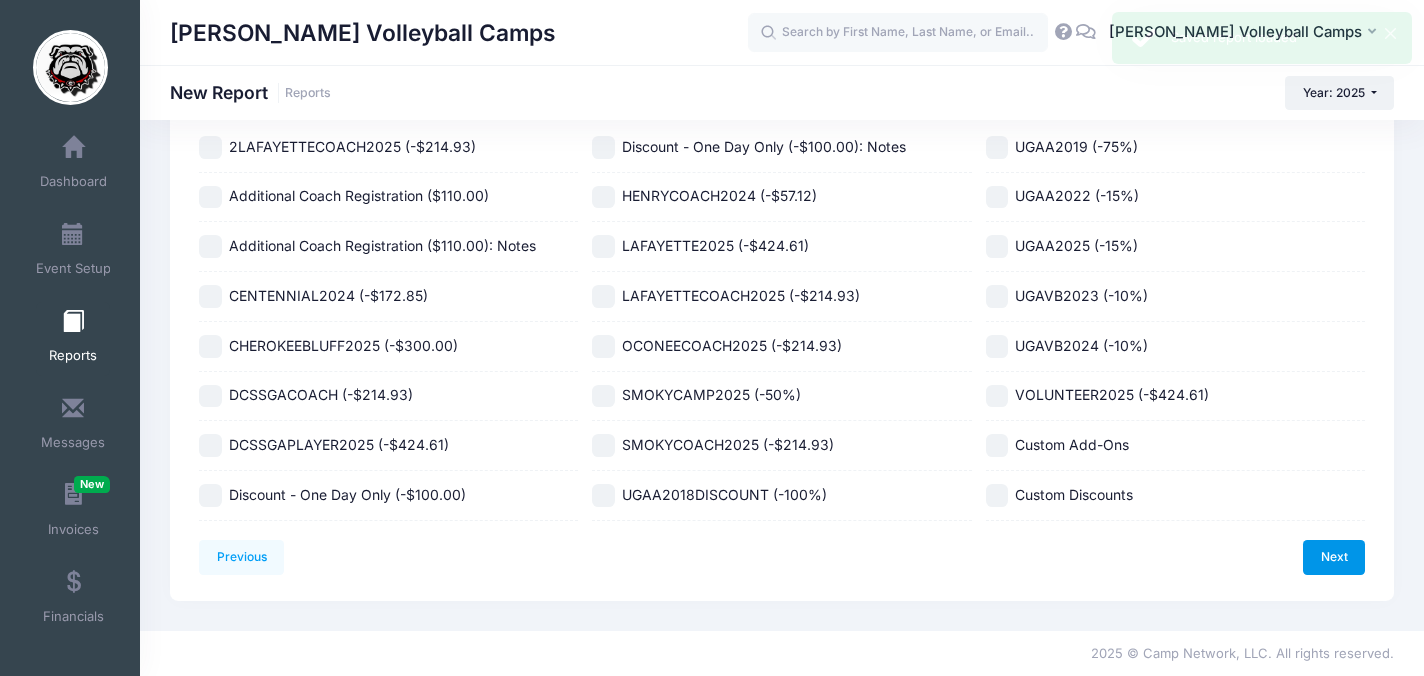 click on "Next" at bounding box center [1334, 557] 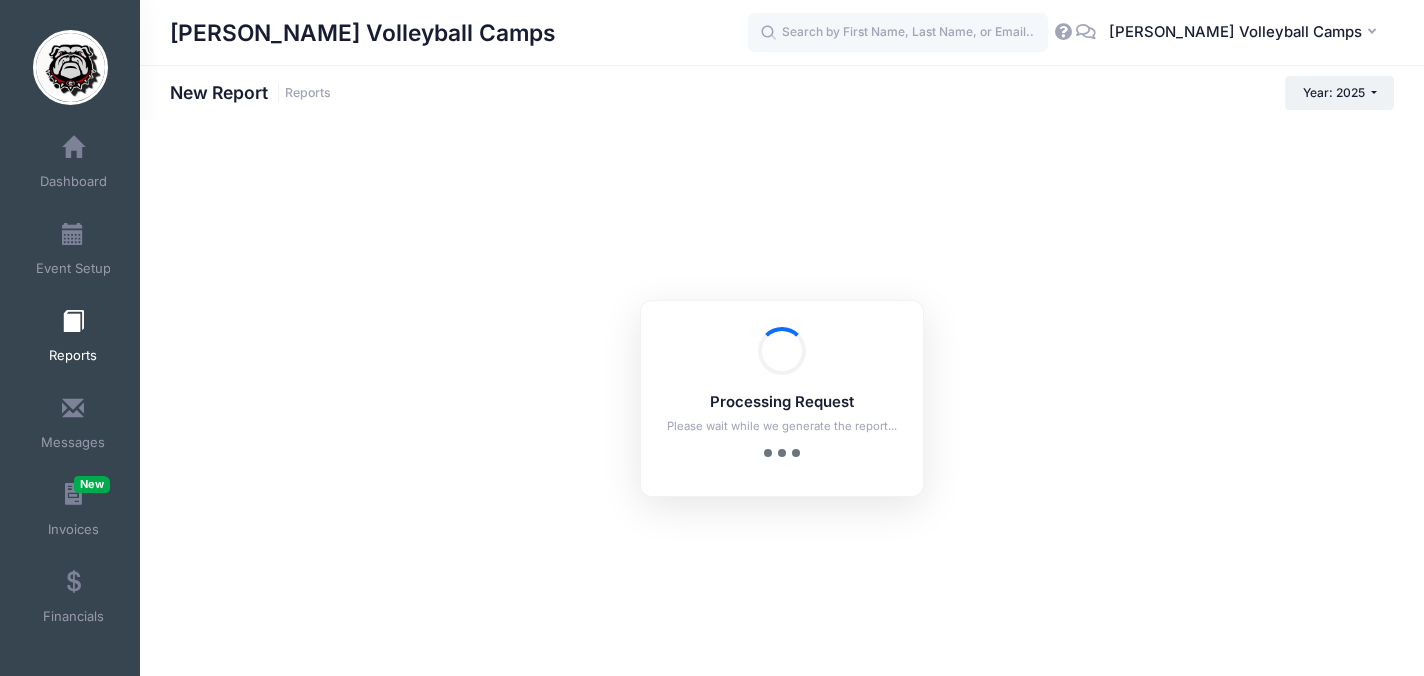 scroll, scrollTop: 0, scrollLeft: 0, axis: both 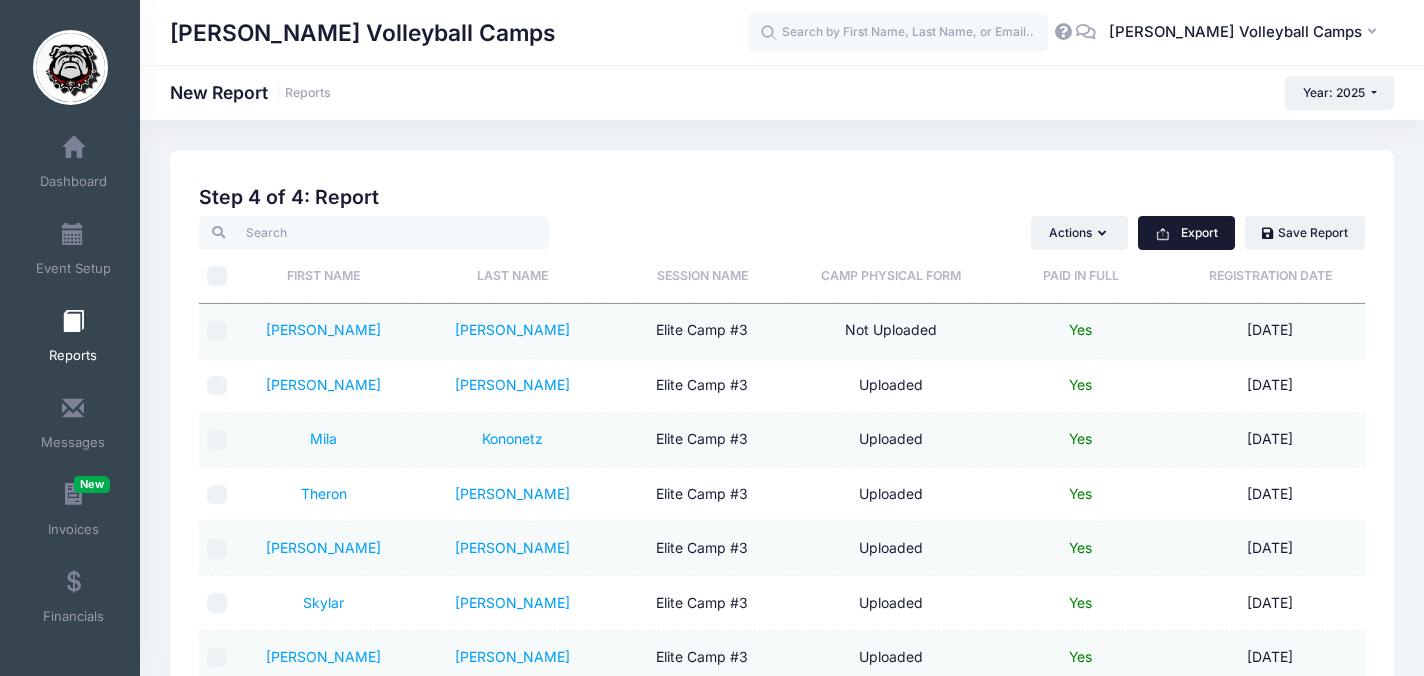 click on "Export" at bounding box center [1186, 233] 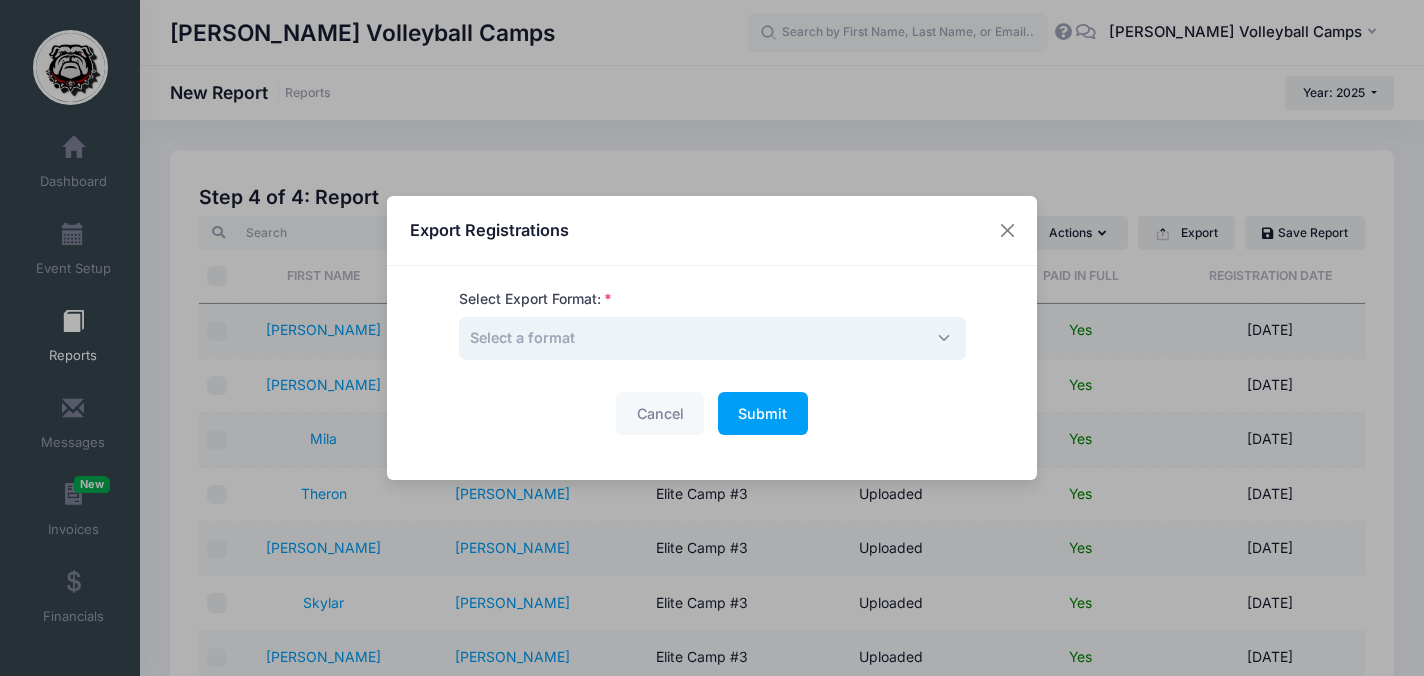 click on "Select a format" at bounding box center [712, 338] 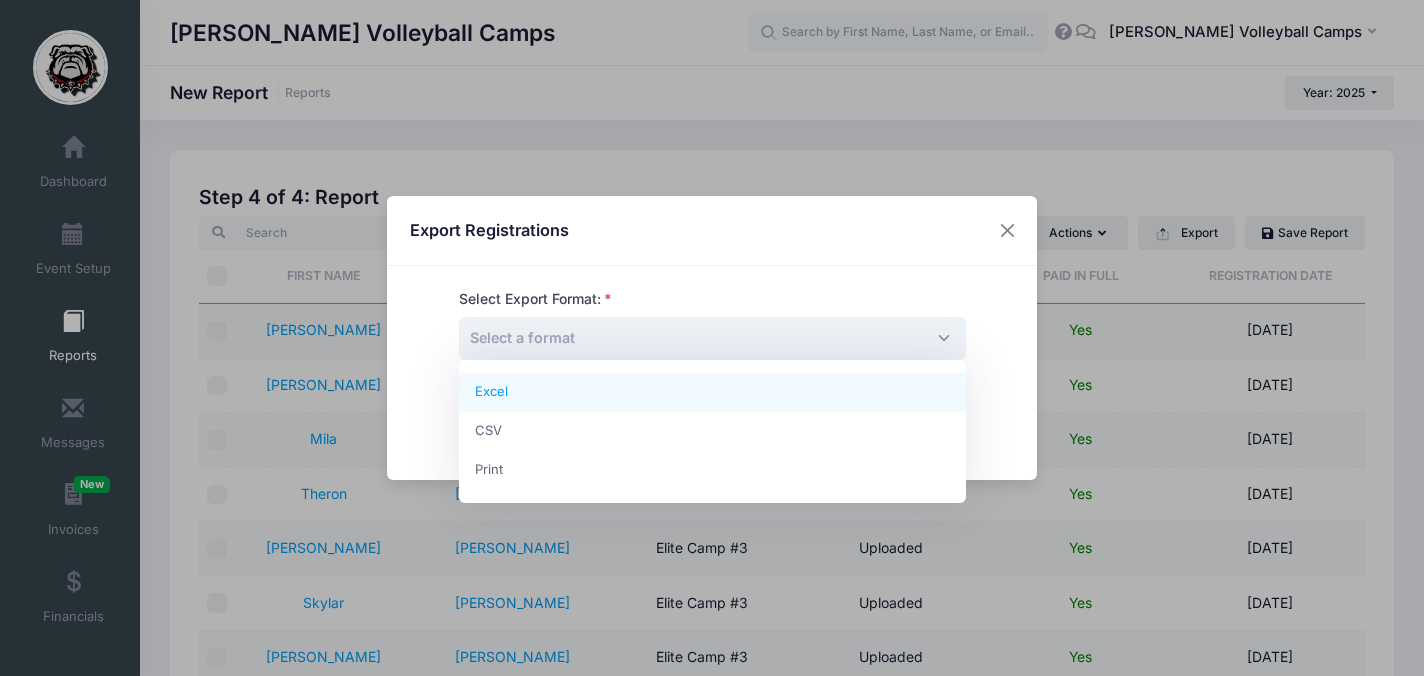 select on "excel" 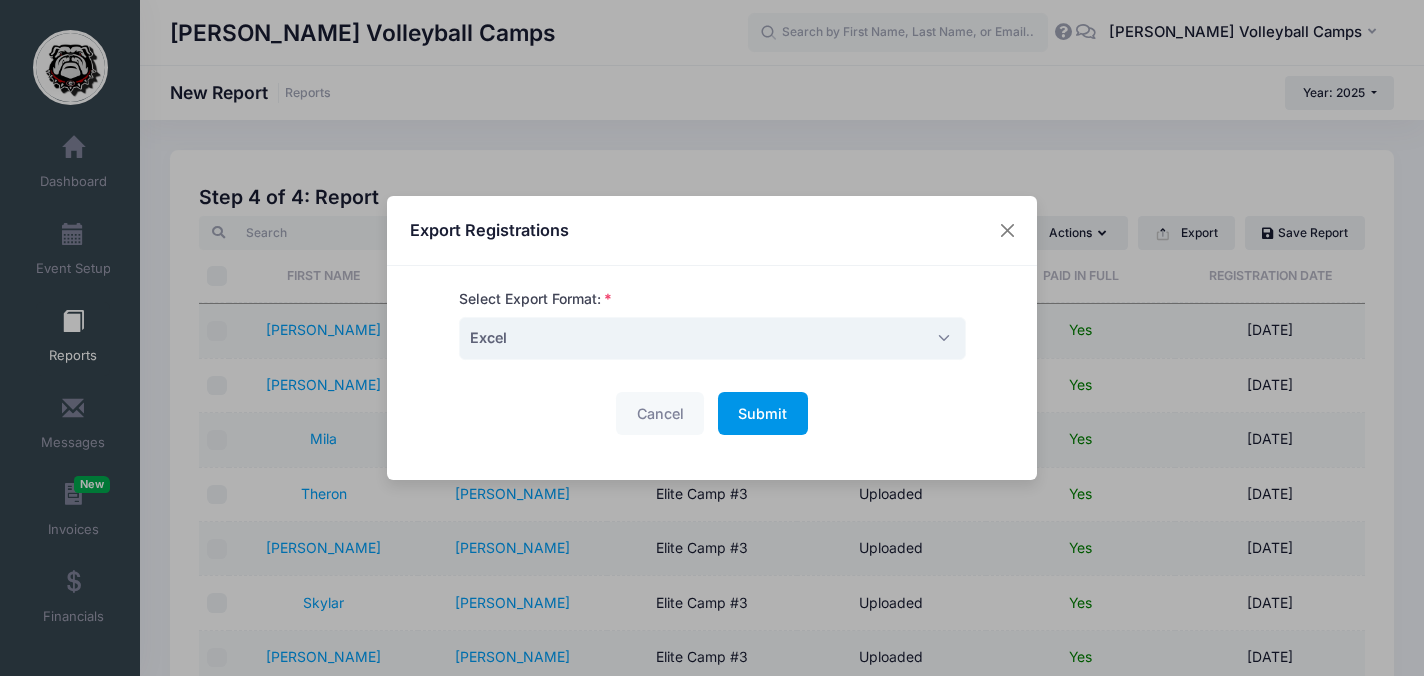 click on "Submit" at bounding box center [762, 413] 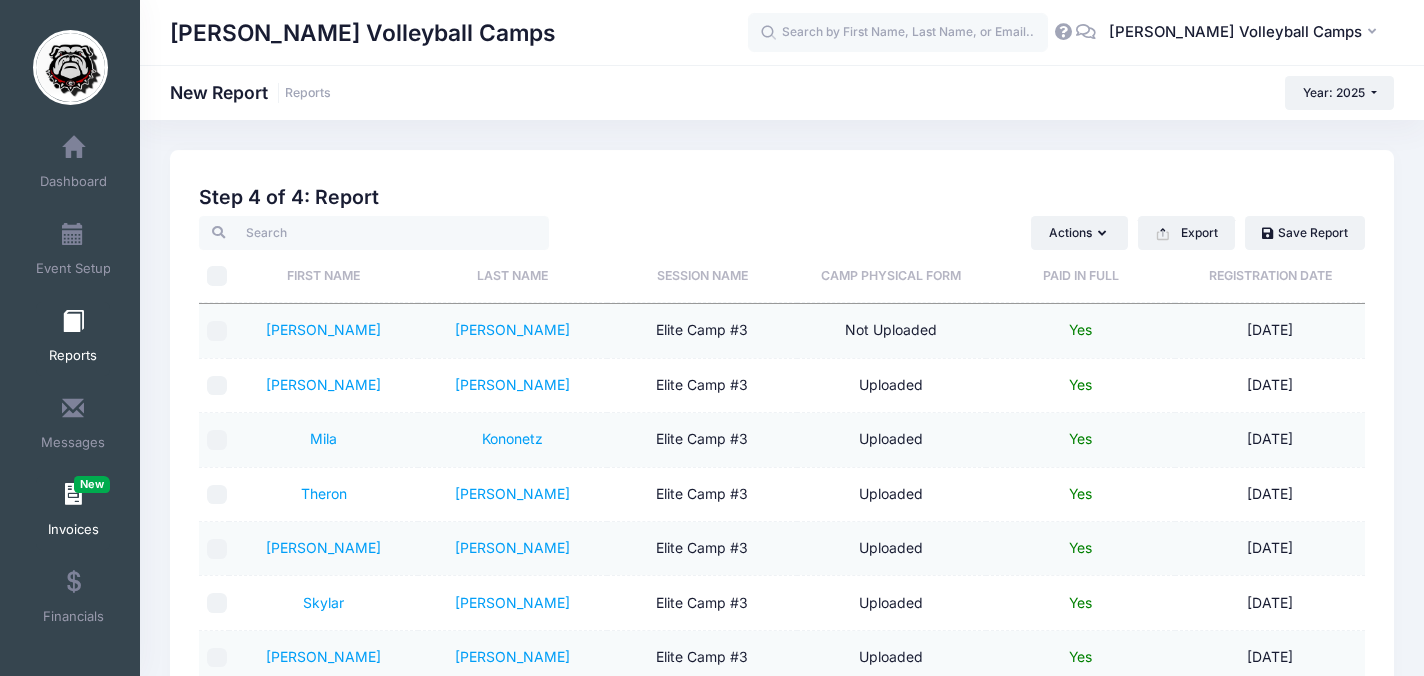 click on "Invoices  New" at bounding box center (73, 530) 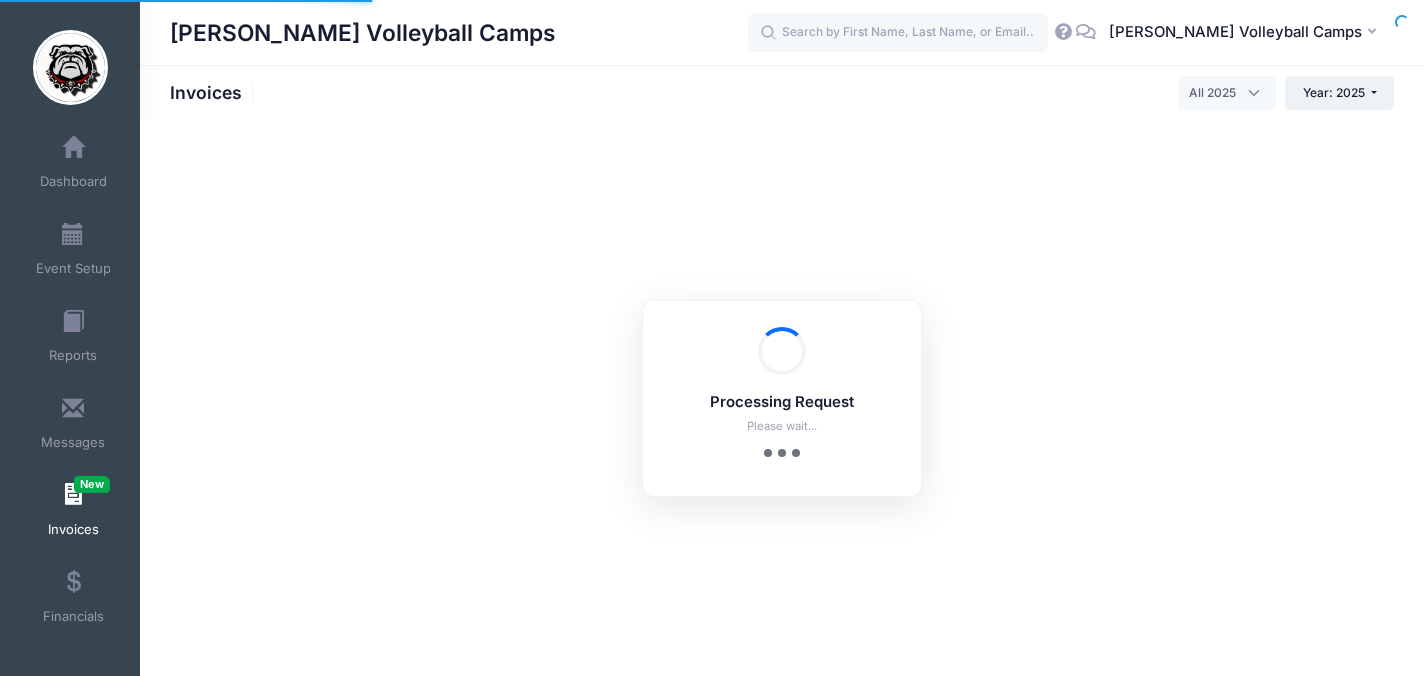 select 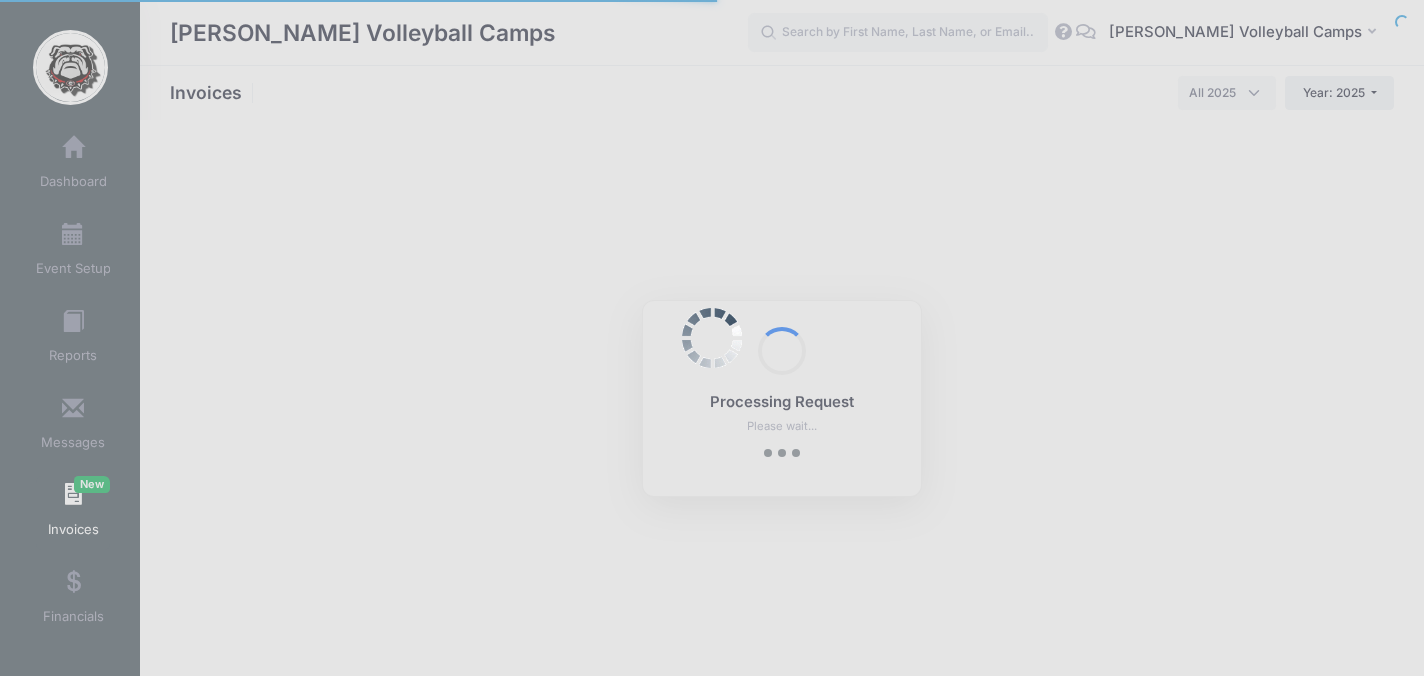 scroll, scrollTop: 0, scrollLeft: 0, axis: both 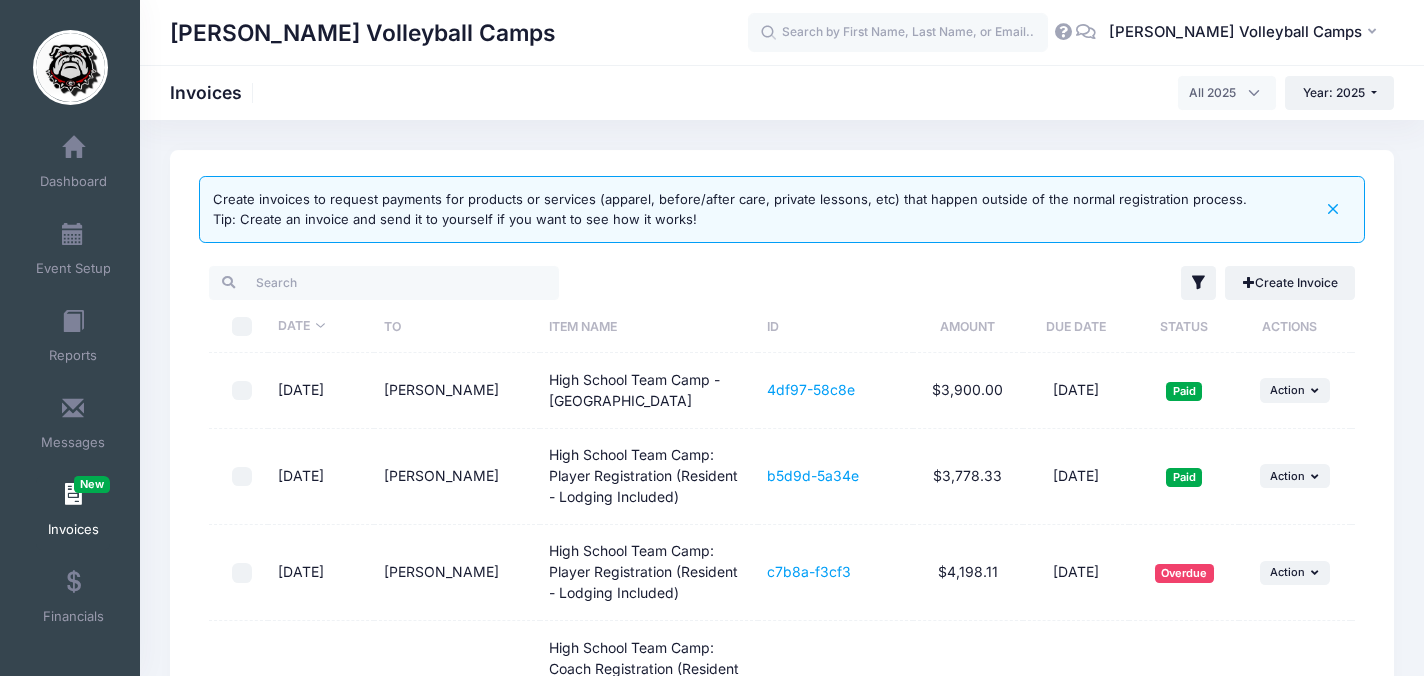 click on "Item Name" at bounding box center [649, 326] 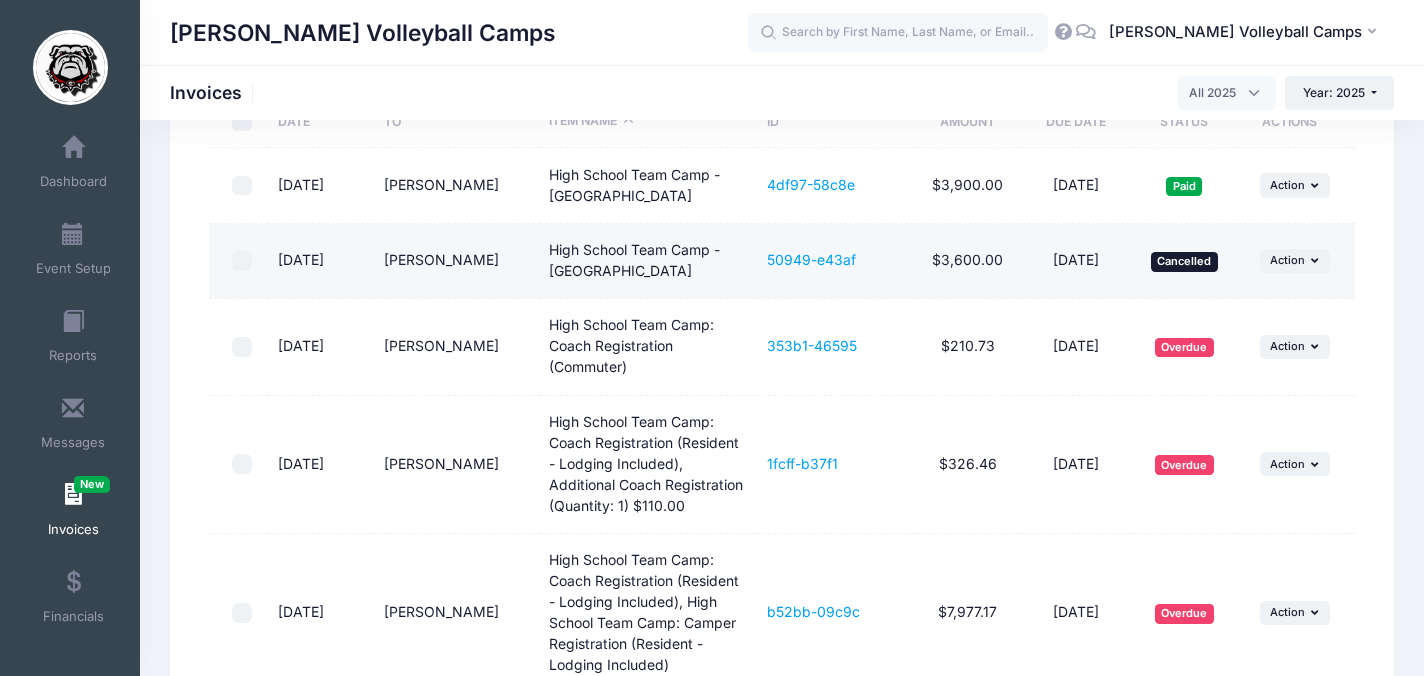 scroll, scrollTop: 82, scrollLeft: 0, axis: vertical 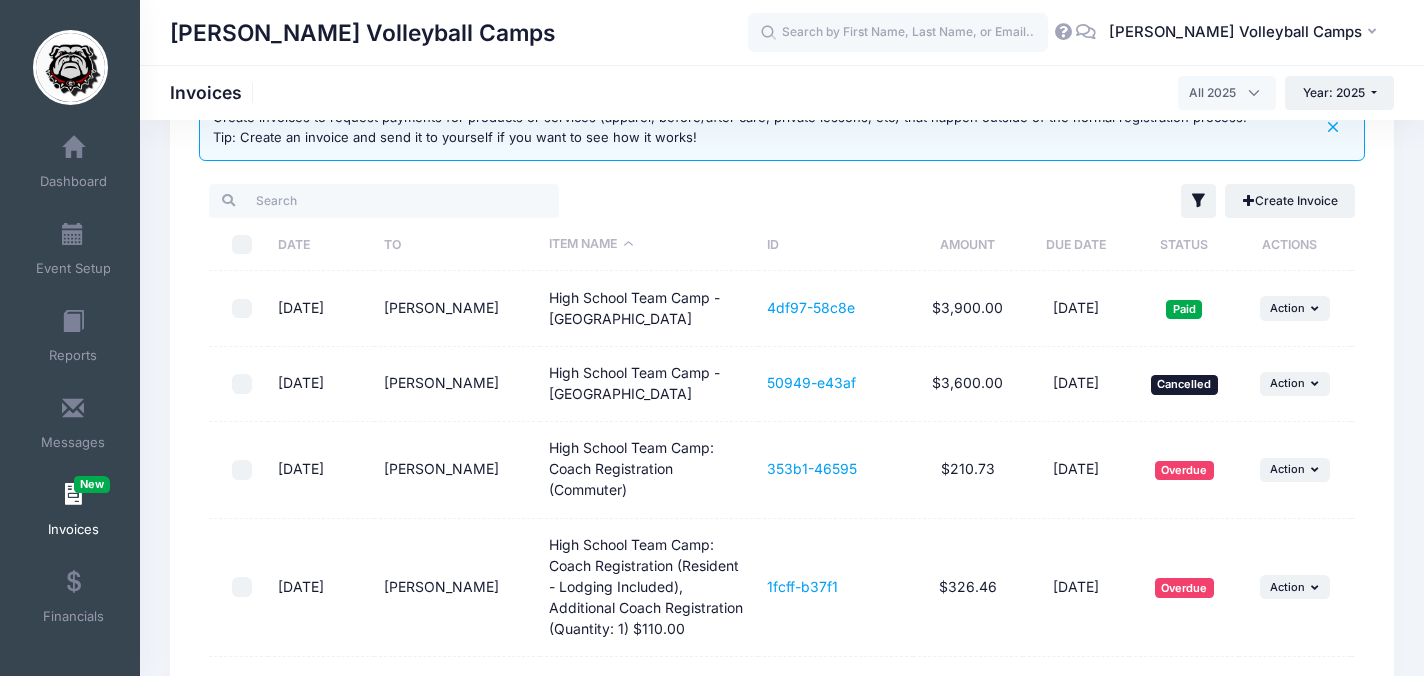 click on "To" at bounding box center (457, 244) 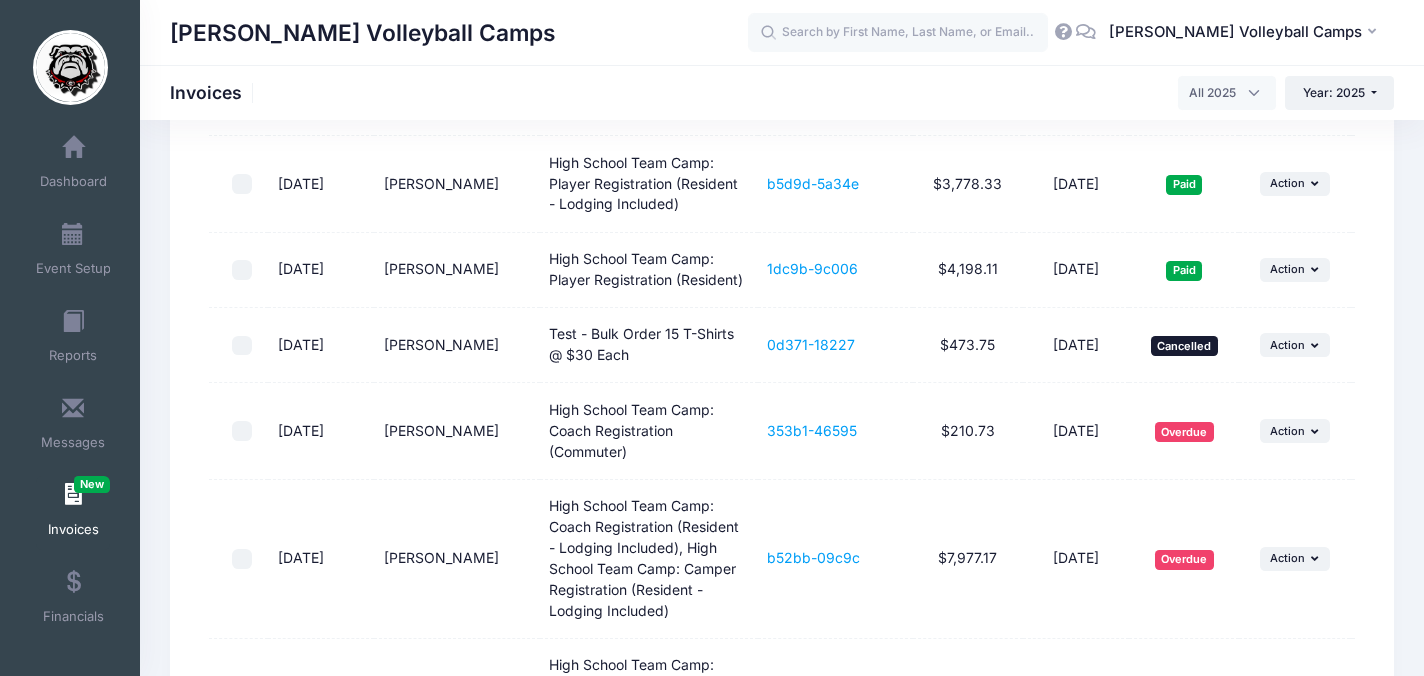 scroll, scrollTop: 551, scrollLeft: 0, axis: vertical 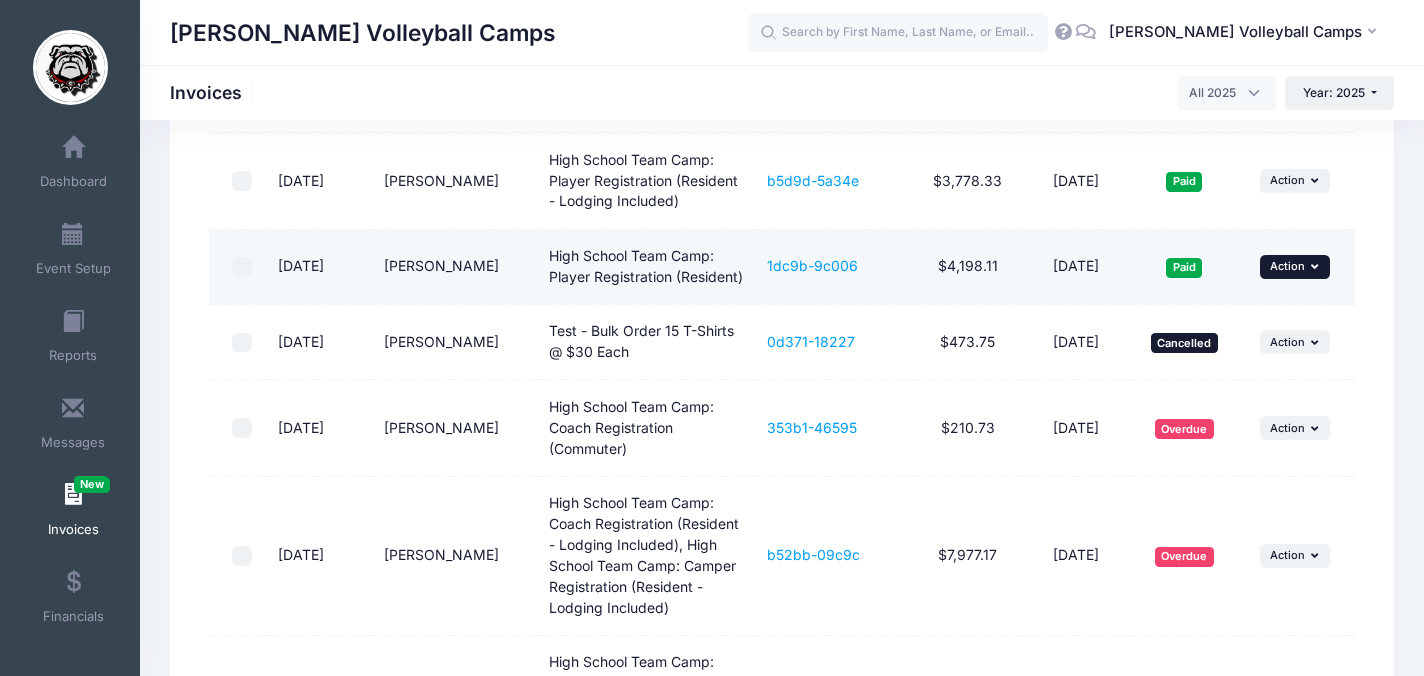 click on "... Action" at bounding box center [1295, 267] 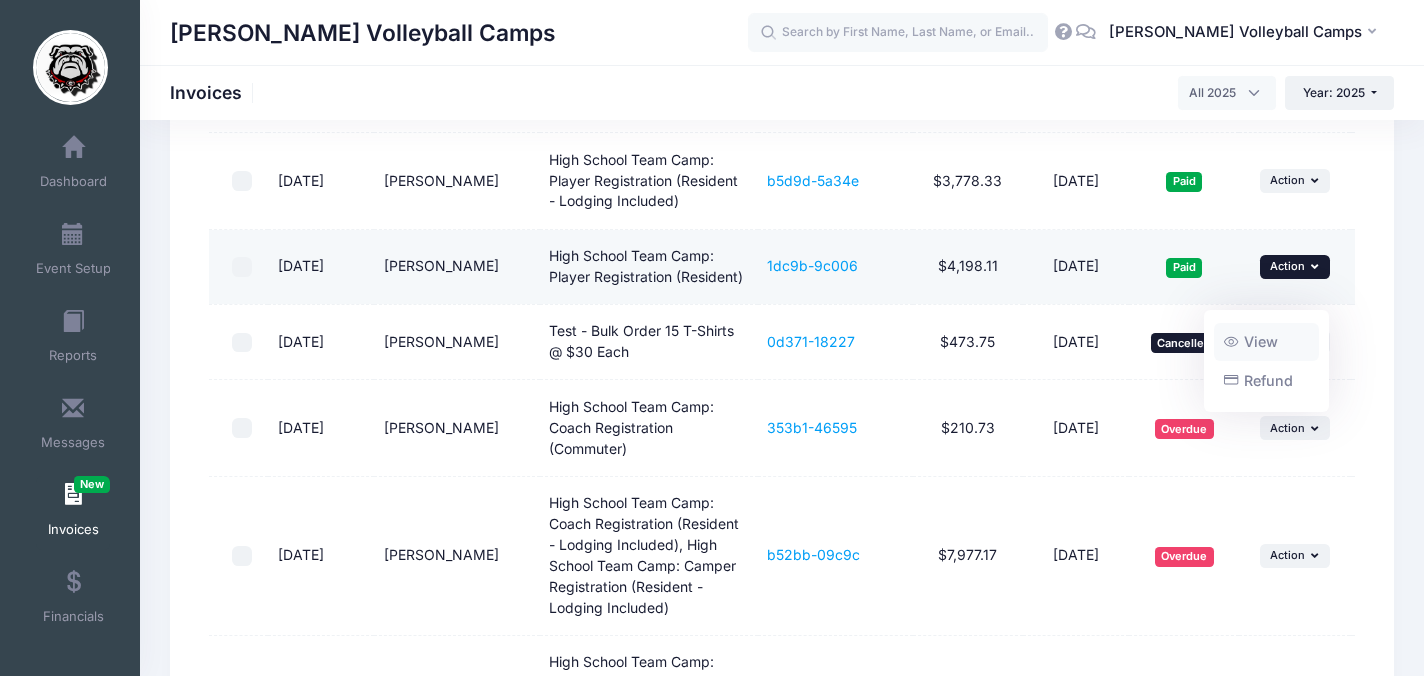 click on "View" at bounding box center [1267, 342] 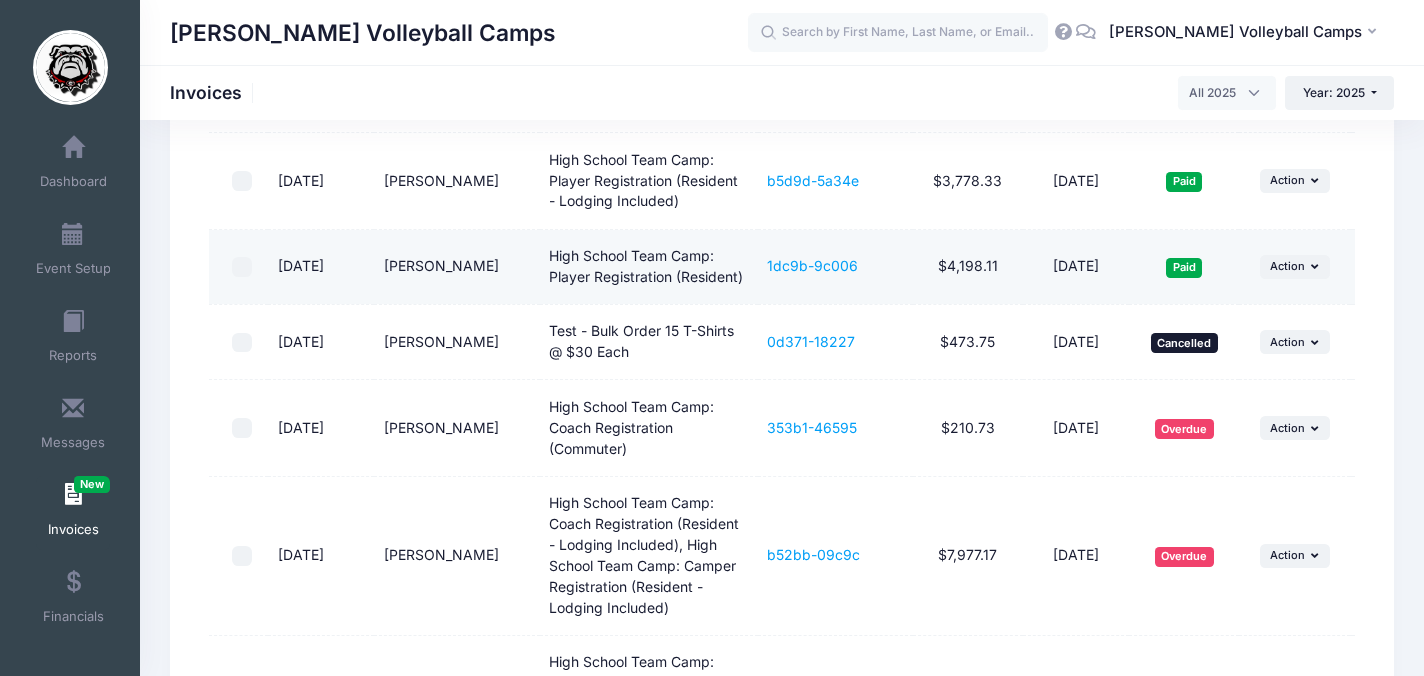 drag, startPoint x: 392, startPoint y: 296, endPoint x: 524, endPoint y: 297, distance: 132.00378 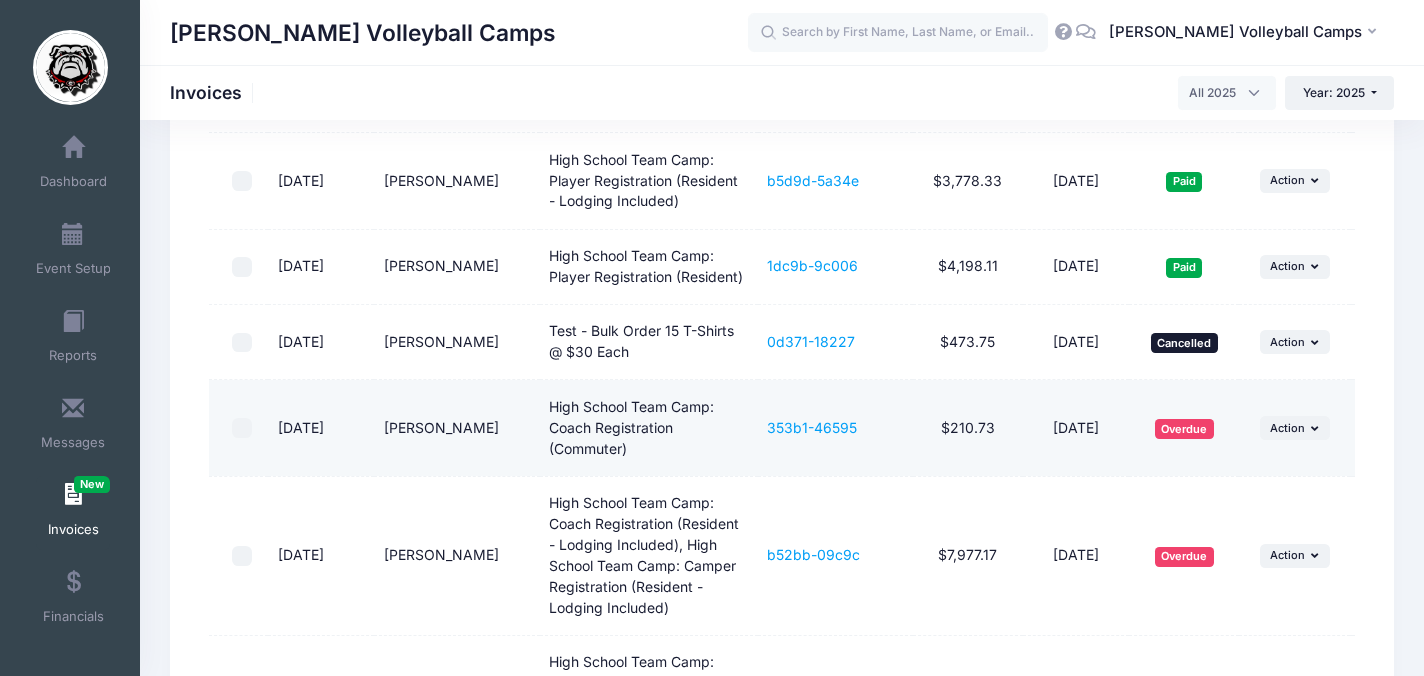 scroll, scrollTop: 0, scrollLeft: 0, axis: both 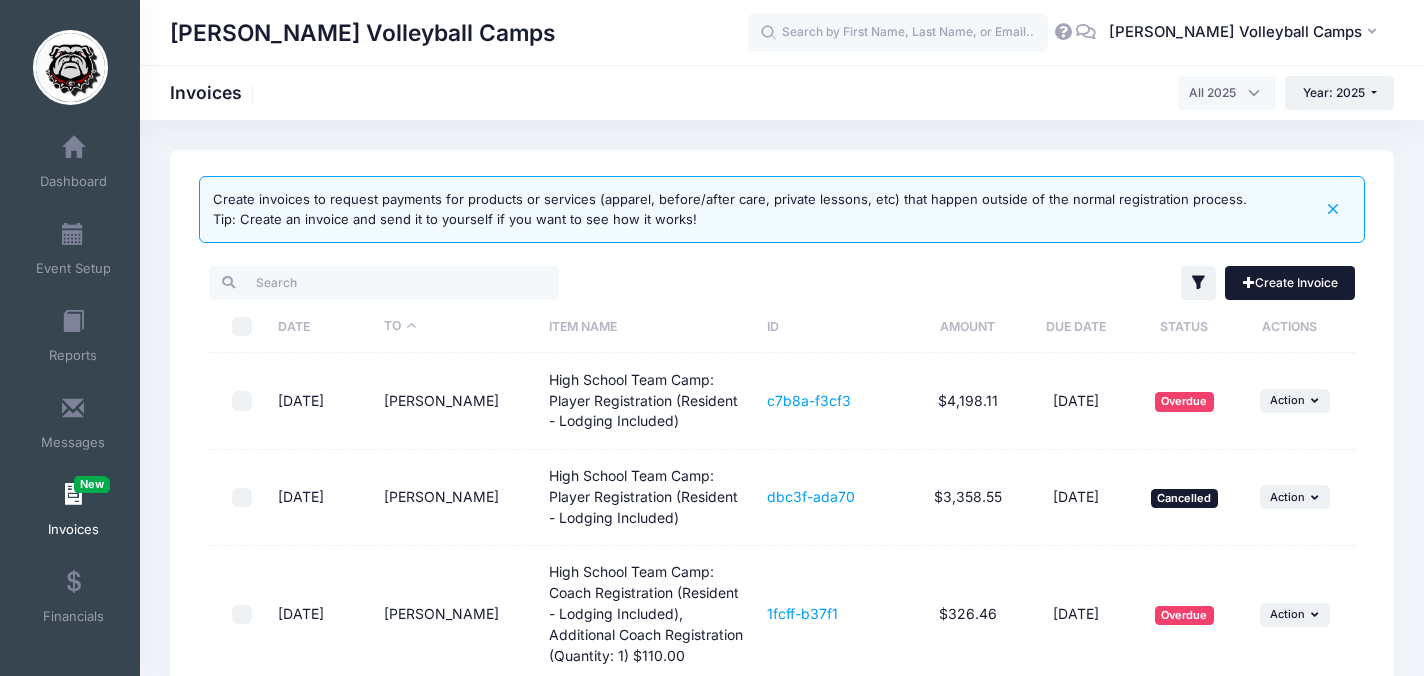 click on "Create Invoice" at bounding box center (1290, 283) 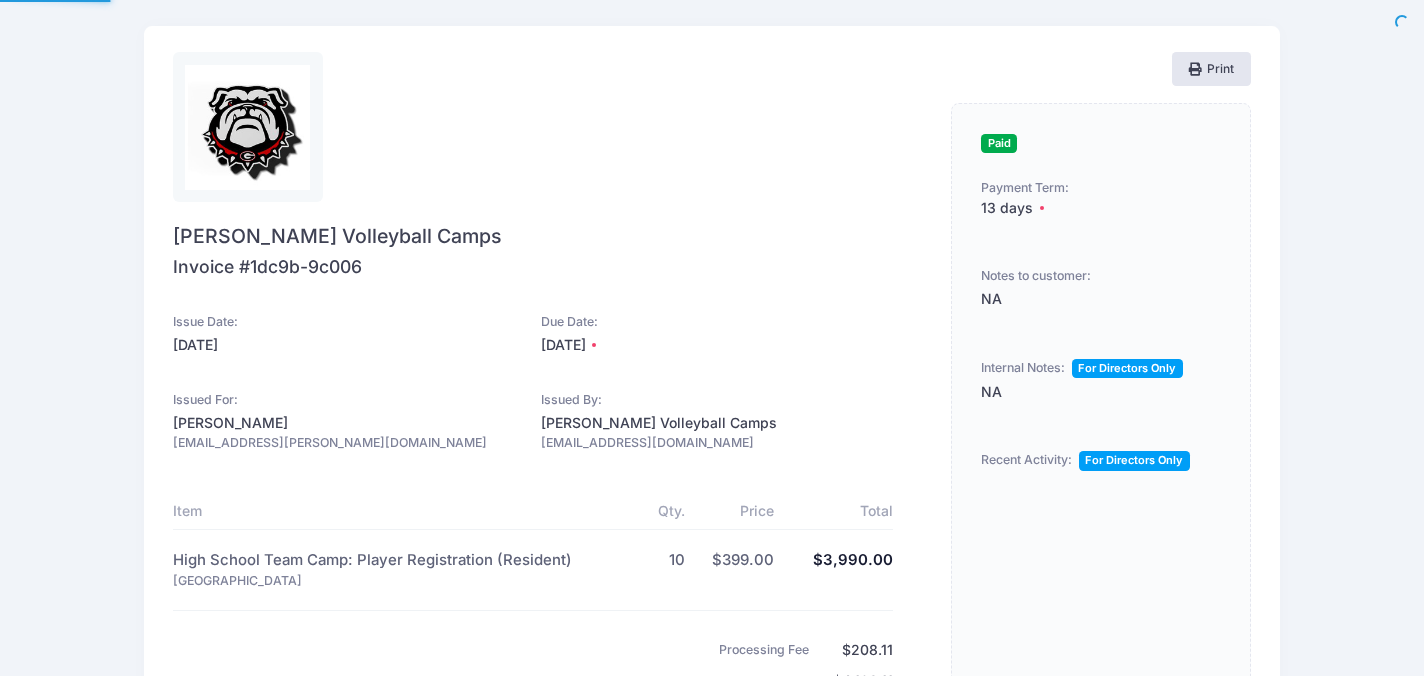 scroll, scrollTop: 0, scrollLeft: 0, axis: both 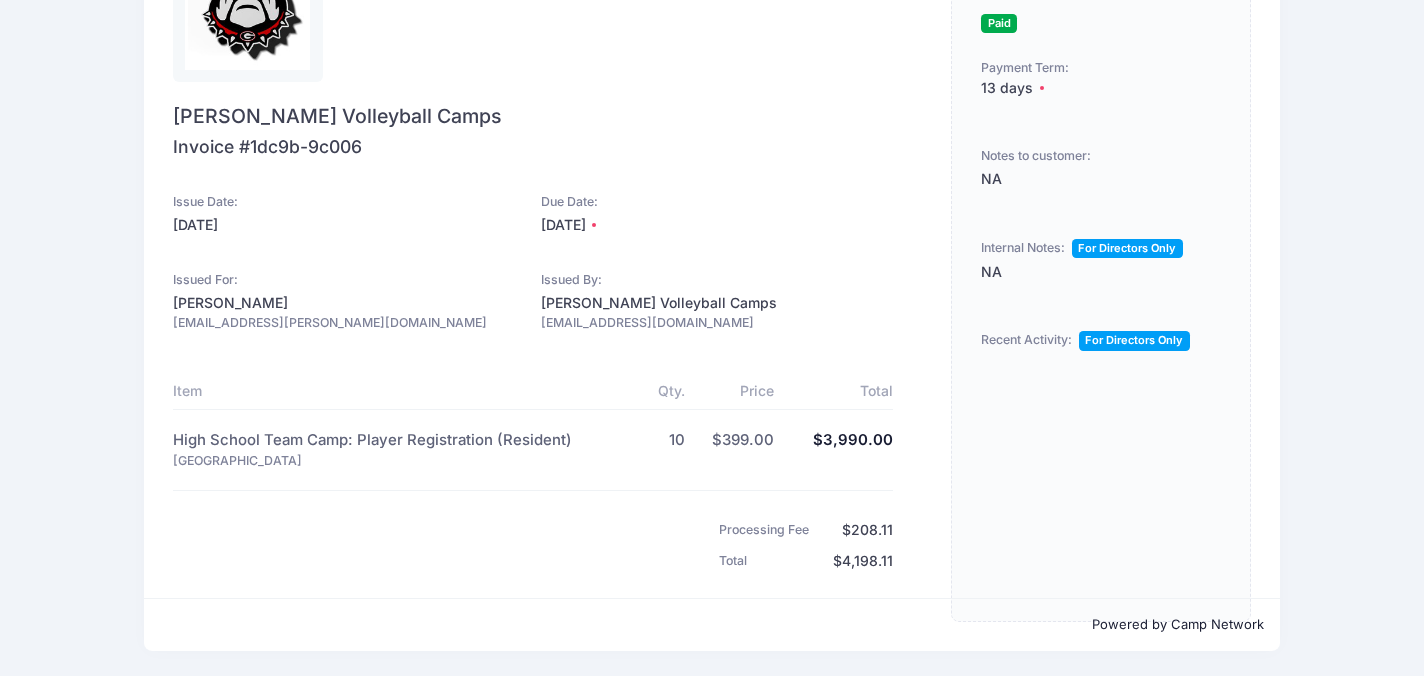 drag, startPoint x: 374, startPoint y: 323, endPoint x: 174, endPoint y: 323, distance: 200 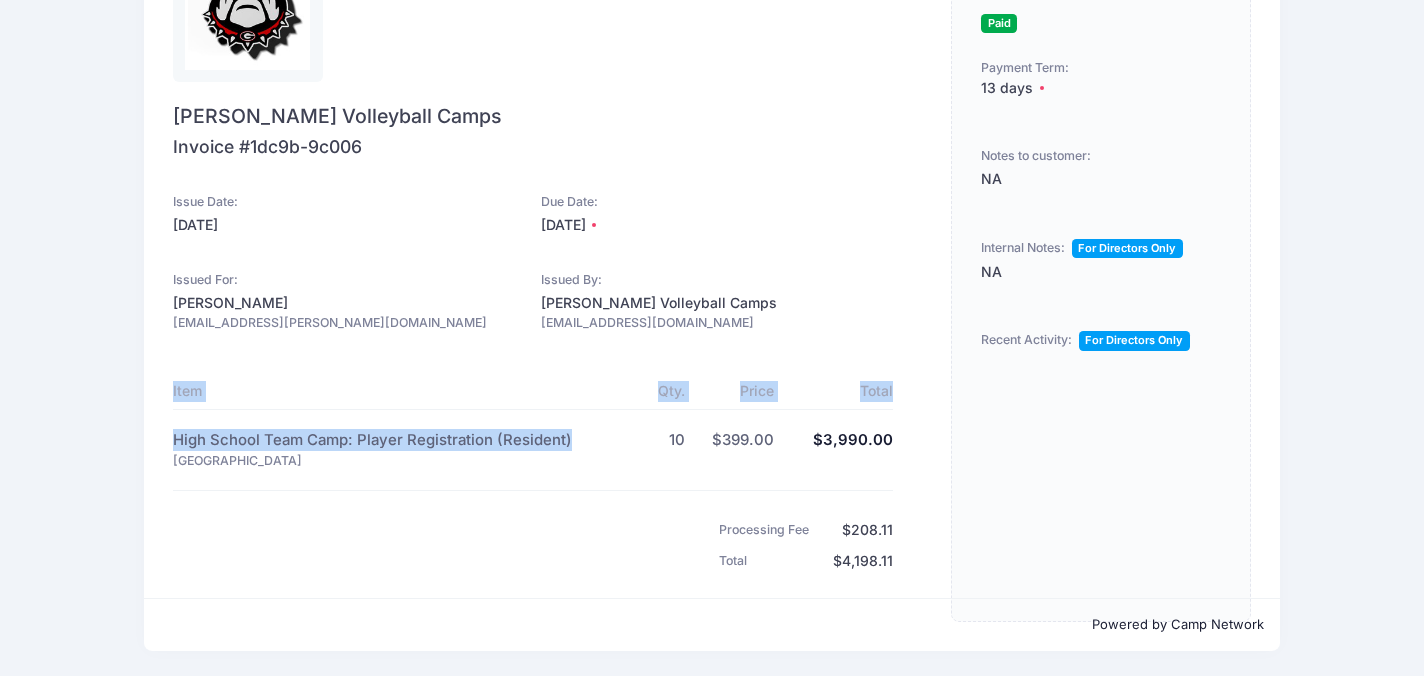 drag, startPoint x: 573, startPoint y: 445, endPoint x: 170, endPoint y: 438, distance: 403.0608 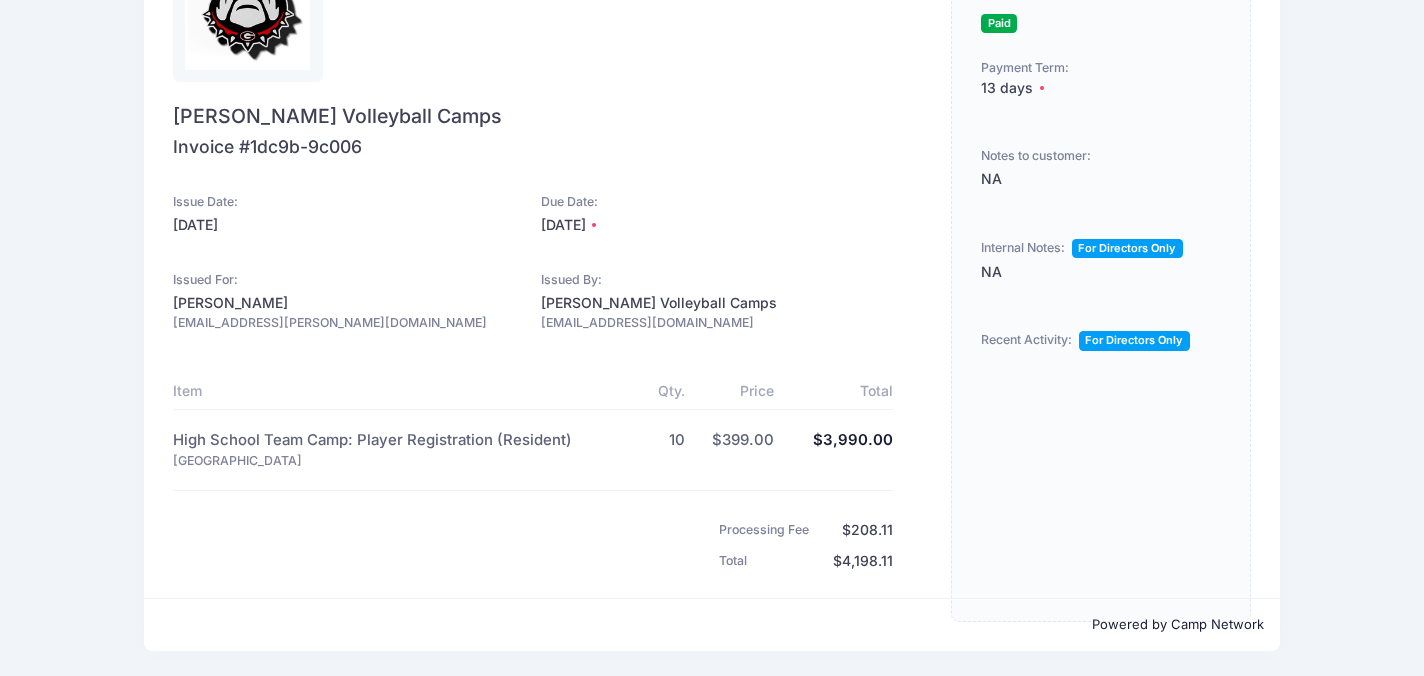 click on "High School Team Camp: Player Registration (Resident)" at bounding box center (391, 440) 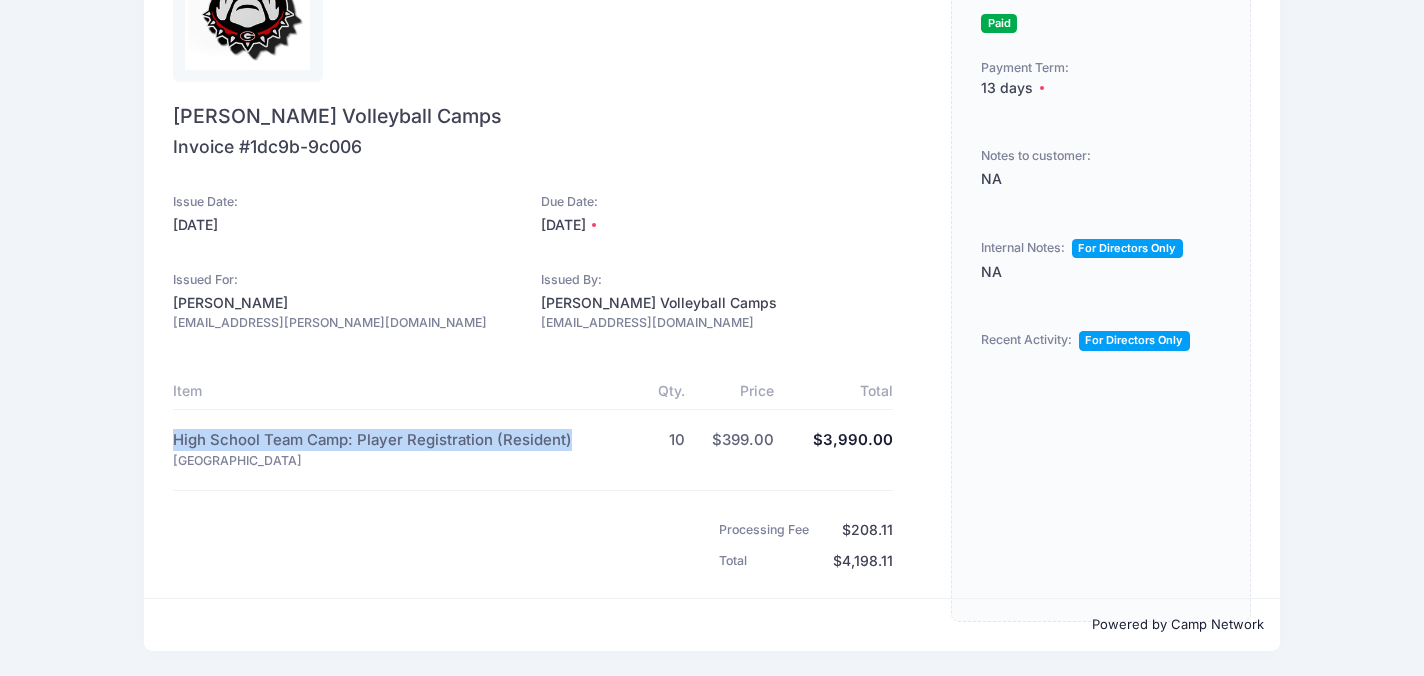 drag, startPoint x: 574, startPoint y: 433, endPoint x: 176, endPoint y: 437, distance: 398.0201 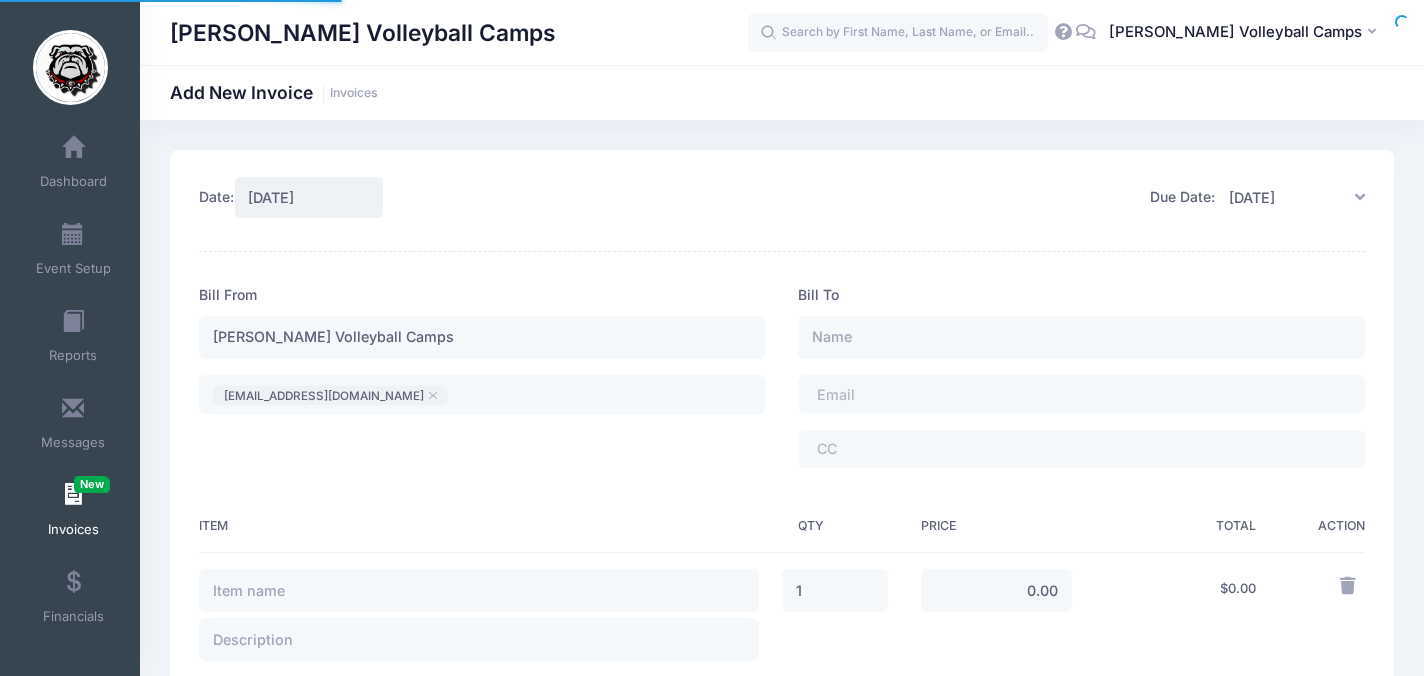 scroll, scrollTop: 0, scrollLeft: 0, axis: both 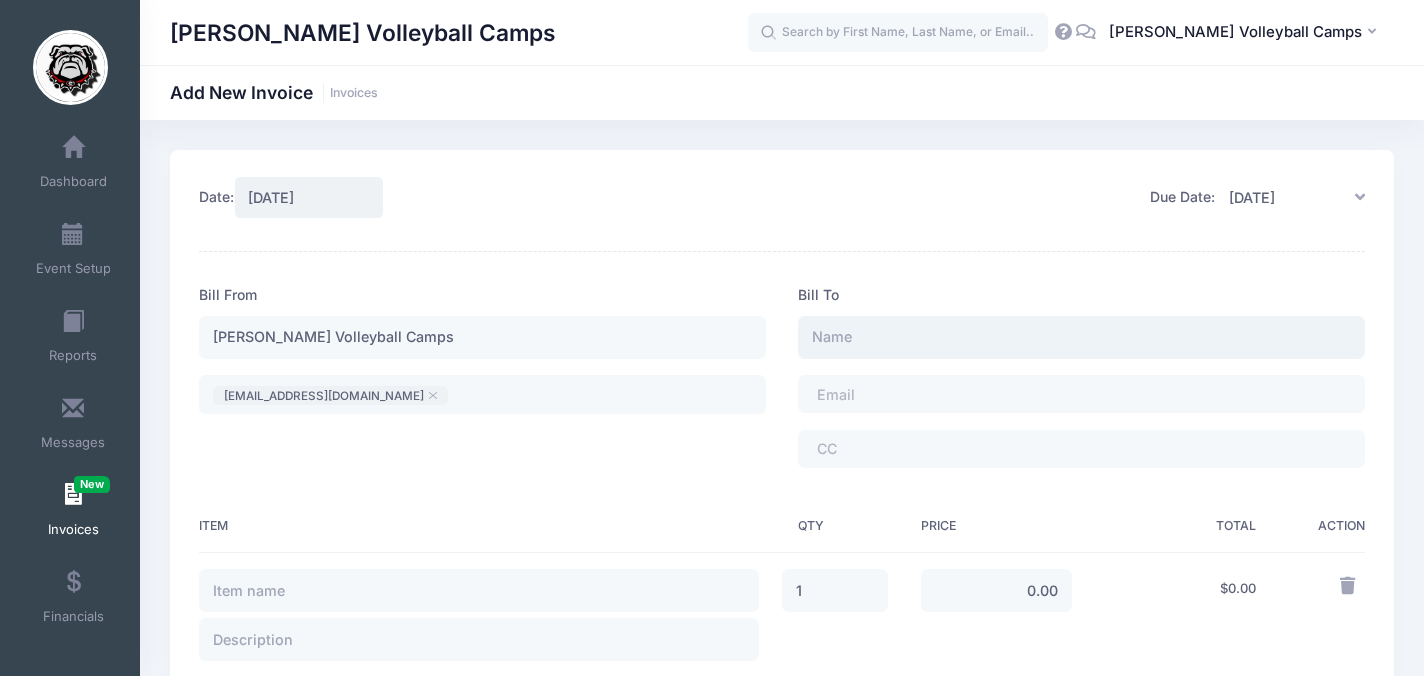 click at bounding box center [1081, 337] 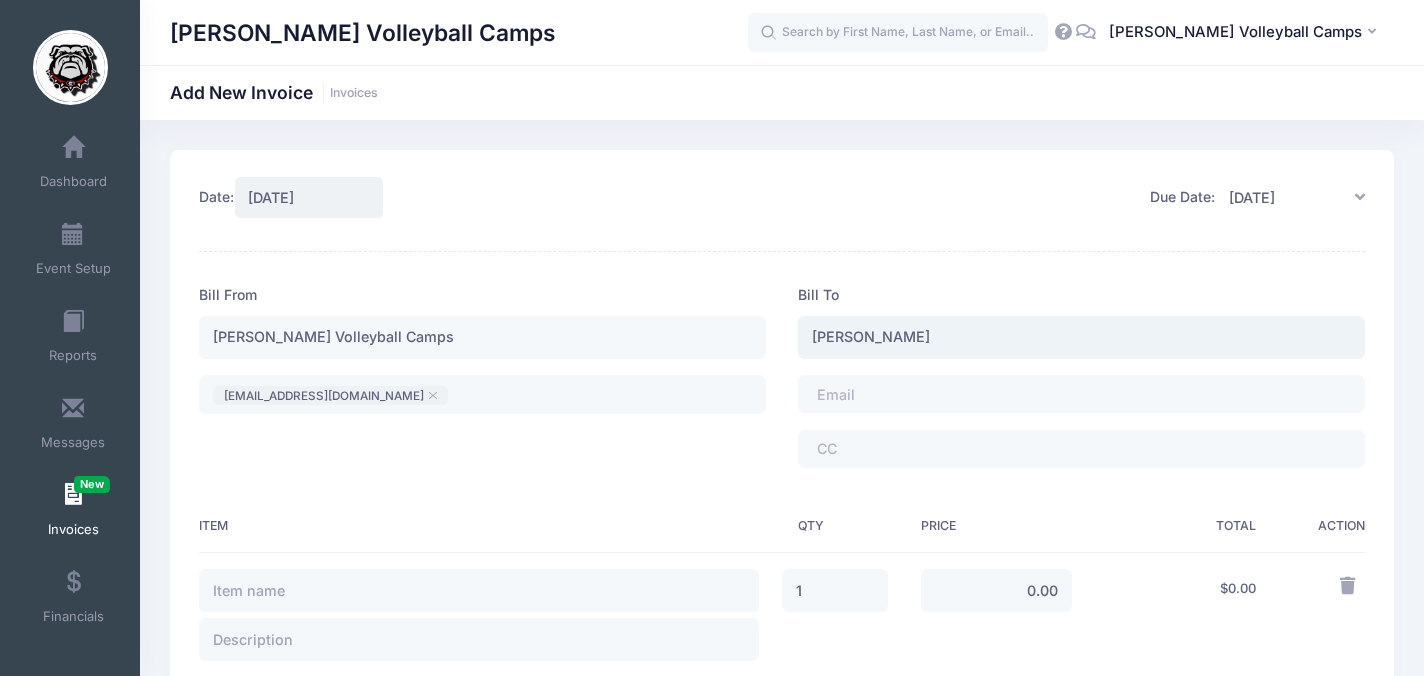 type on "[PERSON_NAME]" 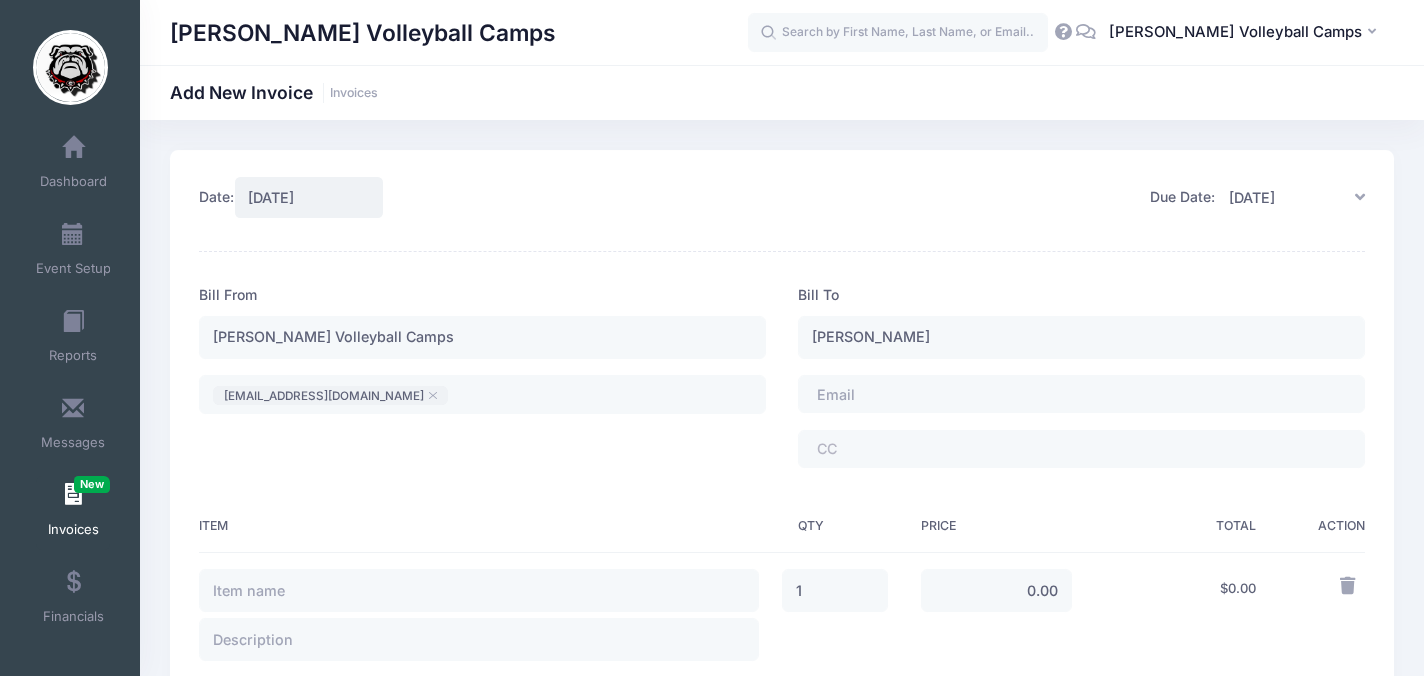 click on "​" at bounding box center (1081, 394) 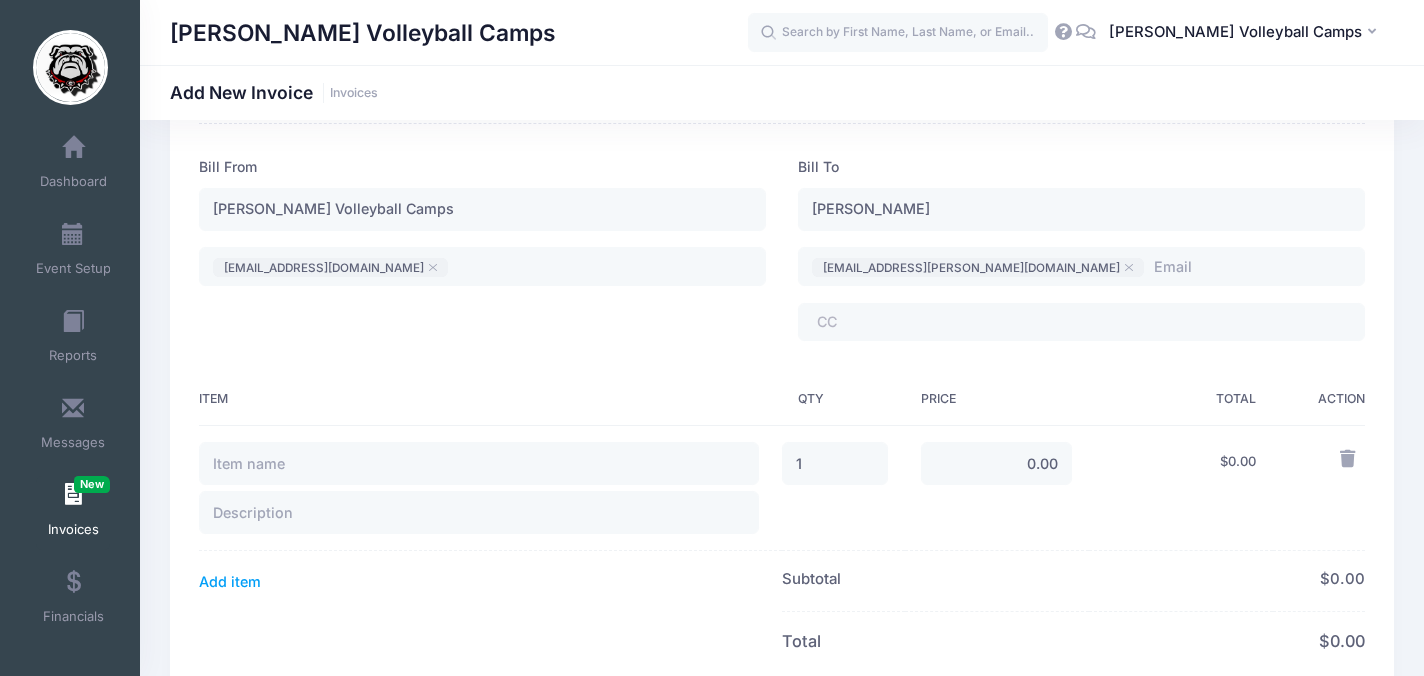 scroll, scrollTop: 150, scrollLeft: 0, axis: vertical 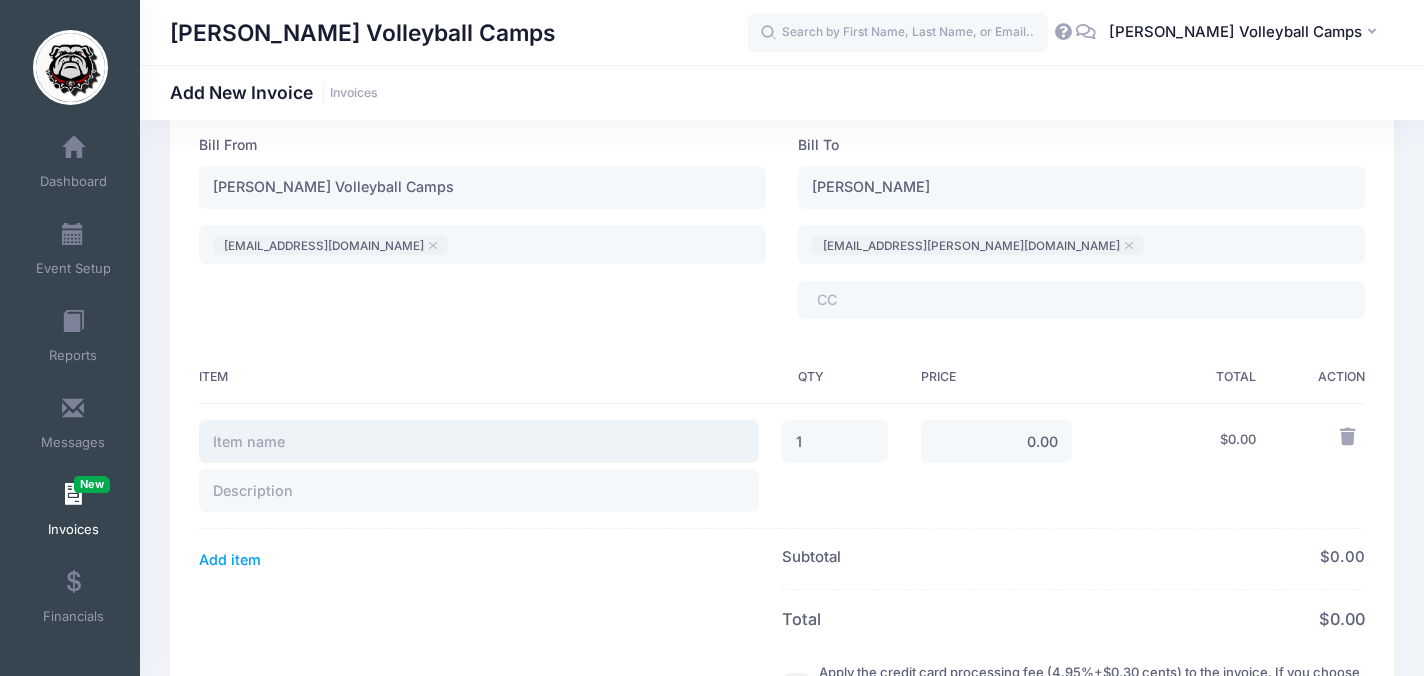 click at bounding box center [479, 441] 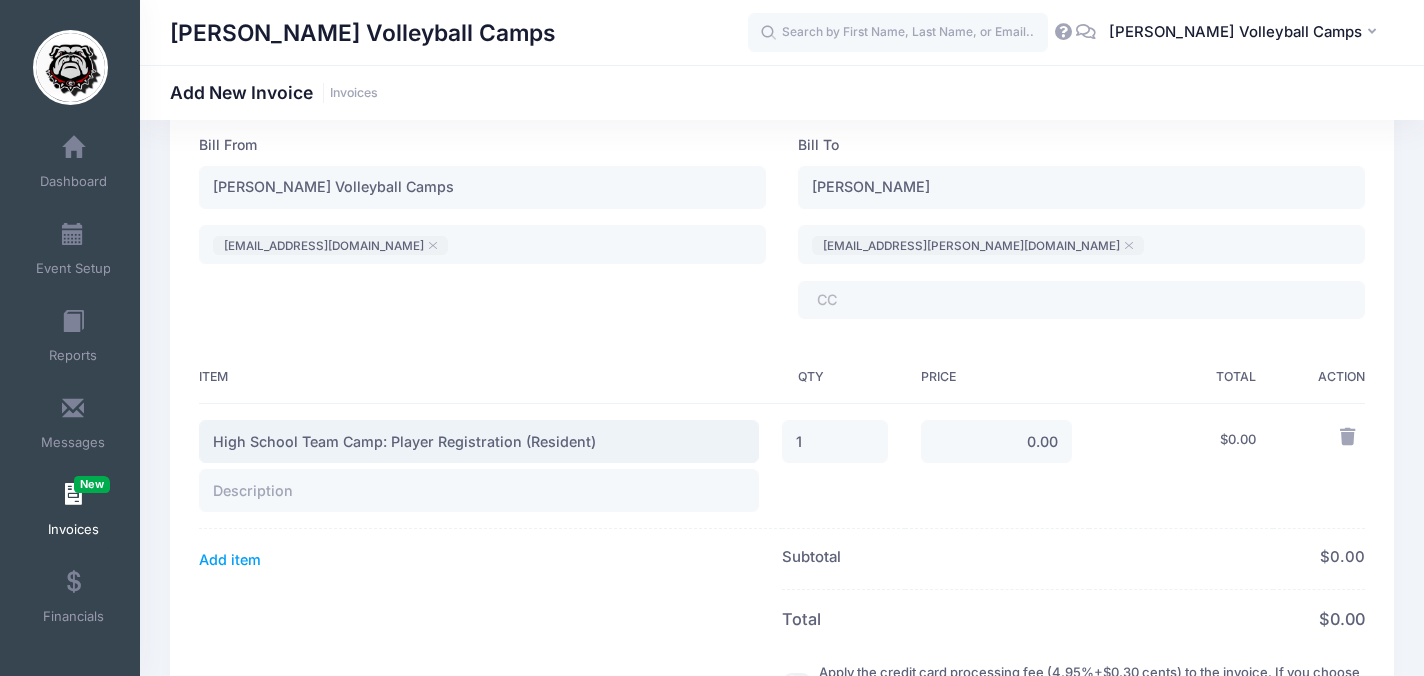 type on "High School Team Camp: Player Registration (Resident)" 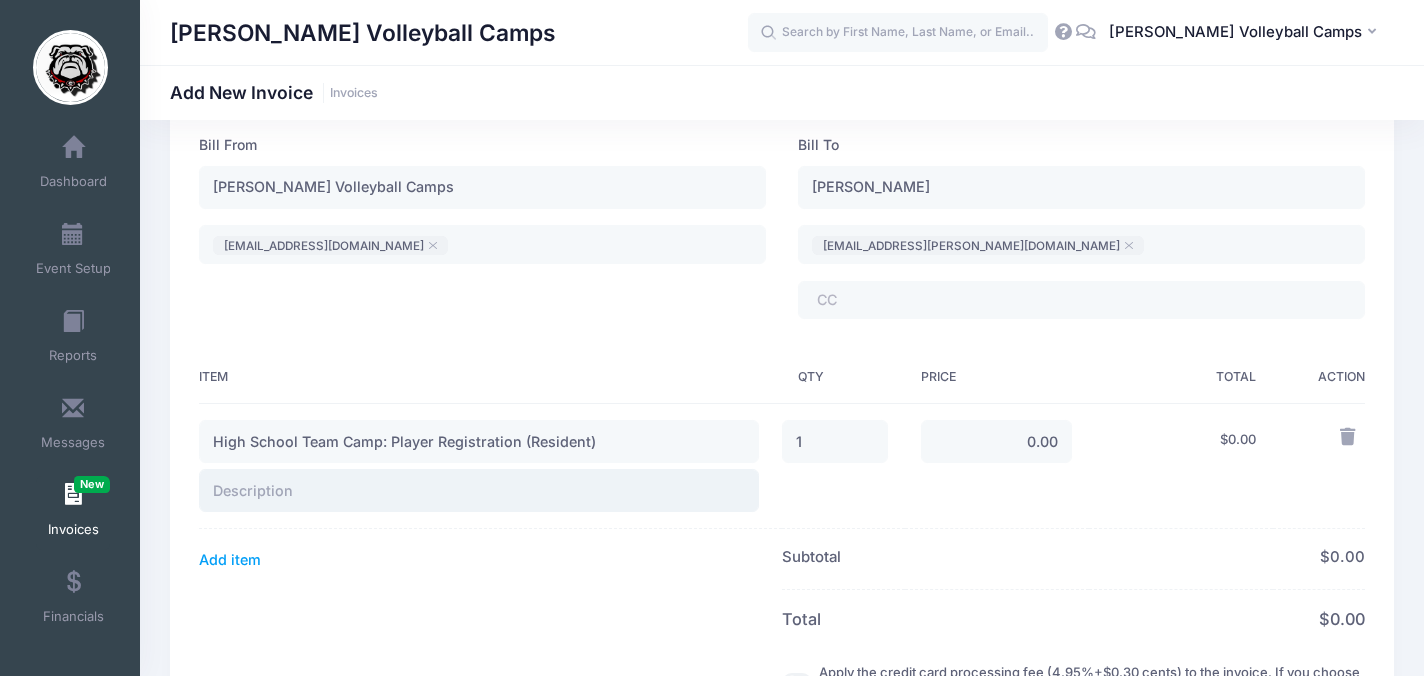 click at bounding box center [479, 490] 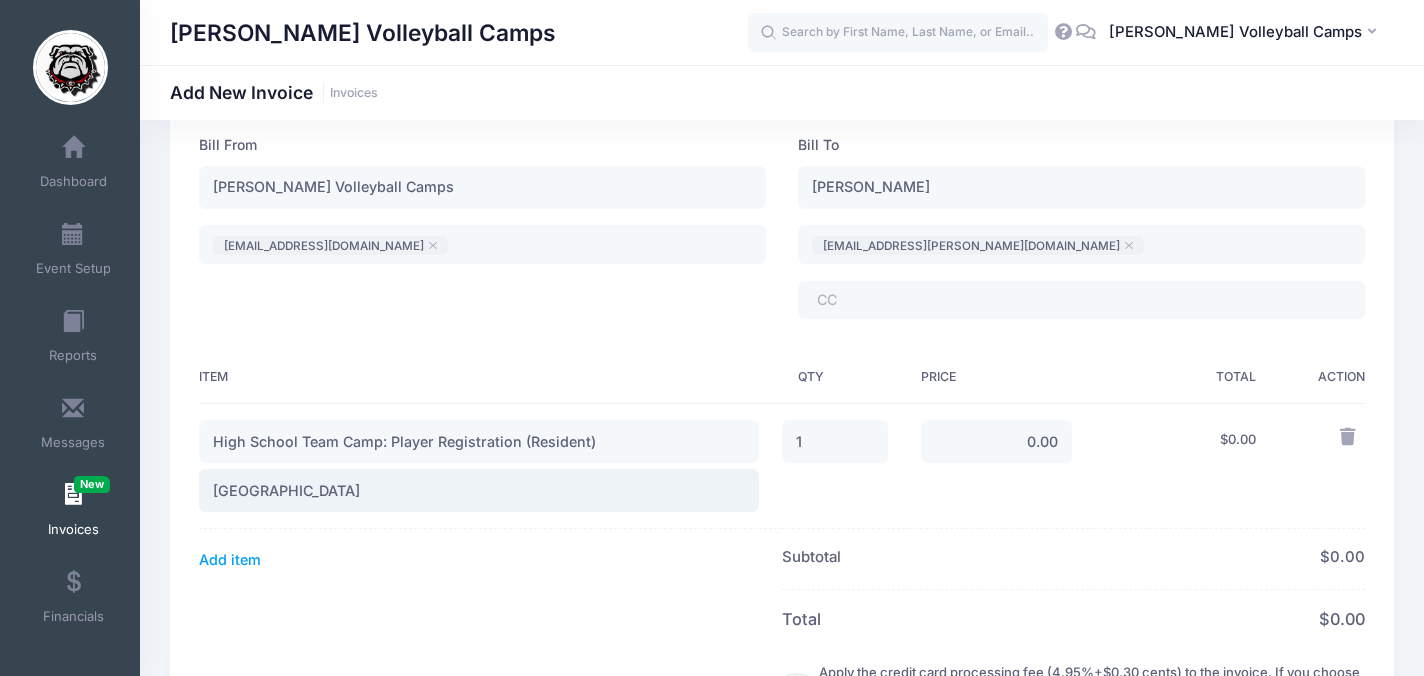 type on "Kennesaw Mountain High School" 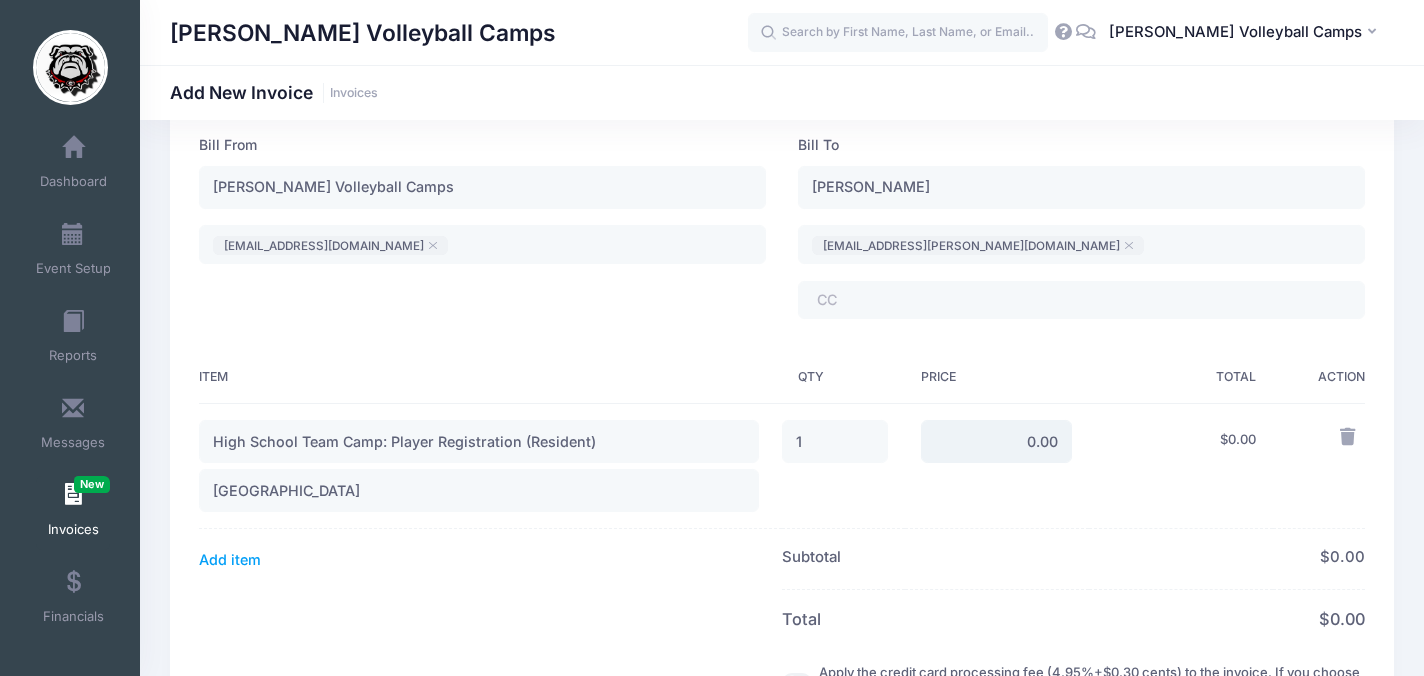 drag, startPoint x: 1012, startPoint y: 443, endPoint x: 1094, endPoint y: 445, distance: 82.02438 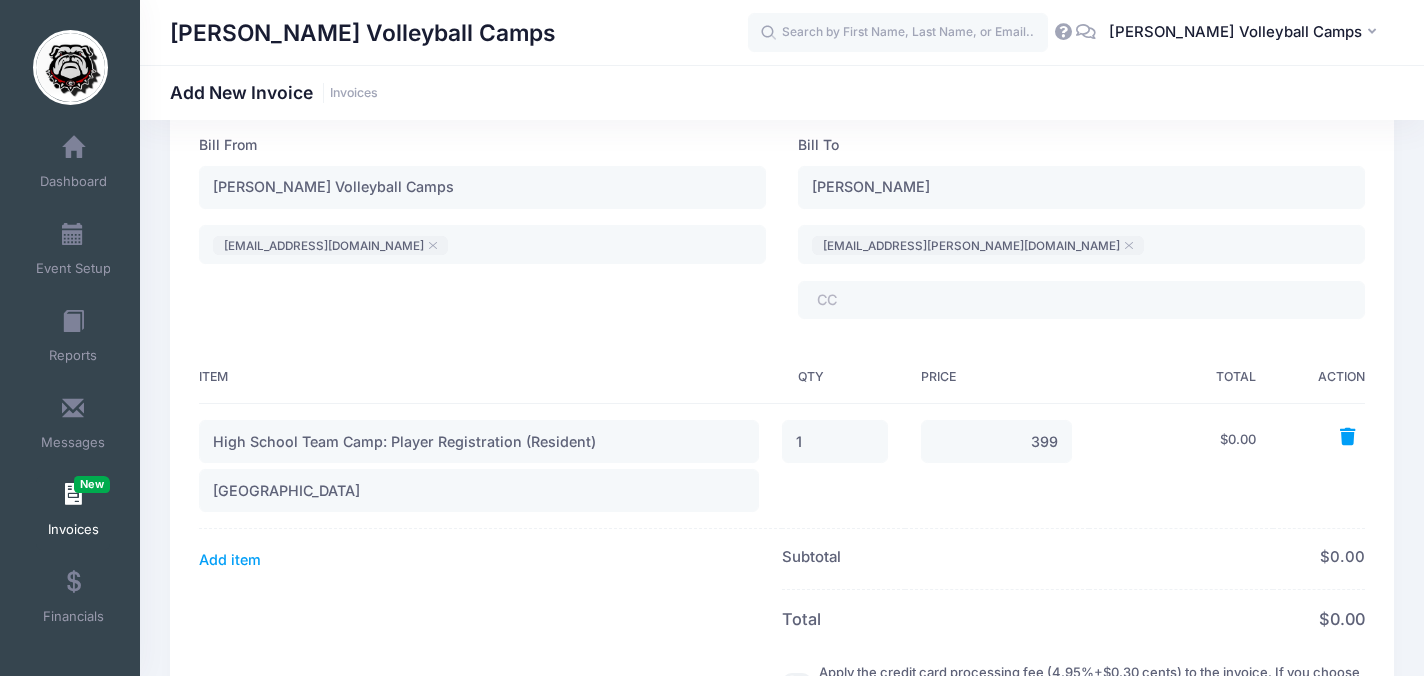 type on "399.00" 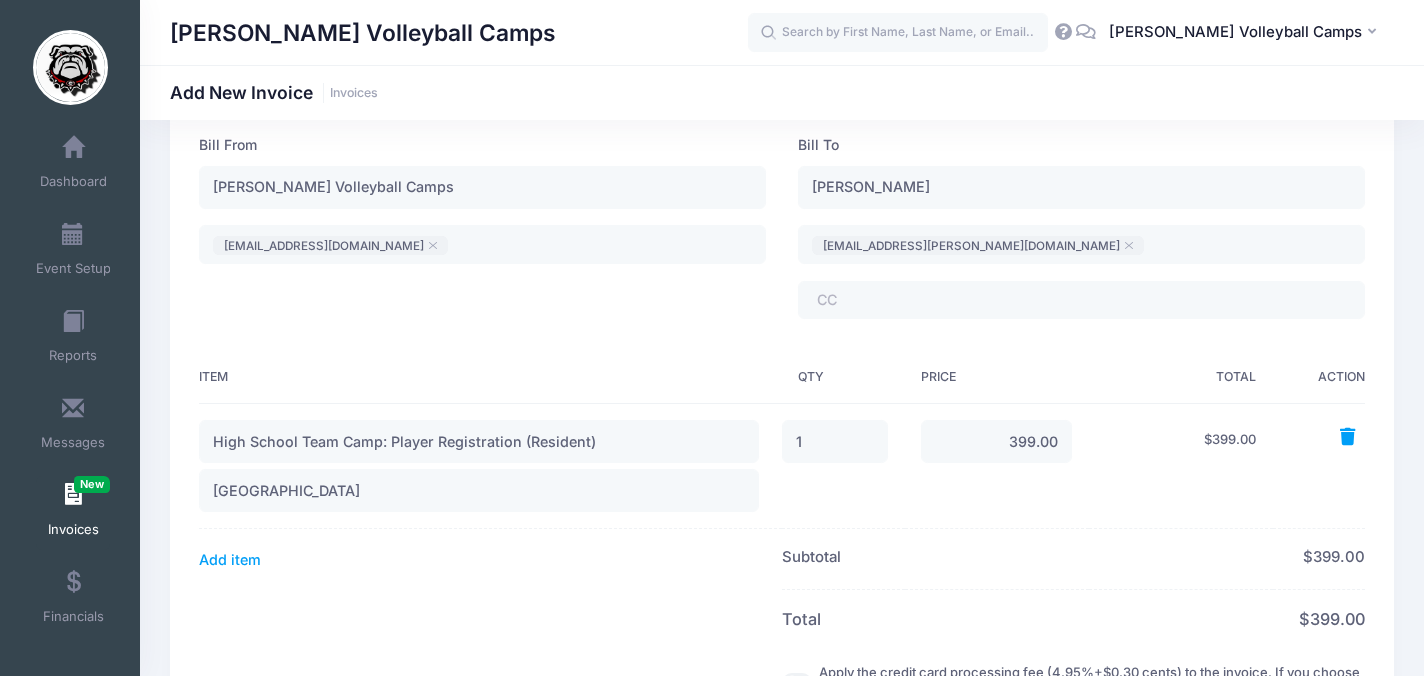 type 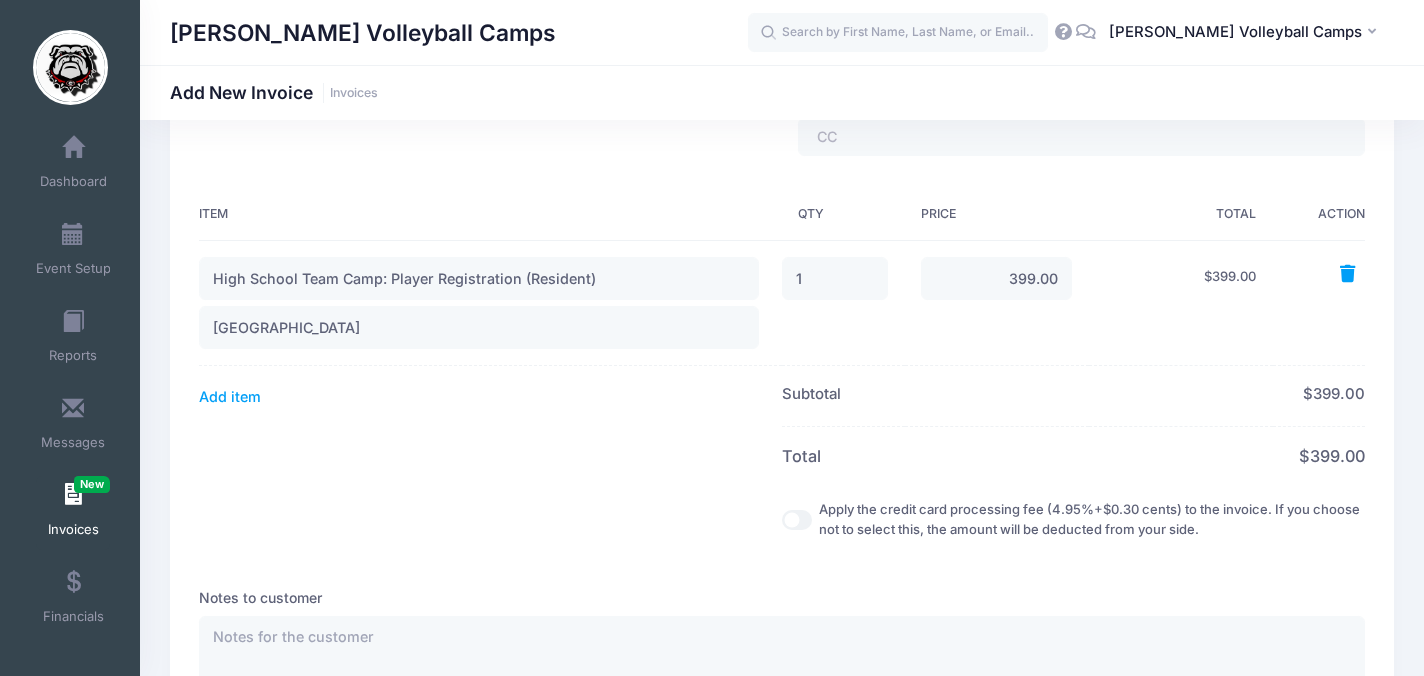 scroll, scrollTop: 317, scrollLeft: 0, axis: vertical 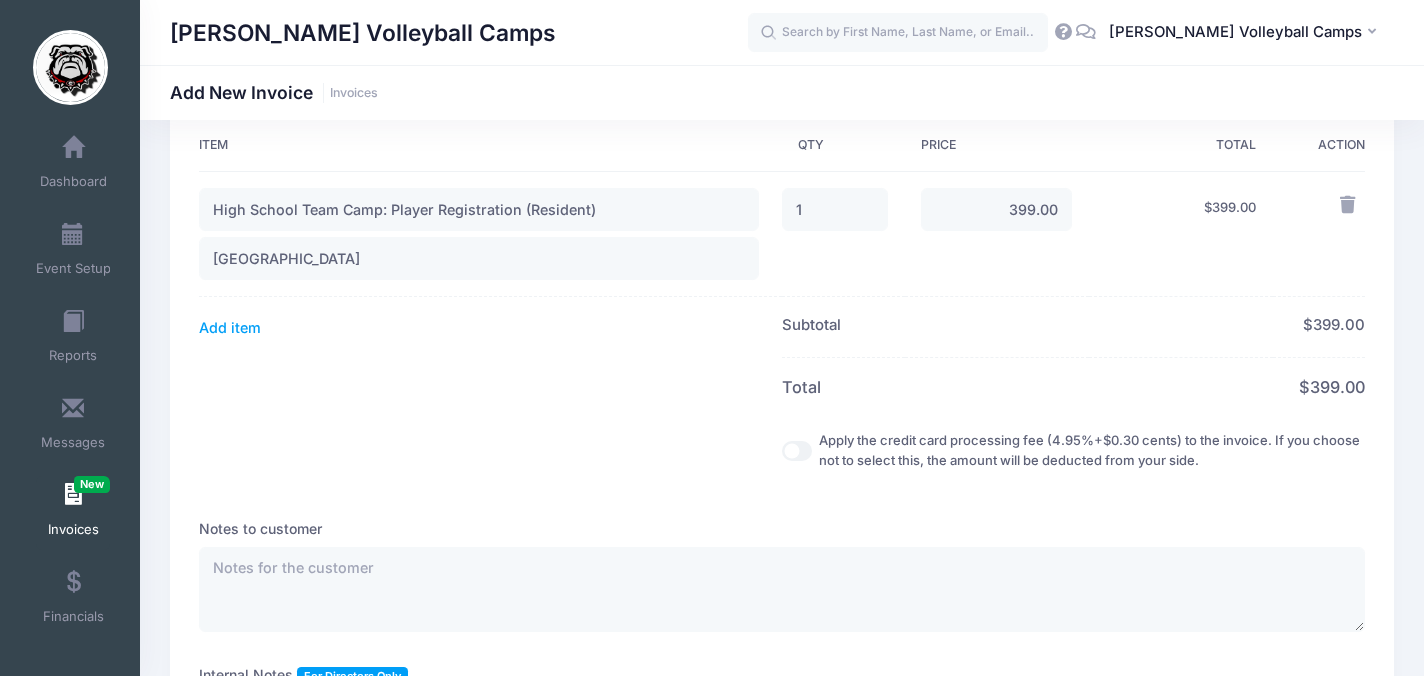 click on "Apply the credit card processing fee (4.95%+$0.30 cents) to the invoice. If you choose not to select this, the amount will be deducted from your side." at bounding box center [797, 451] 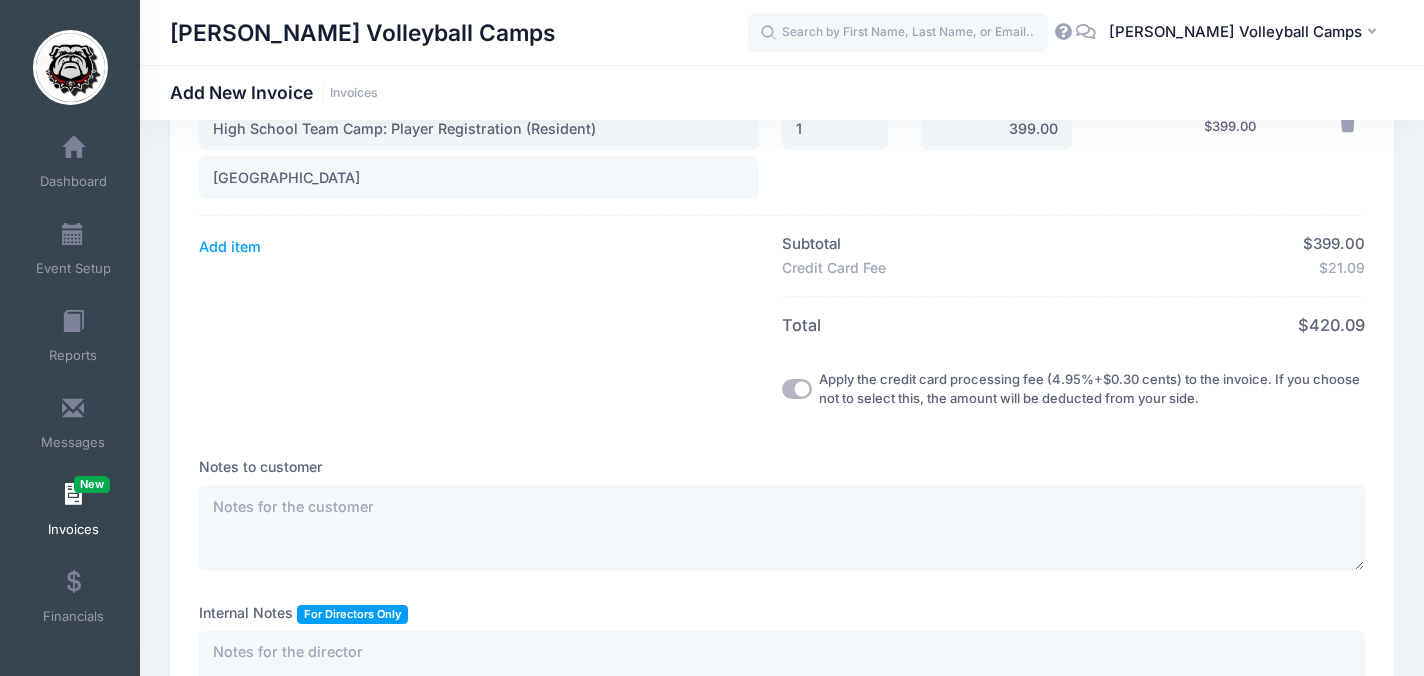 scroll, scrollTop: 508, scrollLeft: 0, axis: vertical 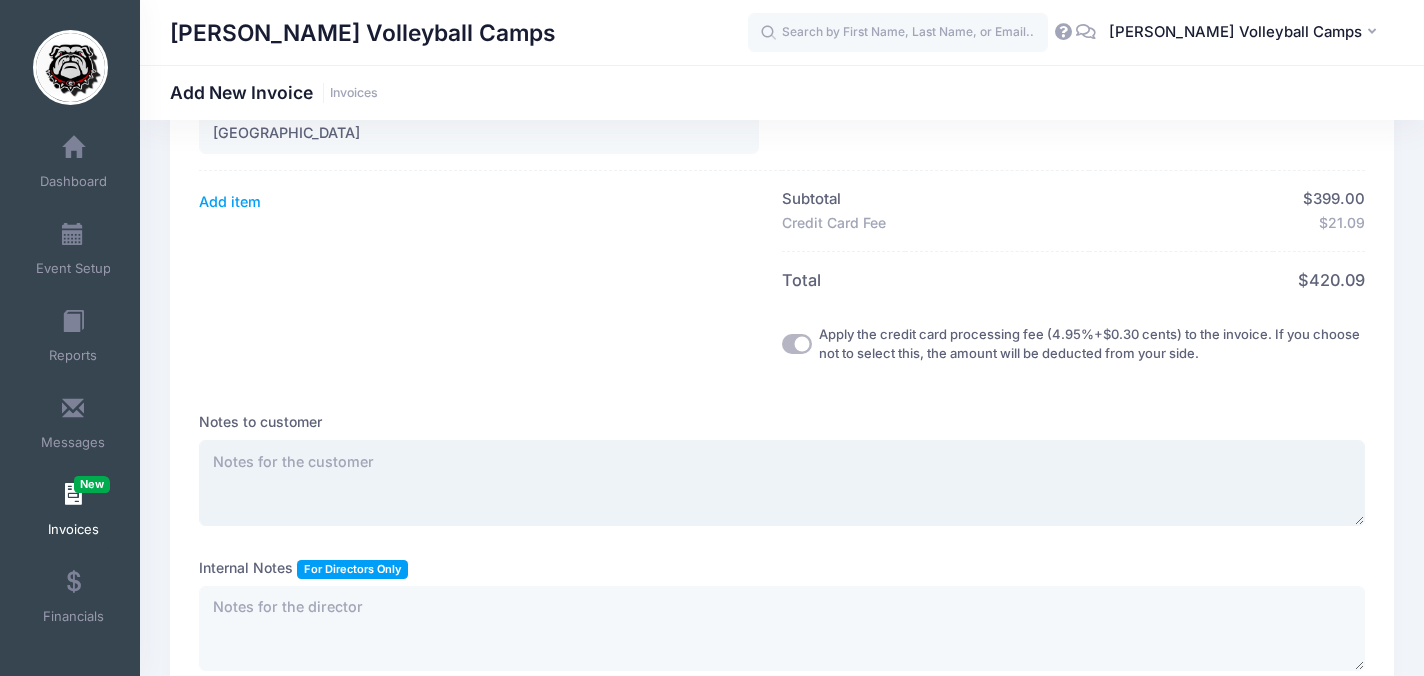click at bounding box center (782, 483) 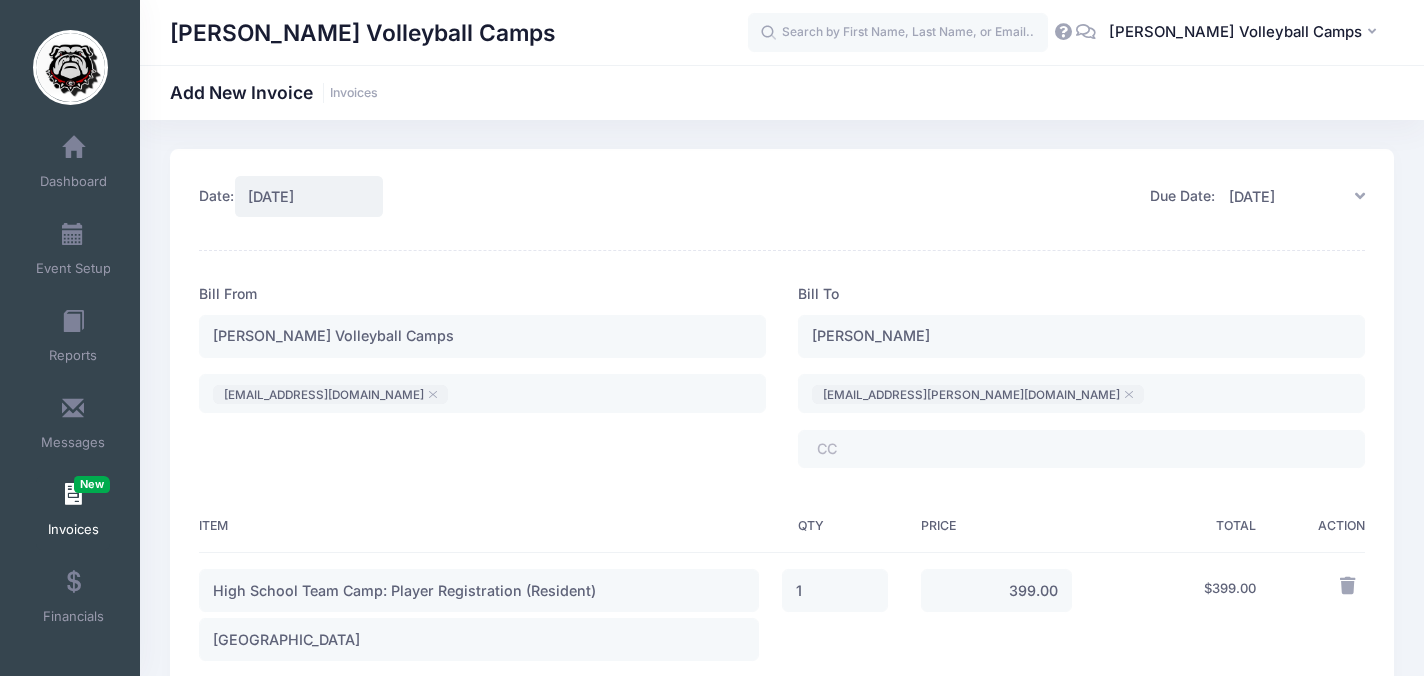 scroll, scrollTop: 0, scrollLeft: 0, axis: both 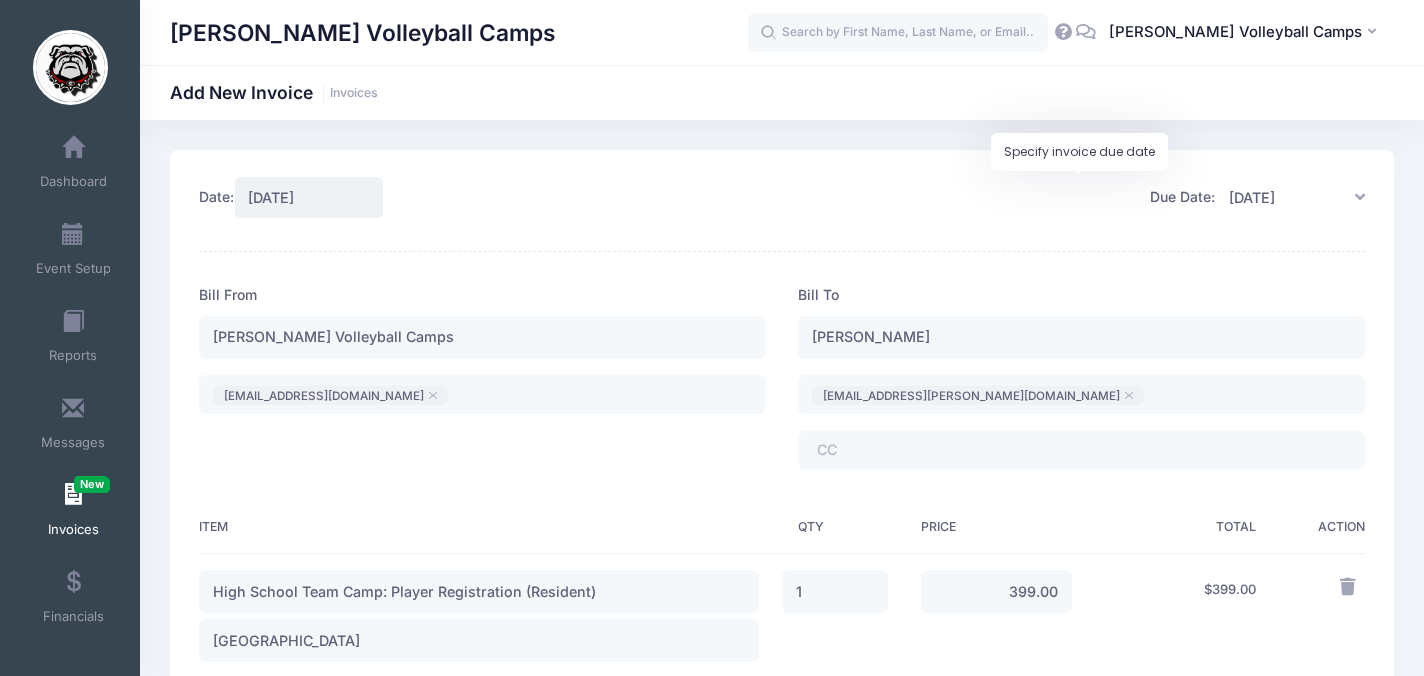 type on "One additional player registration" 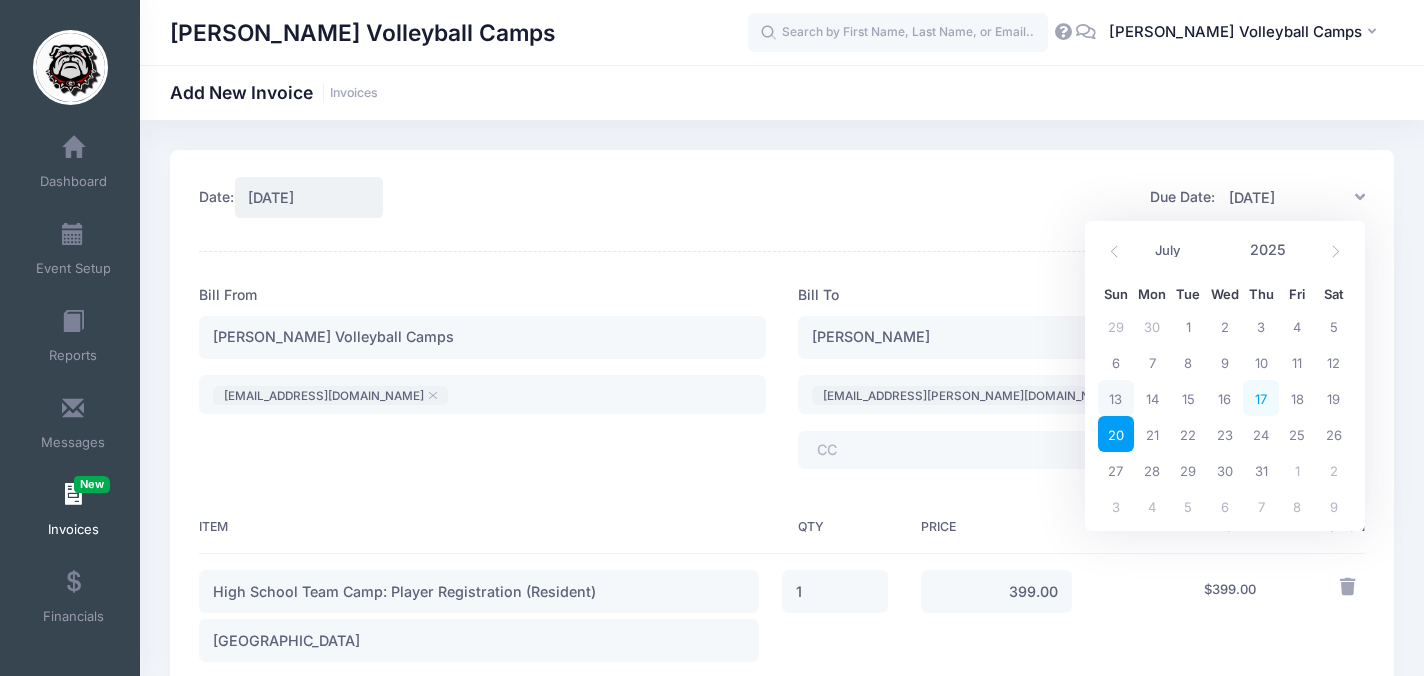 click on "17" at bounding box center (1261, 398) 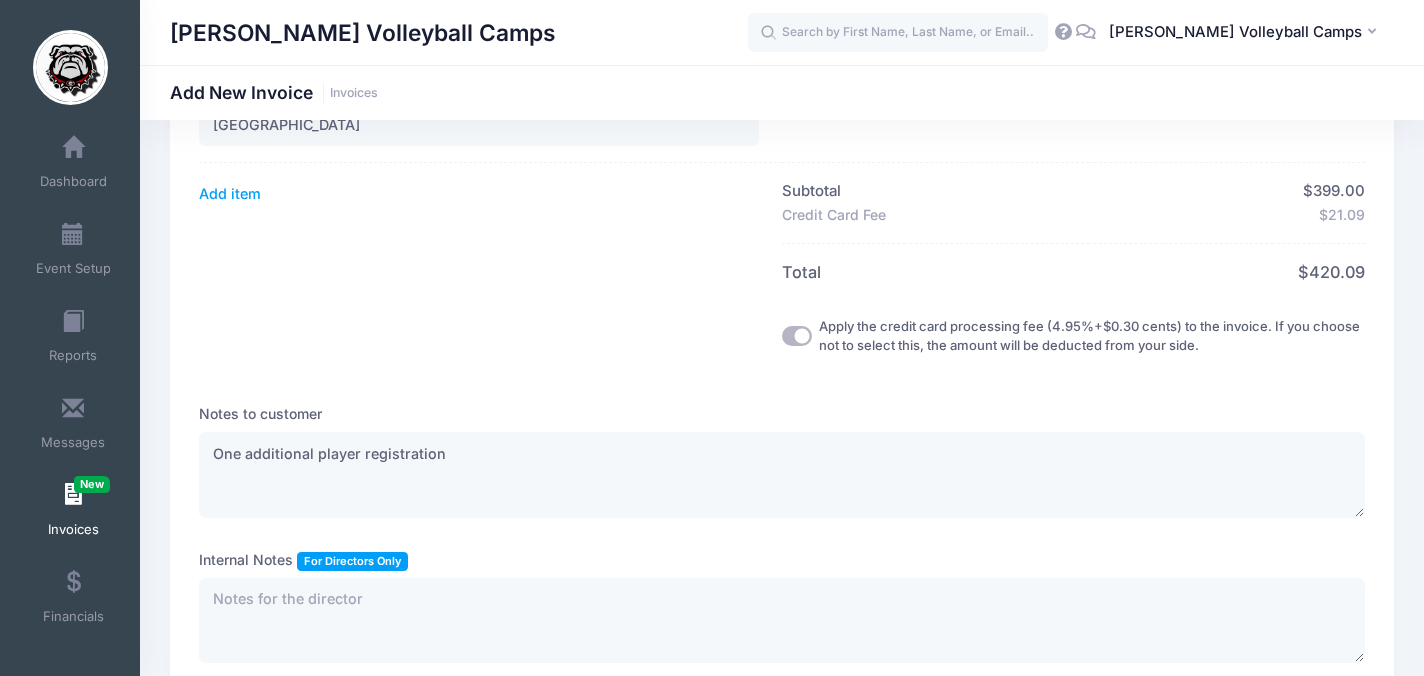 scroll, scrollTop: 627, scrollLeft: 0, axis: vertical 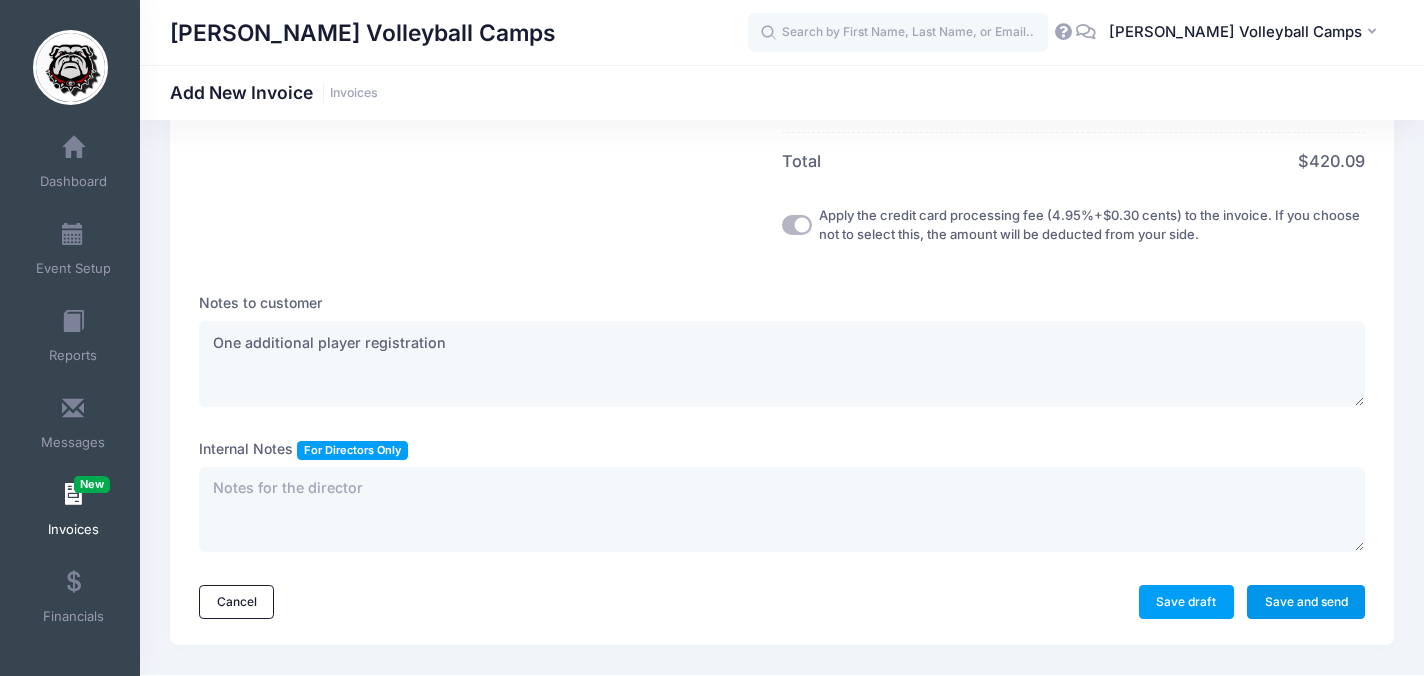 click on "Save and send" at bounding box center (1306, 602) 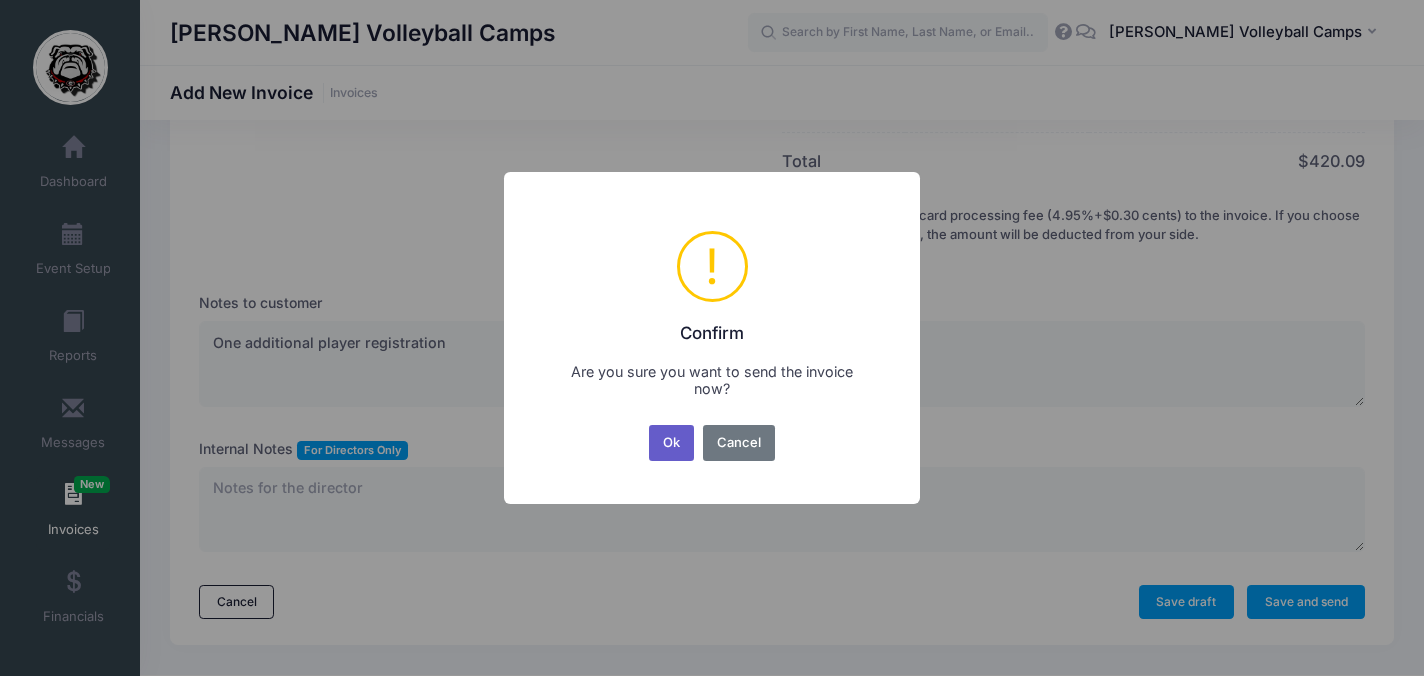 click on "Ok" at bounding box center [672, 443] 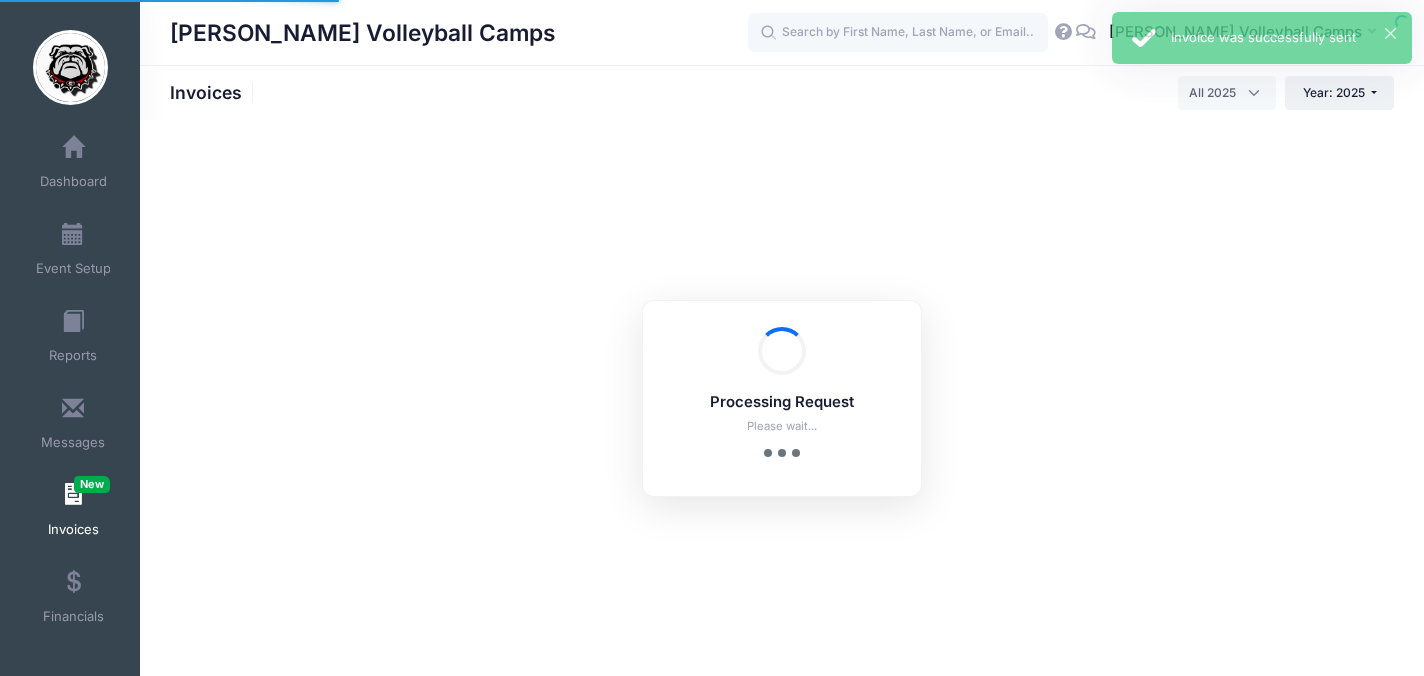 select 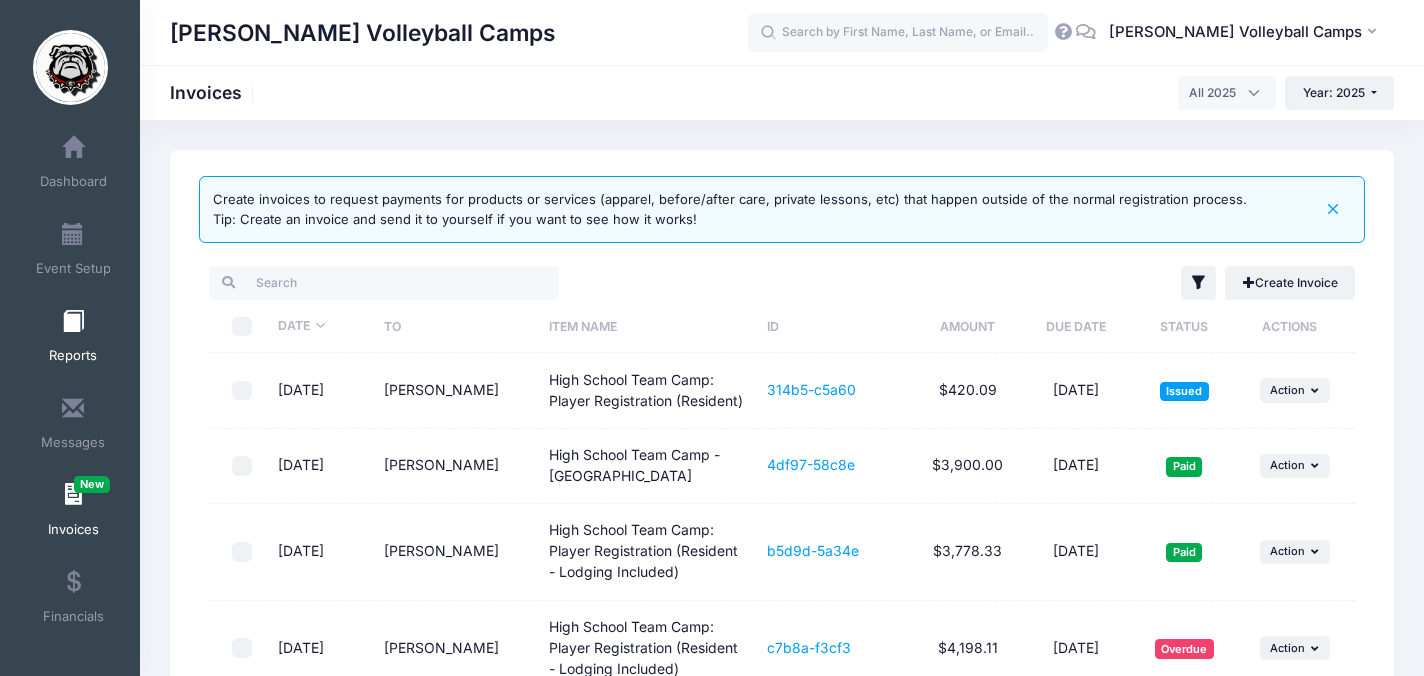 click on "Reports" at bounding box center [73, 356] 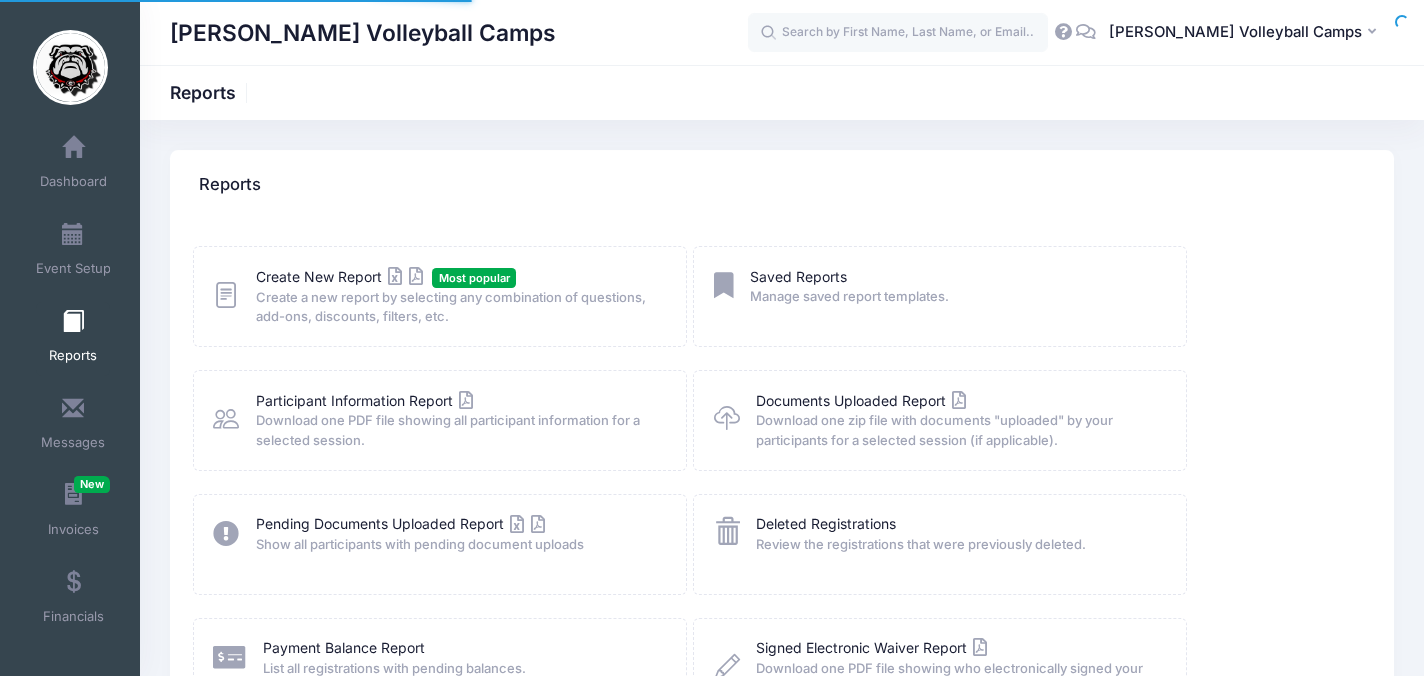 scroll, scrollTop: 0, scrollLeft: 0, axis: both 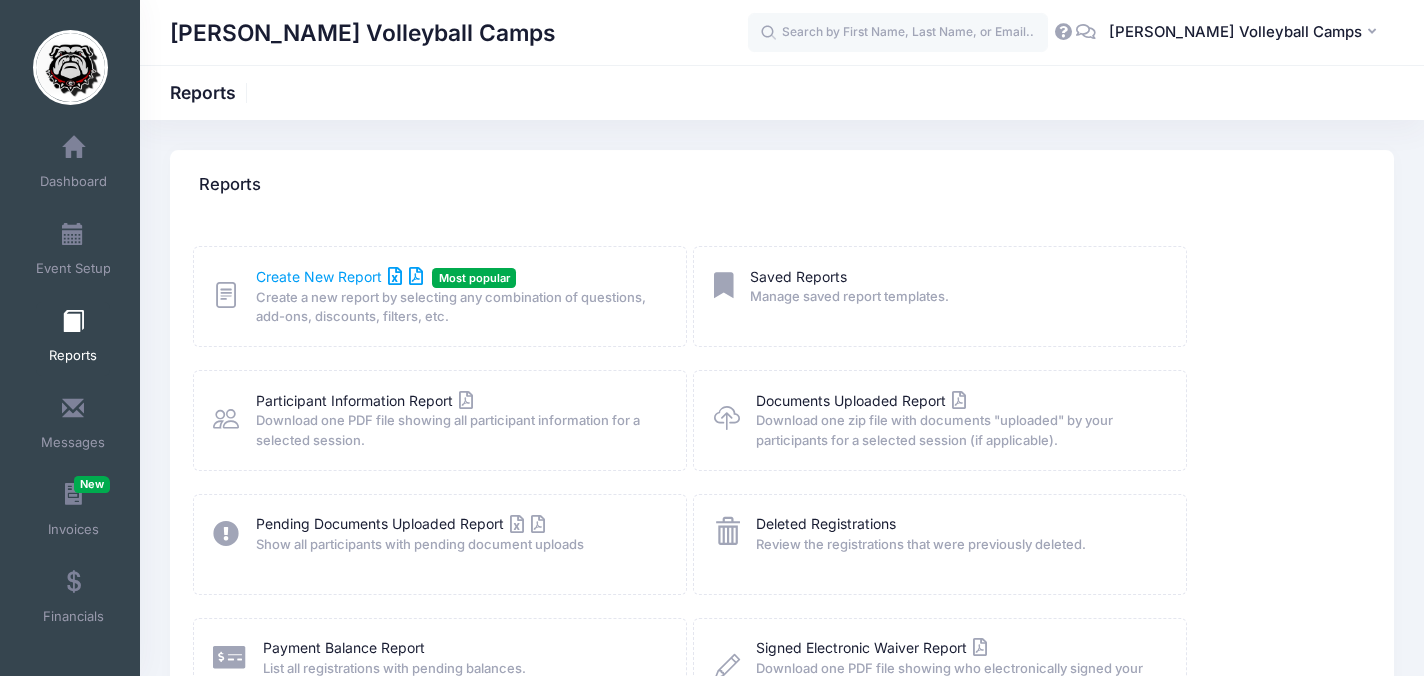 click on "Create New Report" at bounding box center (339, 276) 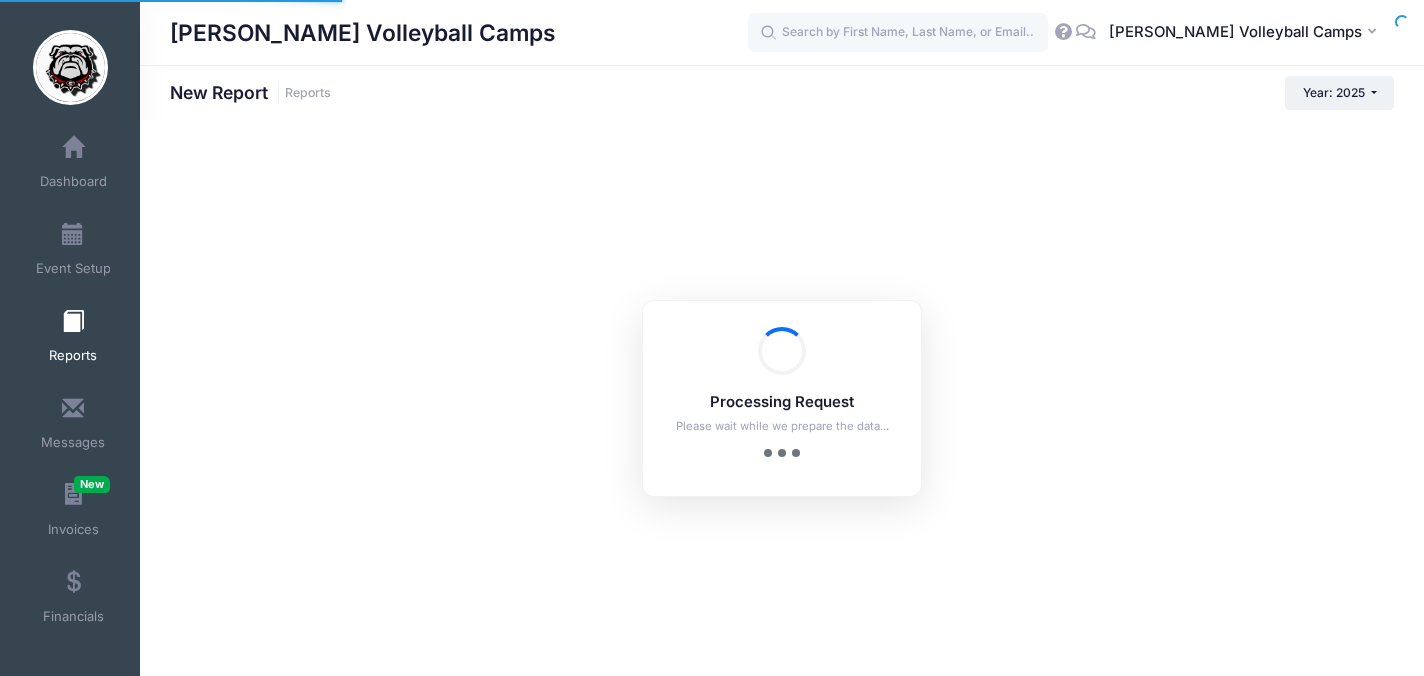 scroll, scrollTop: 0, scrollLeft: 0, axis: both 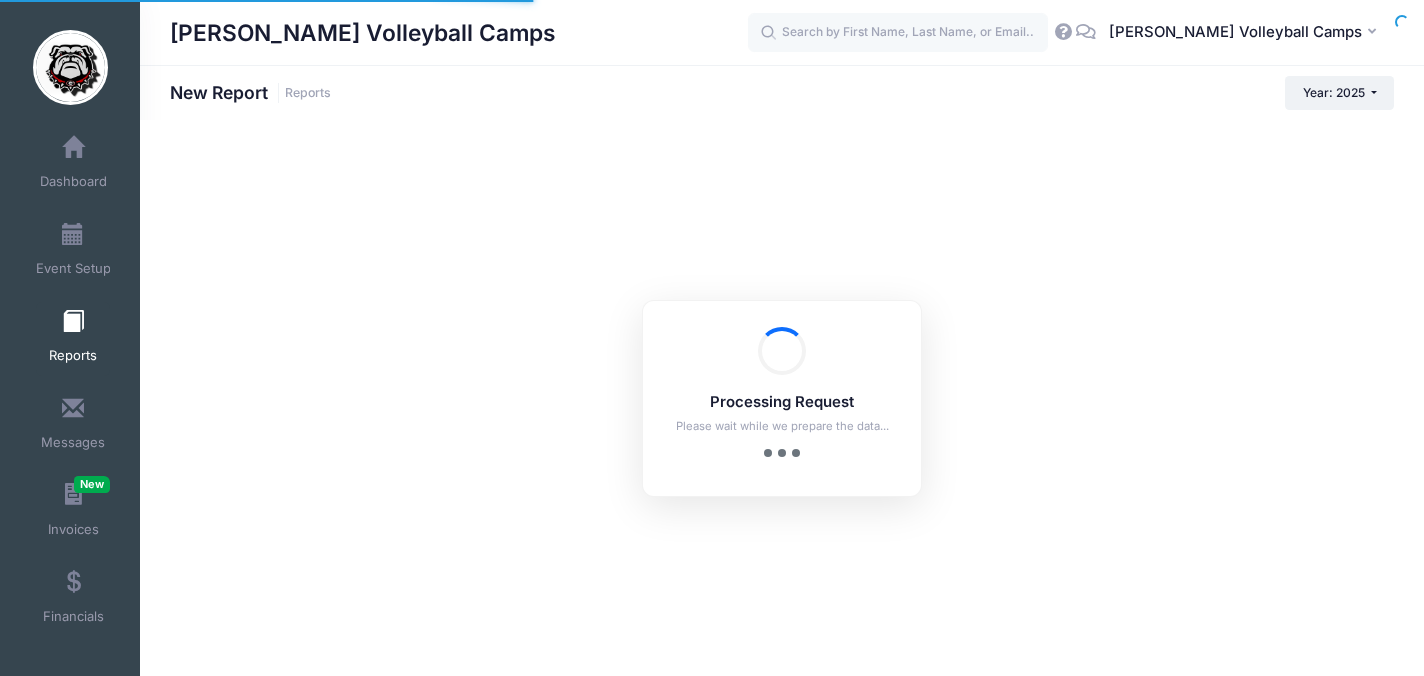 checkbox on "true" 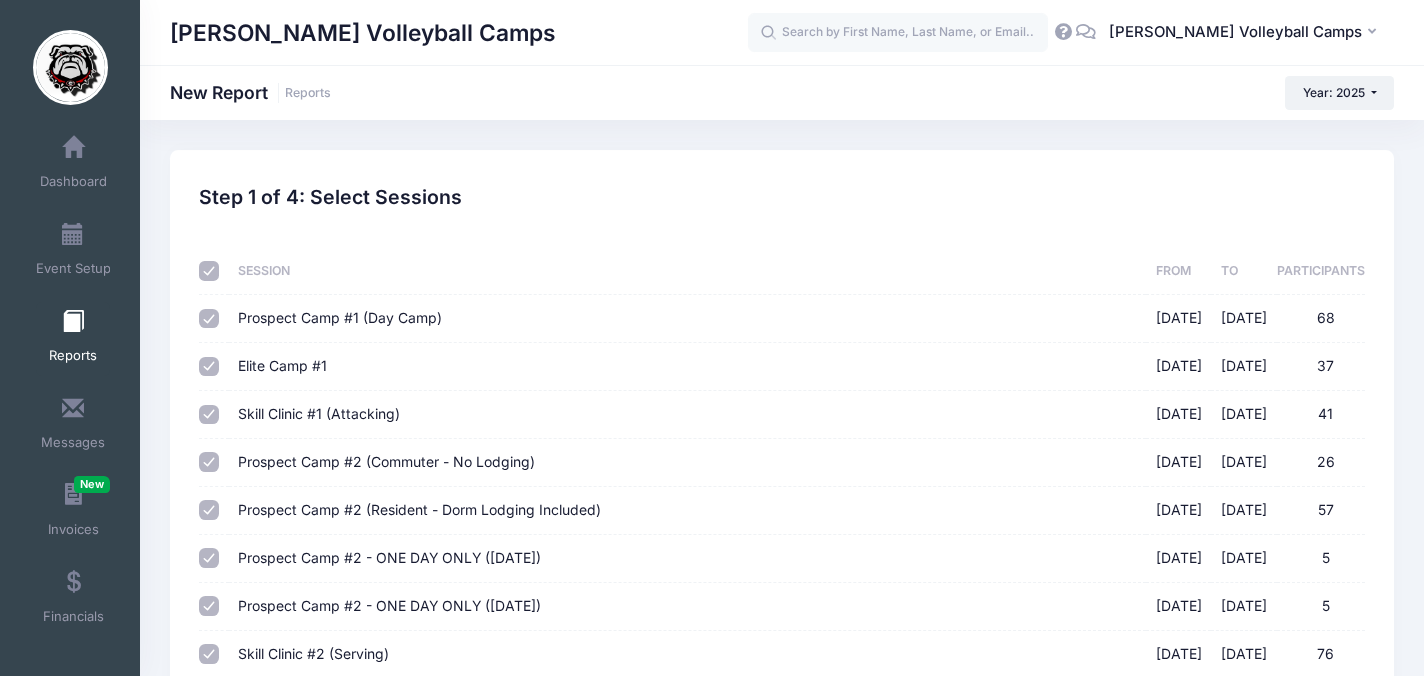 click on "Session" at bounding box center [687, 271] 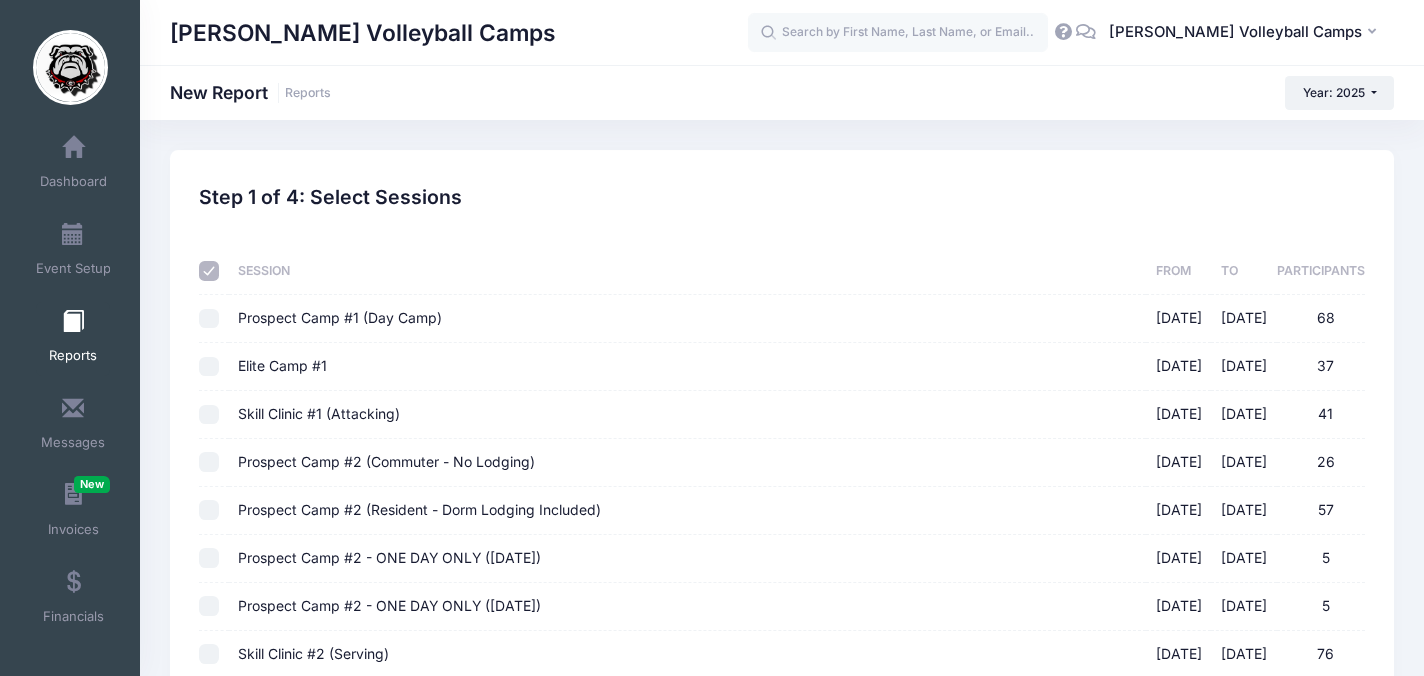 checkbox on "false" 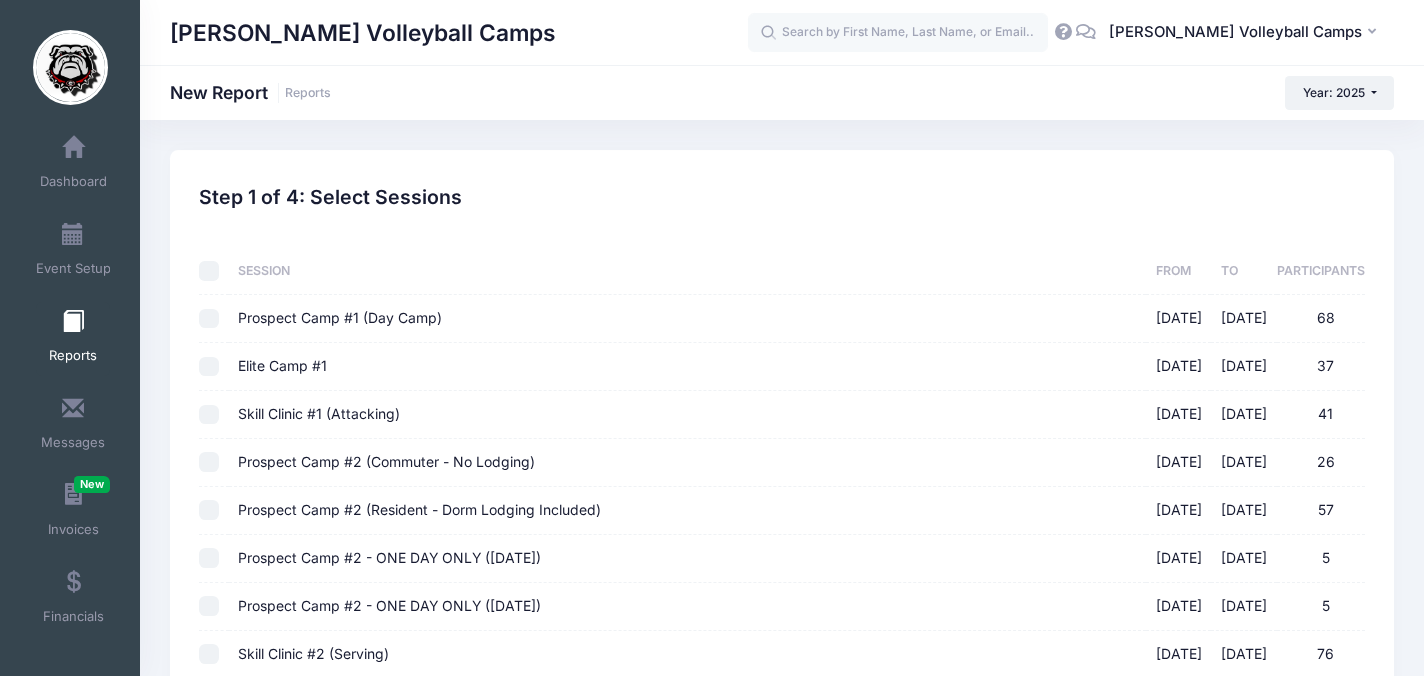 checkbox on "false" 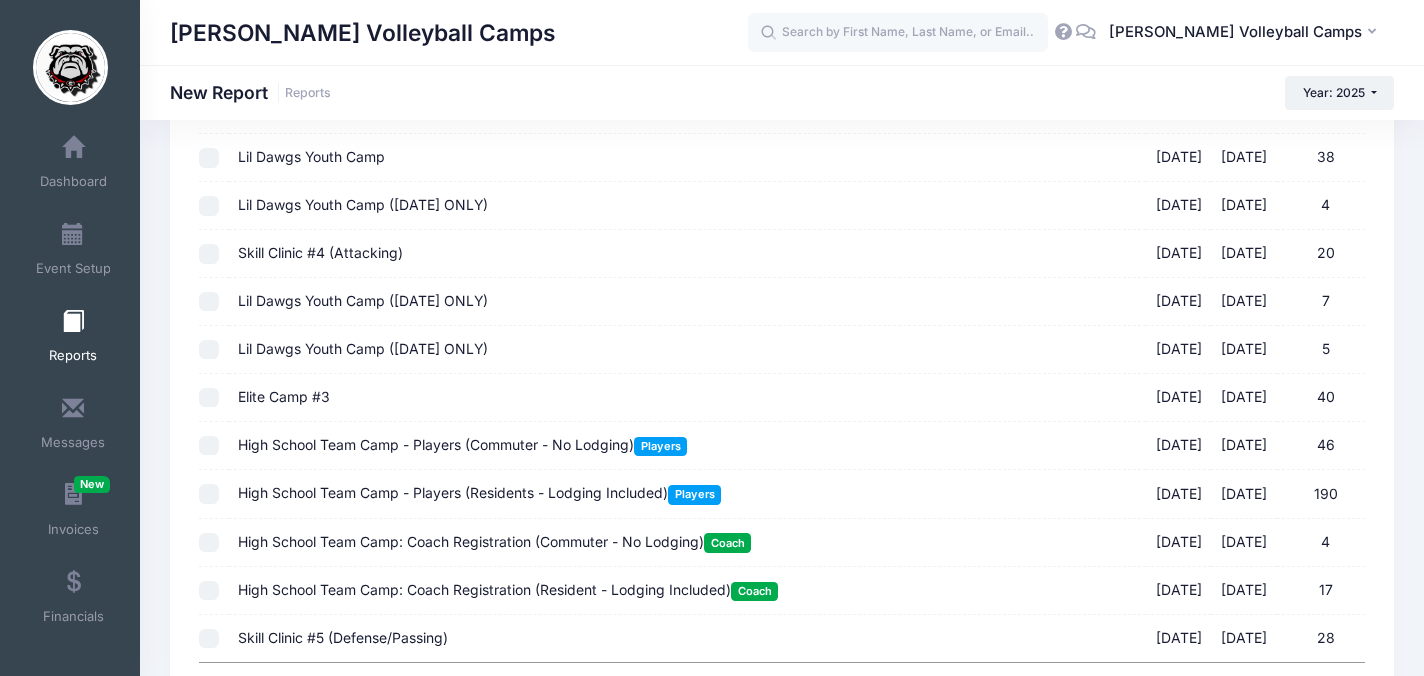 scroll, scrollTop: 696, scrollLeft: 0, axis: vertical 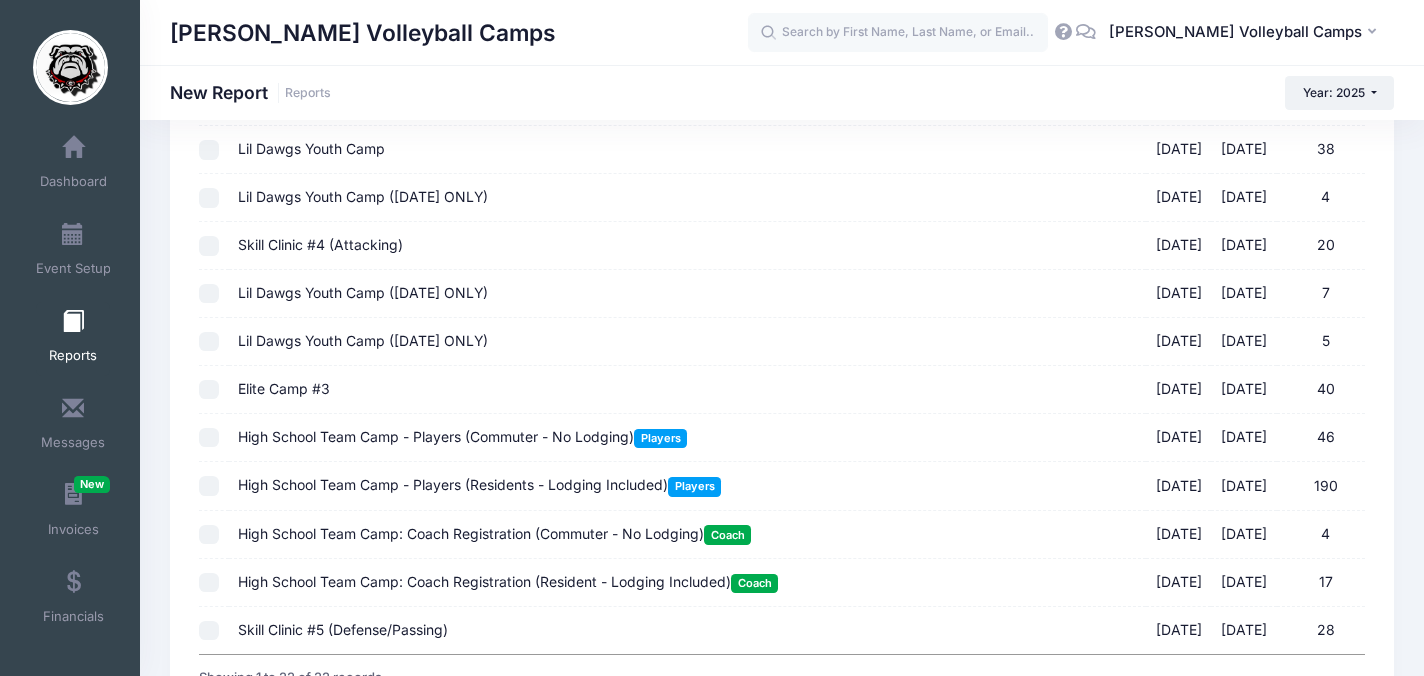 click on "Elite Camp #3 07/15/2025 - 07/15/2025  40" at bounding box center [209, 390] 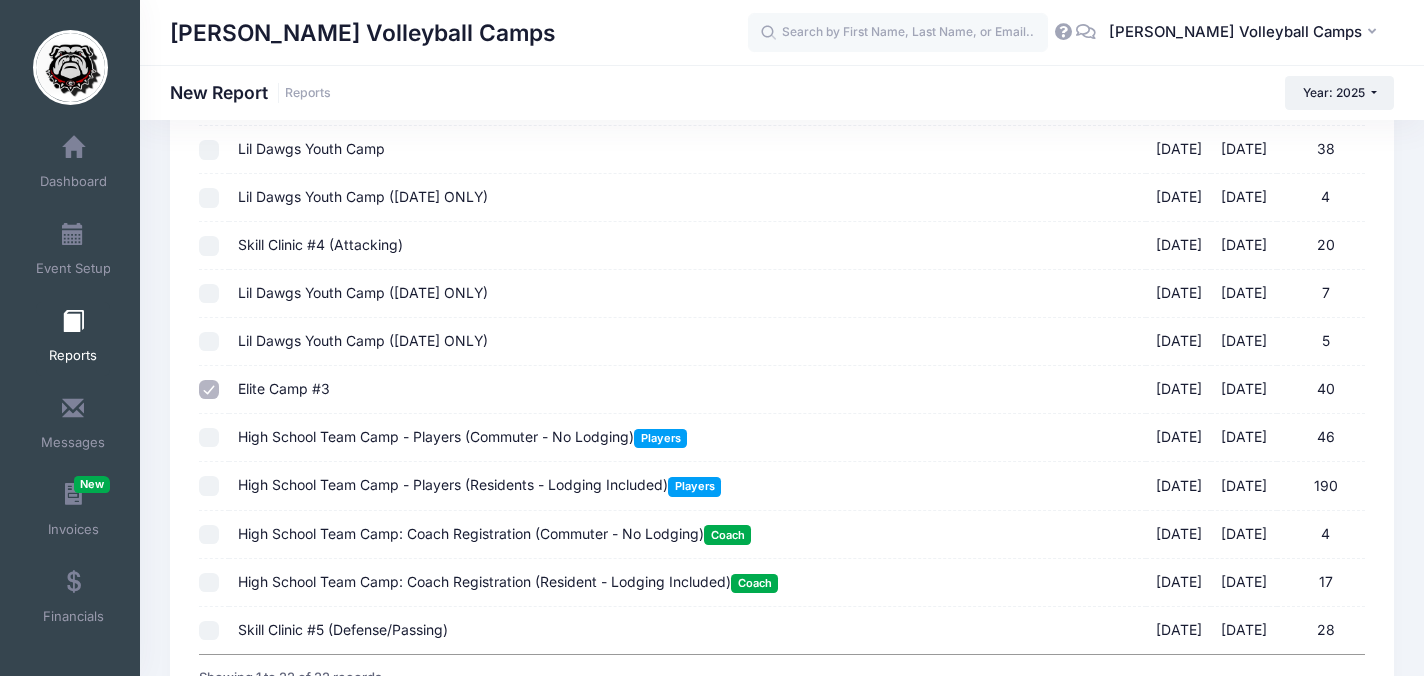 scroll, scrollTop: 875, scrollLeft: 0, axis: vertical 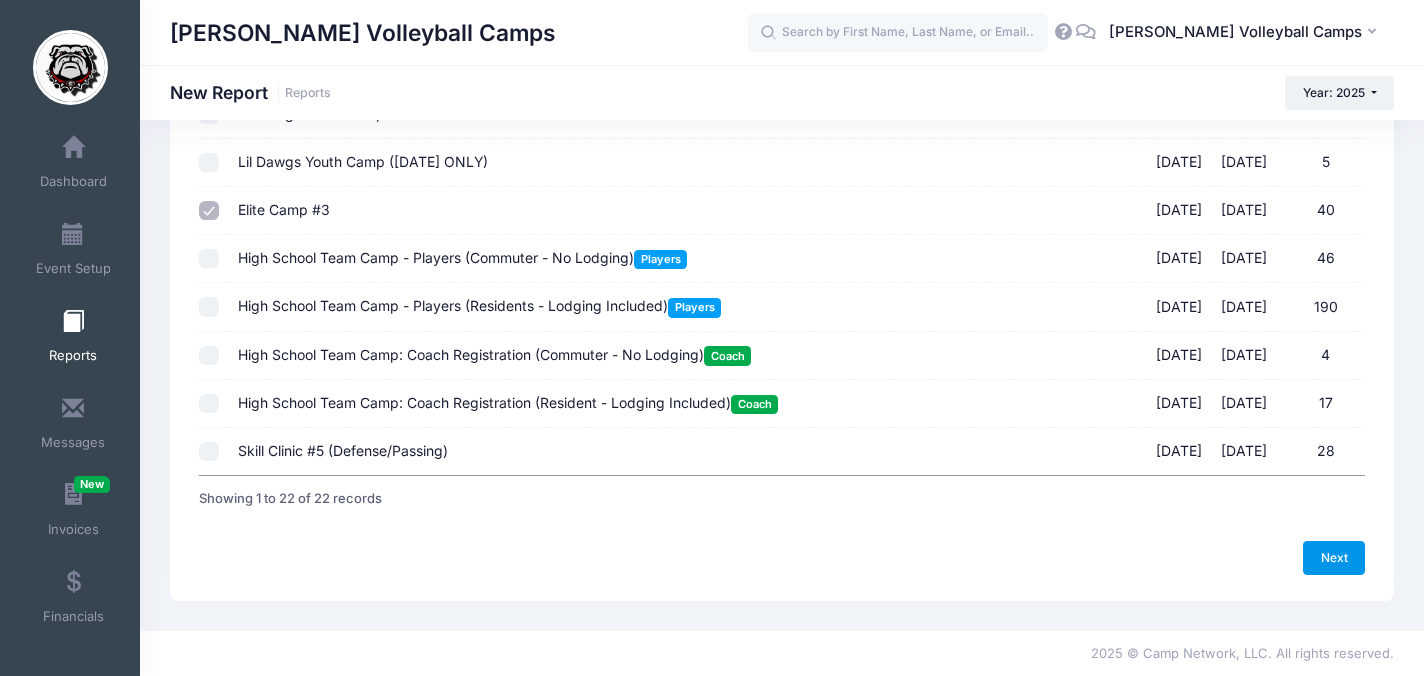 click on "Next" at bounding box center (1334, 558) 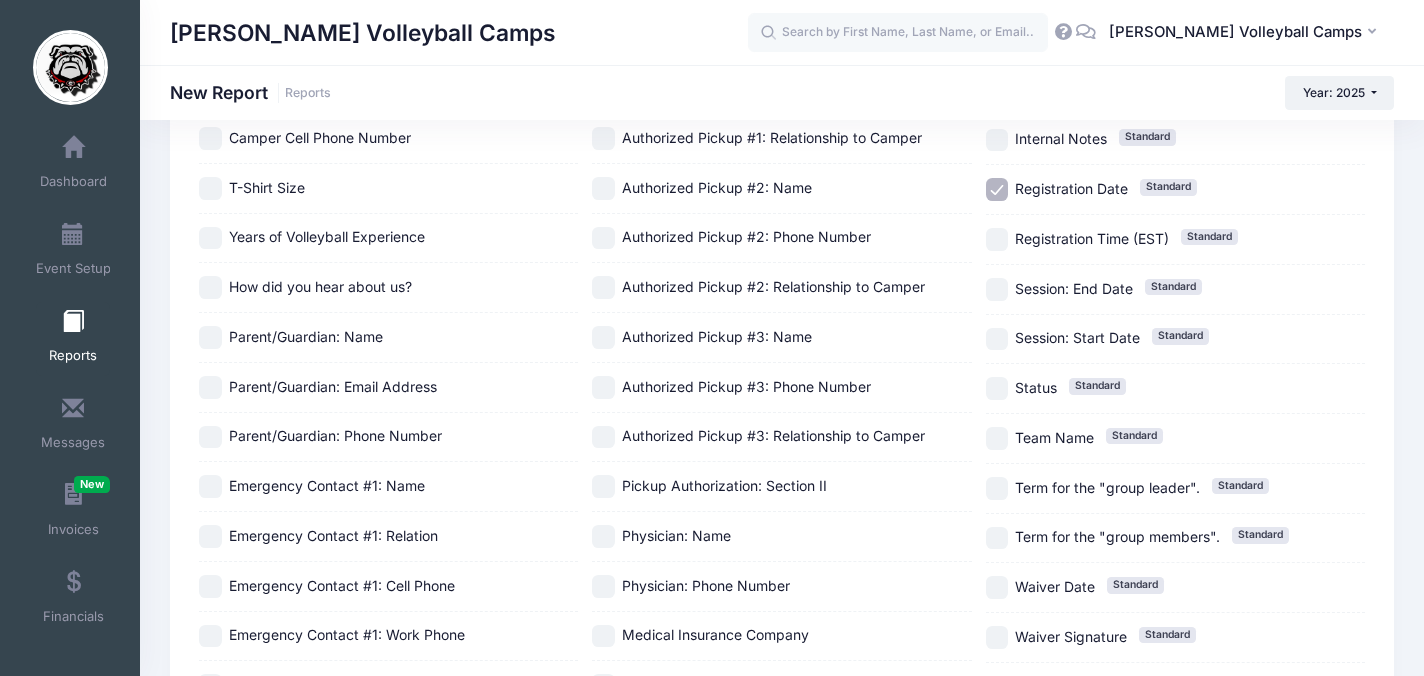 scroll, scrollTop: 1055, scrollLeft: 0, axis: vertical 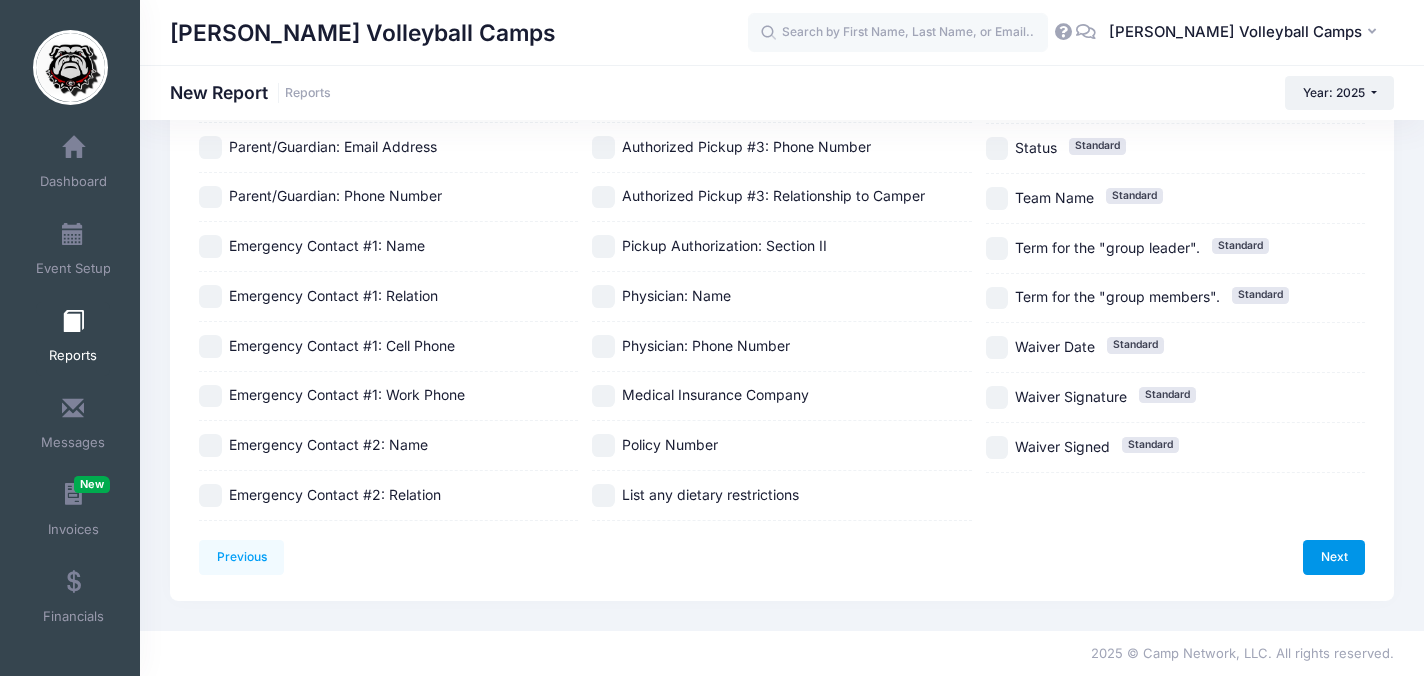 click on "Next" at bounding box center (1334, 557) 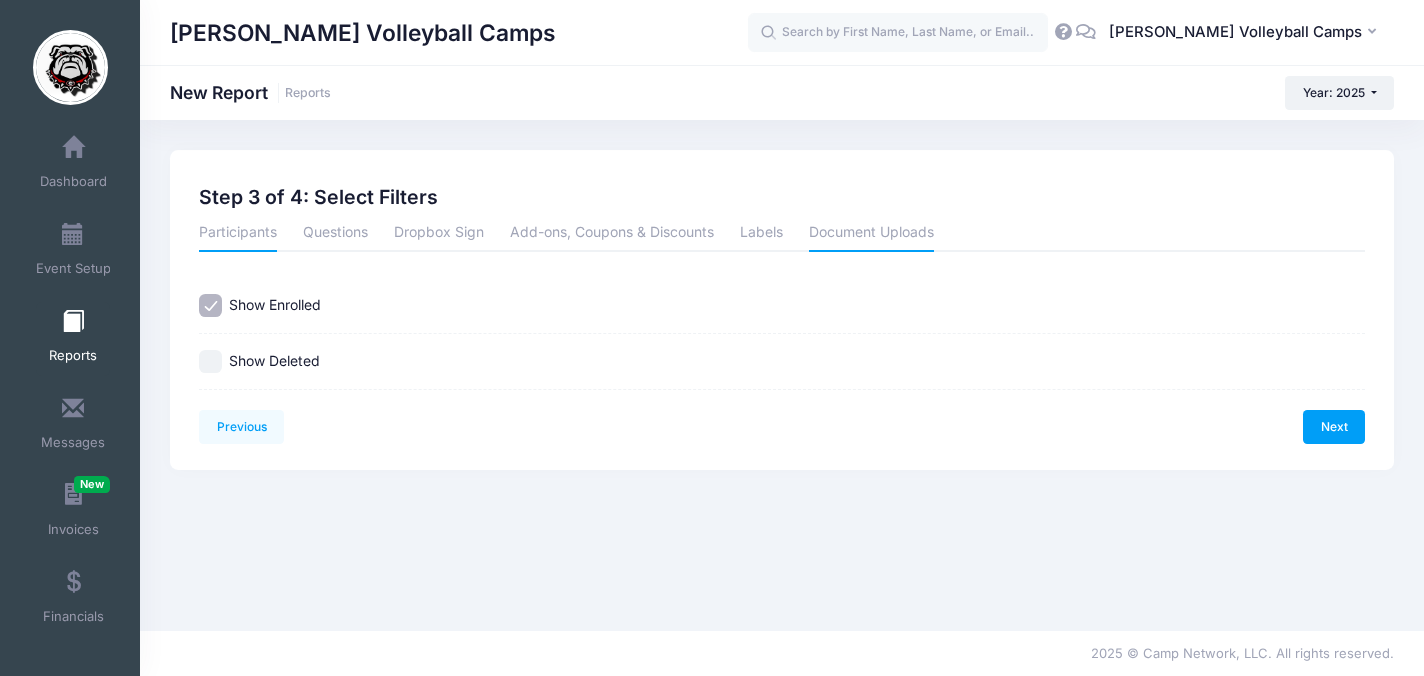 click on "Document Uploads" at bounding box center [871, 234] 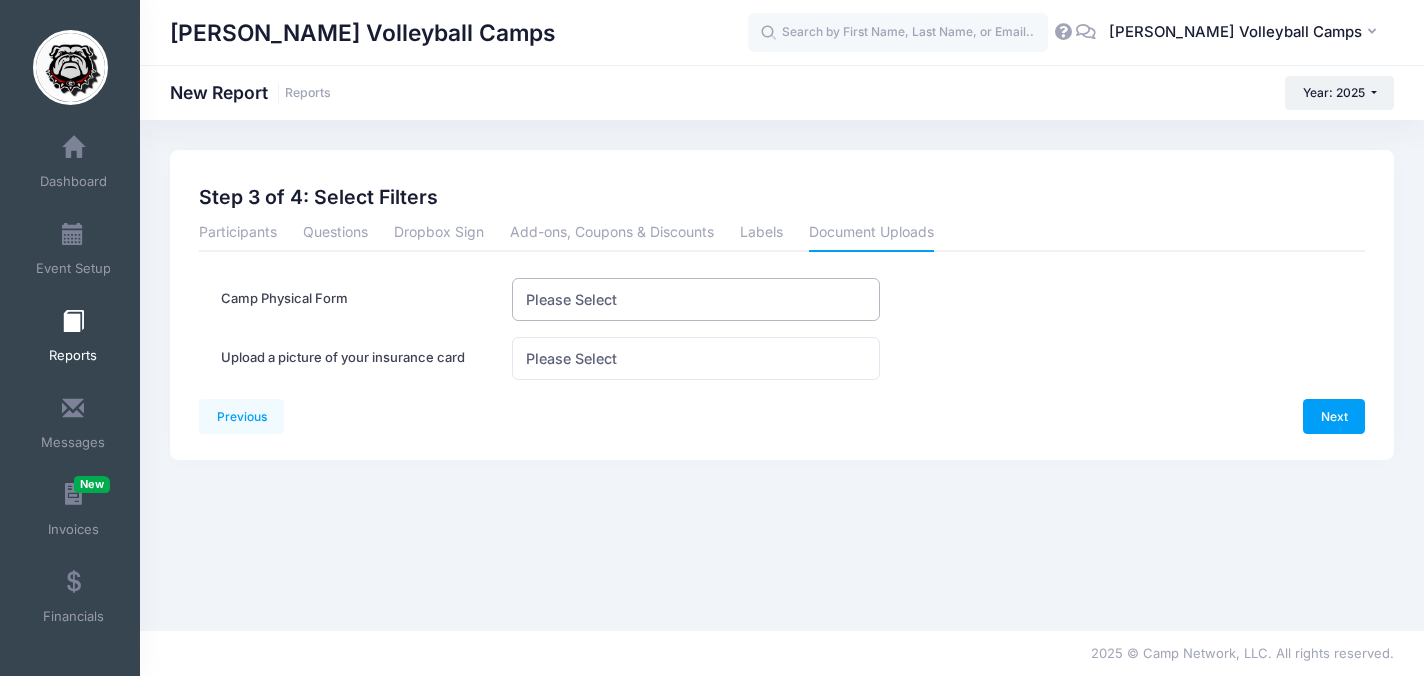 click on "Please Select" at bounding box center (571, 299) 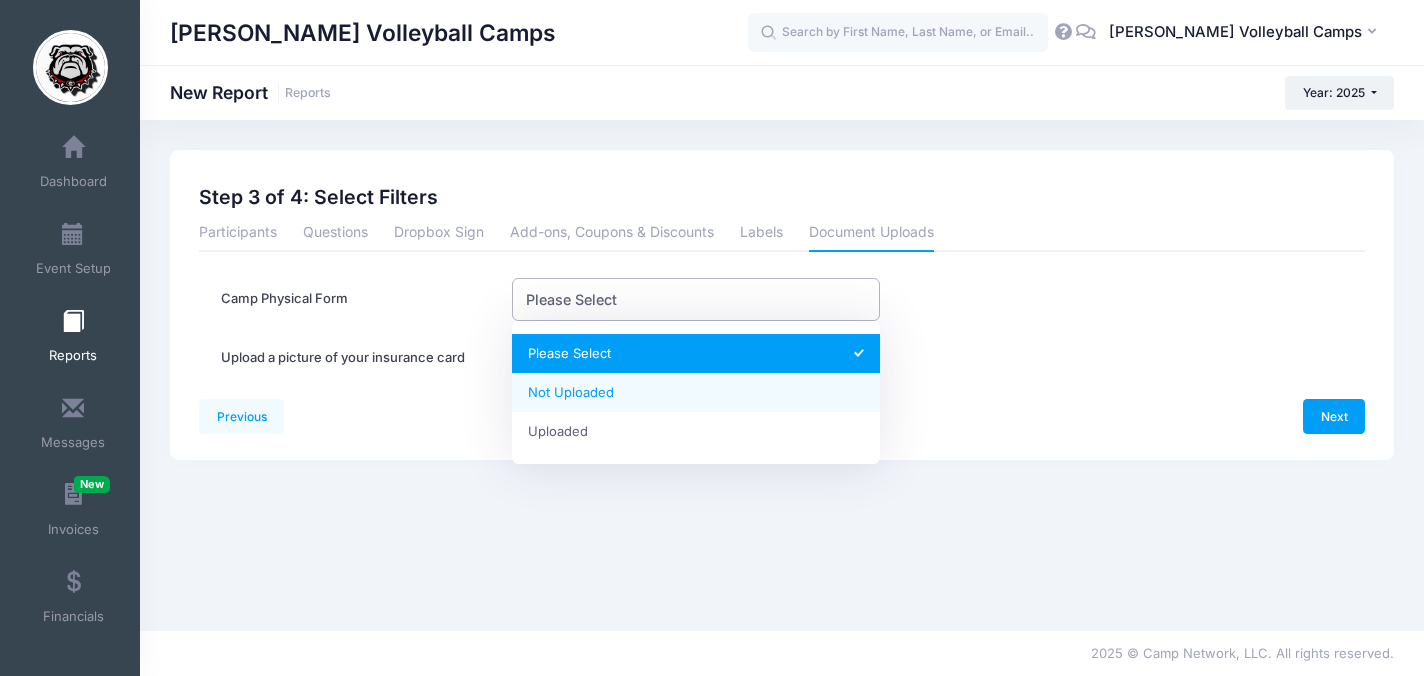 select on "Not Uploaded" 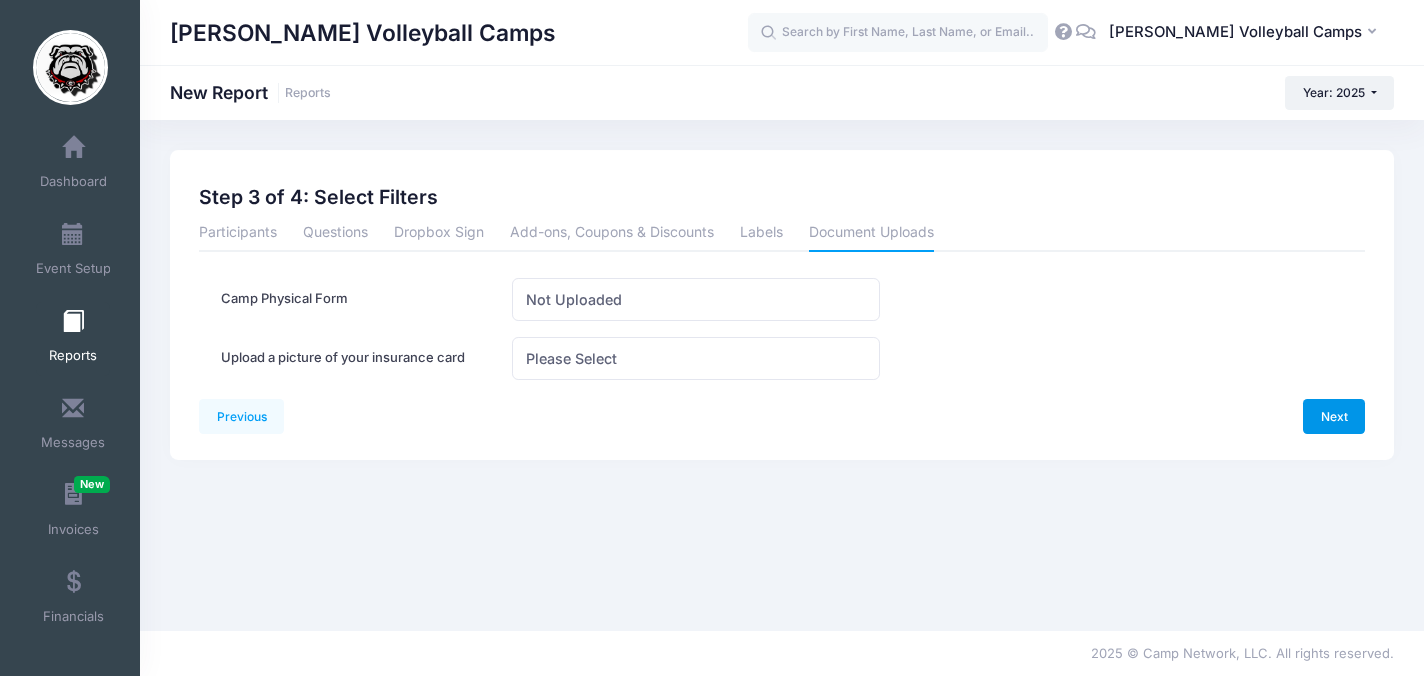 click on "Next" at bounding box center [1334, 416] 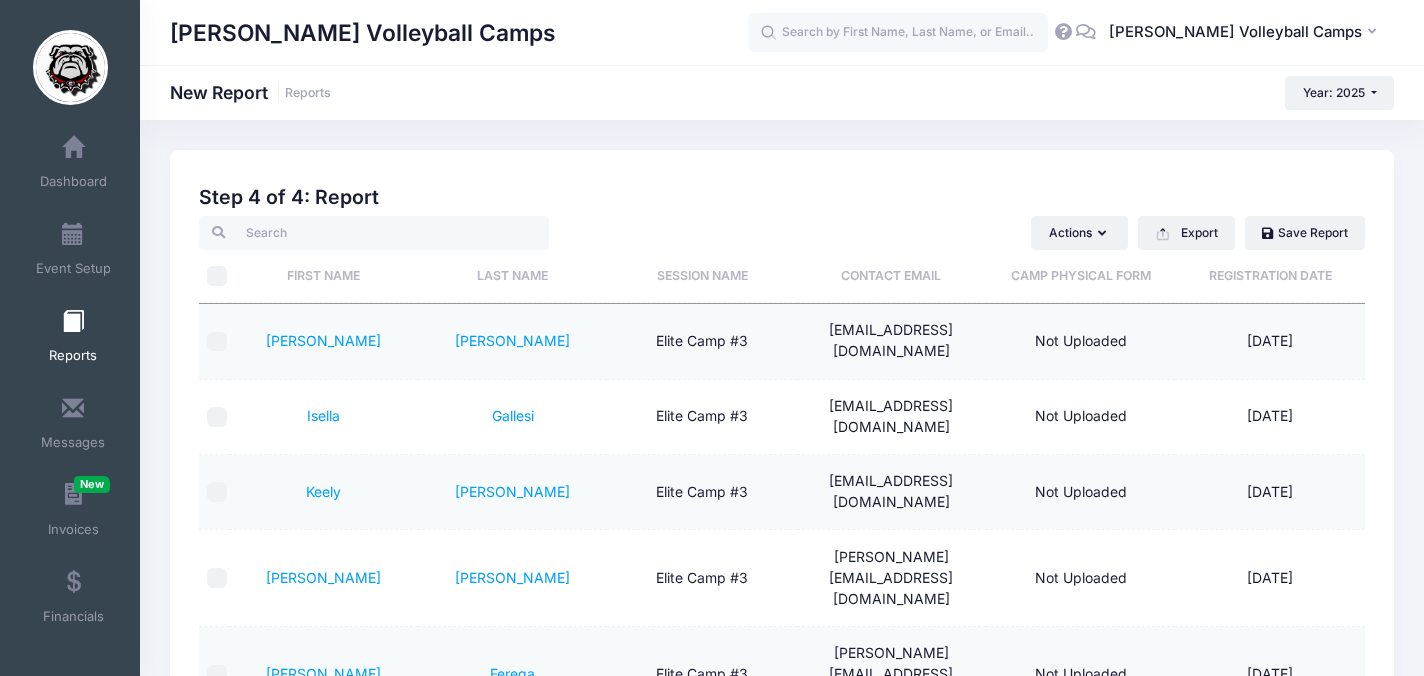 click at bounding box center [217, 276] 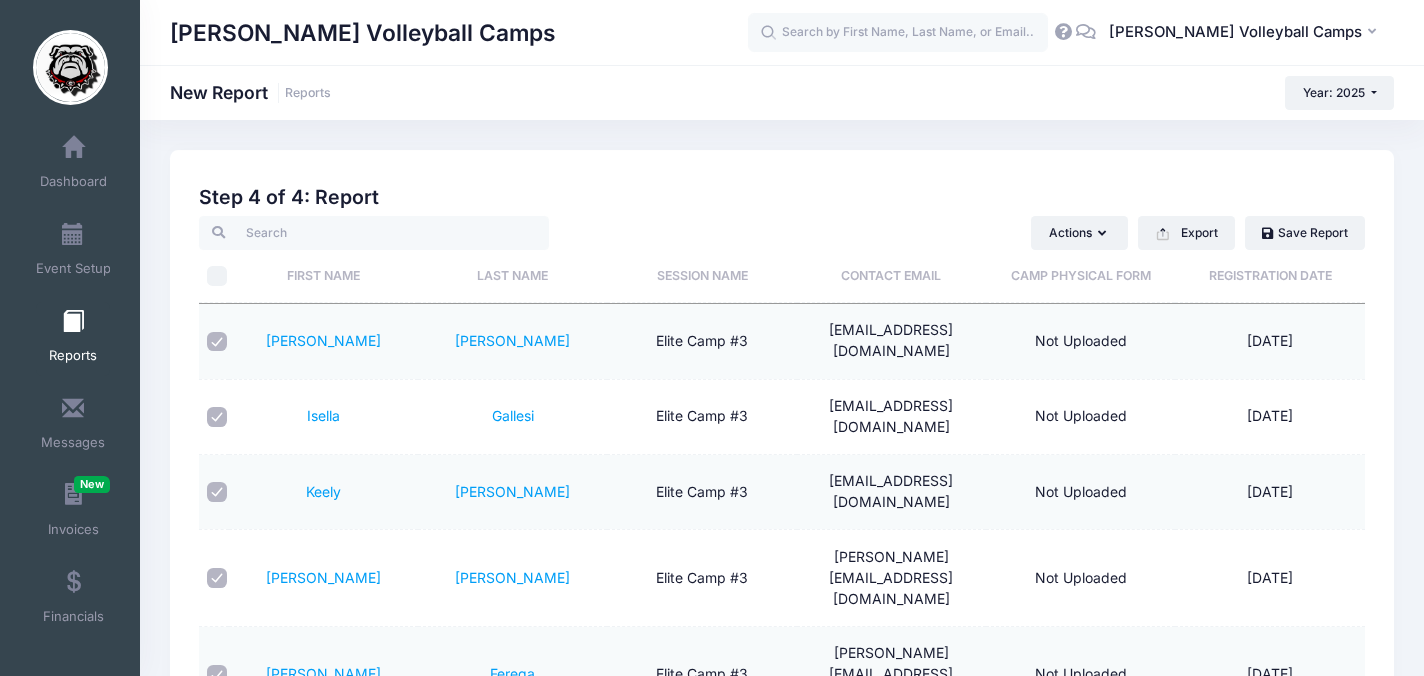 checkbox on "true" 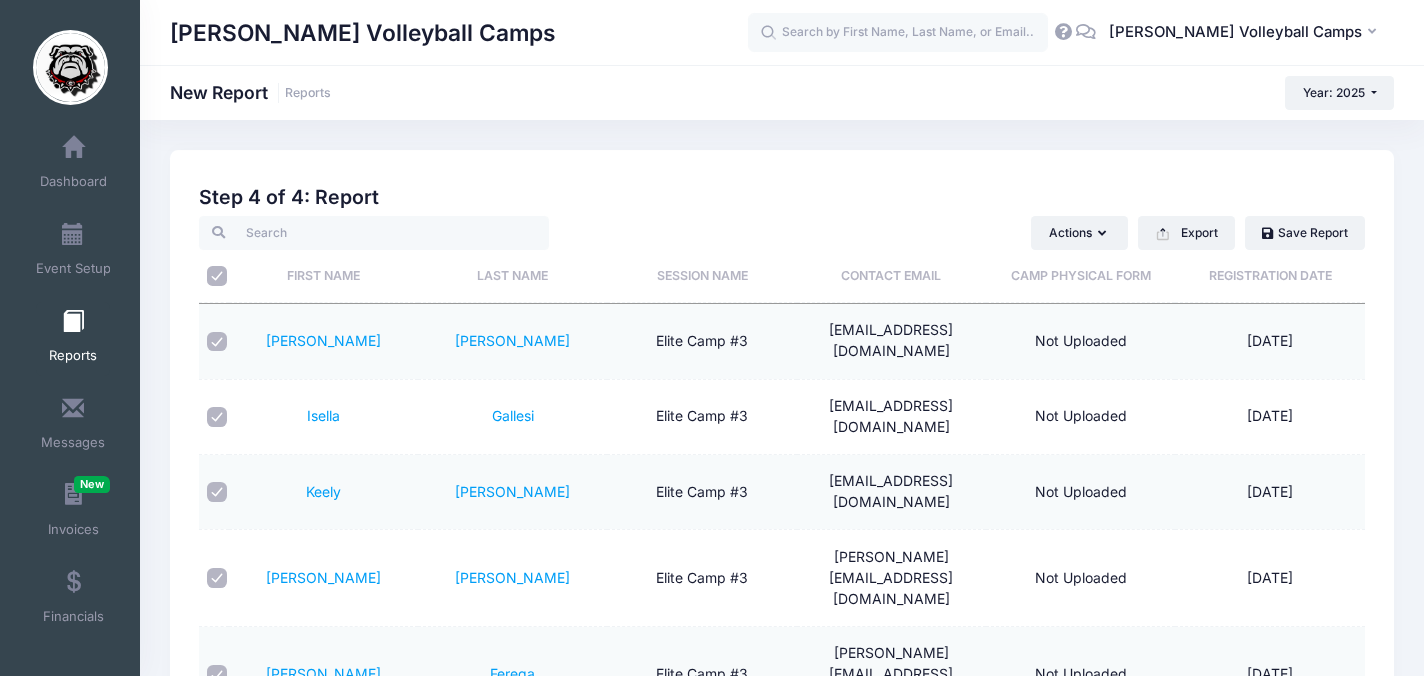 checkbox on "true" 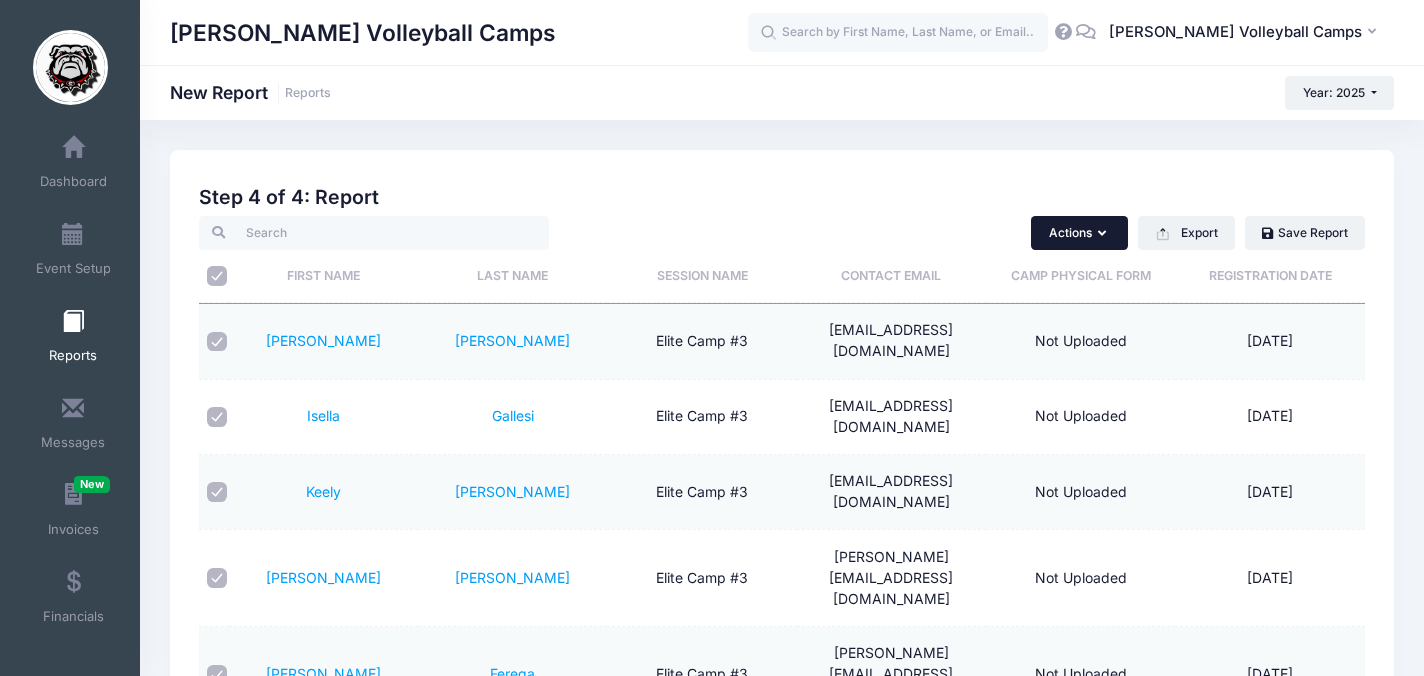 click on "Actions" at bounding box center [1079, 233] 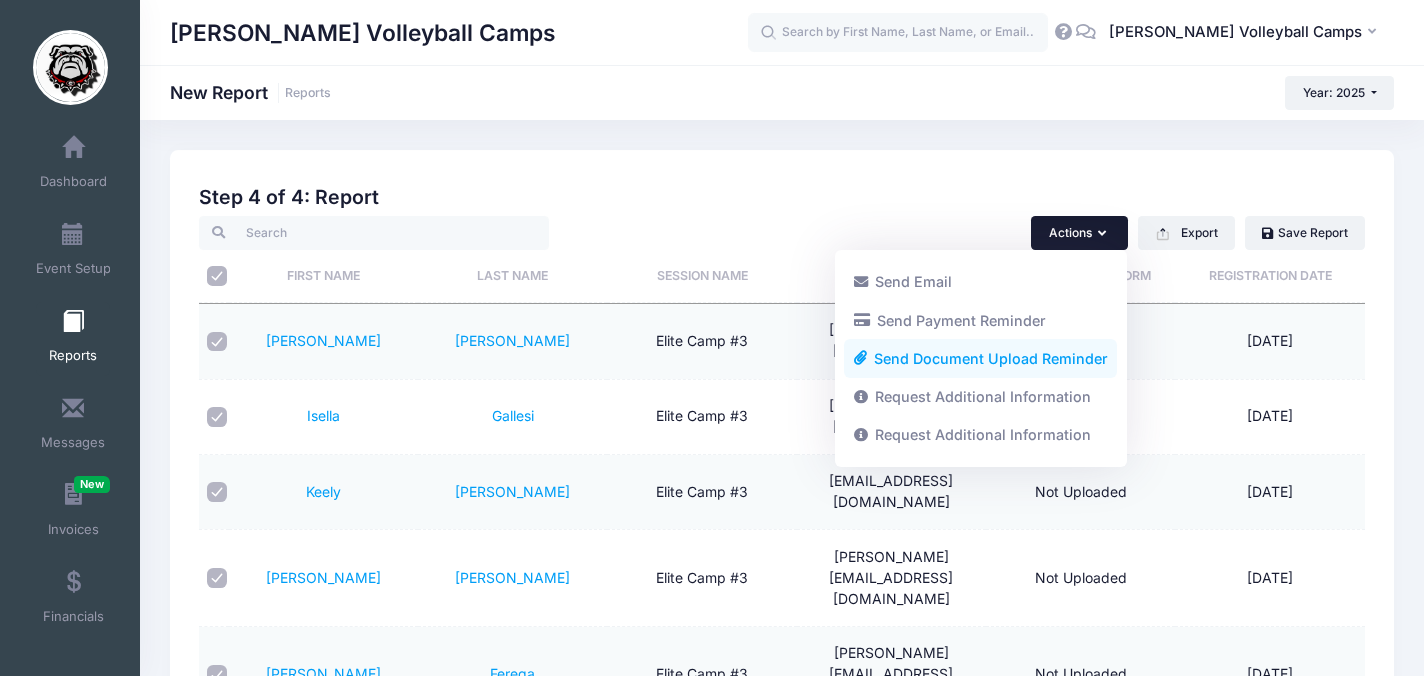 click on "Send Document Upload Reminder" at bounding box center (980, 359) 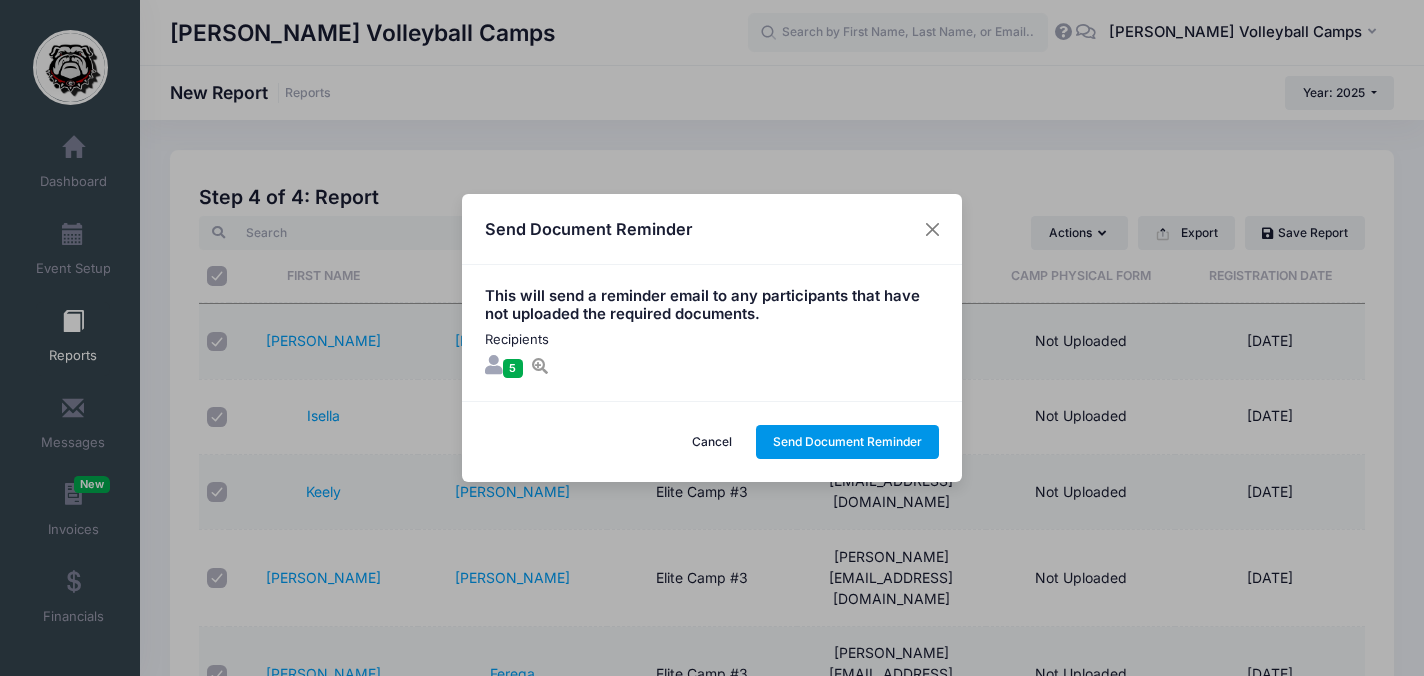 click on "Send Document Reminder" at bounding box center [848, 442] 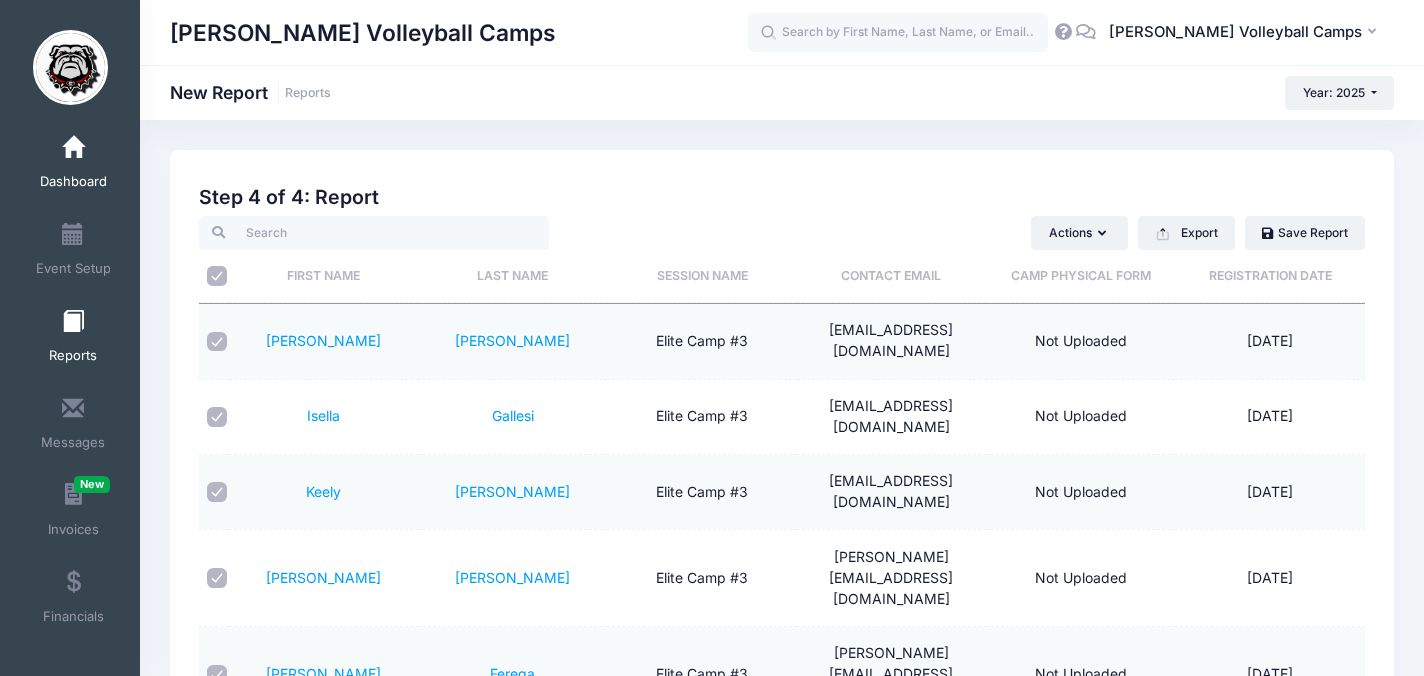 click on "Dashboard" at bounding box center [73, 165] 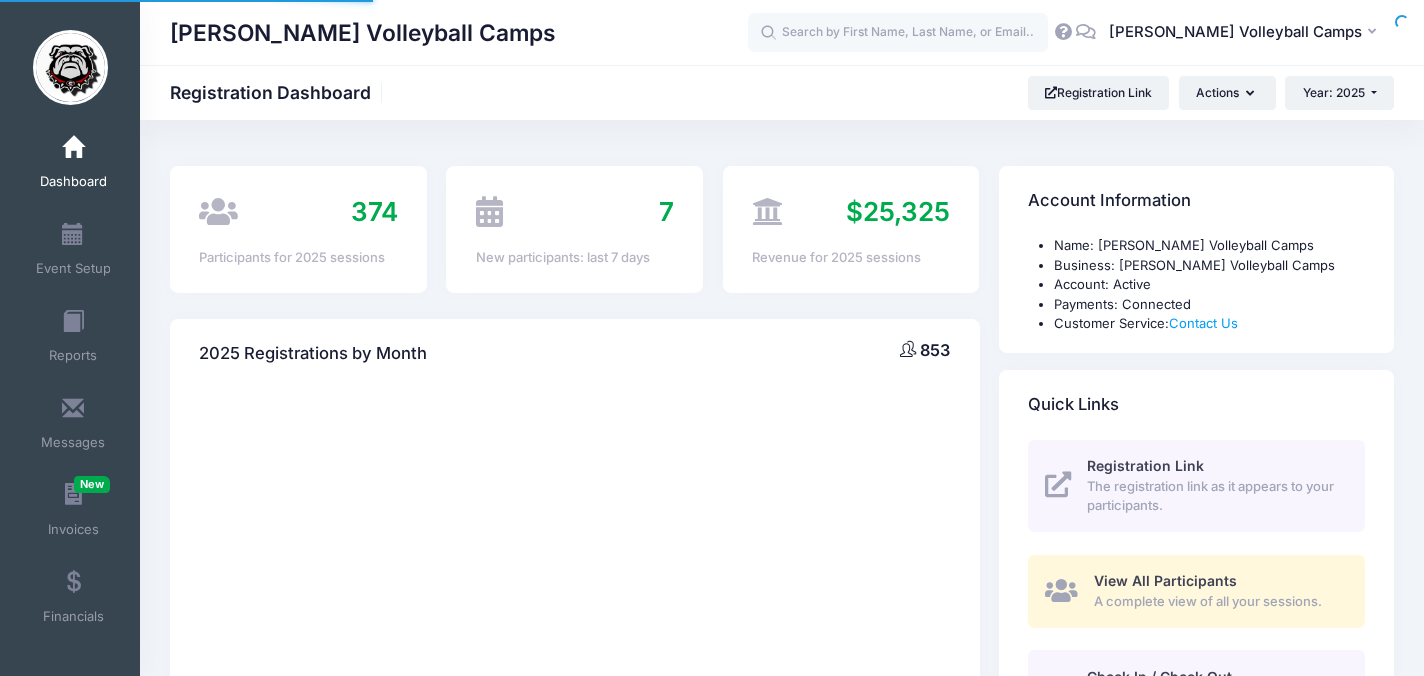 scroll, scrollTop: 0, scrollLeft: 0, axis: both 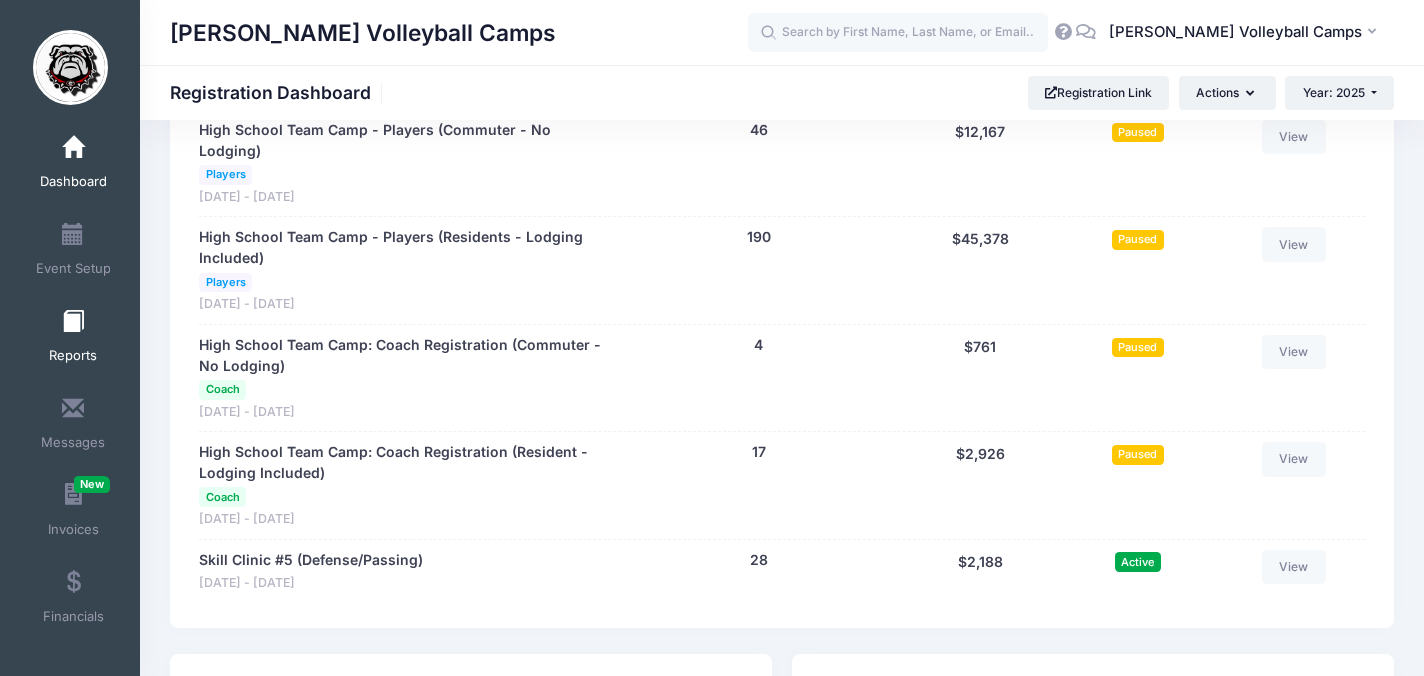 click on "Reports" at bounding box center (73, 339) 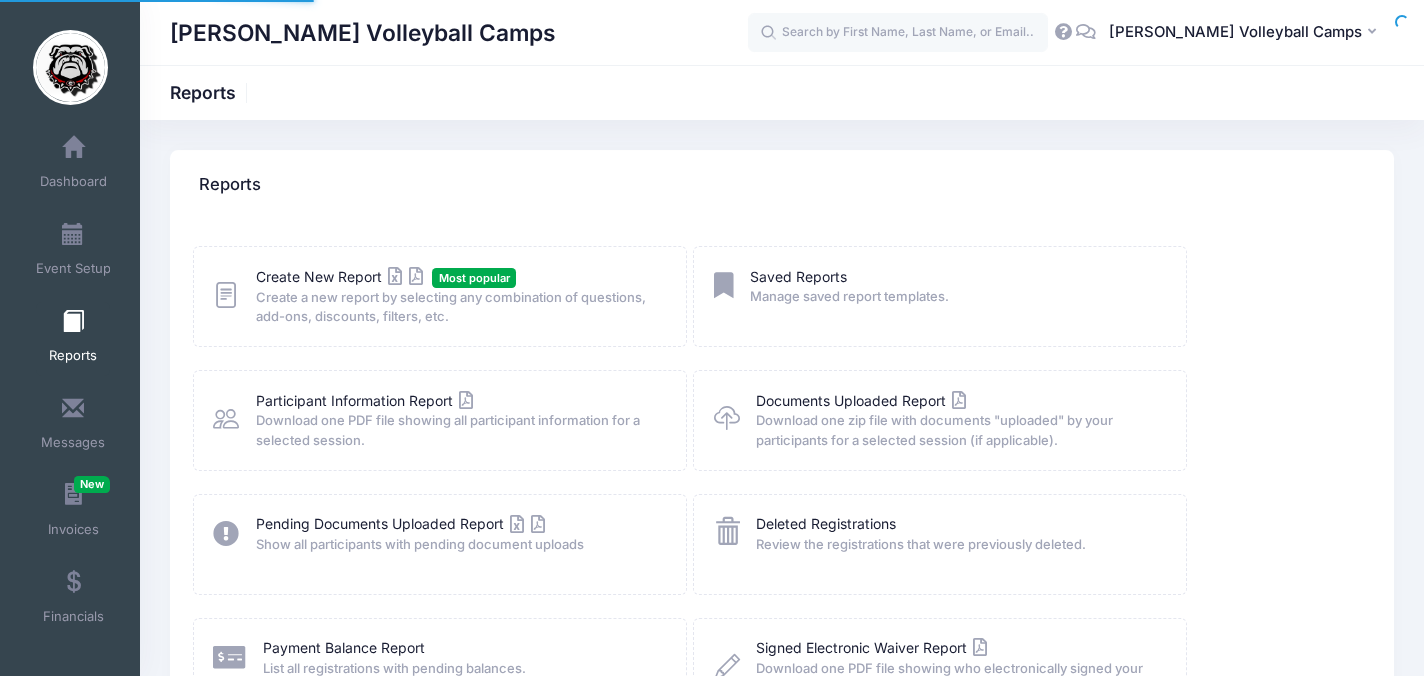 scroll, scrollTop: 0, scrollLeft: 0, axis: both 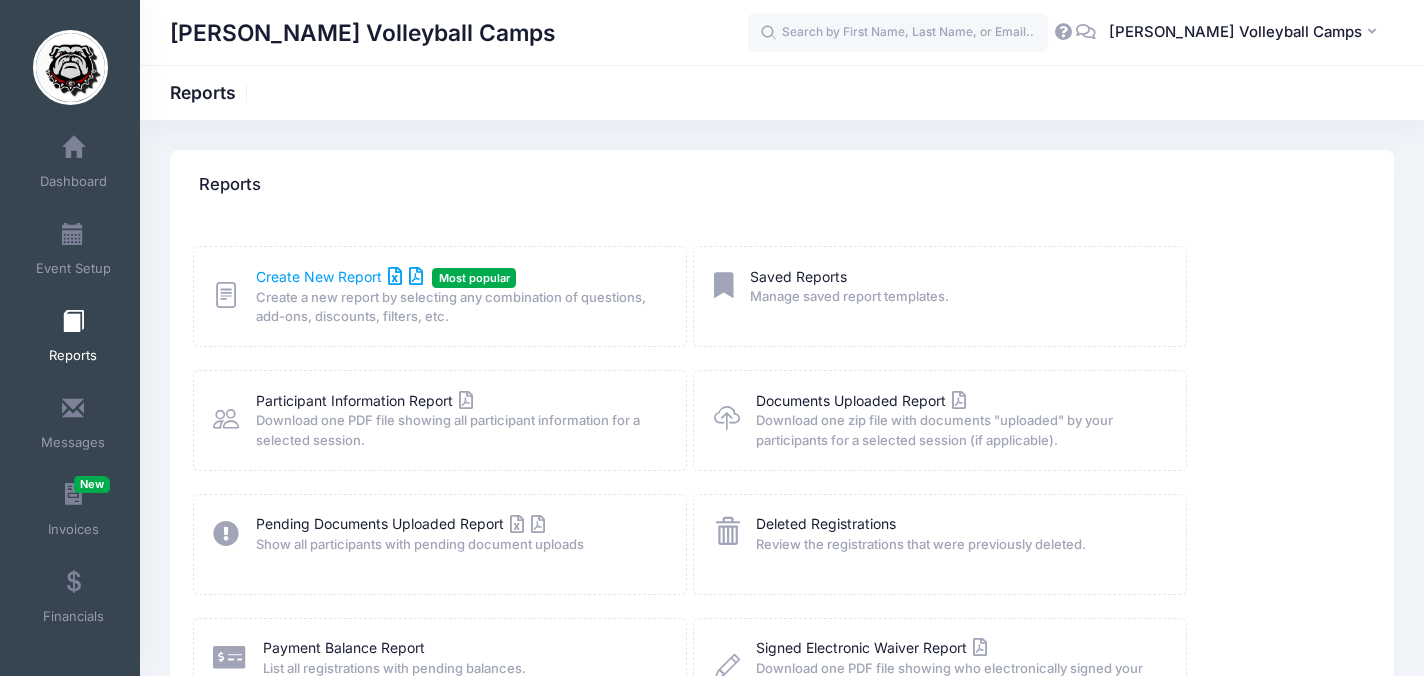 click on "Create New Report" at bounding box center (339, 276) 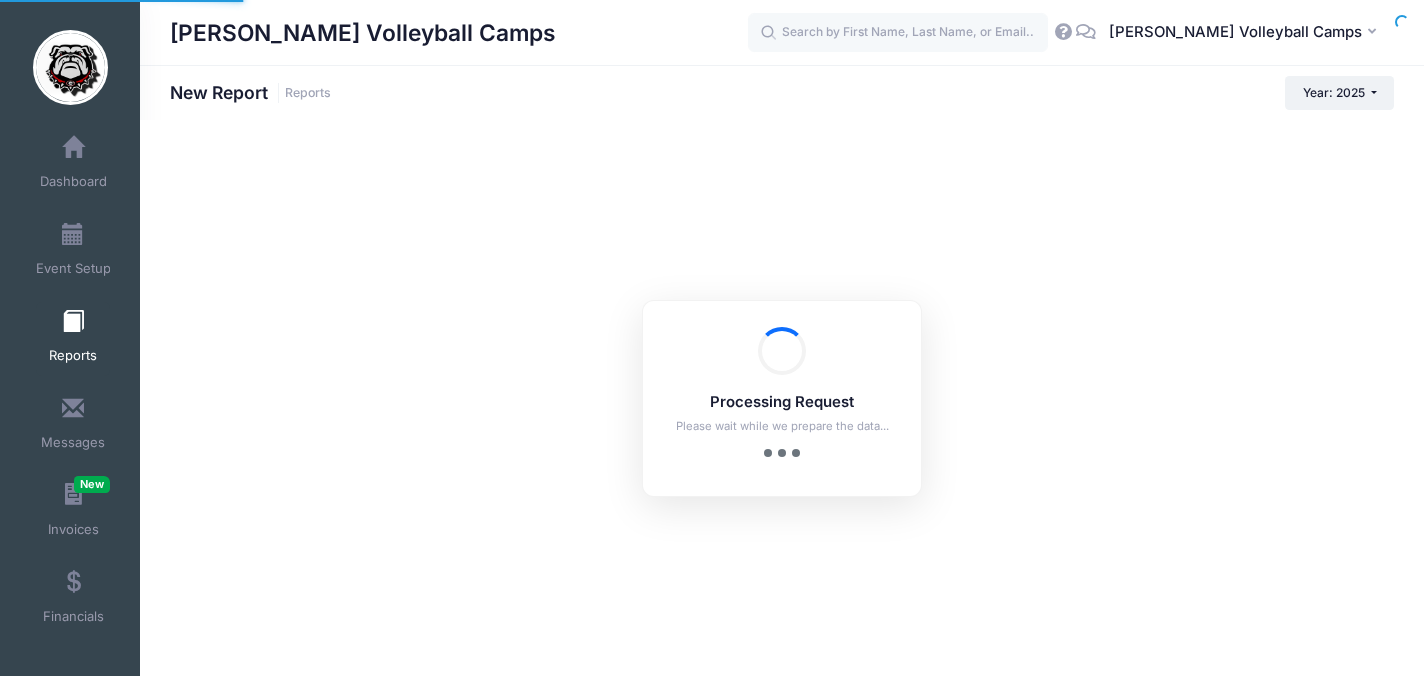 scroll, scrollTop: 0, scrollLeft: 0, axis: both 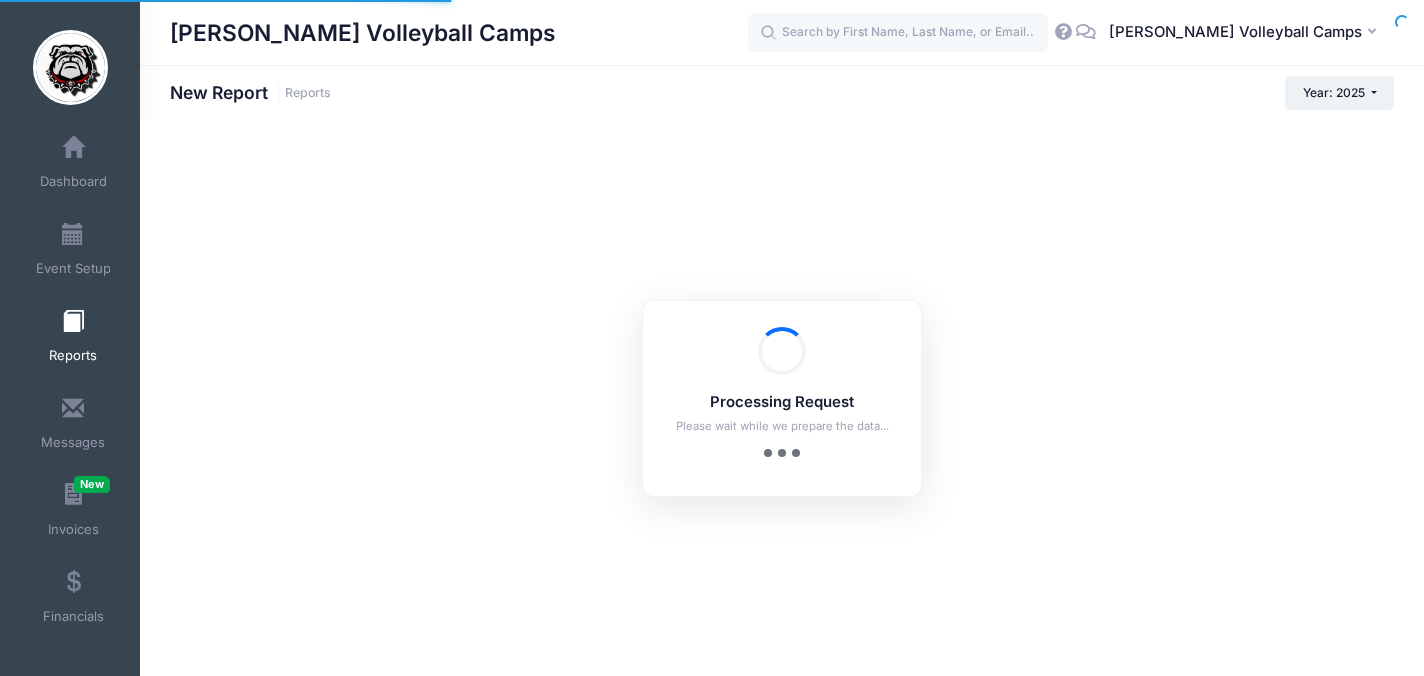 checkbox on "true" 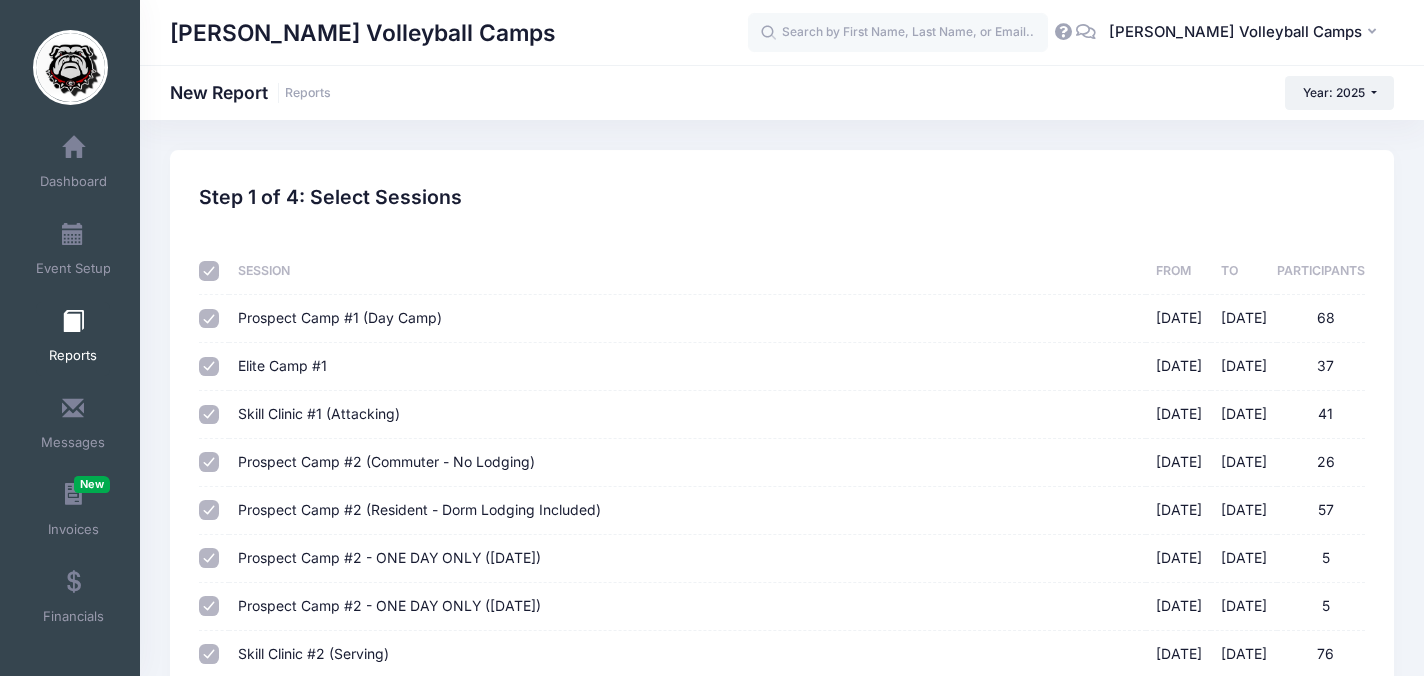 click at bounding box center [209, 271] 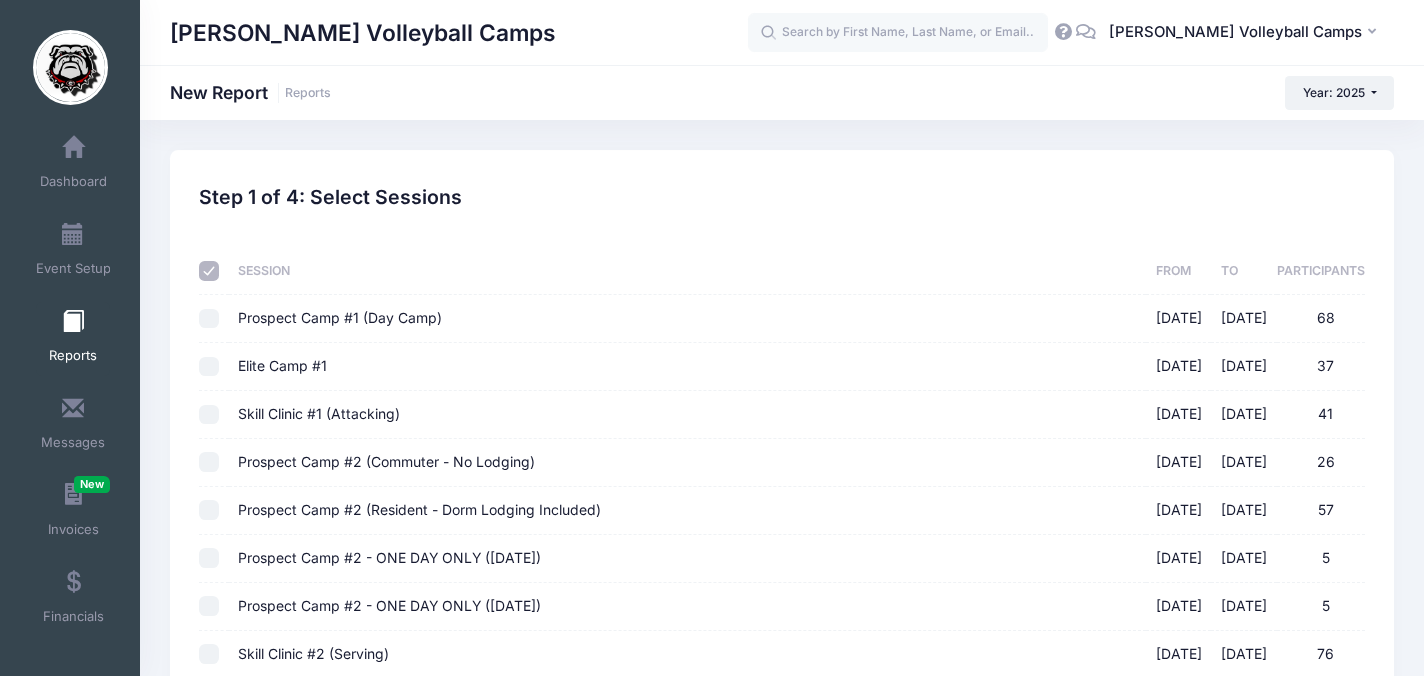 checkbox on "false" 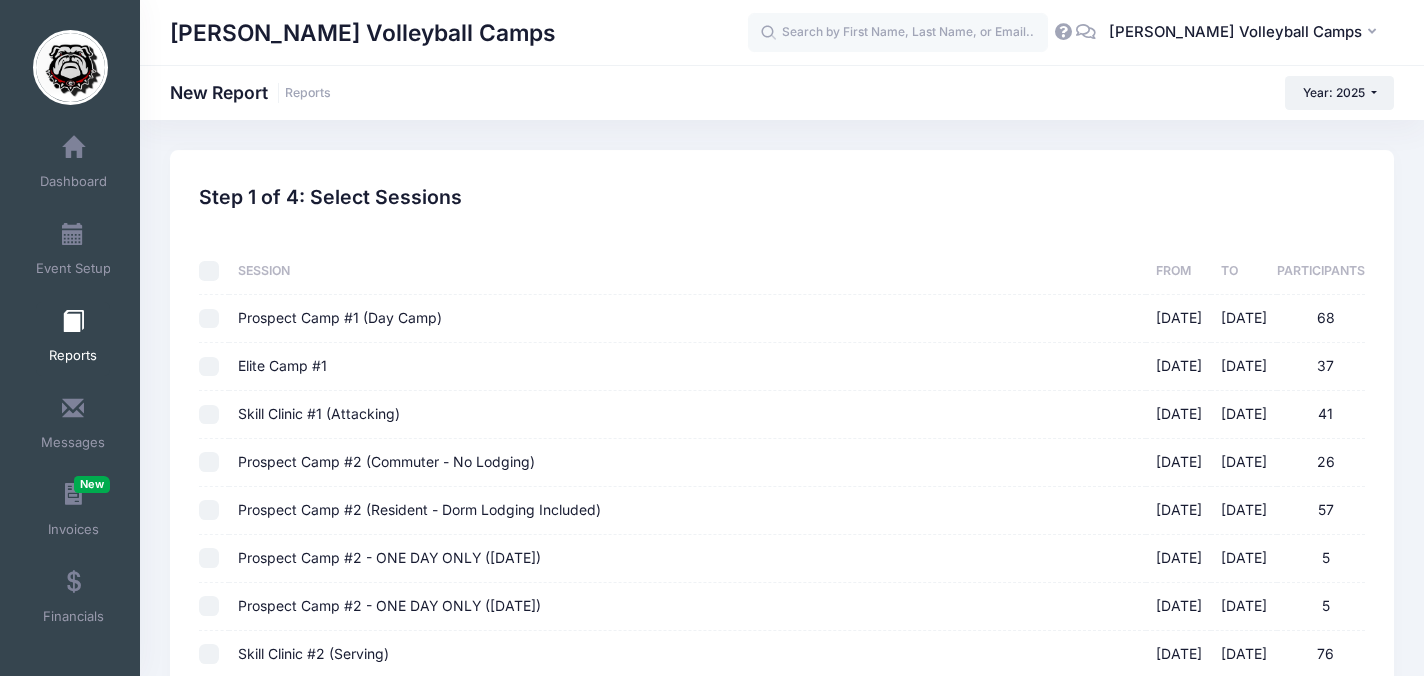 checkbox on "false" 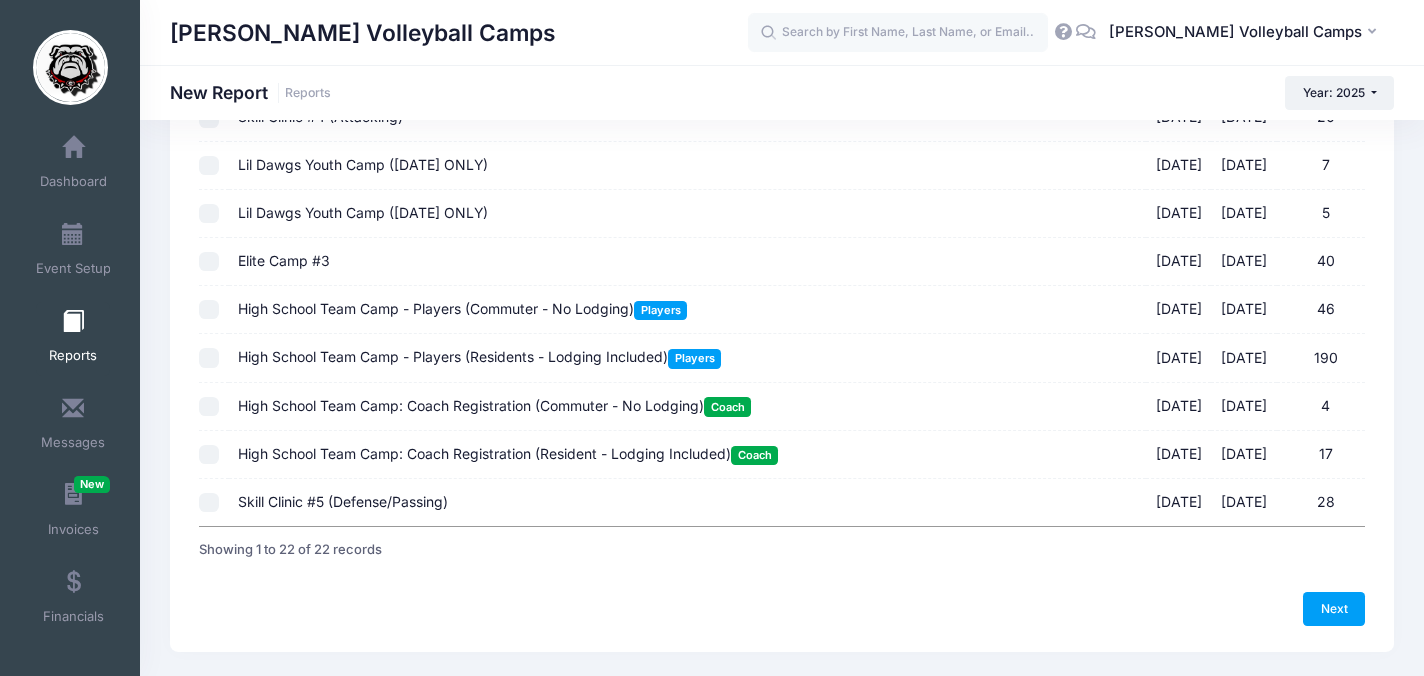 scroll, scrollTop: 825, scrollLeft: 0, axis: vertical 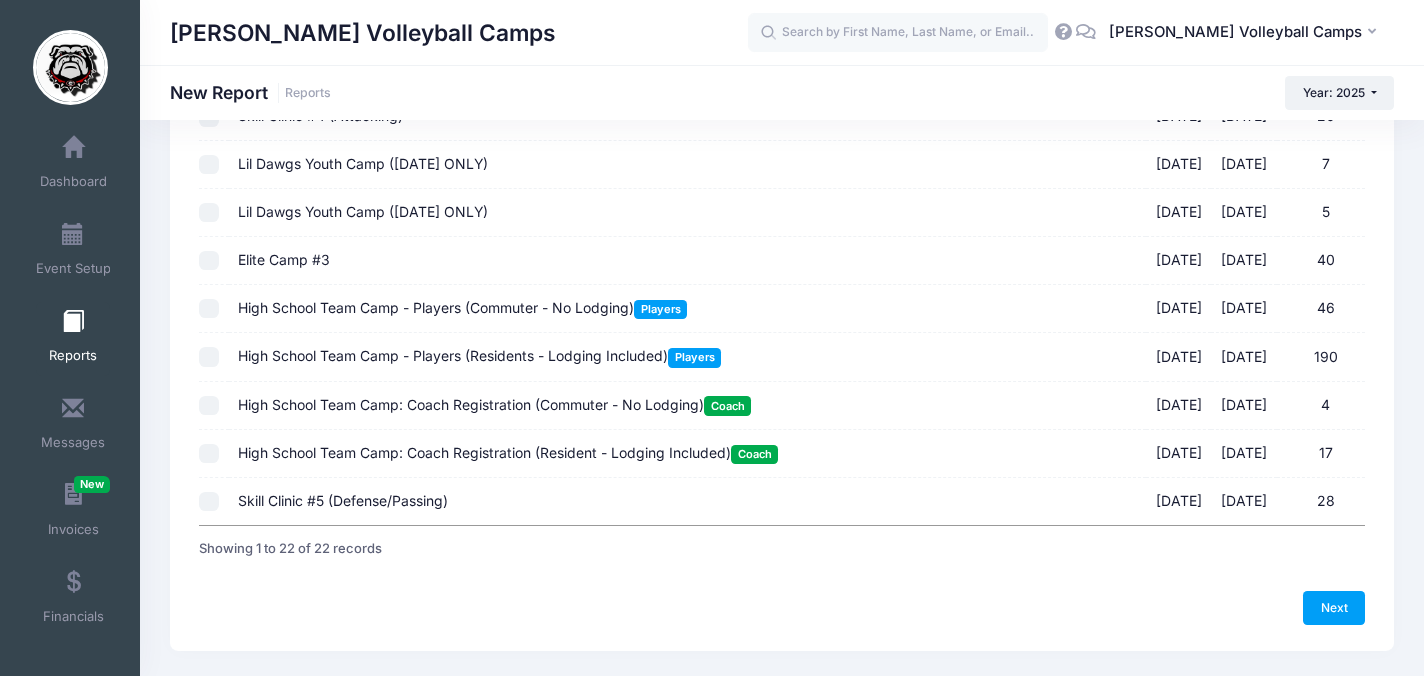 click on "High School Team Camp: Coach Registration (Commuter - No Lodging)  Coach" at bounding box center [494, 404] 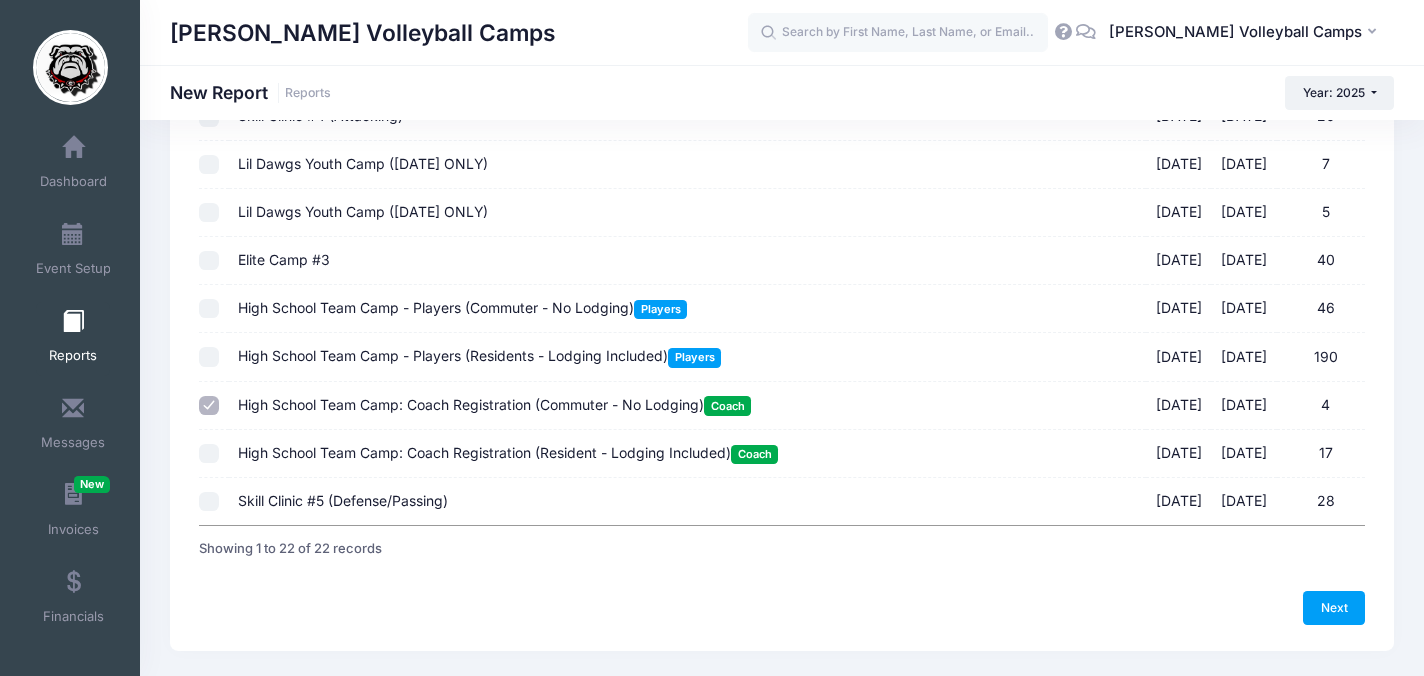 click on "High School Team Camp: Coach Registration (Resident - Lodging Included)  Coach" at bounding box center [508, 452] 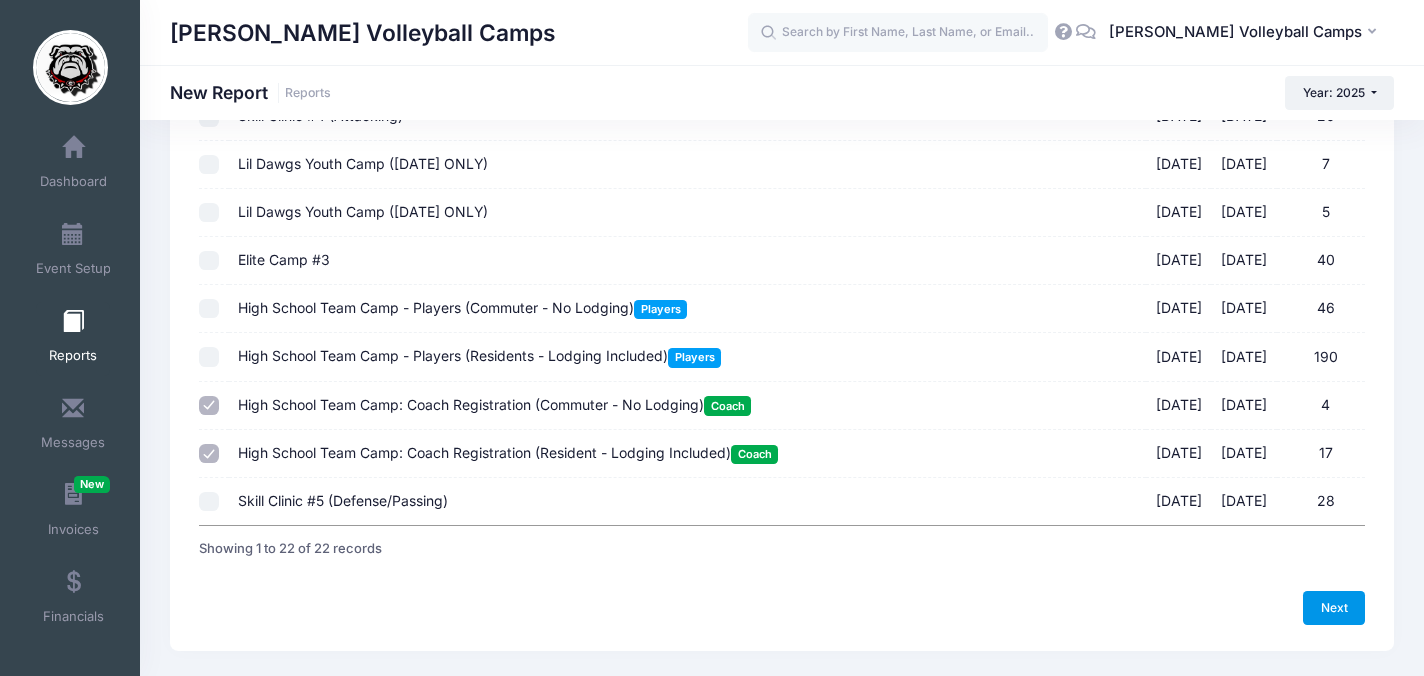 click on "Next" at bounding box center [1334, 608] 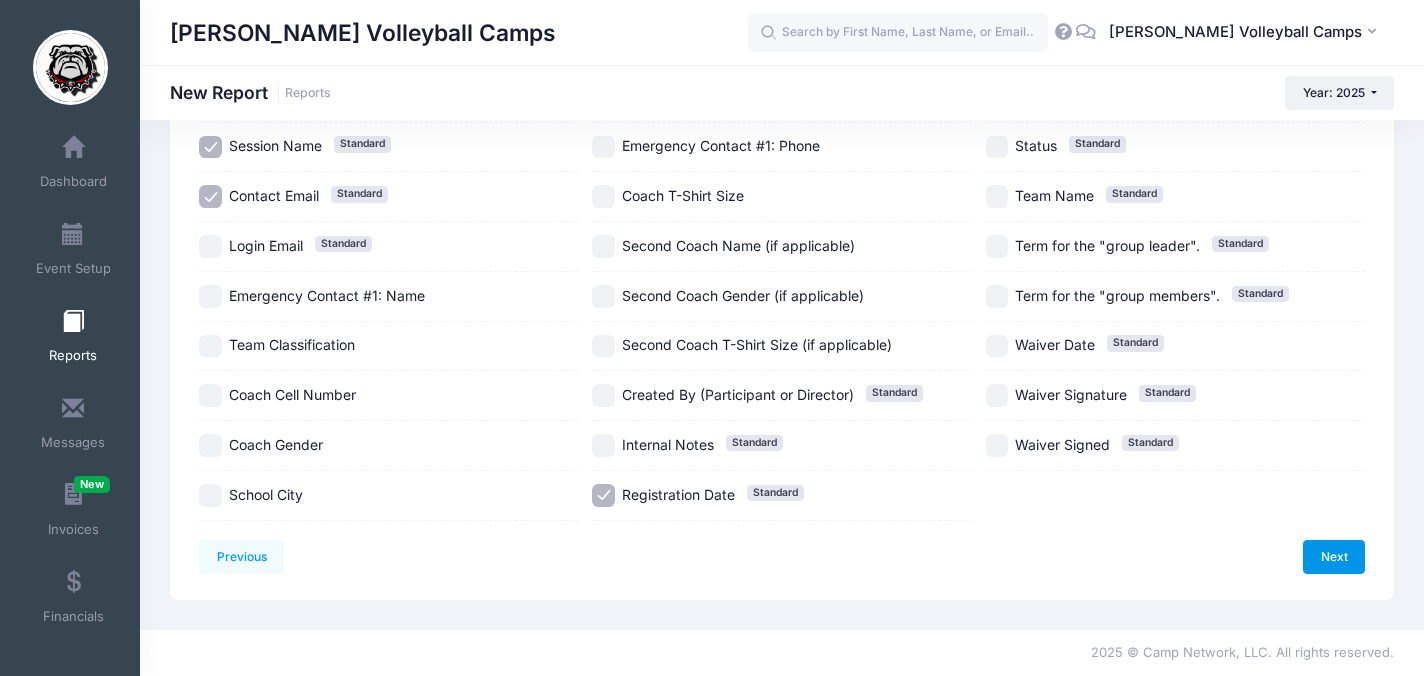 scroll, scrollTop: 0, scrollLeft: 0, axis: both 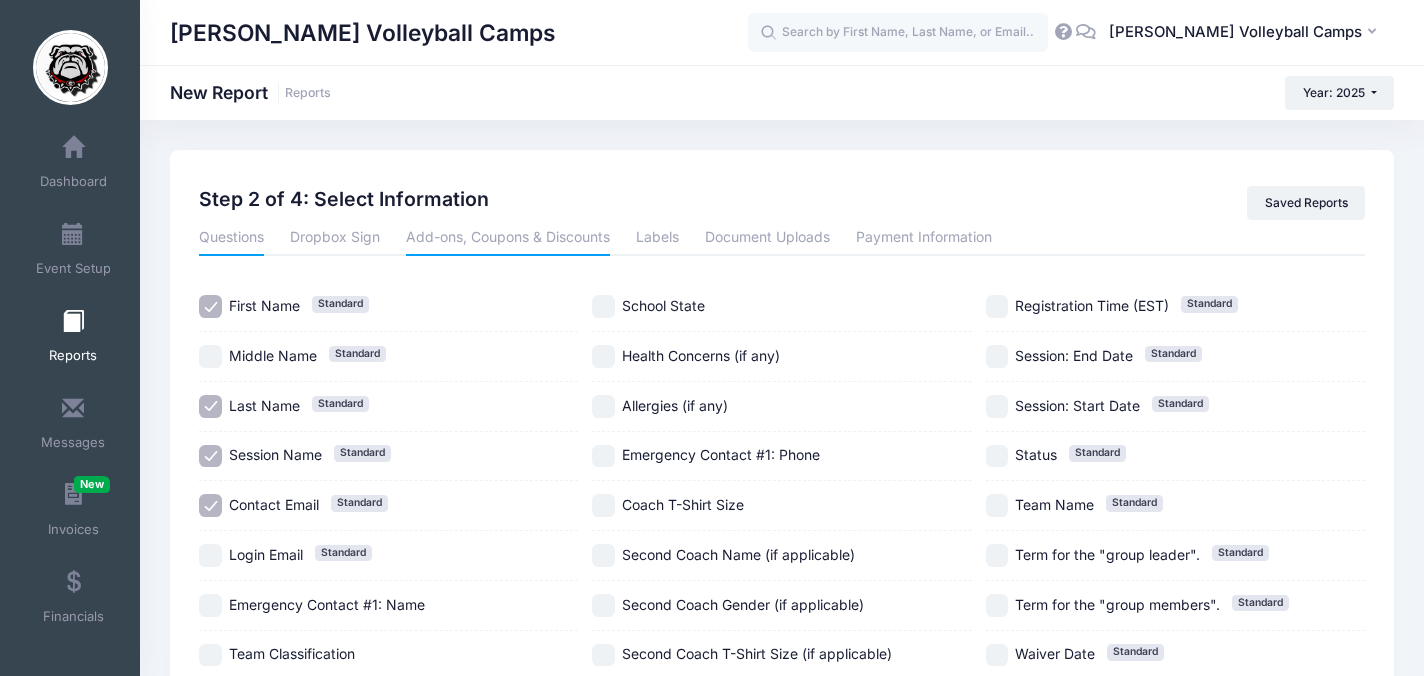 click on "Add-ons, Coupons & Discounts" at bounding box center [508, 238] 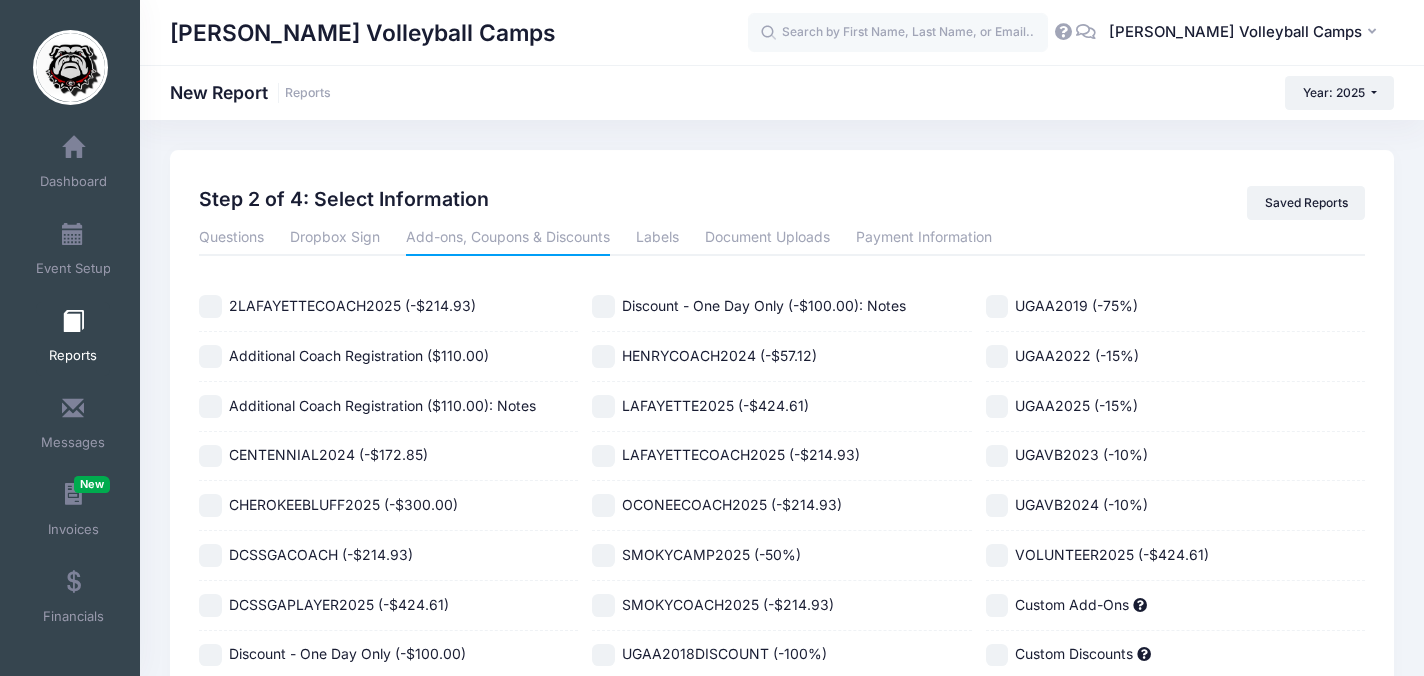 click on "Additional Coach Registration ($110.00)" at bounding box center (359, 355) 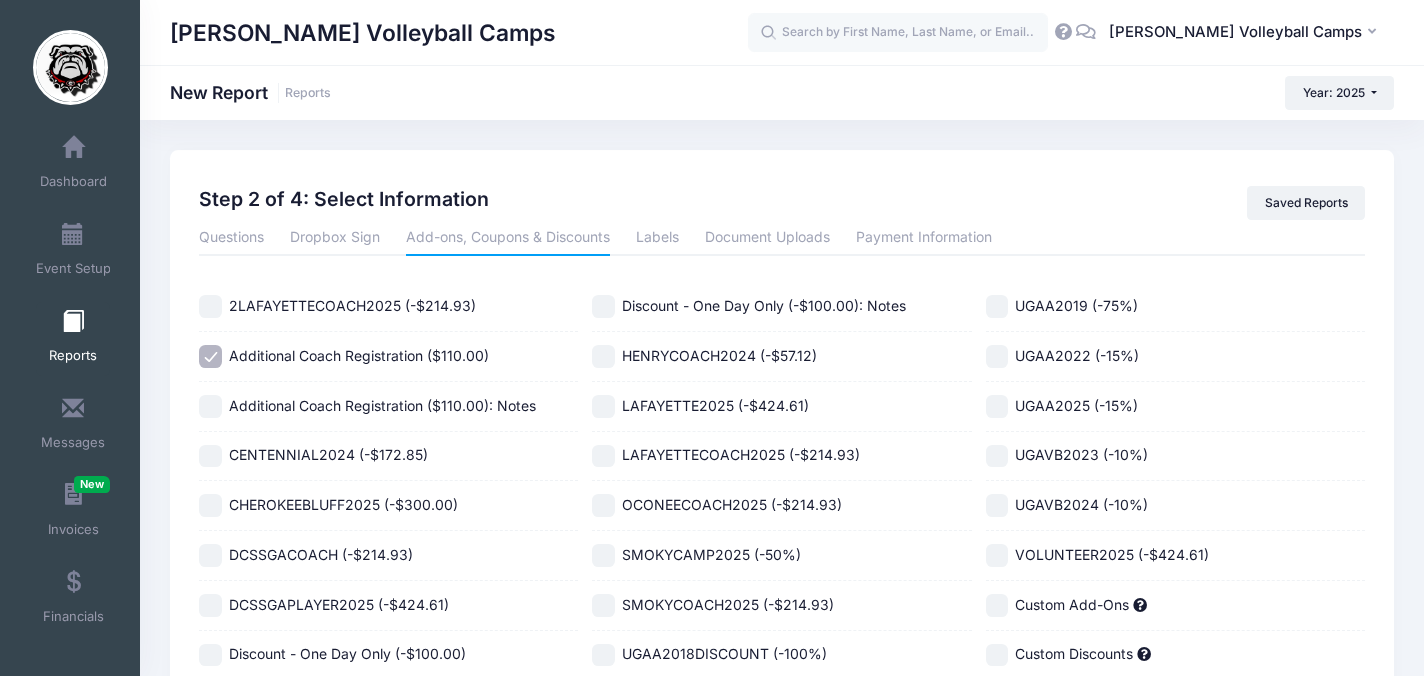 click on "Additional Coach Registration ($110.00): Notes" at bounding box center [382, 405] 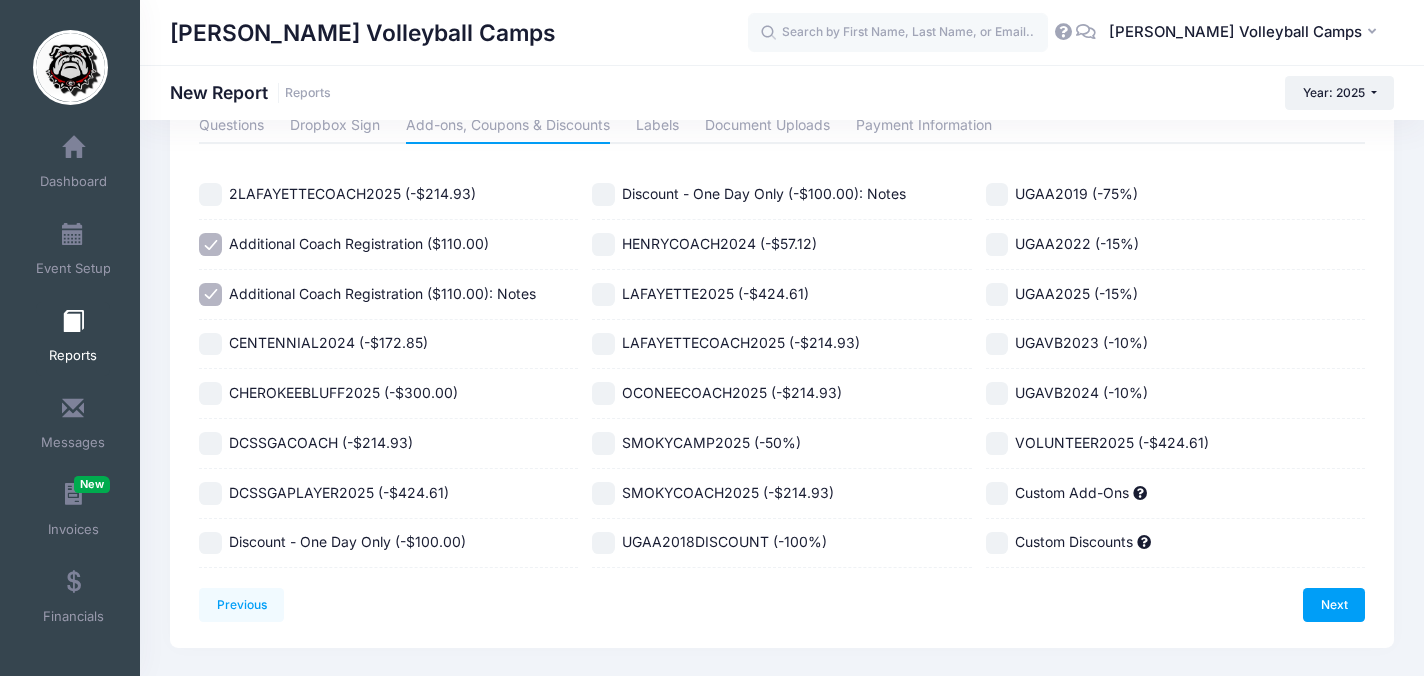 scroll, scrollTop: 159, scrollLeft: 0, axis: vertical 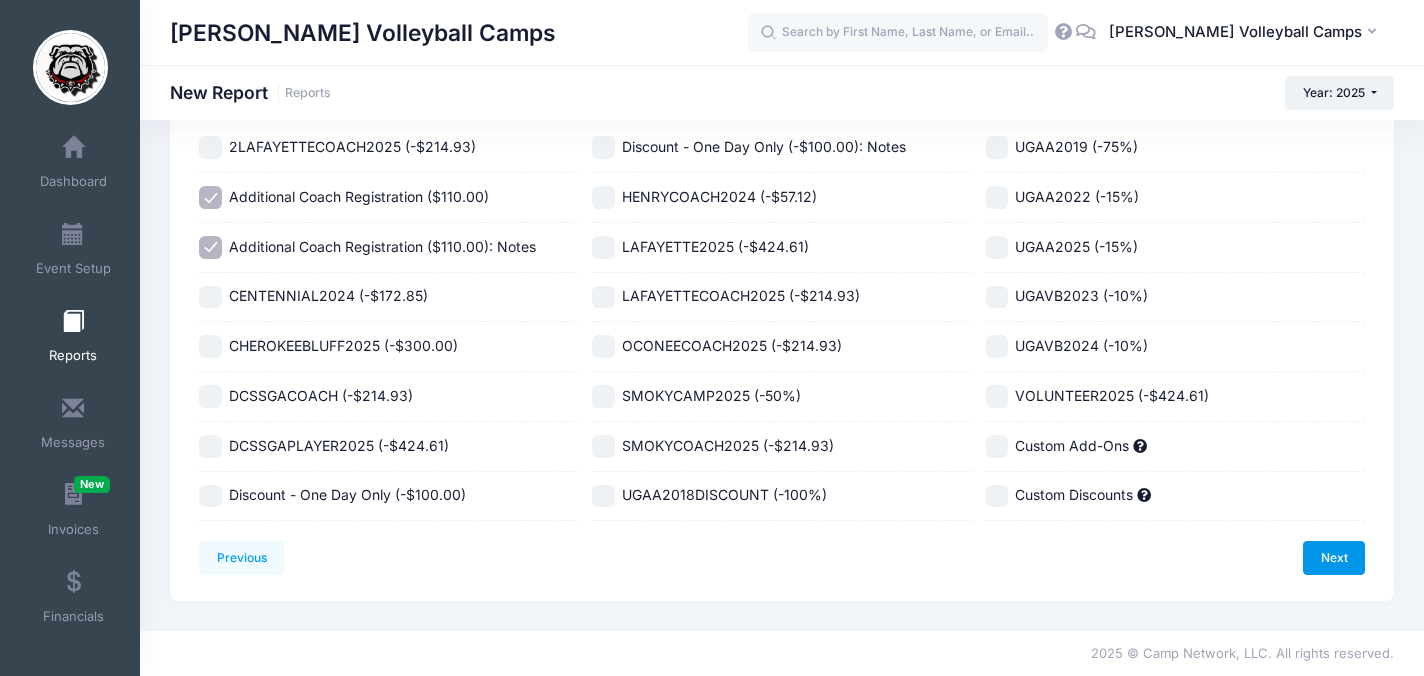 click on "Next" at bounding box center [1334, 558] 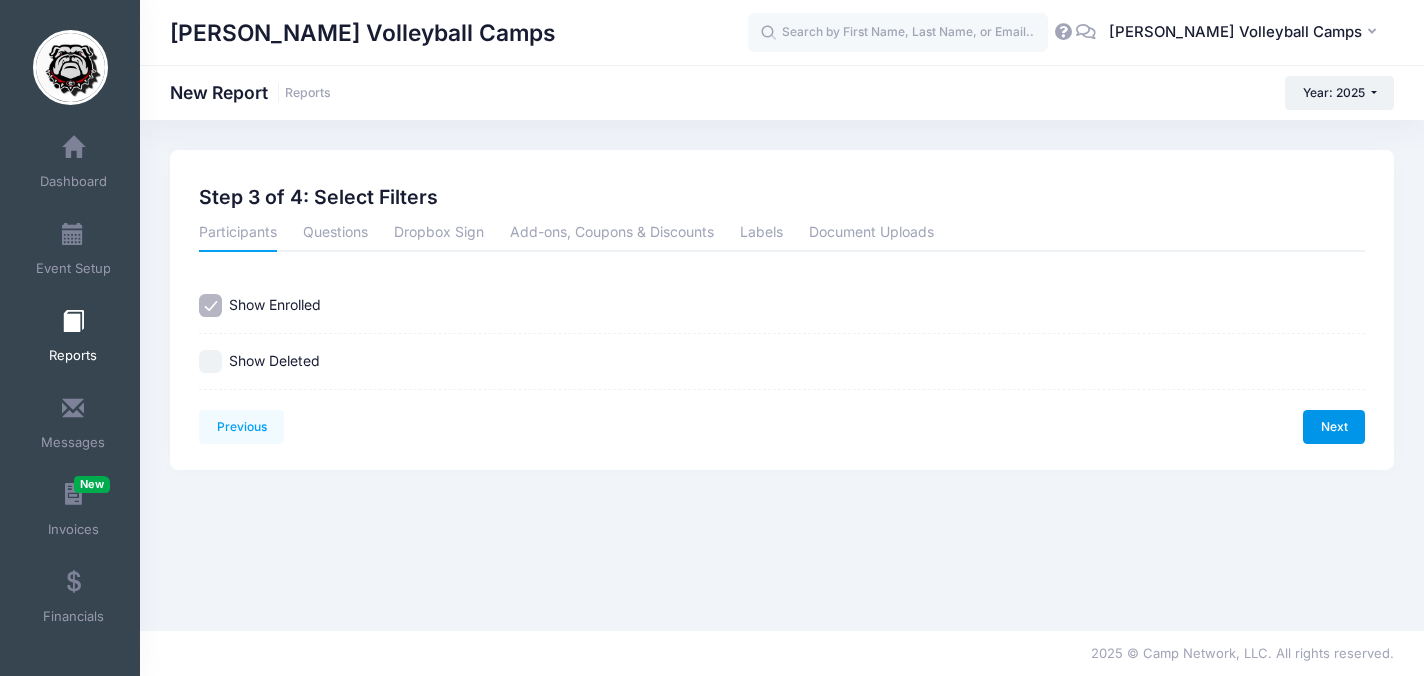 scroll, scrollTop: 0, scrollLeft: 0, axis: both 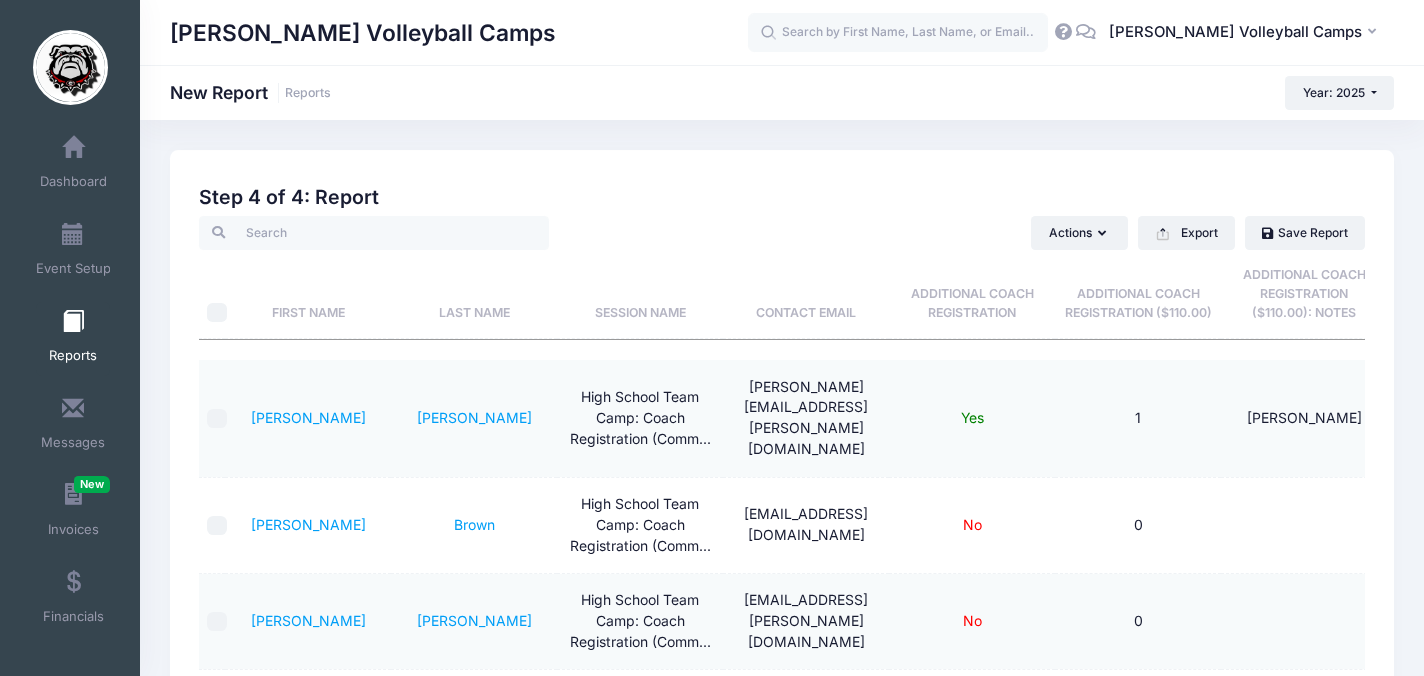 click on "Additional Coach Registration ($110.00)" at bounding box center (1138, 294) 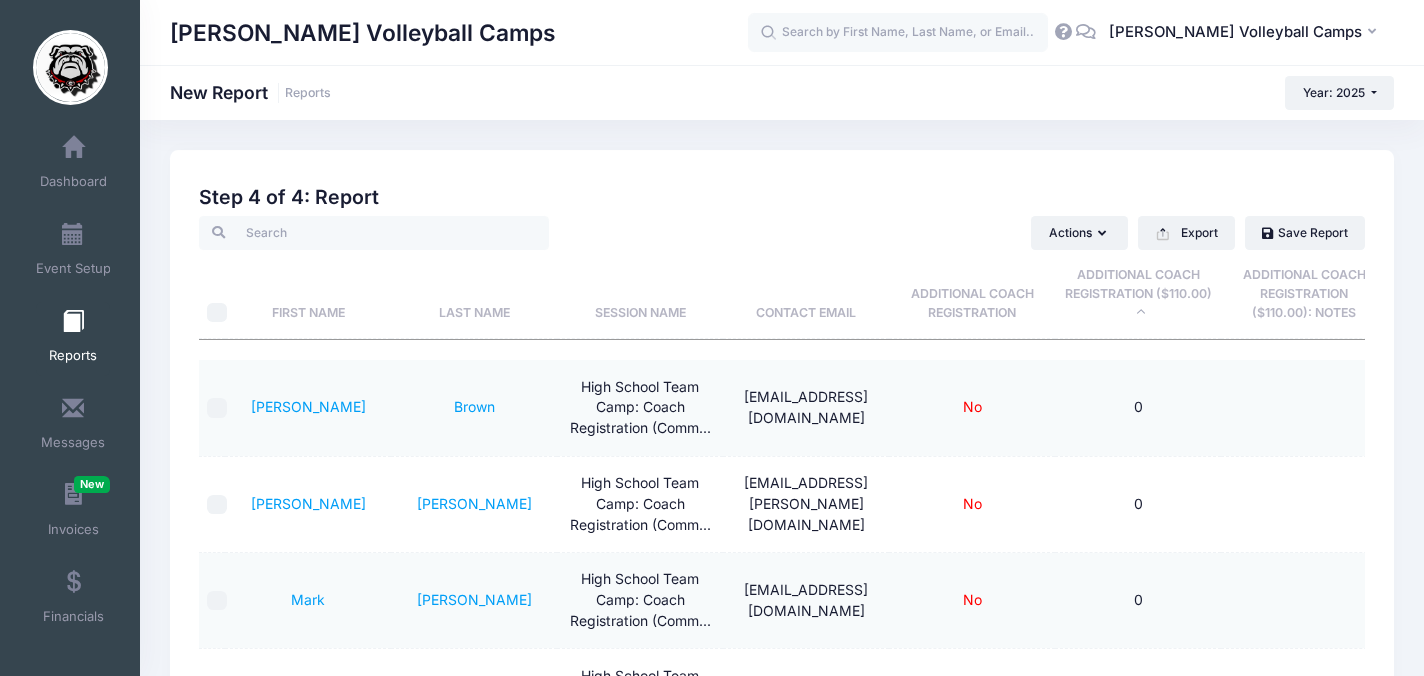 click on "Additional Coach Registration ($110.00)" at bounding box center [1138, 294] 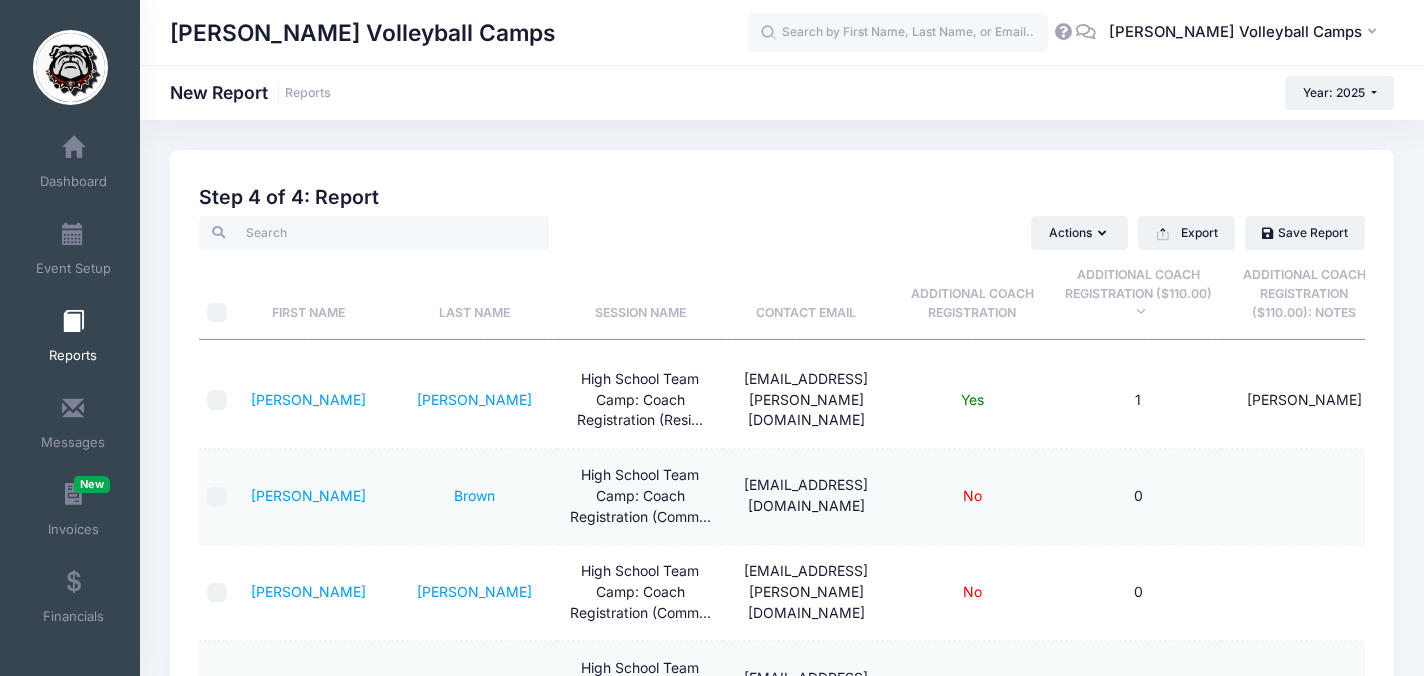 scroll, scrollTop: 318, scrollLeft: 53, axis: both 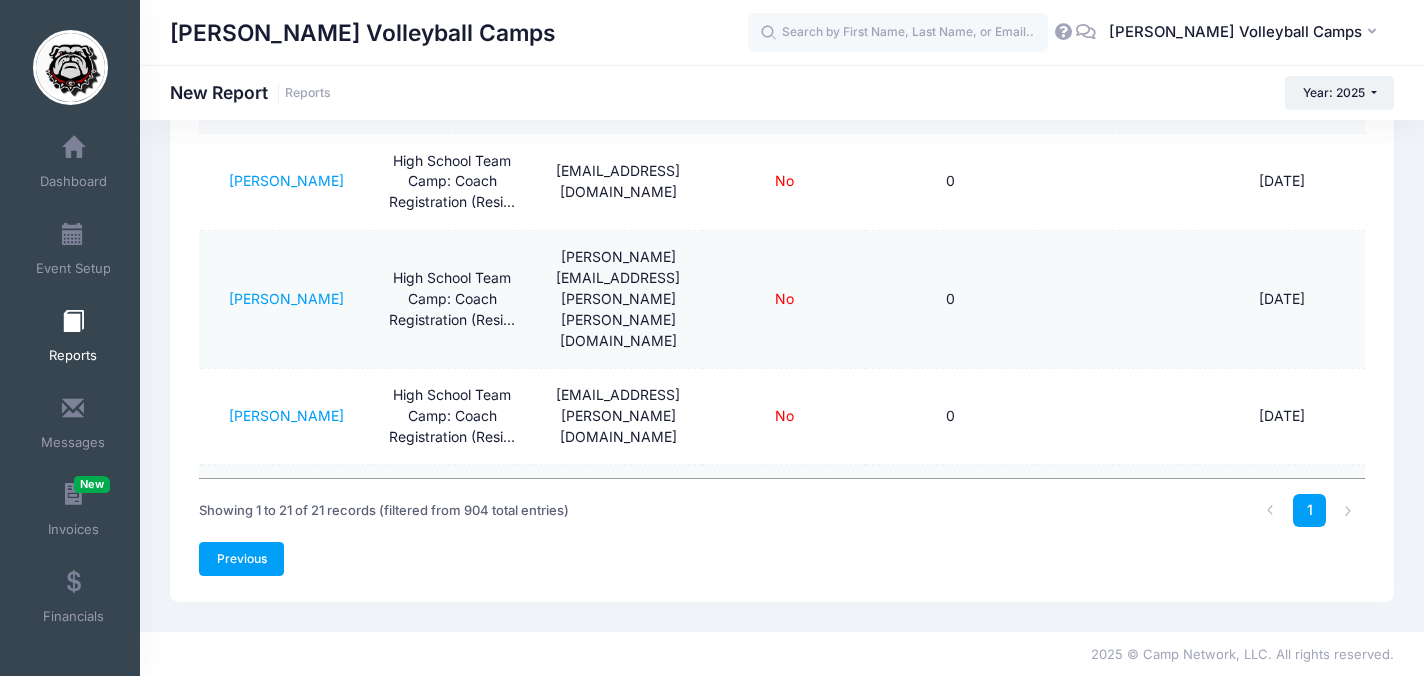 click on "Previous" at bounding box center [241, 559] 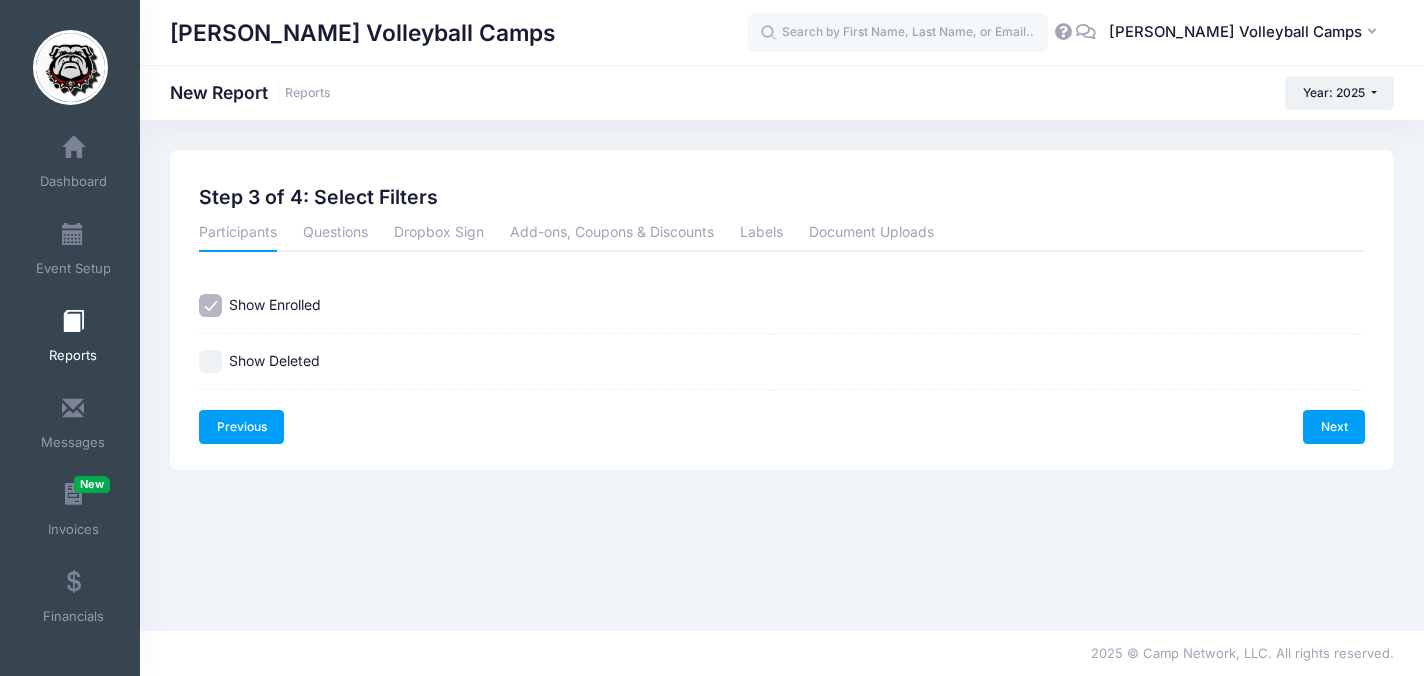 scroll, scrollTop: 0, scrollLeft: 0, axis: both 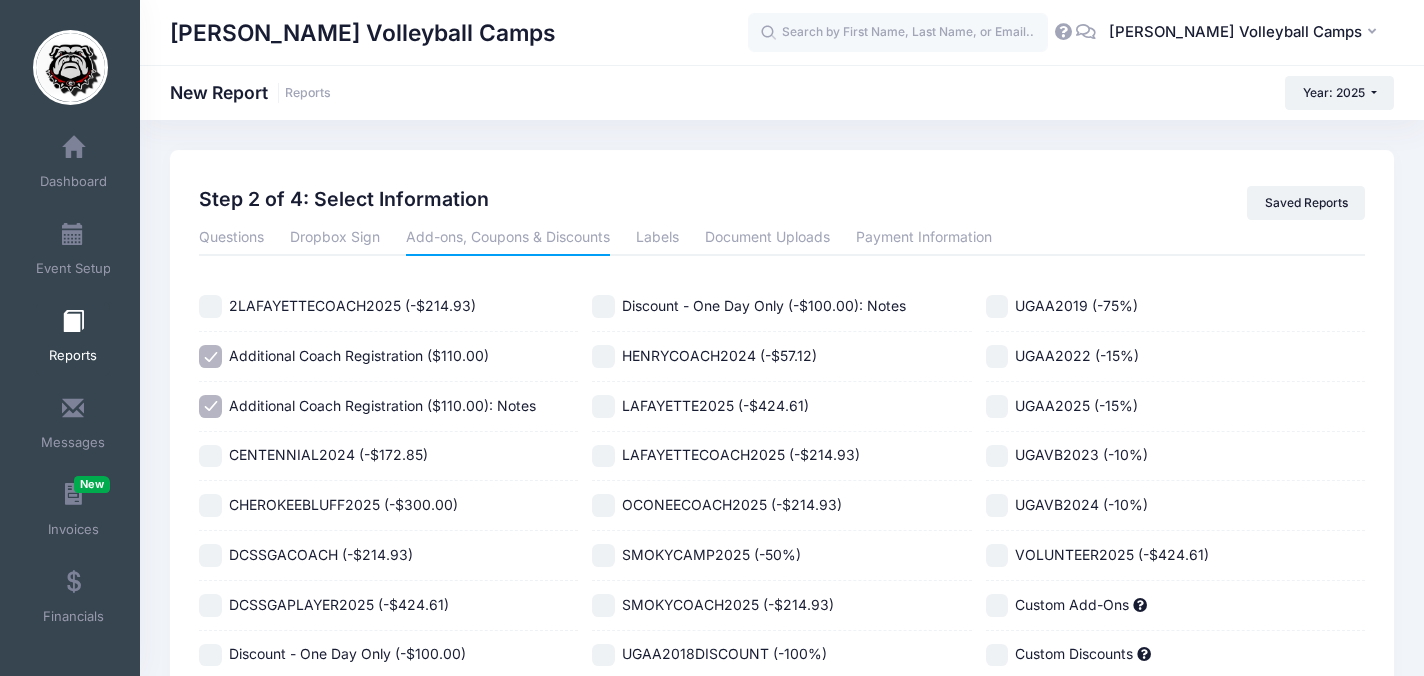 click on "Additional Coach Registration ($110.00): Notes" at bounding box center (382, 405) 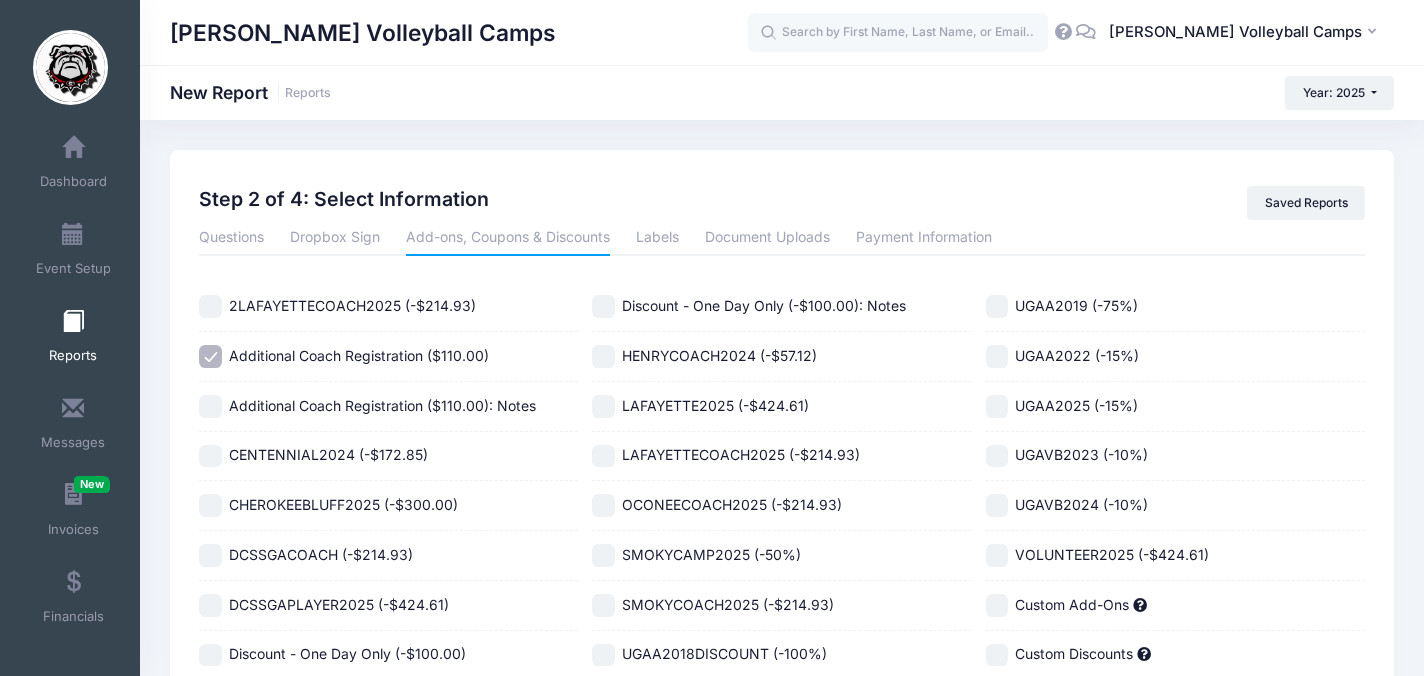 click on "Additional Coach Registration ($110.00)" at bounding box center (359, 356) 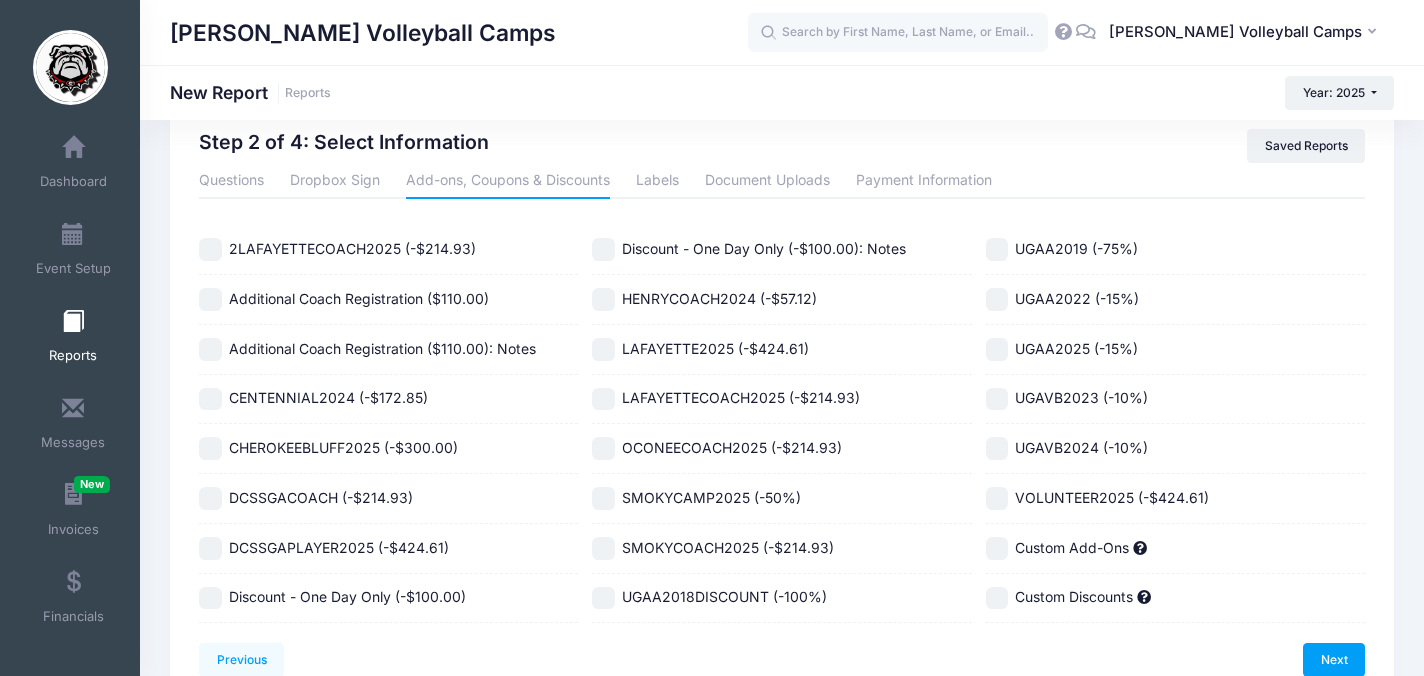 scroll, scrollTop: 0, scrollLeft: 0, axis: both 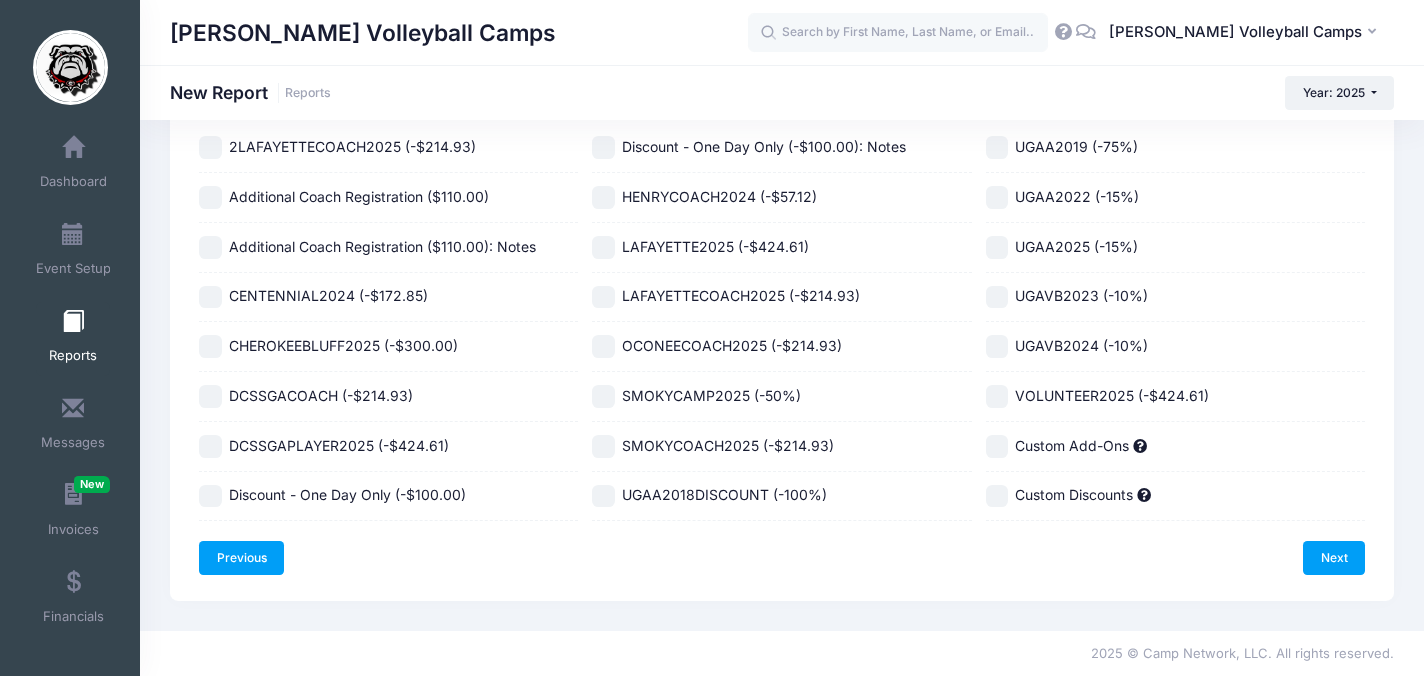 click on "Previous" at bounding box center (241, 558) 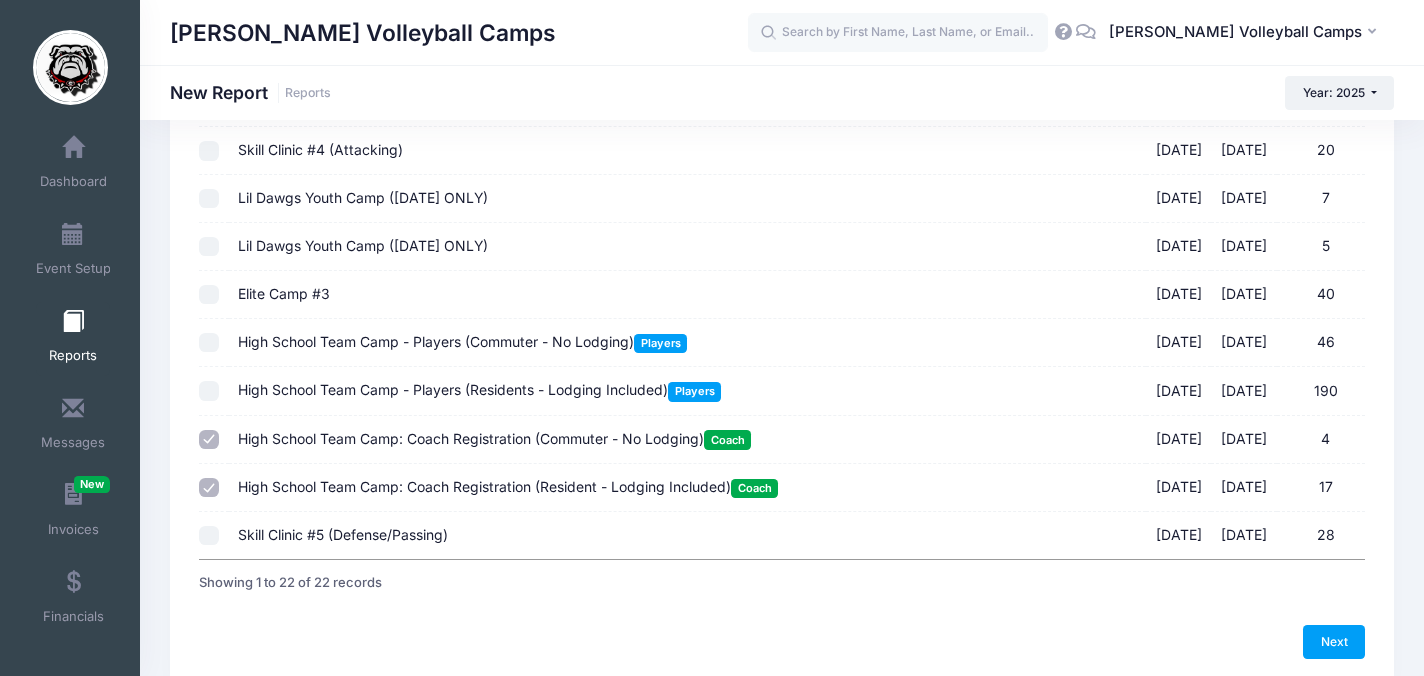 scroll, scrollTop: 875, scrollLeft: 0, axis: vertical 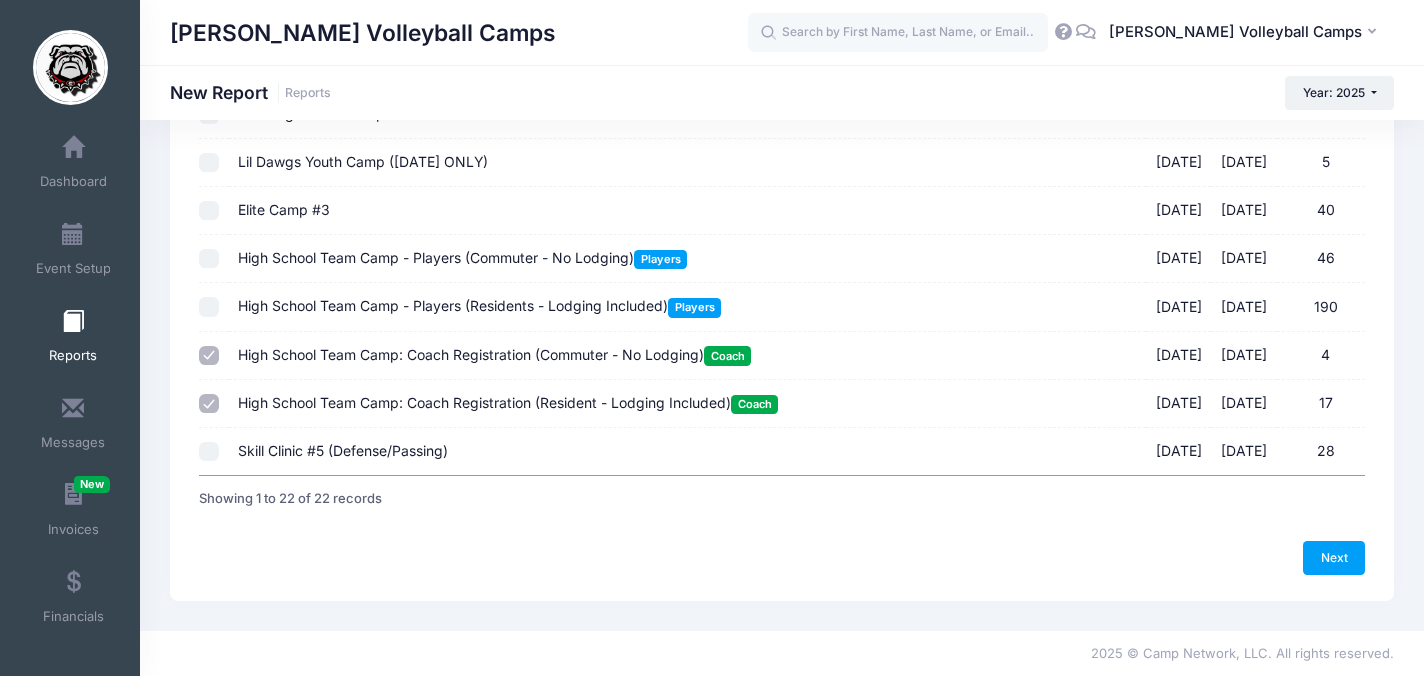 click on "High School Team Camp - Players (Commuter - No Lodging)  Players" at bounding box center (462, 257) 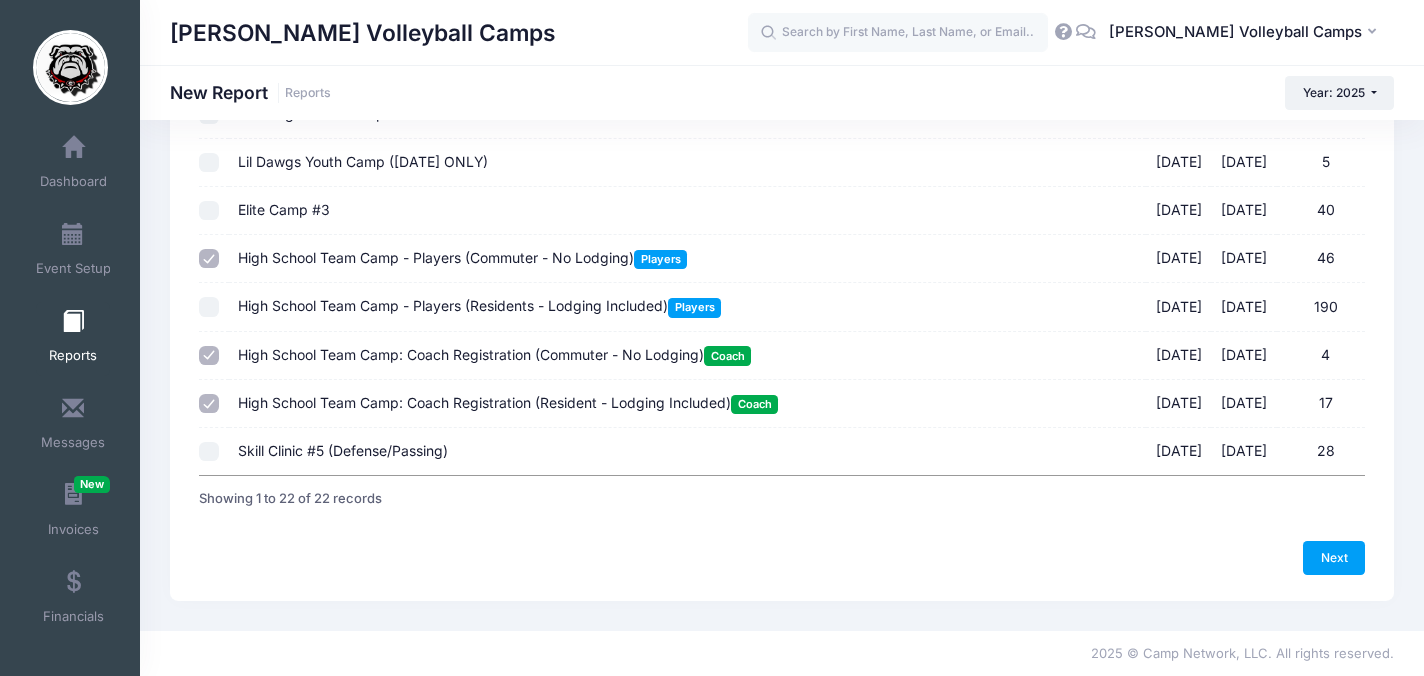 click on "High School Team Camp - Players (Residents - Lodging Included)  Players" at bounding box center (479, 305) 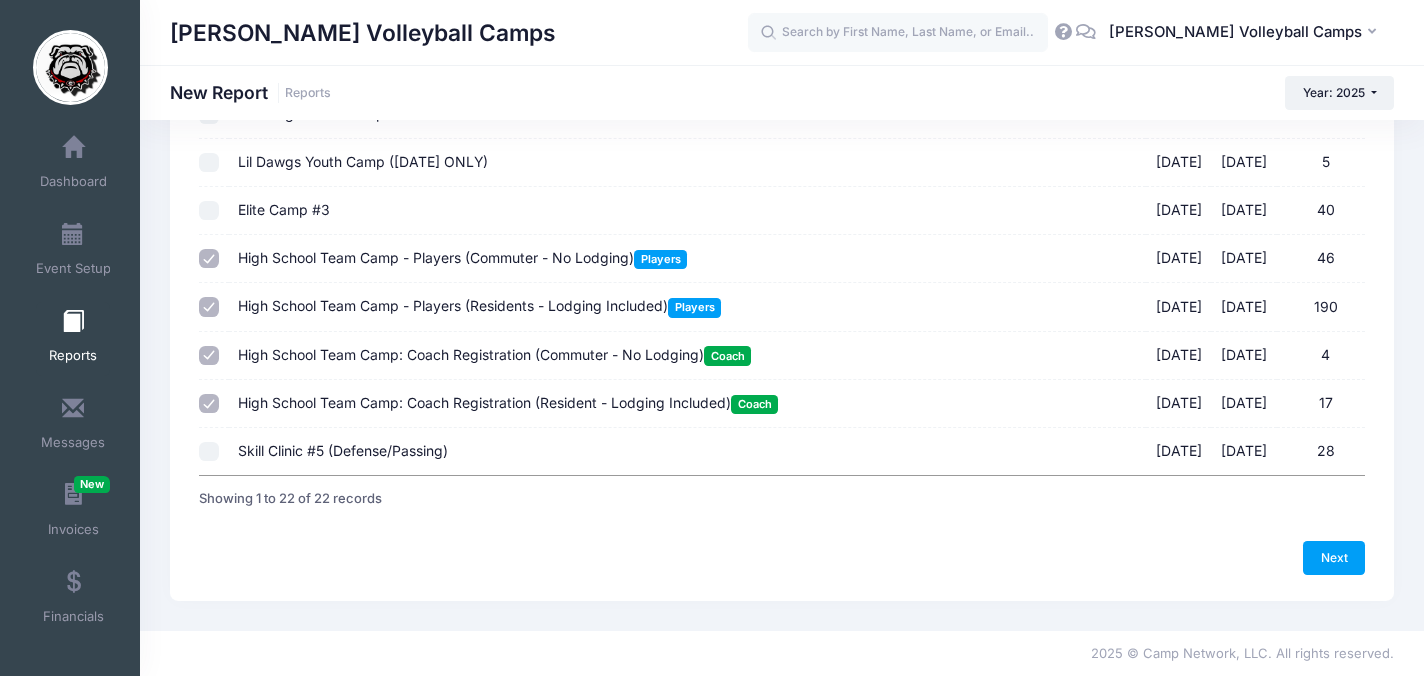 click on "High School Team Camp: Coach Registration (Commuter - No Lodging)  Coach 07/18/2025 - 07/20/2025  4" at bounding box center [687, 356] 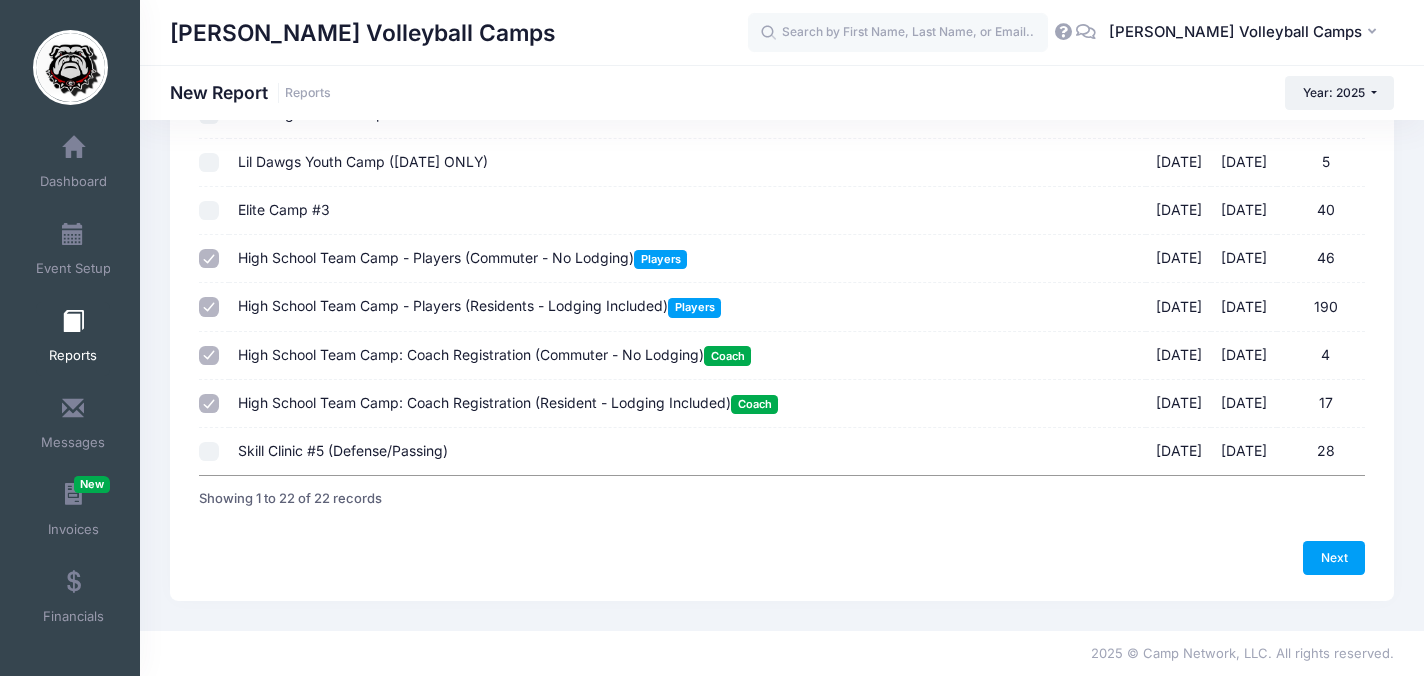 click on "High School Team Camp: Coach Registration (Commuter - No Lodging)  Coach" at bounding box center (494, 354) 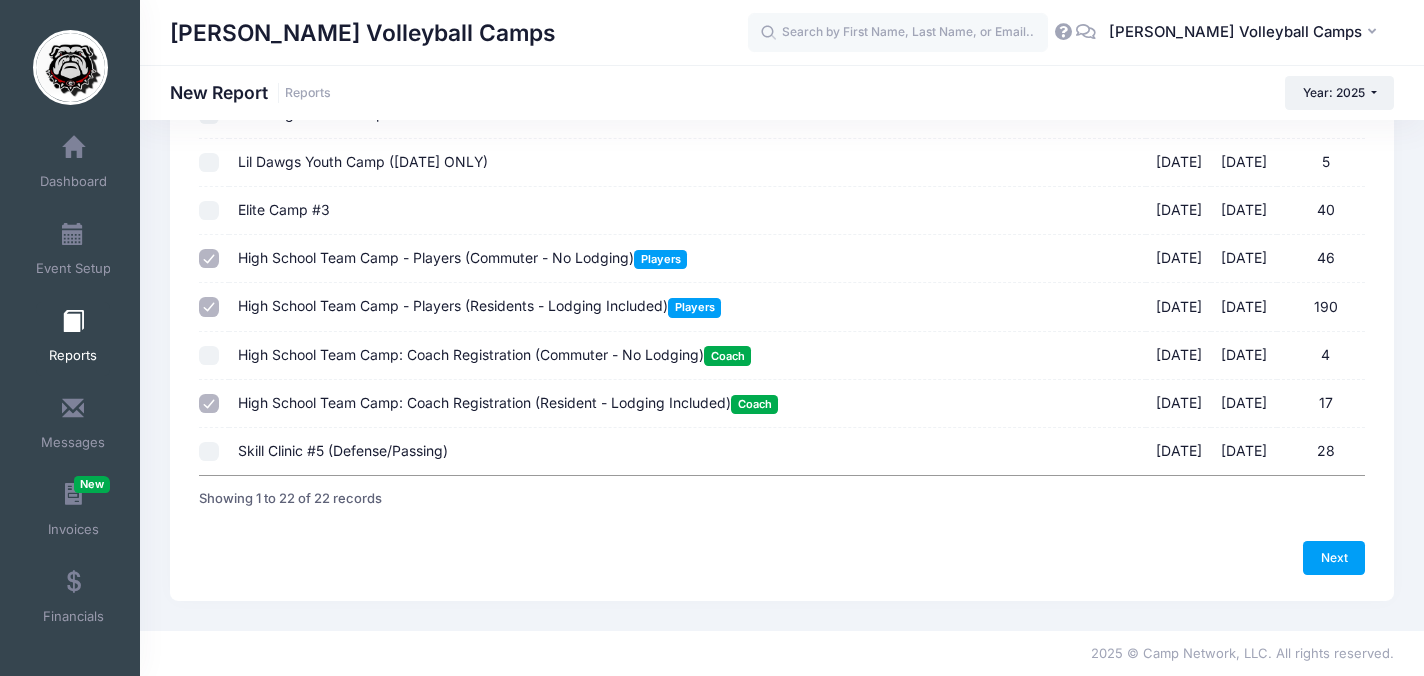 click on "High School Team Camp: Coach Registration (Resident - Lodging Included)  Coach" at bounding box center (508, 402) 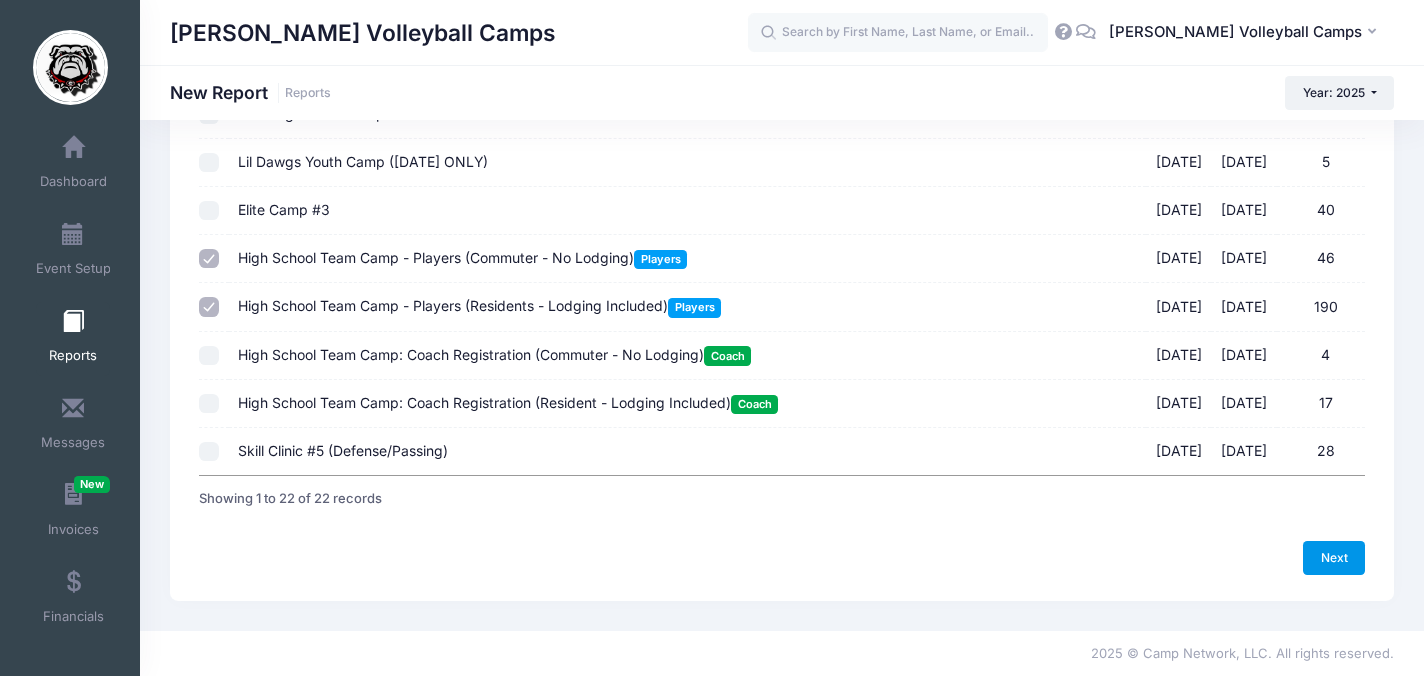 click on "Next" at bounding box center [1334, 558] 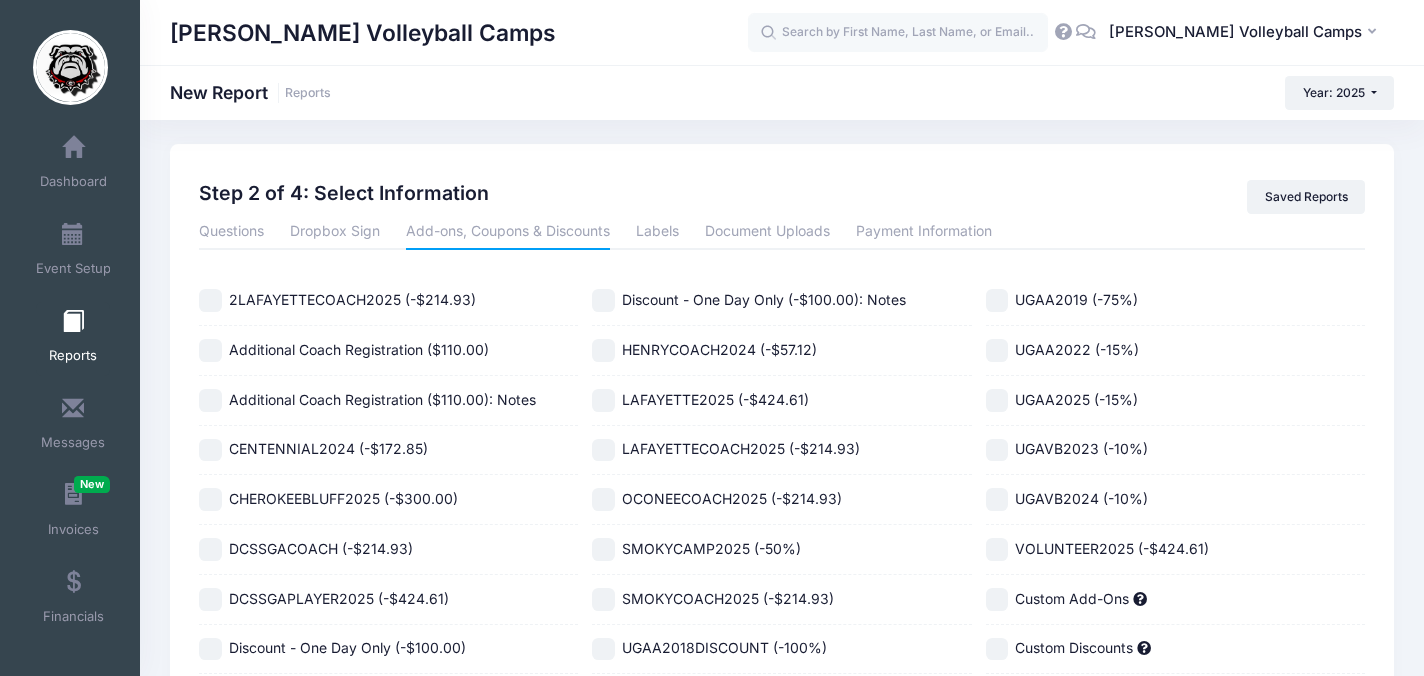 scroll, scrollTop: 0, scrollLeft: 0, axis: both 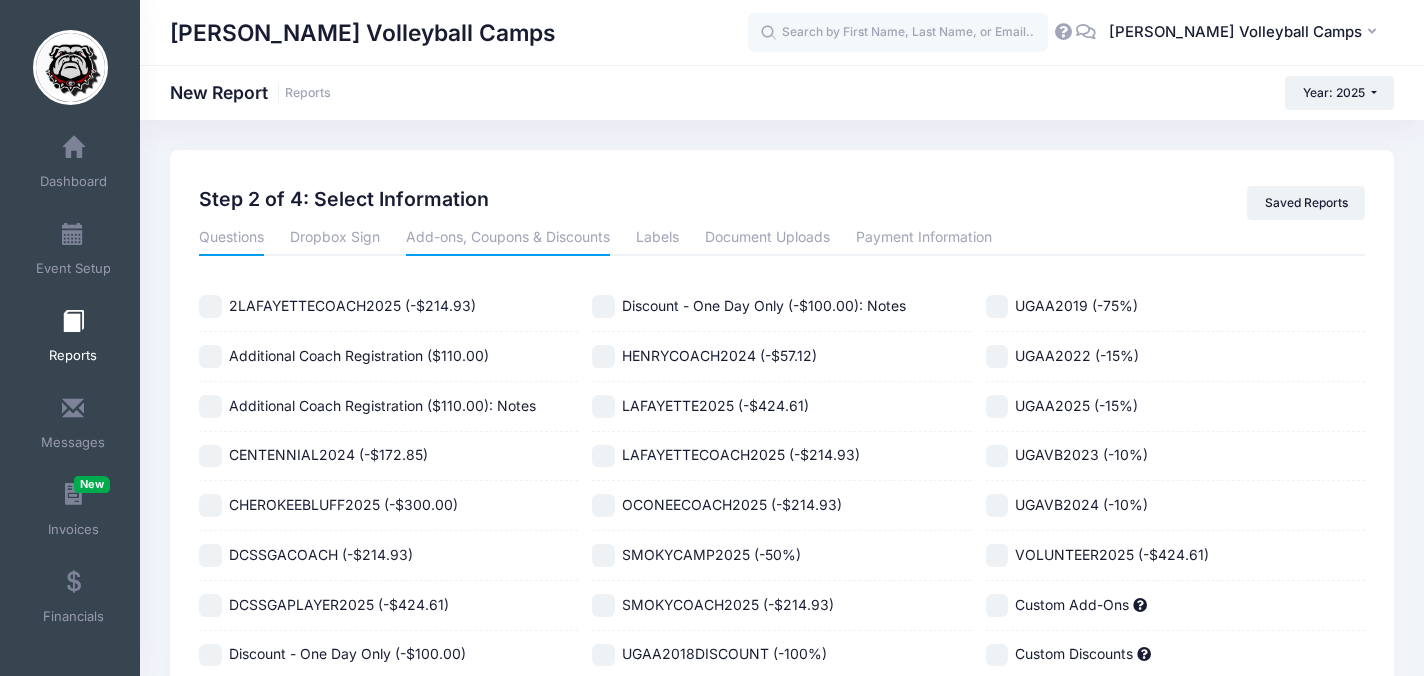 click on "Questions" at bounding box center [231, 238] 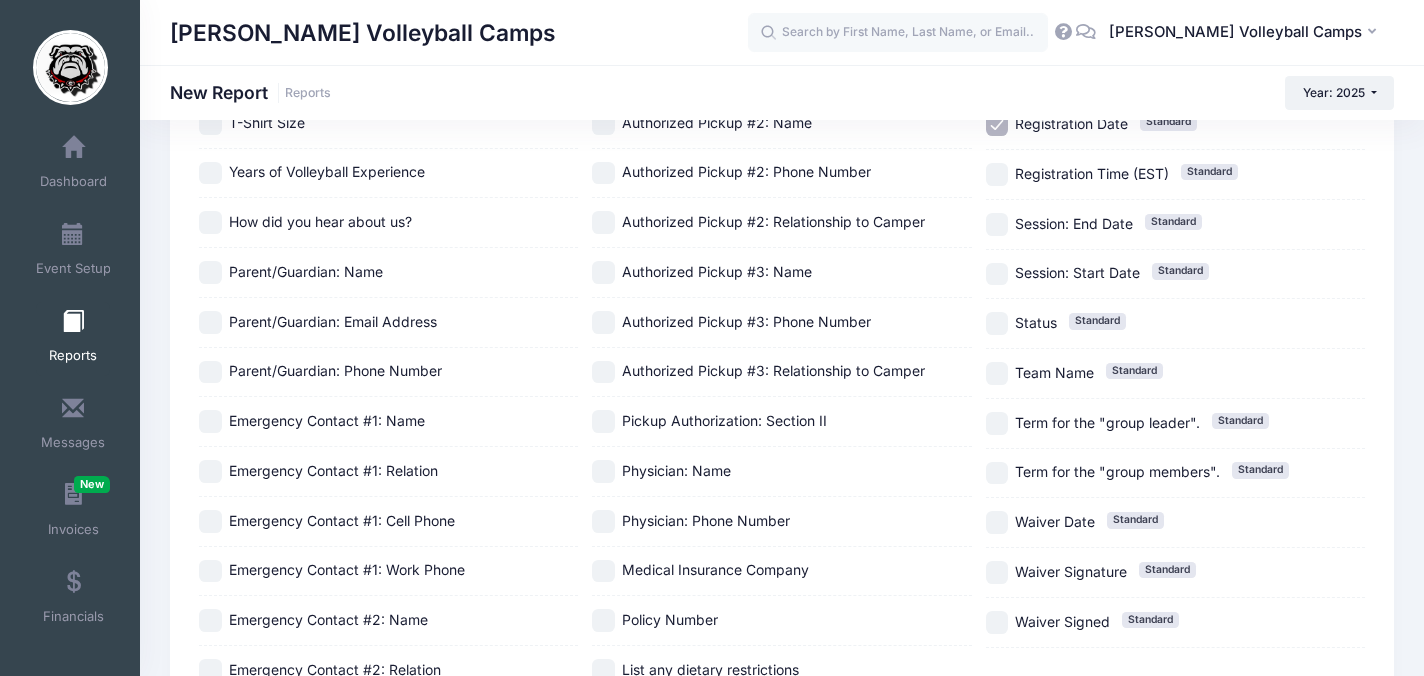 scroll, scrollTop: 1055, scrollLeft: 0, axis: vertical 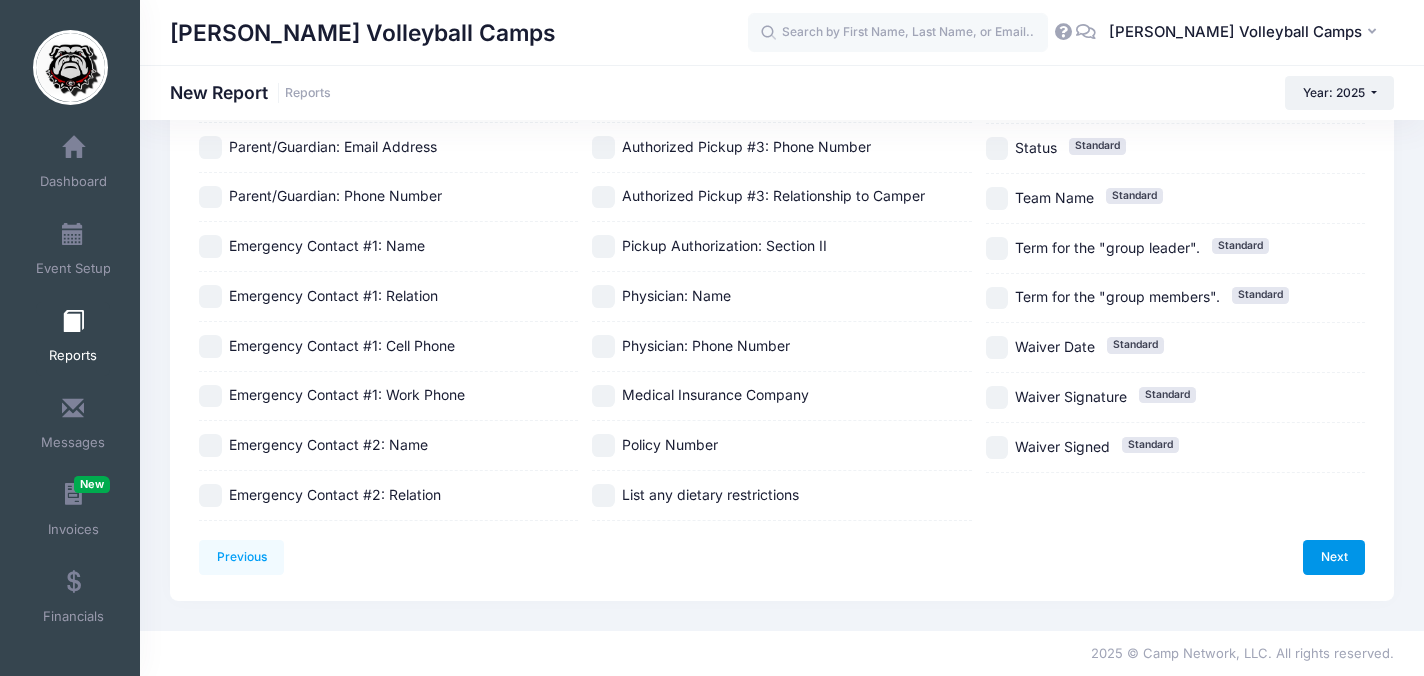 click on "Next" at bounding box center (1334, 557) 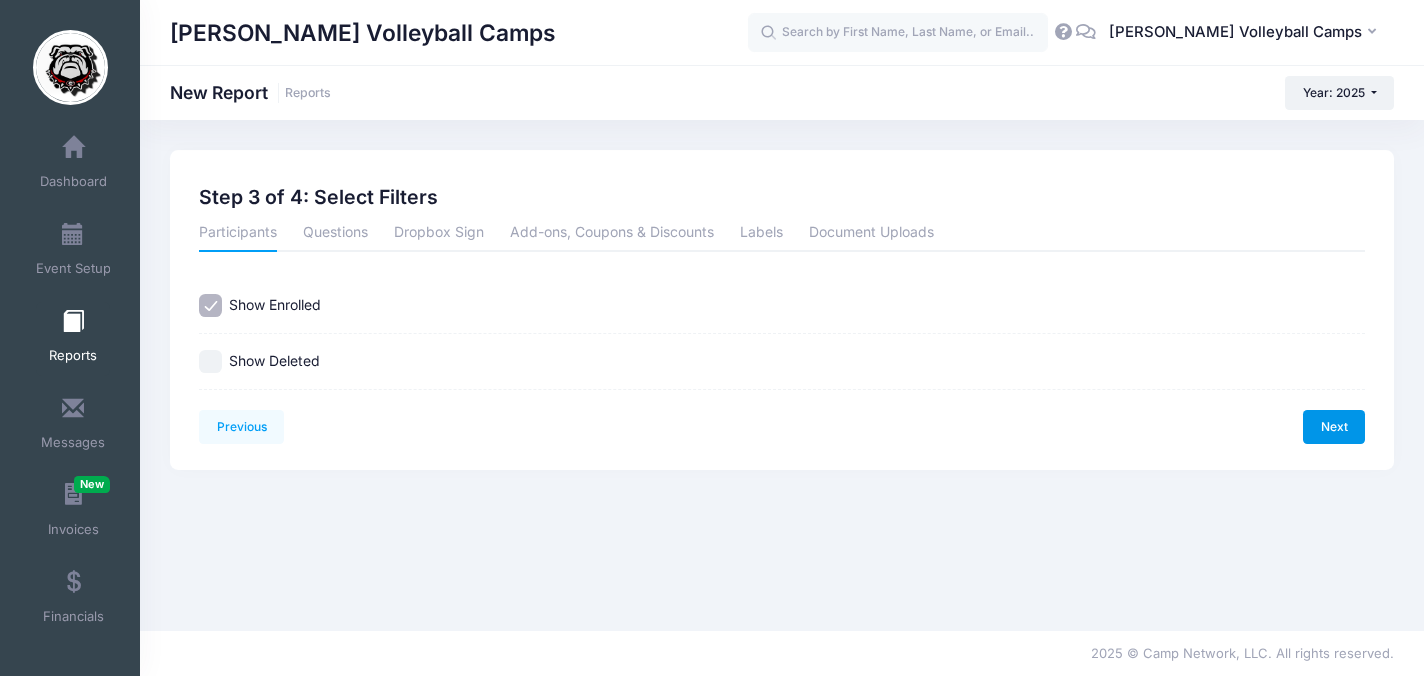click on "Next" at bounding box center (1334, 427) 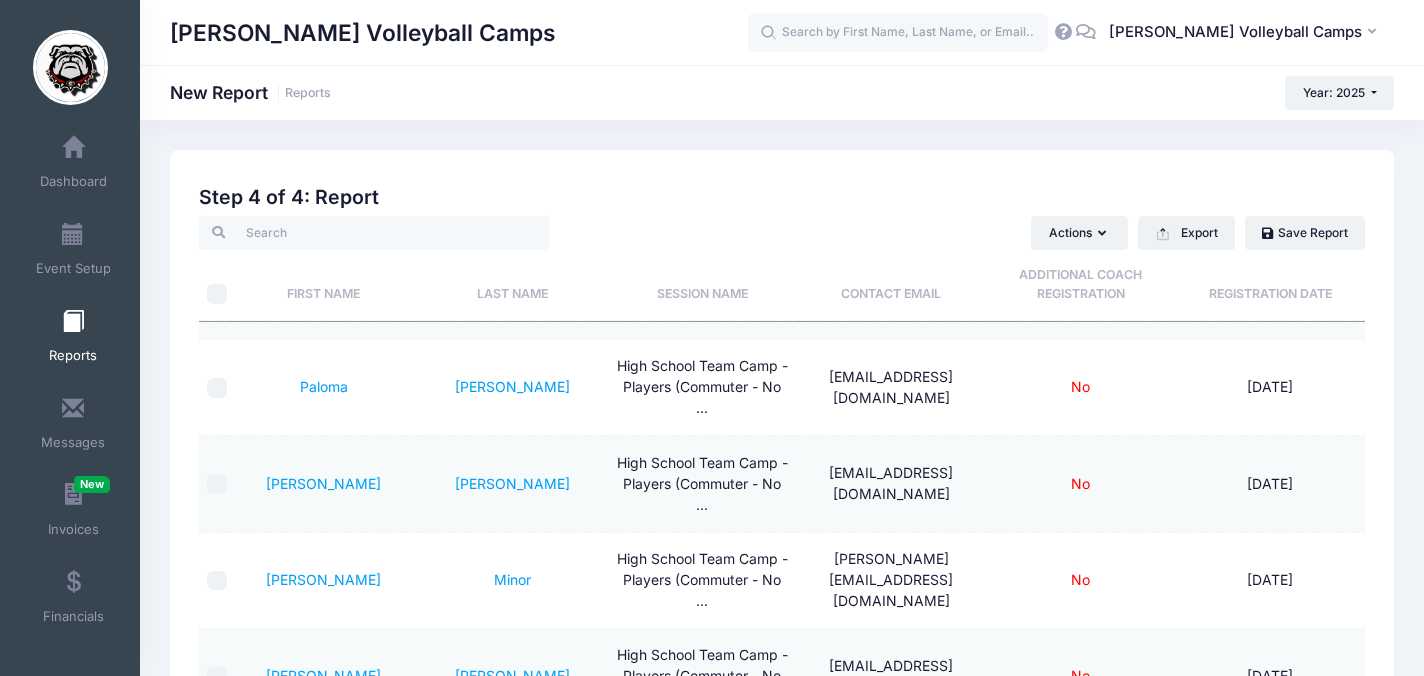 scroll, scrollTop: 0, scrollLeft: 0, axis: both 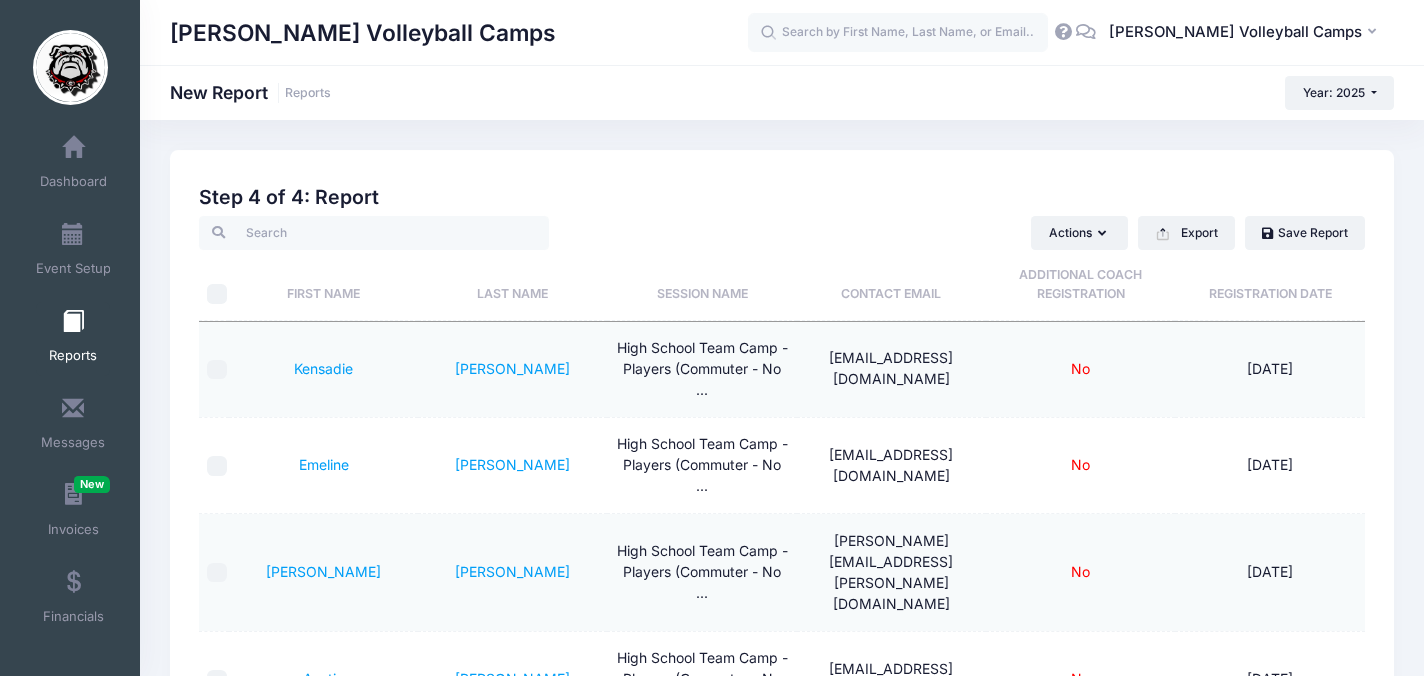 click at bounding box center (217, 294) 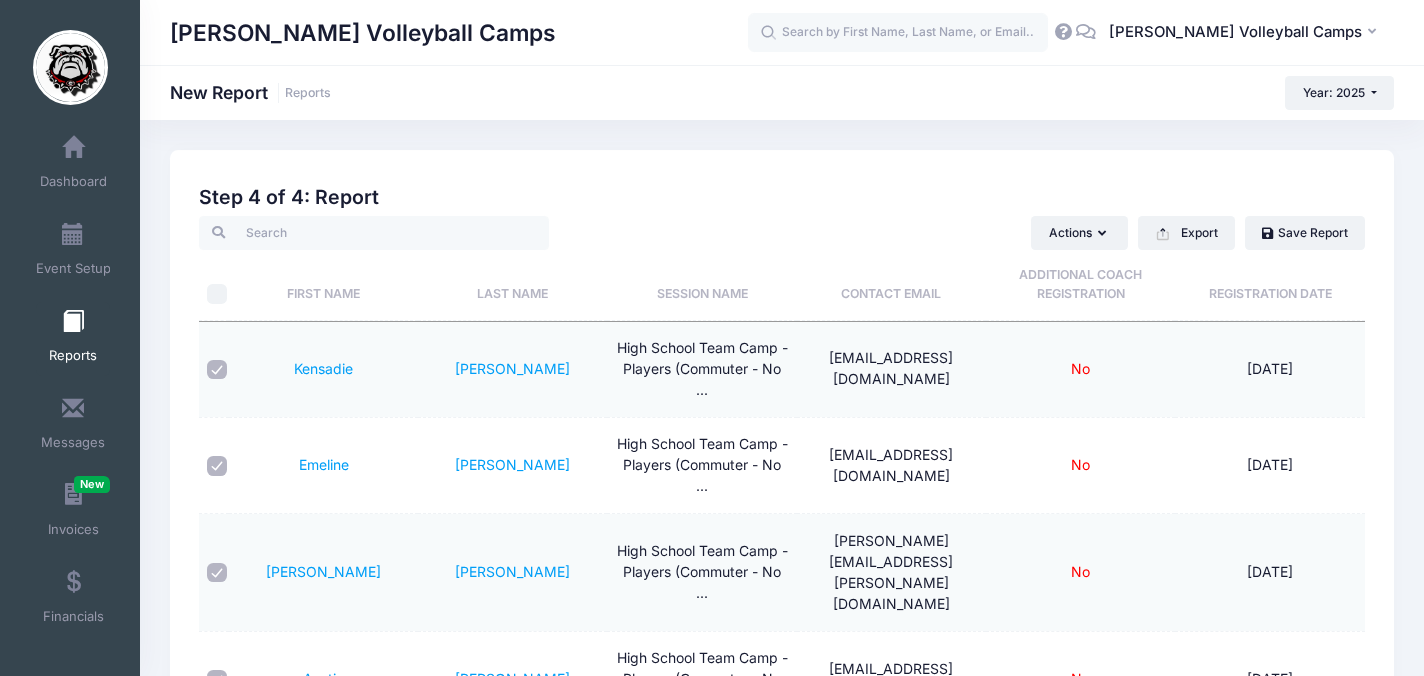 checkbox on "true" 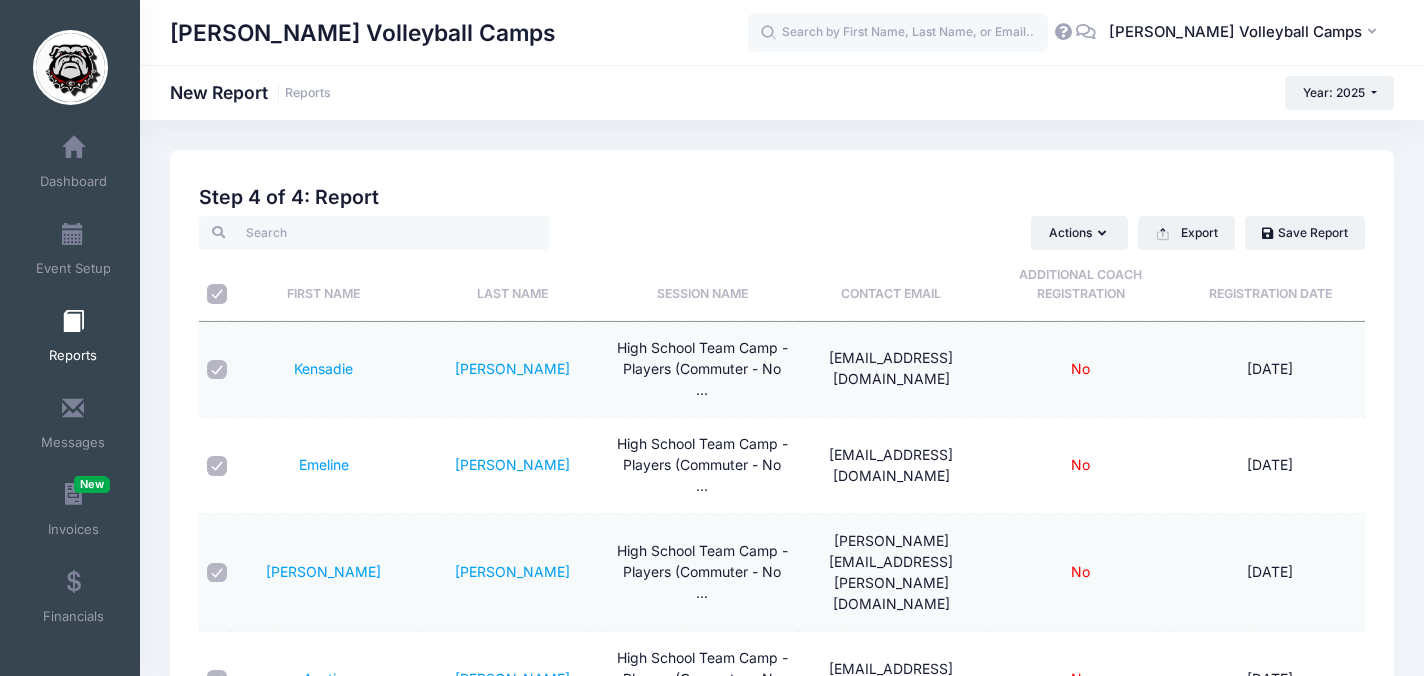 checkbox on "true" 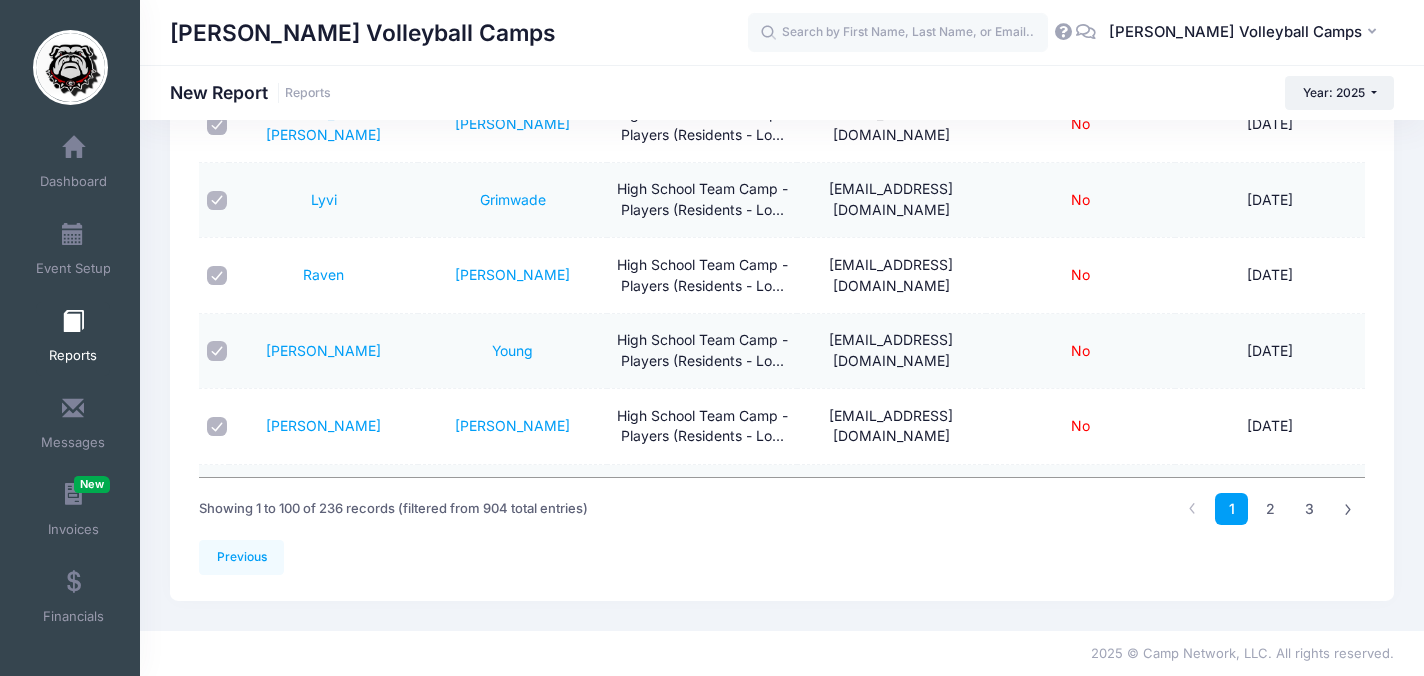 scroll, scrollTop: 7591, scrollLeft: 0, axis: vertical 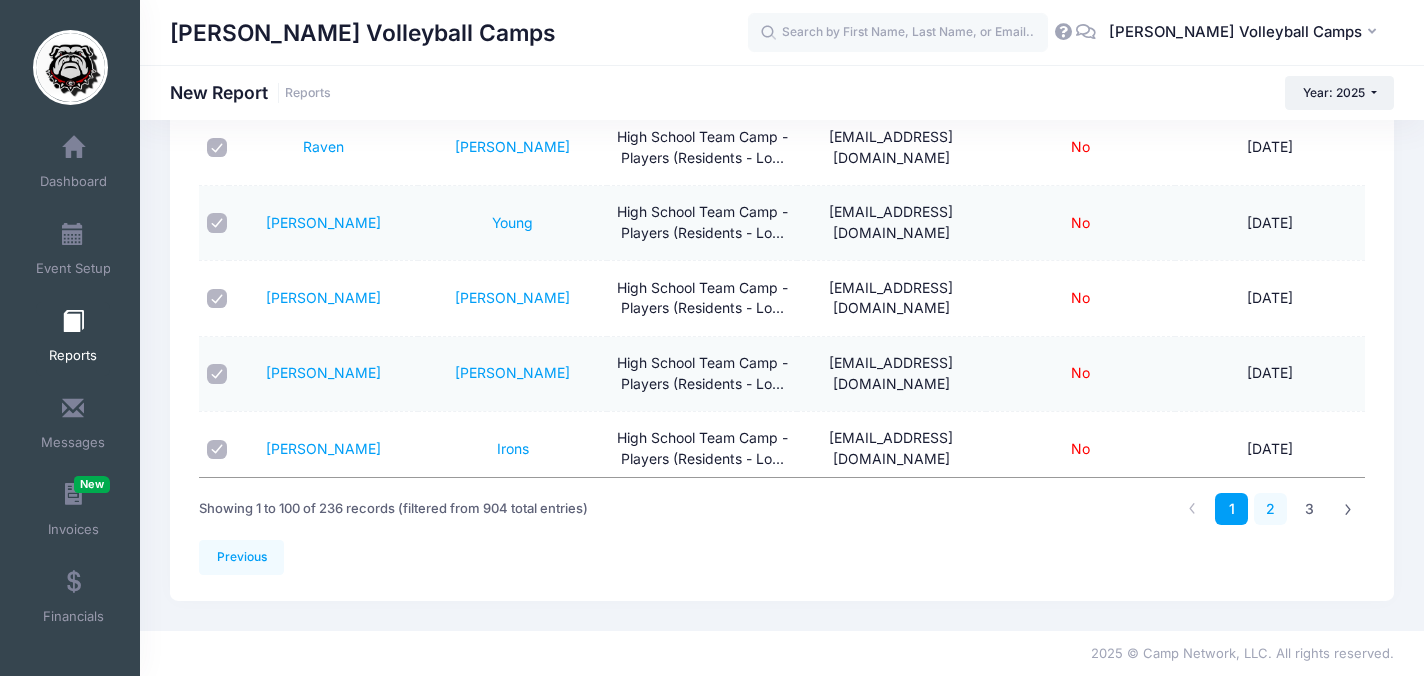 click on "2" at bounding box center (1270, 509) 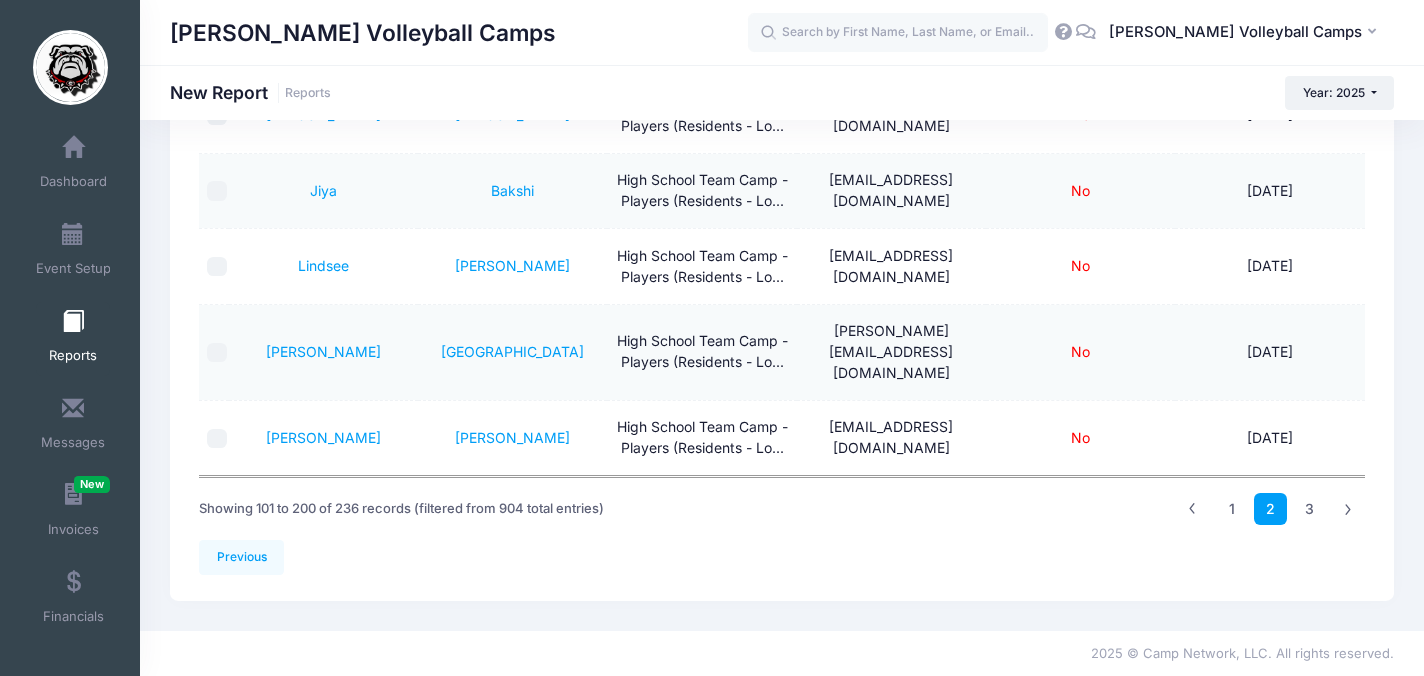 scroll, scrollTop: 6966, scrollLeft: 0, axis: vertical 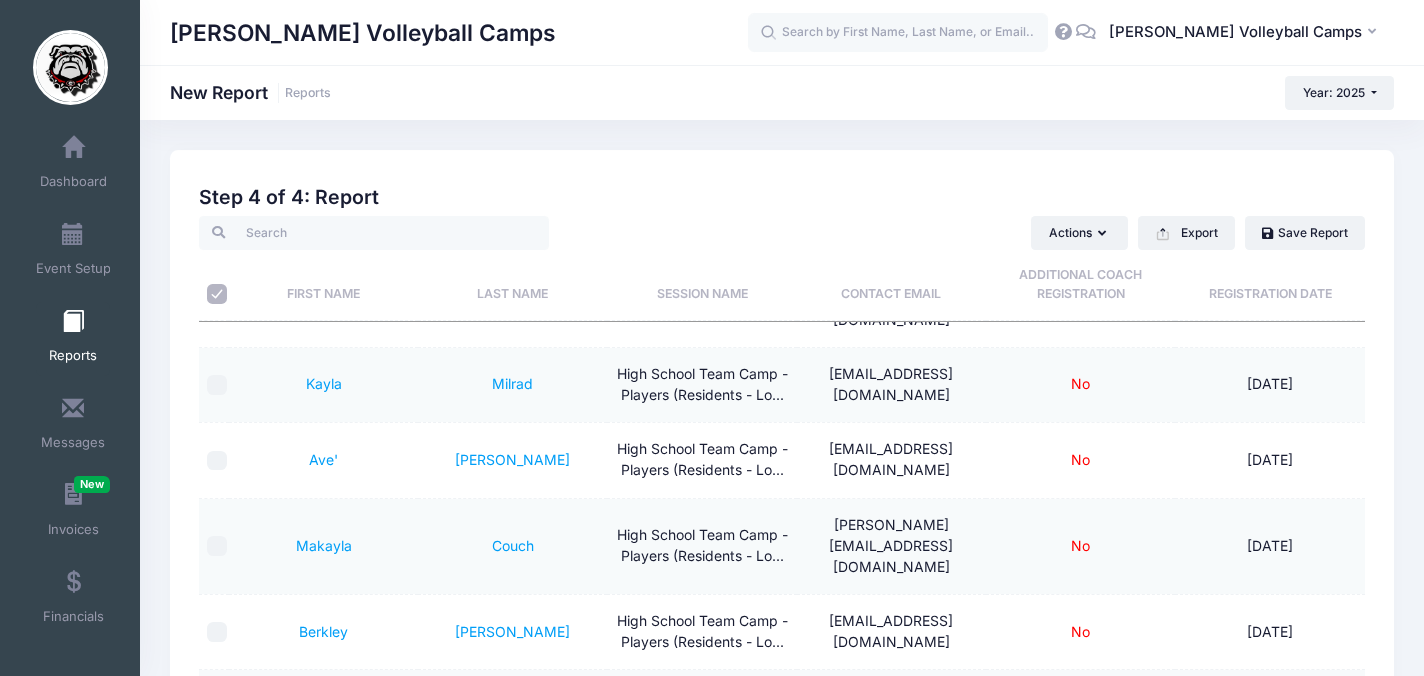 click at bounding box center [217, 294] 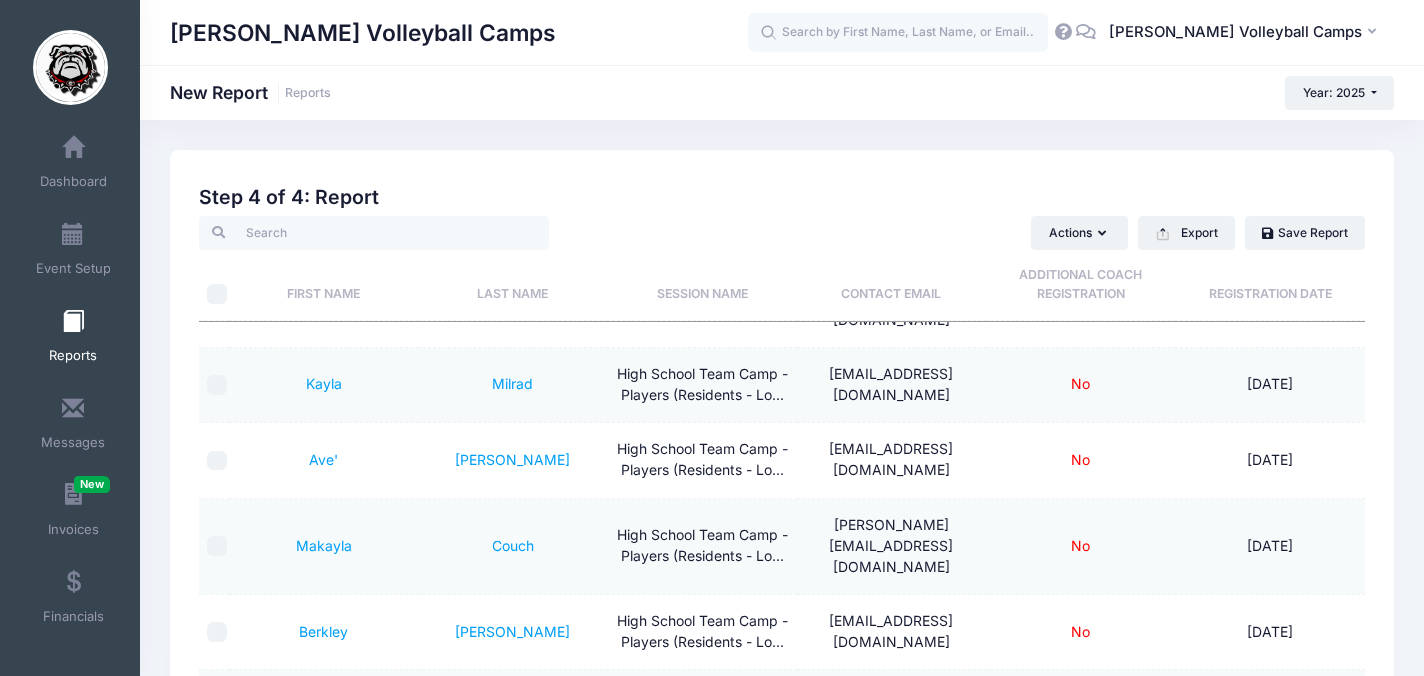 click at bounding box center [217, 294] 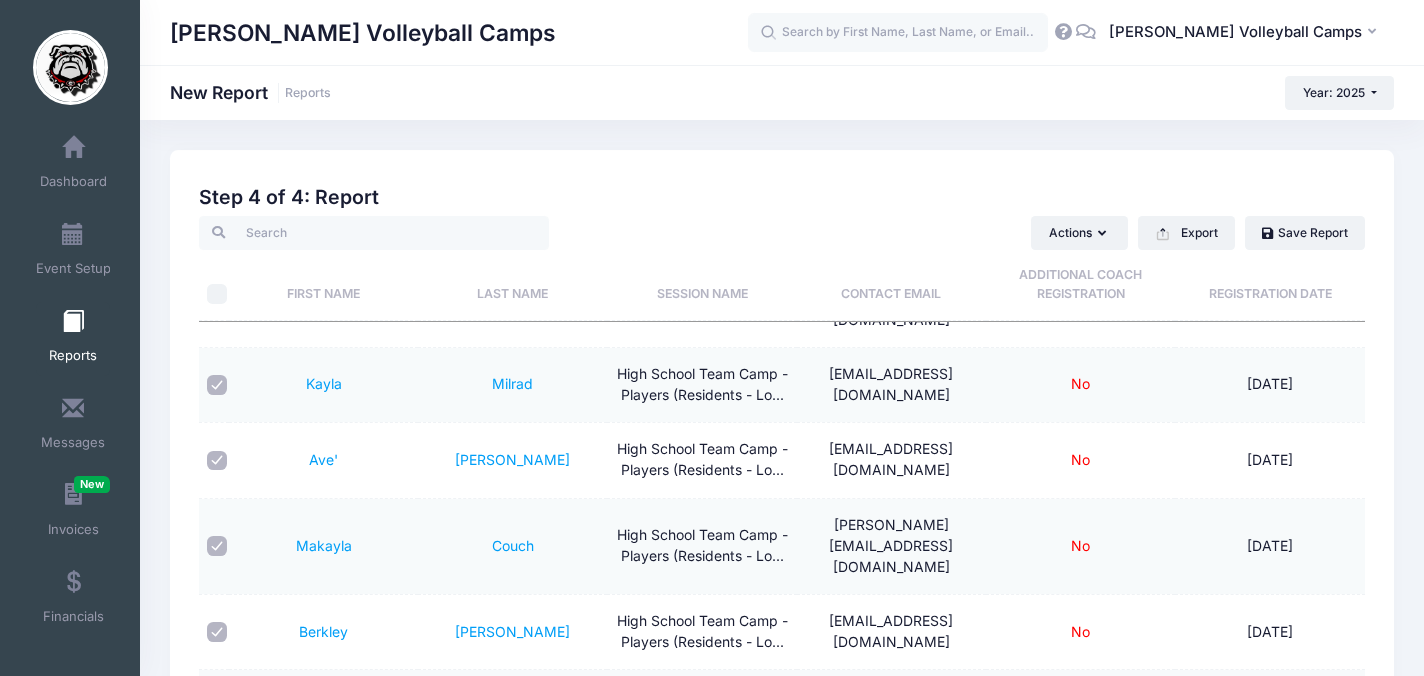 checkbox on "true" 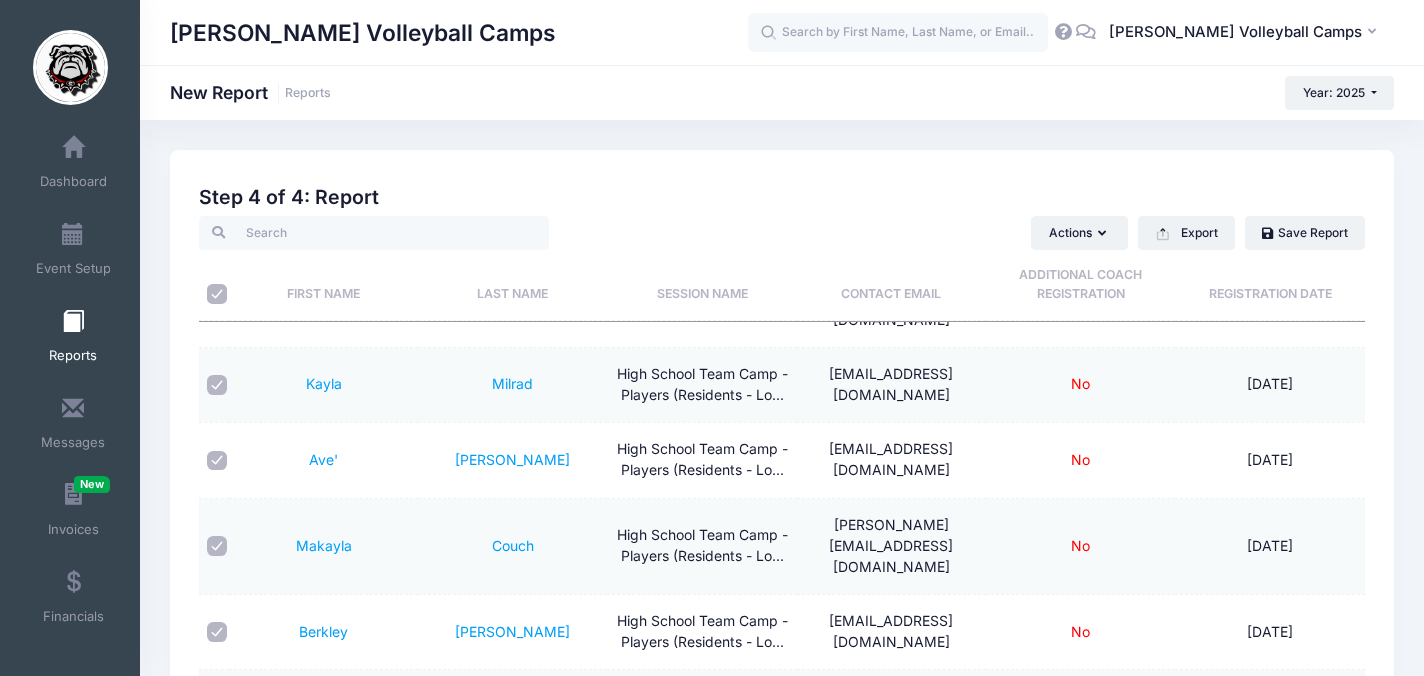 checkbox on "true" 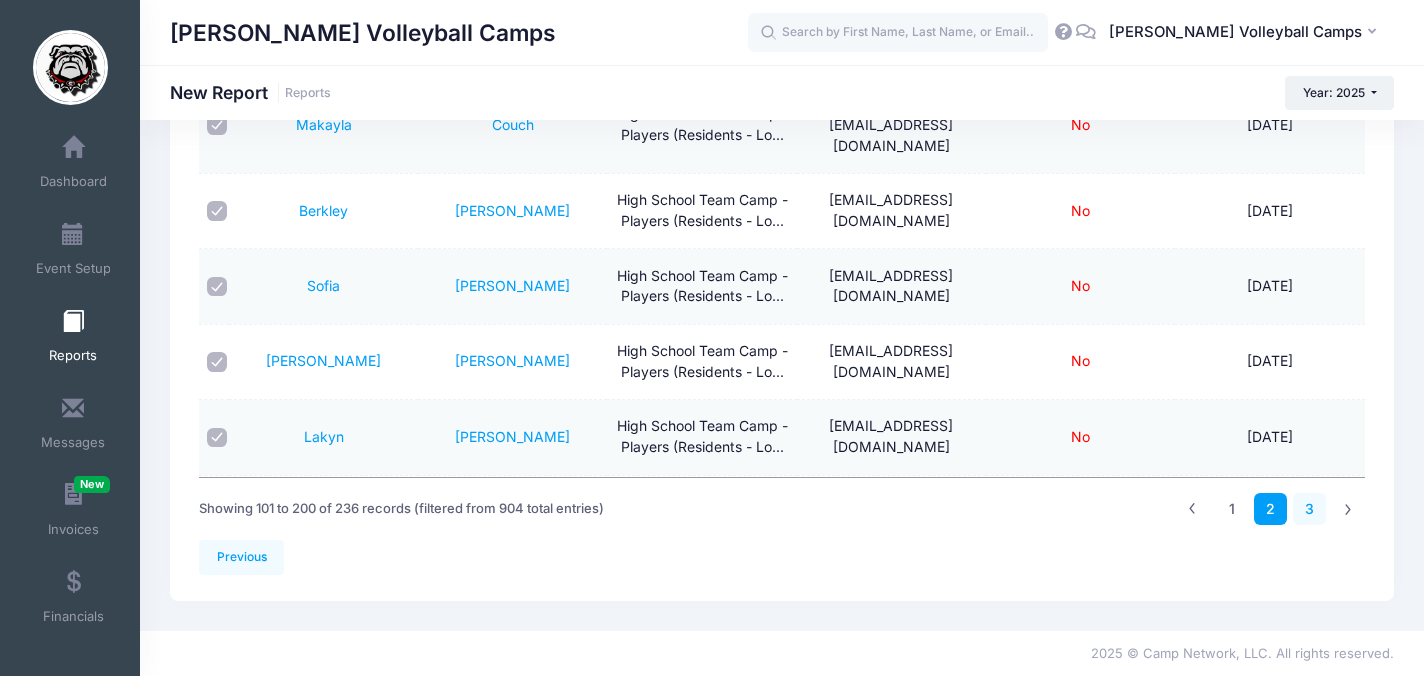 click on "3" at bounding box center [1309, 509] 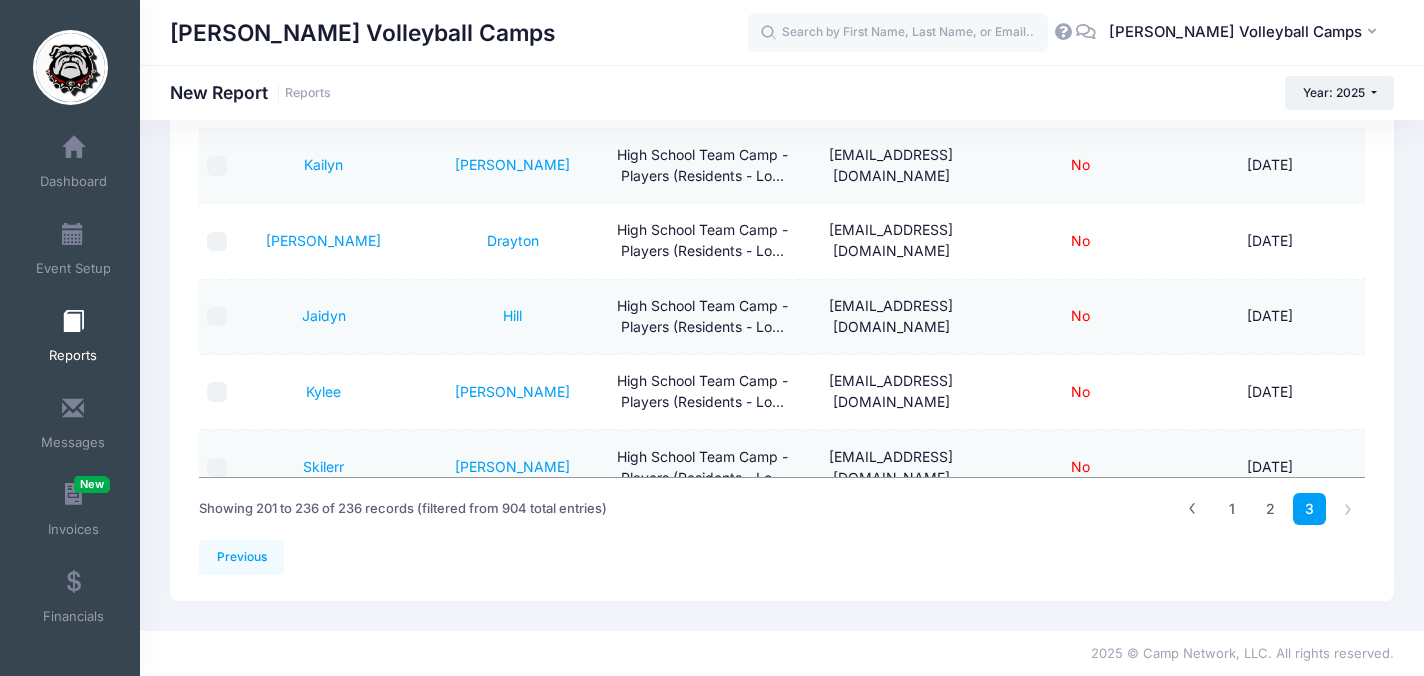 scroll, scrollTop: 0, scrollLeft: 0, axis: both 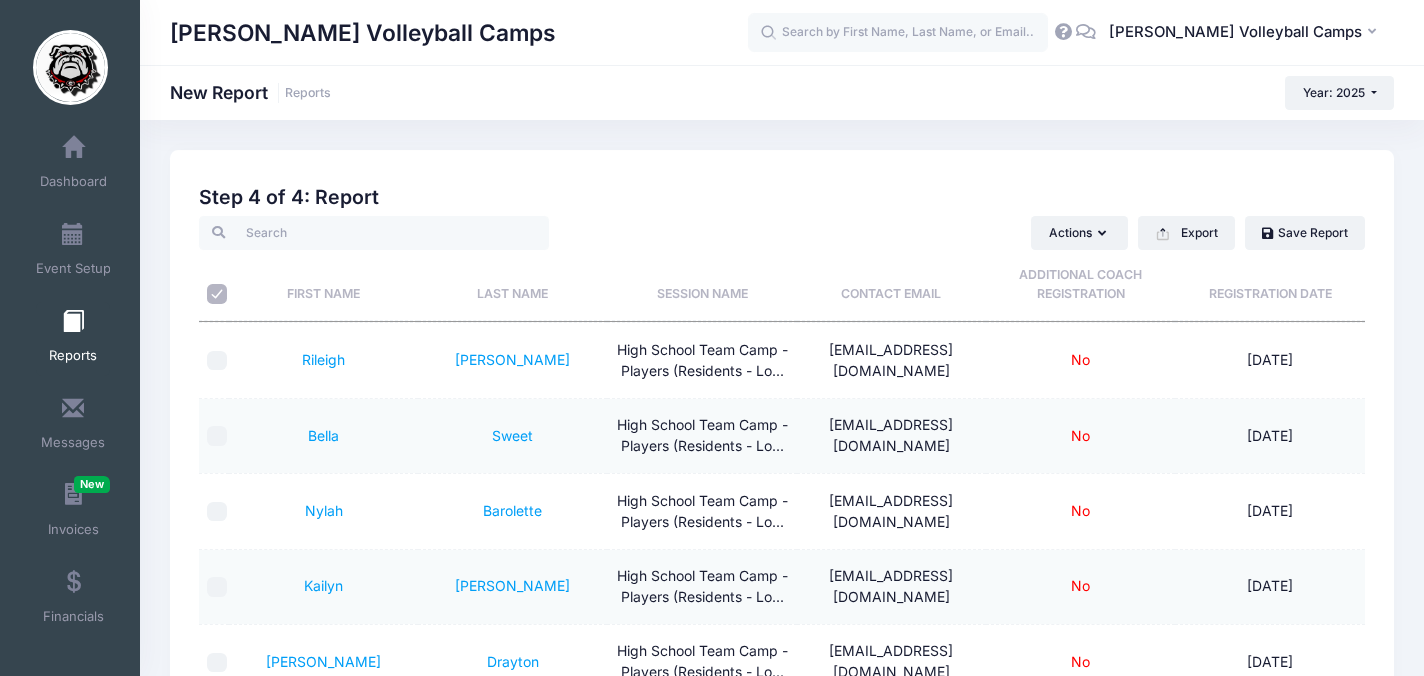 click at bounding box center (217, 294) 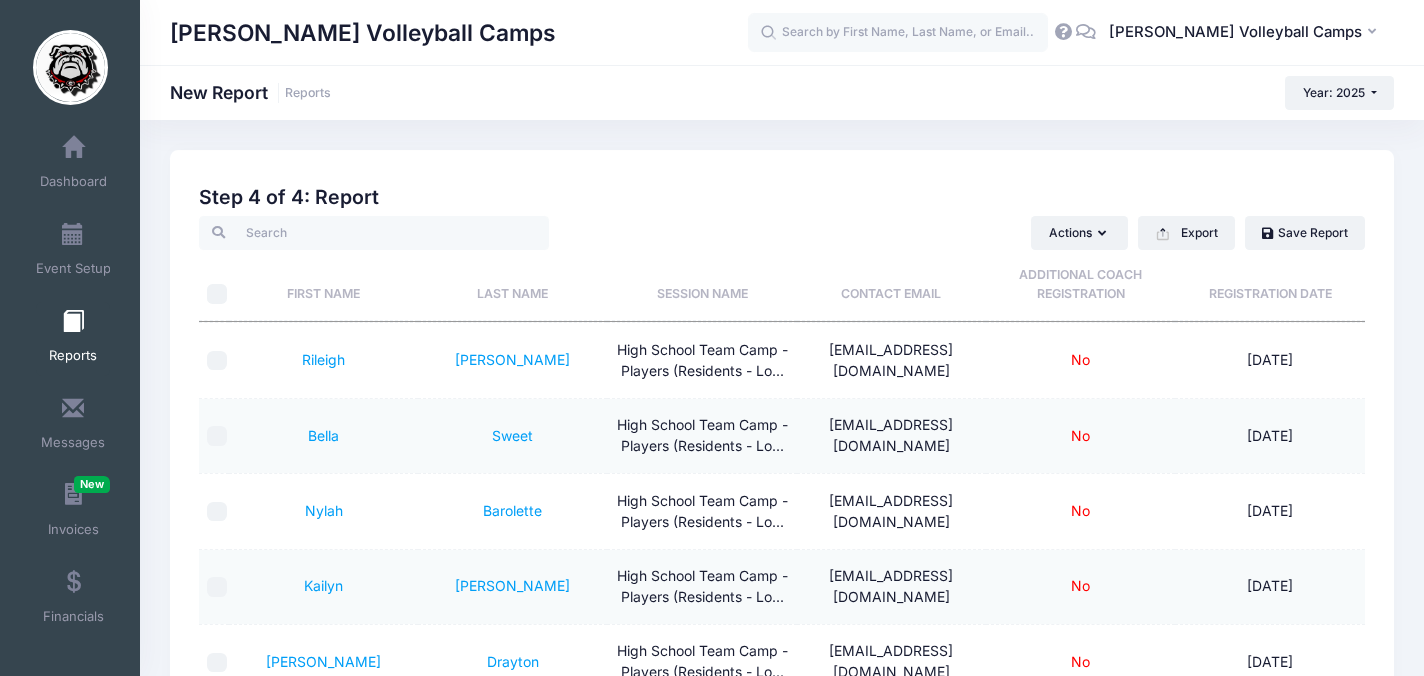 click at bounding box center [217, 294] 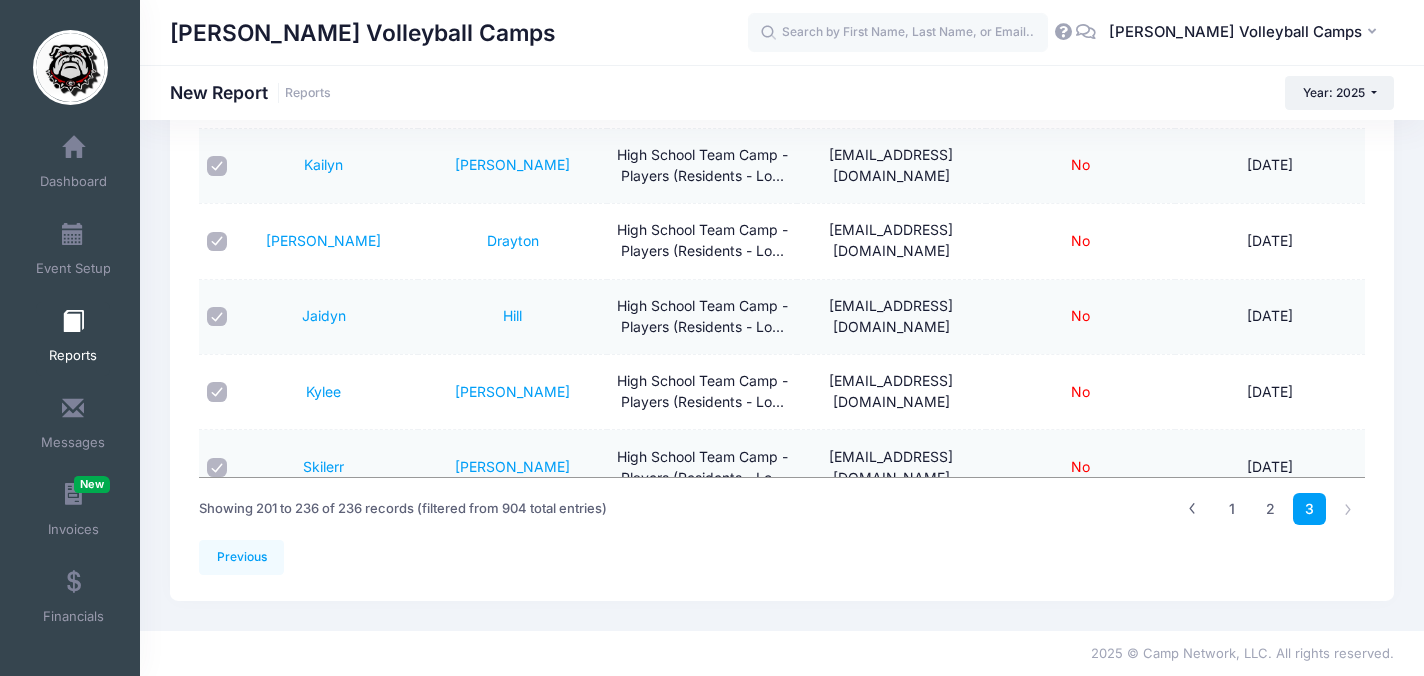 scroll, scrollTop: 0, scrollLeft: 0, axis: both 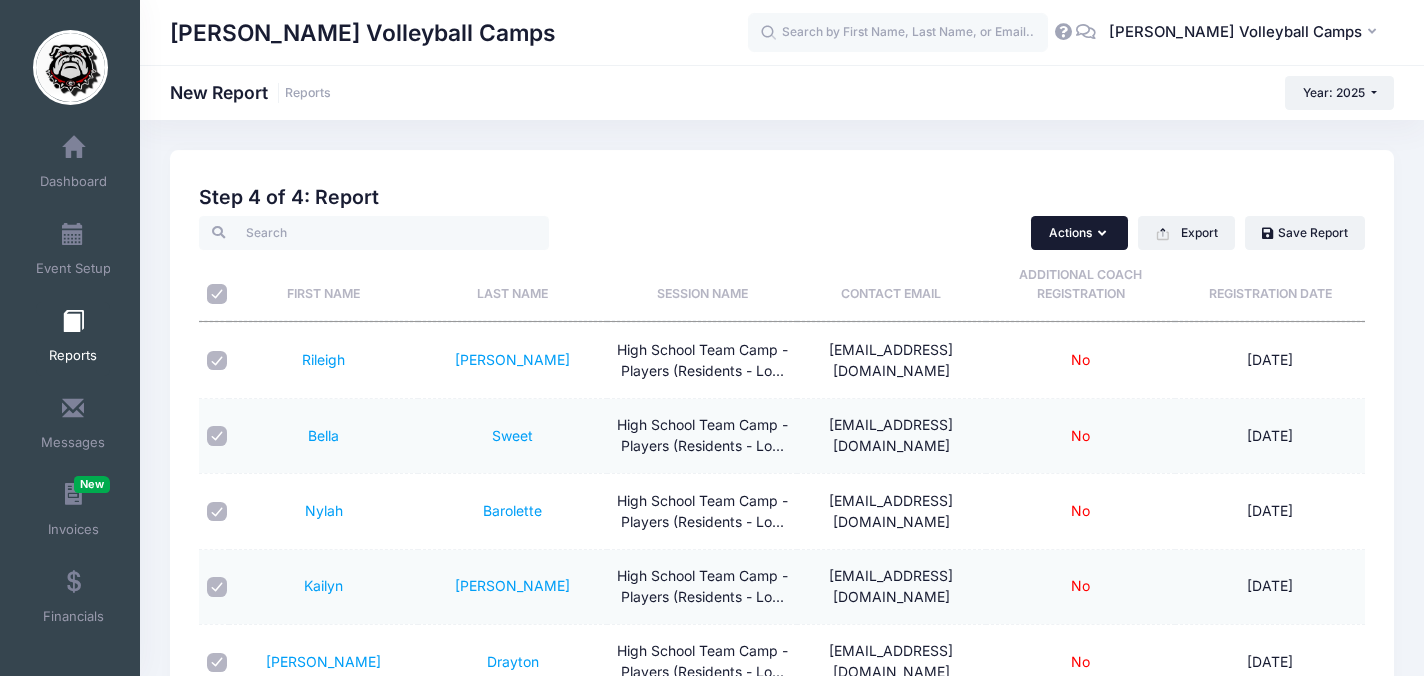 click on "Actions" at bounding box center (1079, 233) 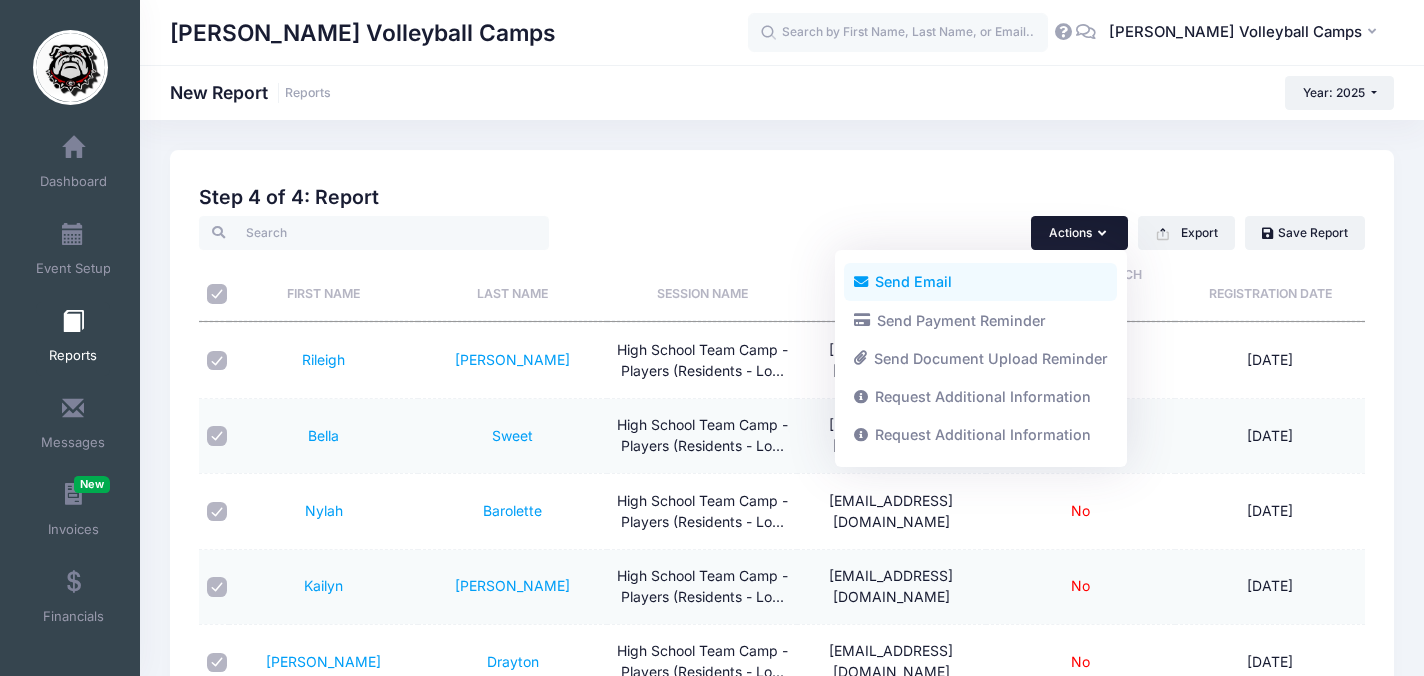 click on "Send Email" at bounding box center [980, 282] 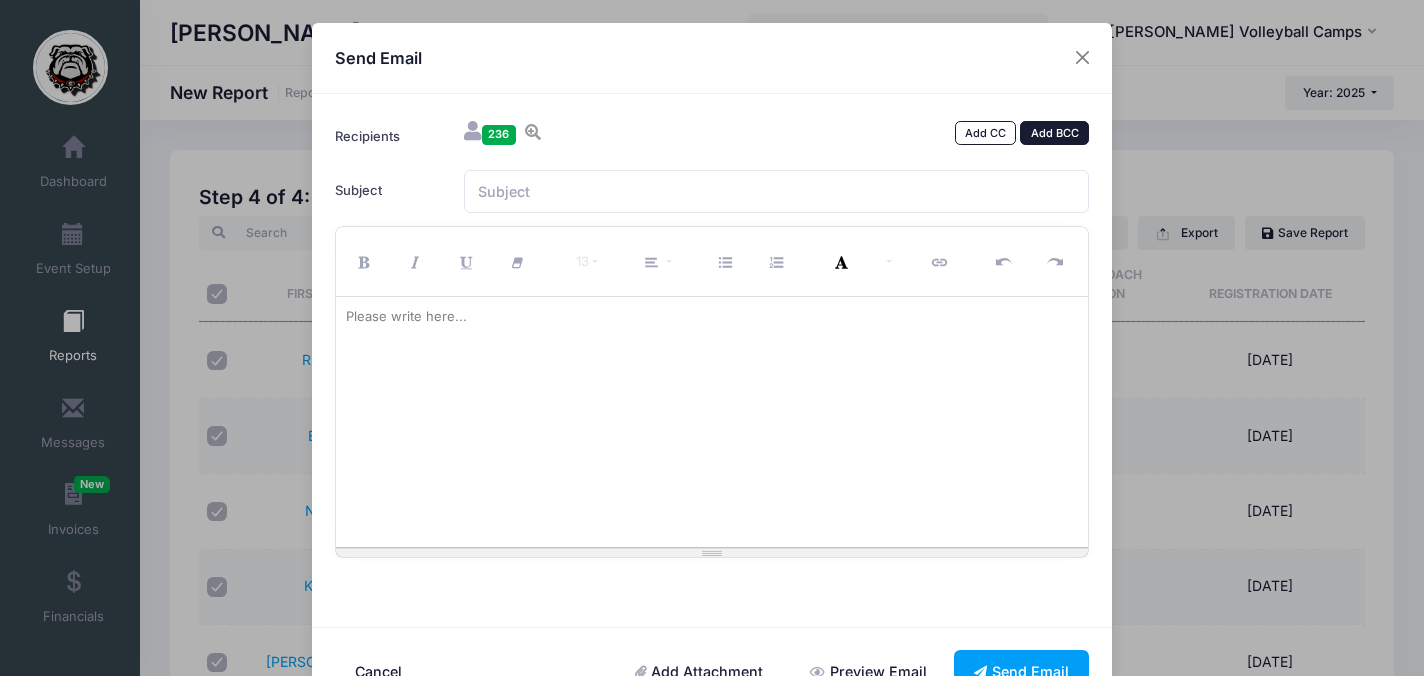 click on "Add BCC" at bounding box center (1054, 133) 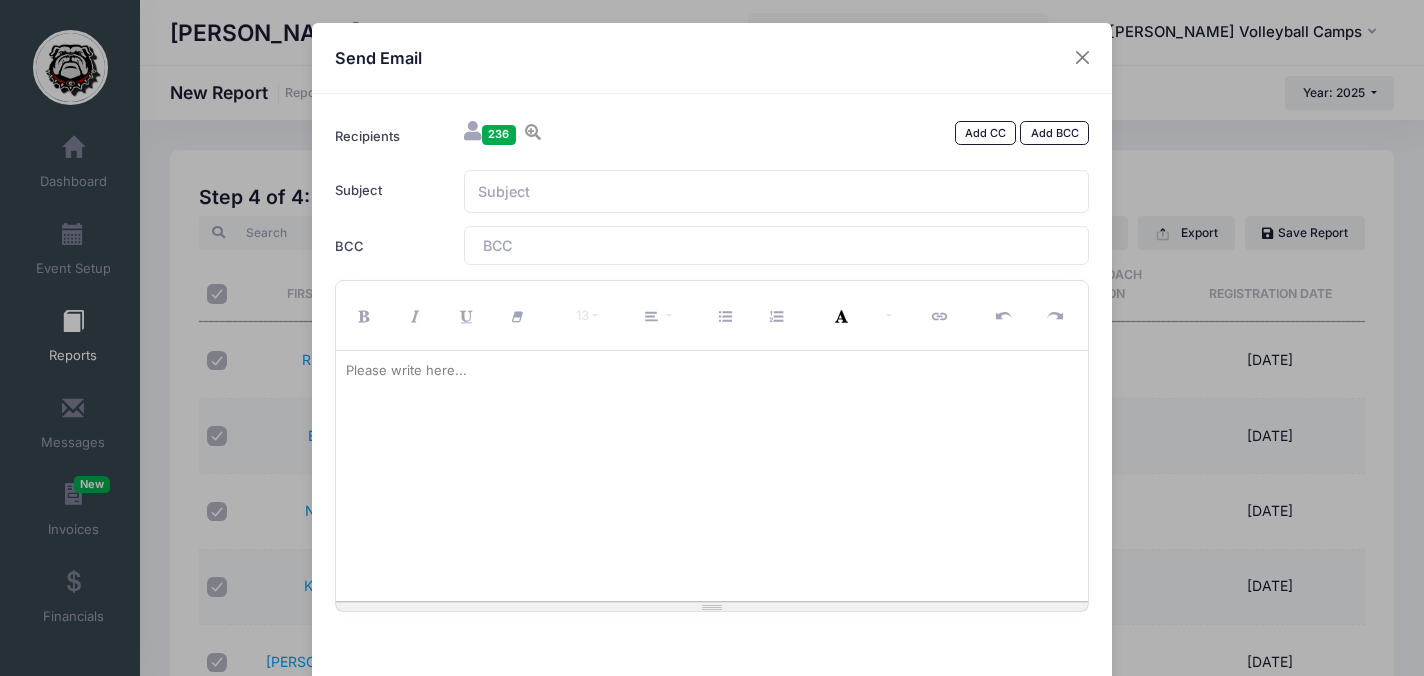 click at bounding box center [538, 245] 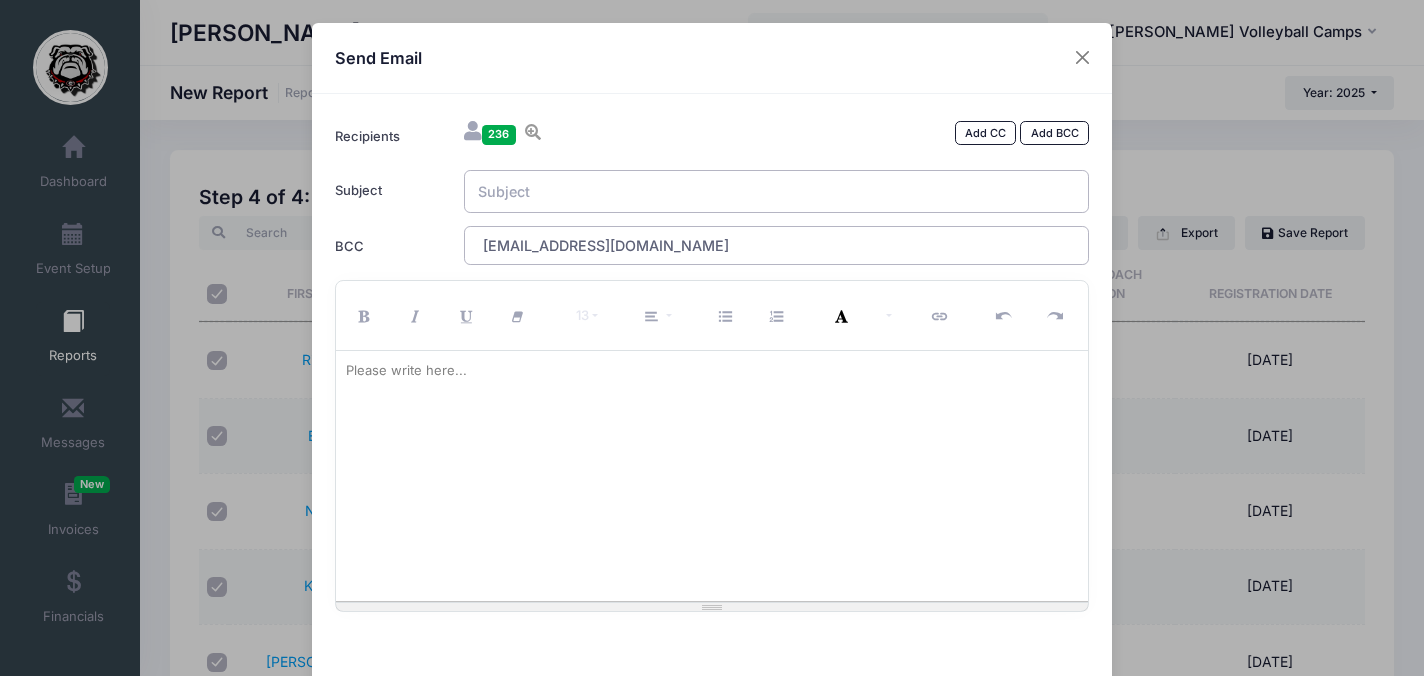 click on "Subject" at bounding box center (777, 191) 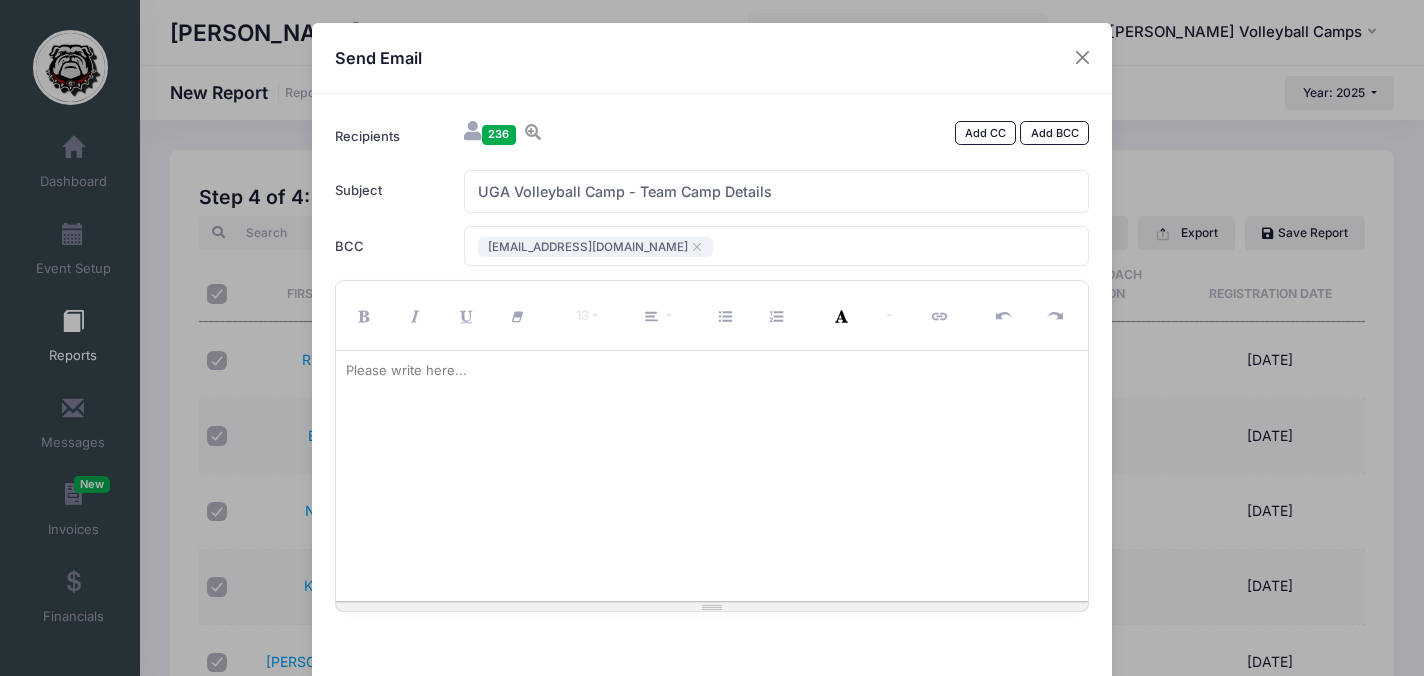click on "Please write here..." at bounding box center [406, 371] 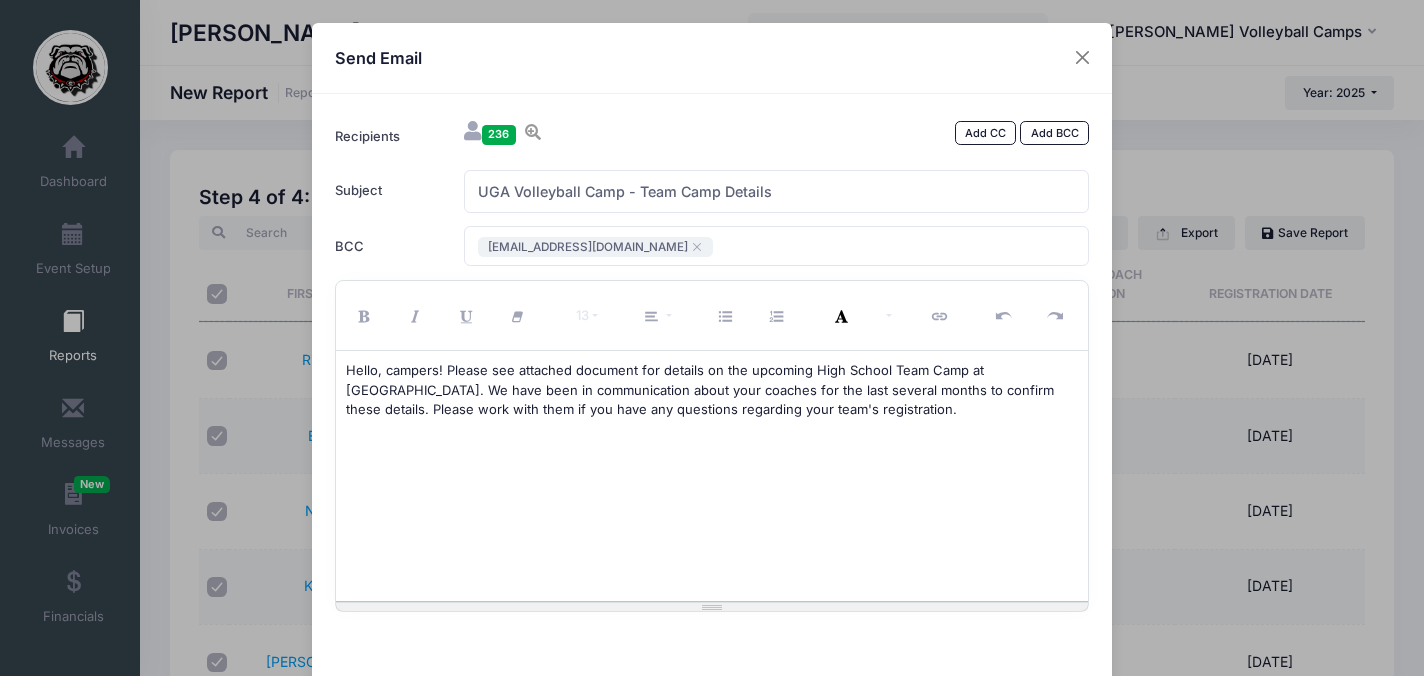scroll, scrollTop: 117, scrollLeft: 0, axis: vertical 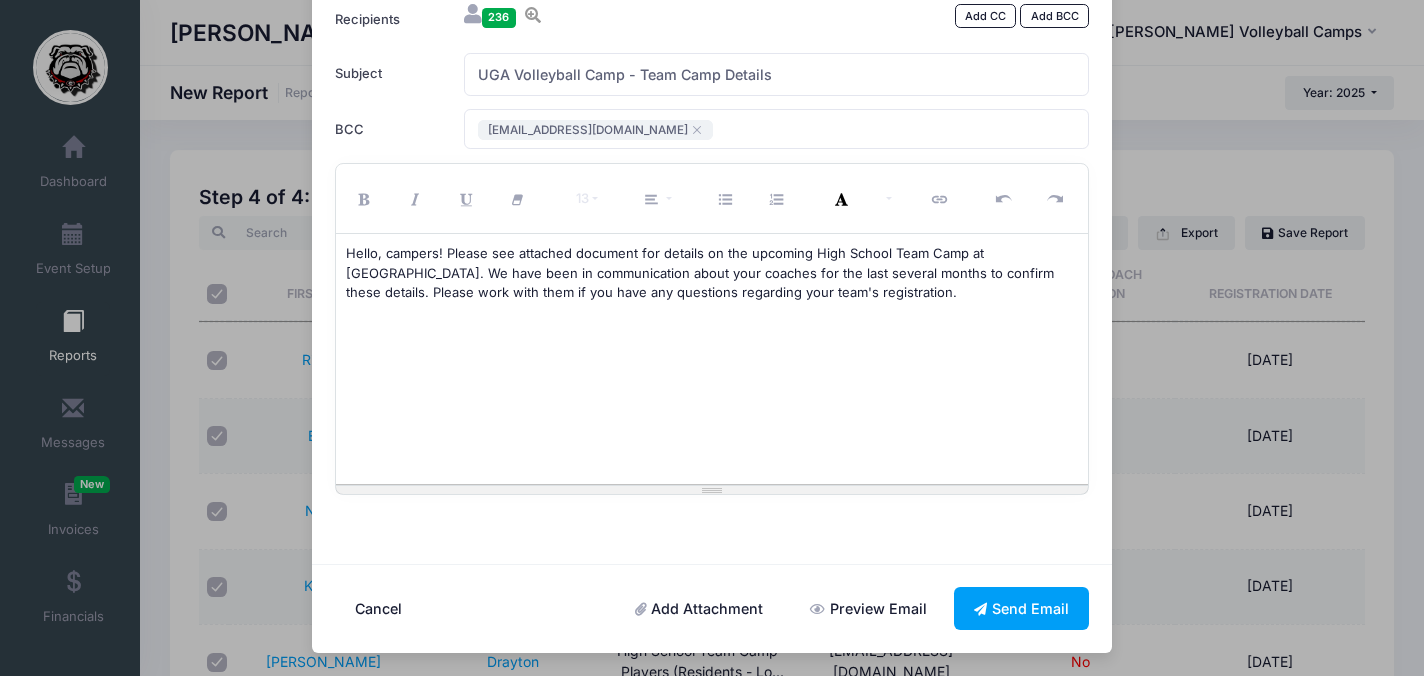 click on "Add Attachment" at bounding box center (699, 608) 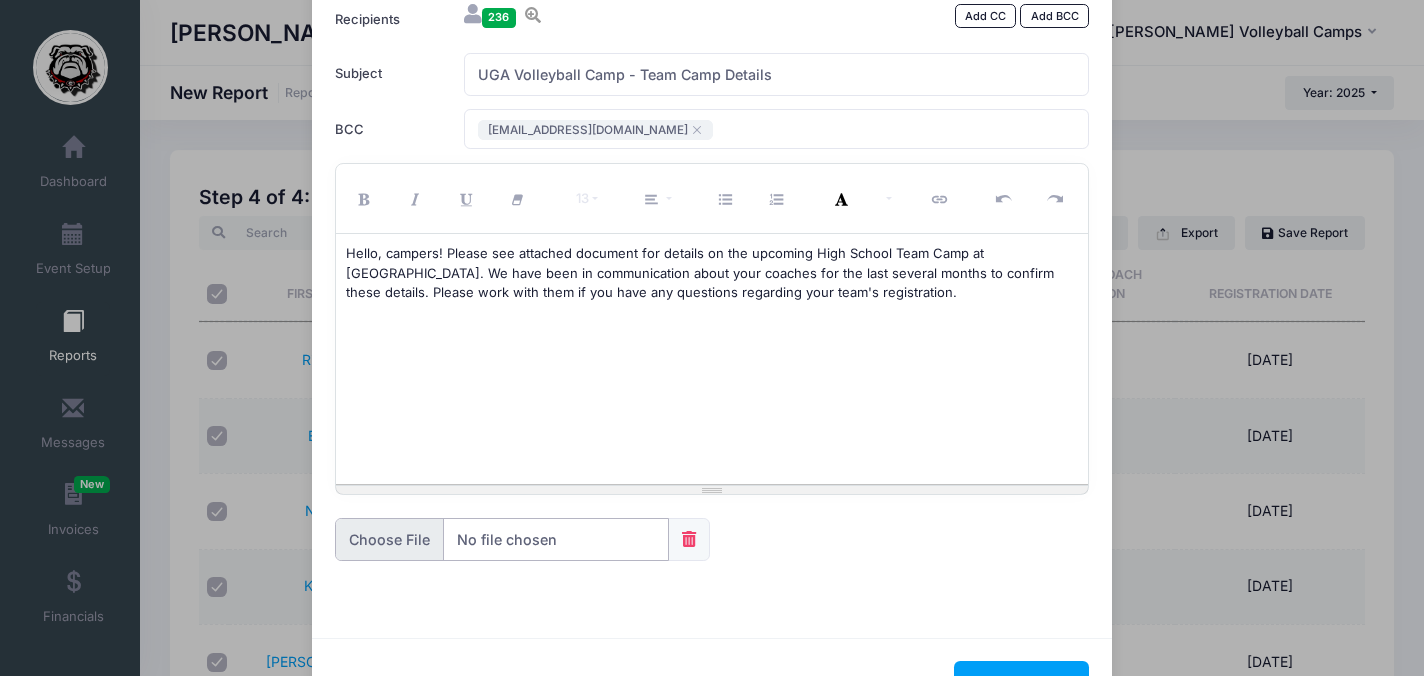 click at bounding box center (502, 539) 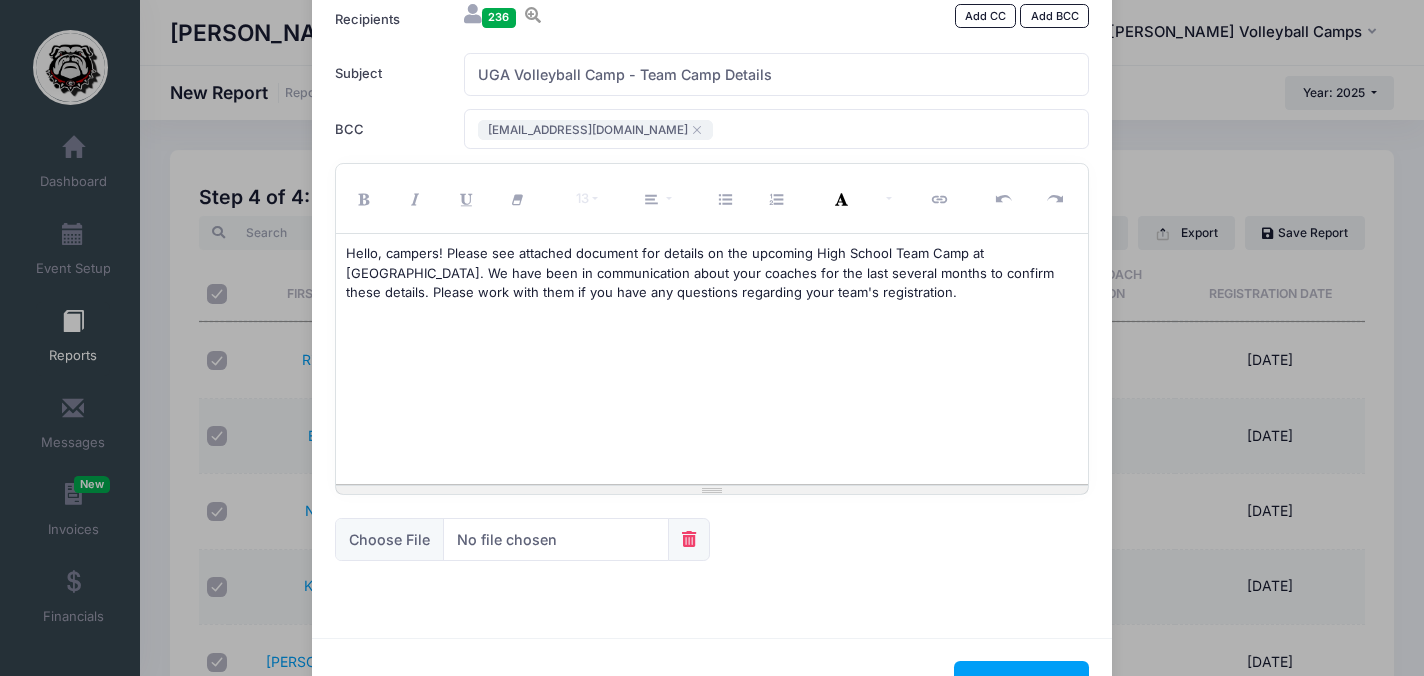 click on "Hello, campers! Please see attached document for details on the upcoming High School Team Camp at UGA. We have been in communication about your coaches for the last several months to confirm these details. Please work with them if you have any questions regarding your team's registration." at bounding box center [712, 273] 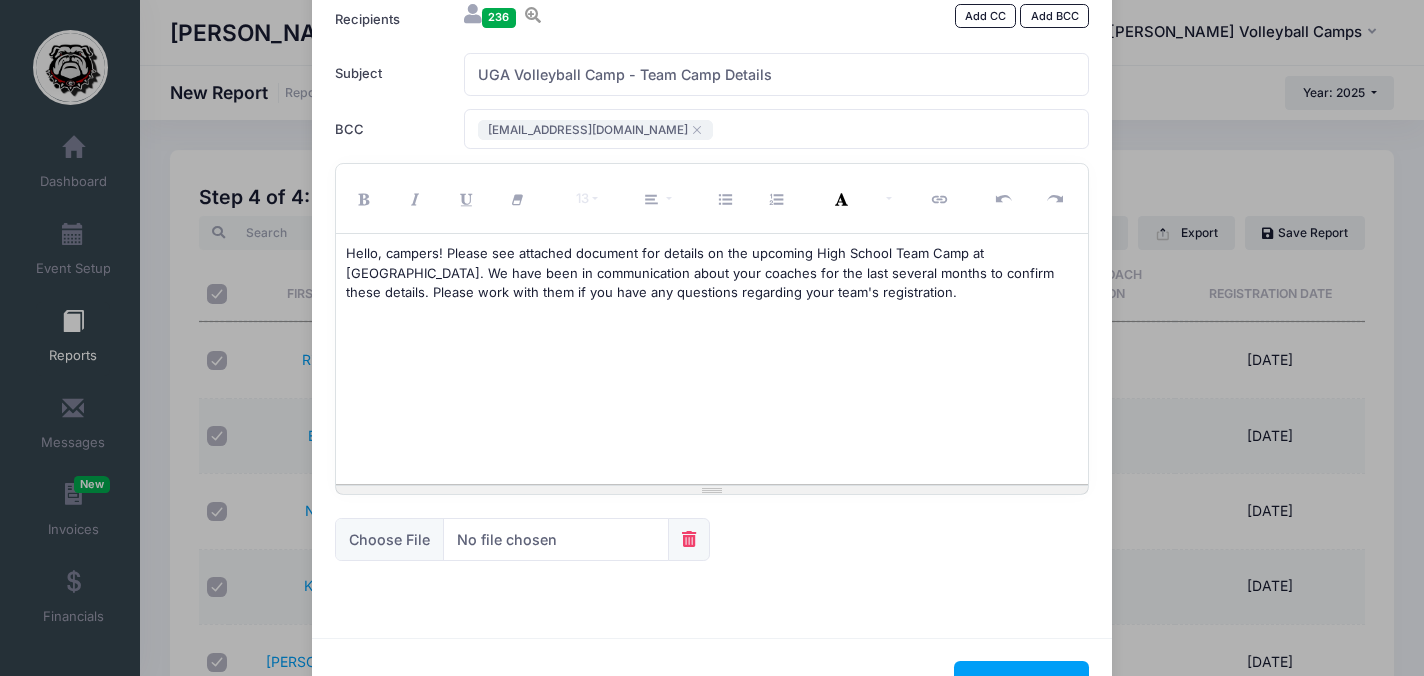 click on "Hello, campers! Please see attached document for details on the upcoming High School Team Camp at UGA. We have been in communication about your coaches for the last several months to confirm these details. Please work with them if you have any questions regarding your team's registration." at bounding box center [712, 273] 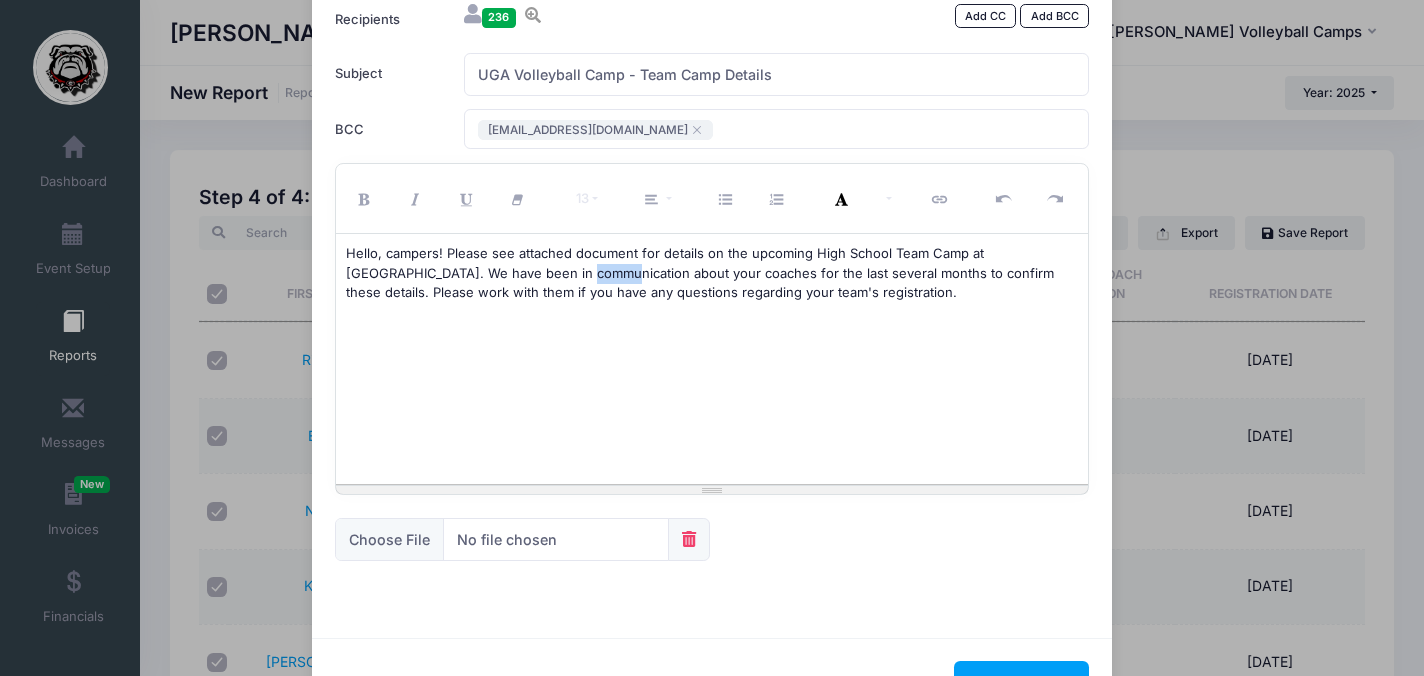 click on "Hello, campers! Please see attached document for details on the upcoming High School Team Camp at UGA. We have been in communication about your coaches for the last several months to confirm these details. Please work with them if you have any questions regarding your team's registration." at bounding box center (712, 273) 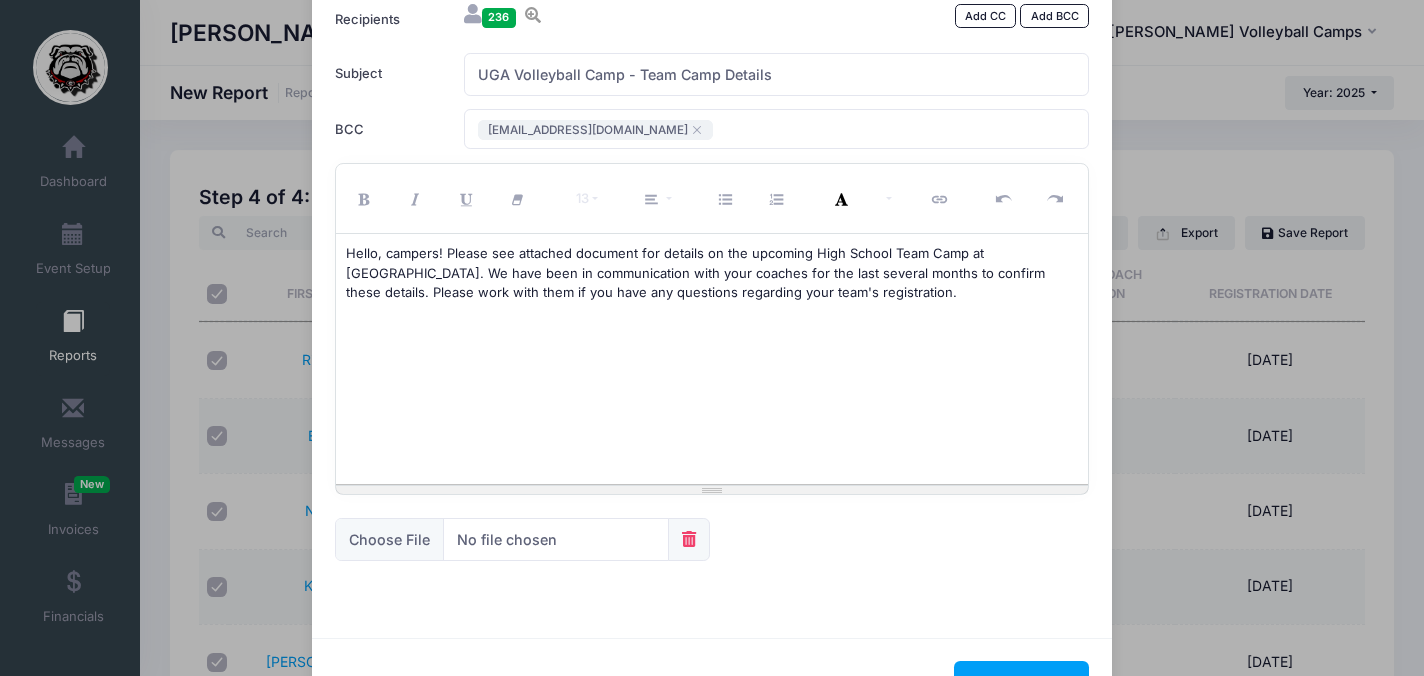 click on "Hello, campers! Please see attached document for details on the upcoming High School Team Camp at UGA. We have been in communication with your coaches for the last several months to confirm these details. Please work with them if you have any questions regarding your team's registration." at bounding box center (712, 359) 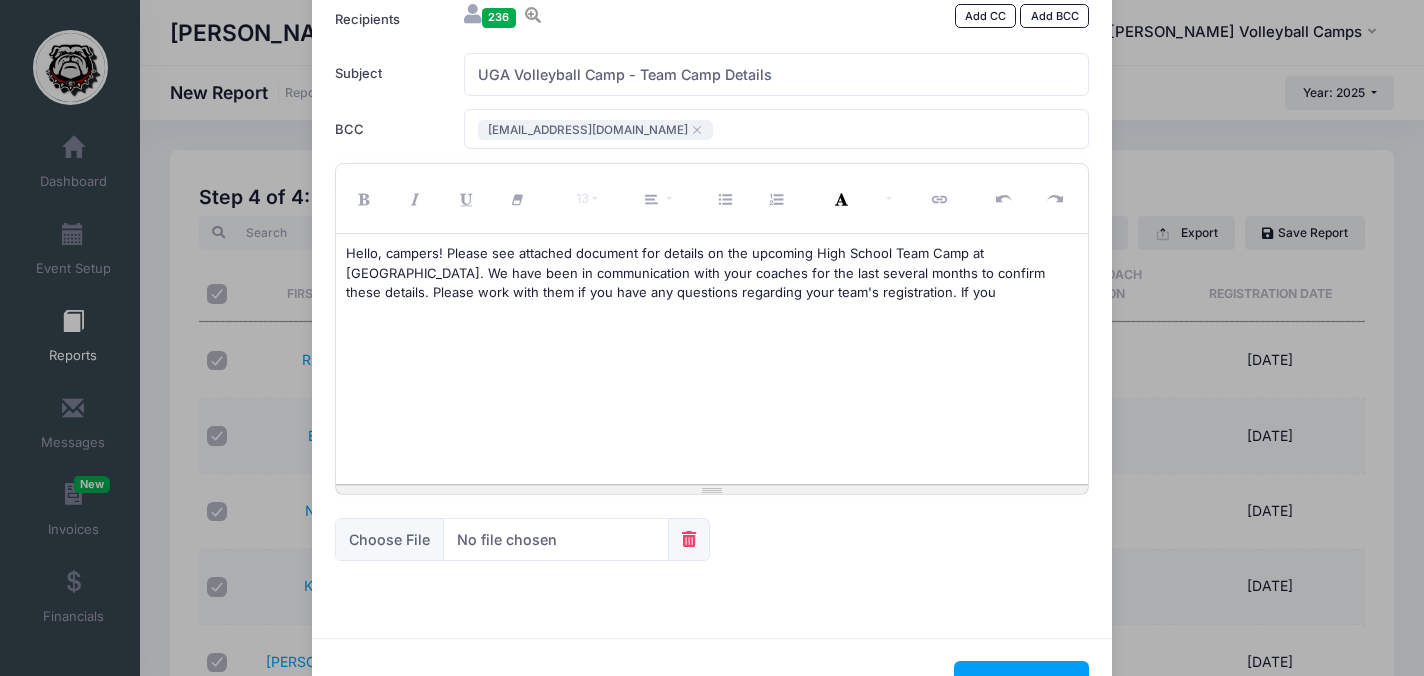 click on "Hello, campers! Please see attached document for details on the upcoming High School Team Camp at UGA. We have been in communication with your coaches for the last several months to confirm these details. Please work with them if you have any questions regarding your team's registration. If you" at bounding box center (712, 273) 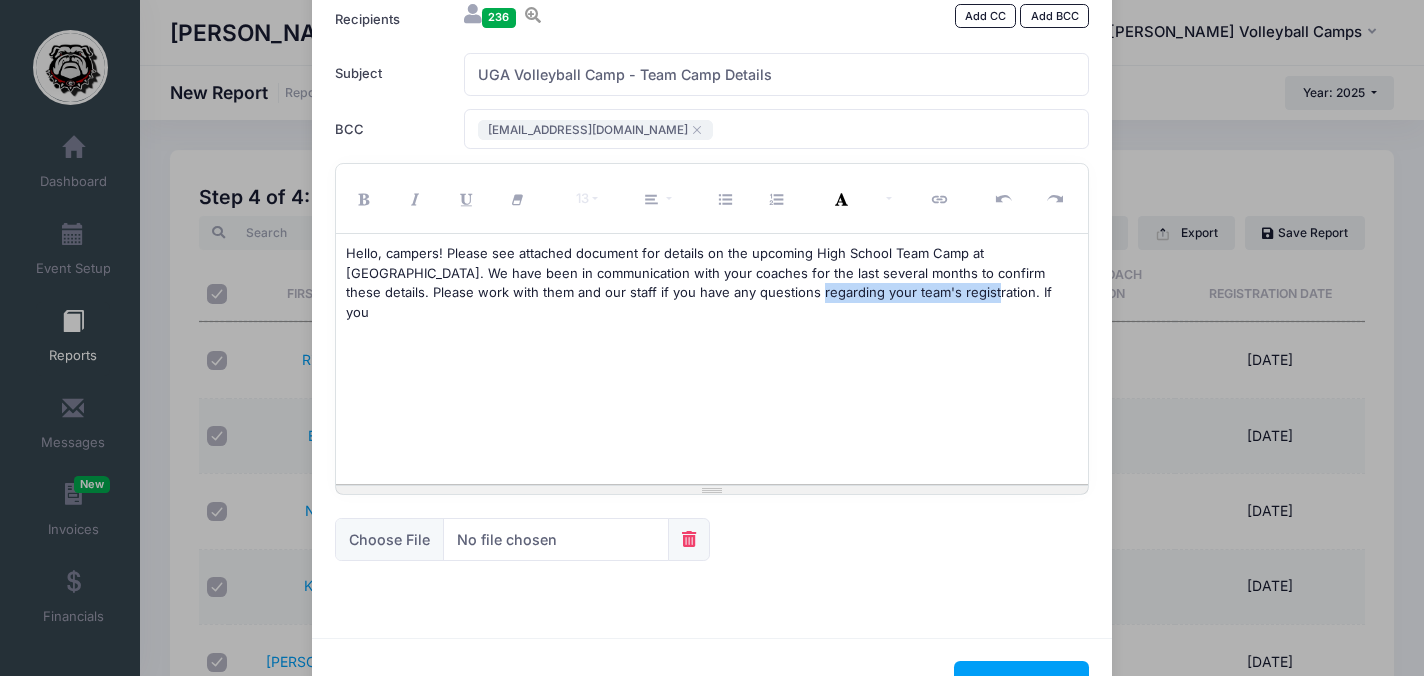 drag, startPoint x: 839, startPoint y: 289, endPoint x: 679, endPoint y: 285, distance: 160.04999 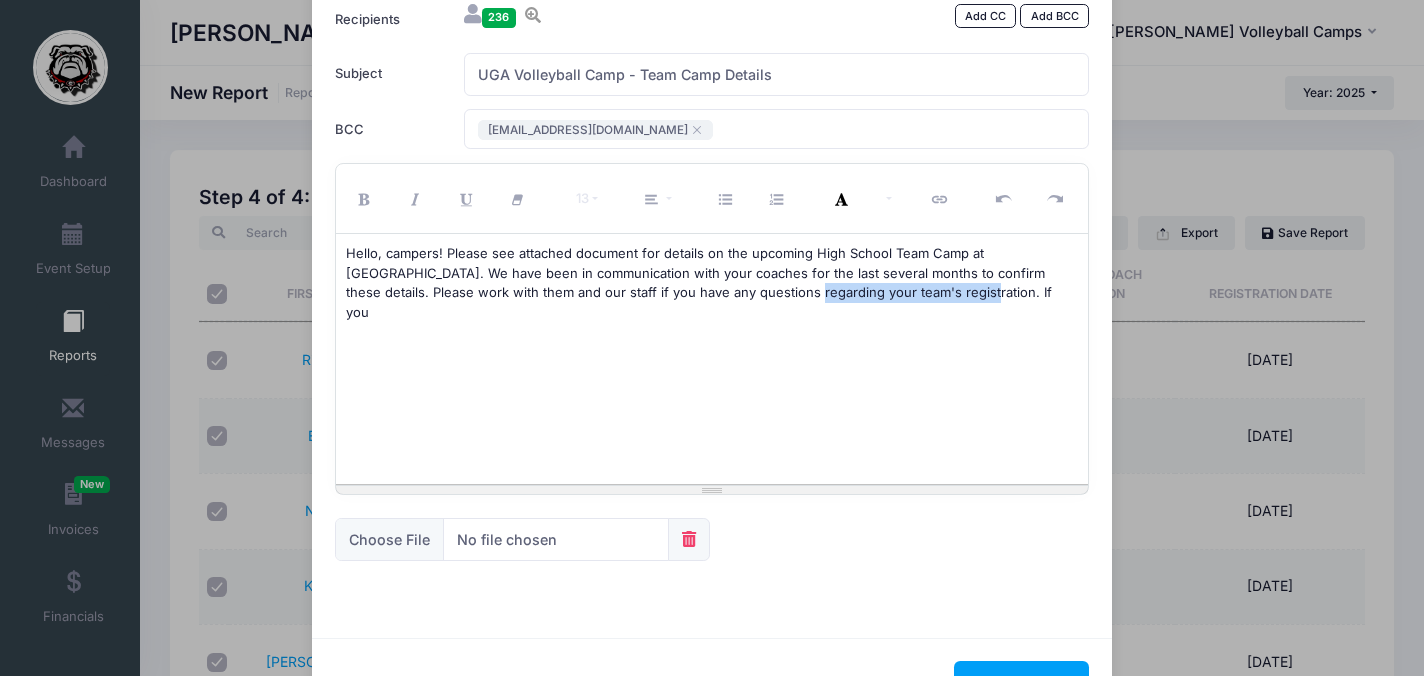 click on "Hello, campers! Please see attached document for details on the upcoming High School Team Camp at UGA. We have been in communication with your coaches for the last several months to confirm these details. Please work with them and our staff if you have any questions regarding your team's registration. If you" at bounding box center (712, 283) 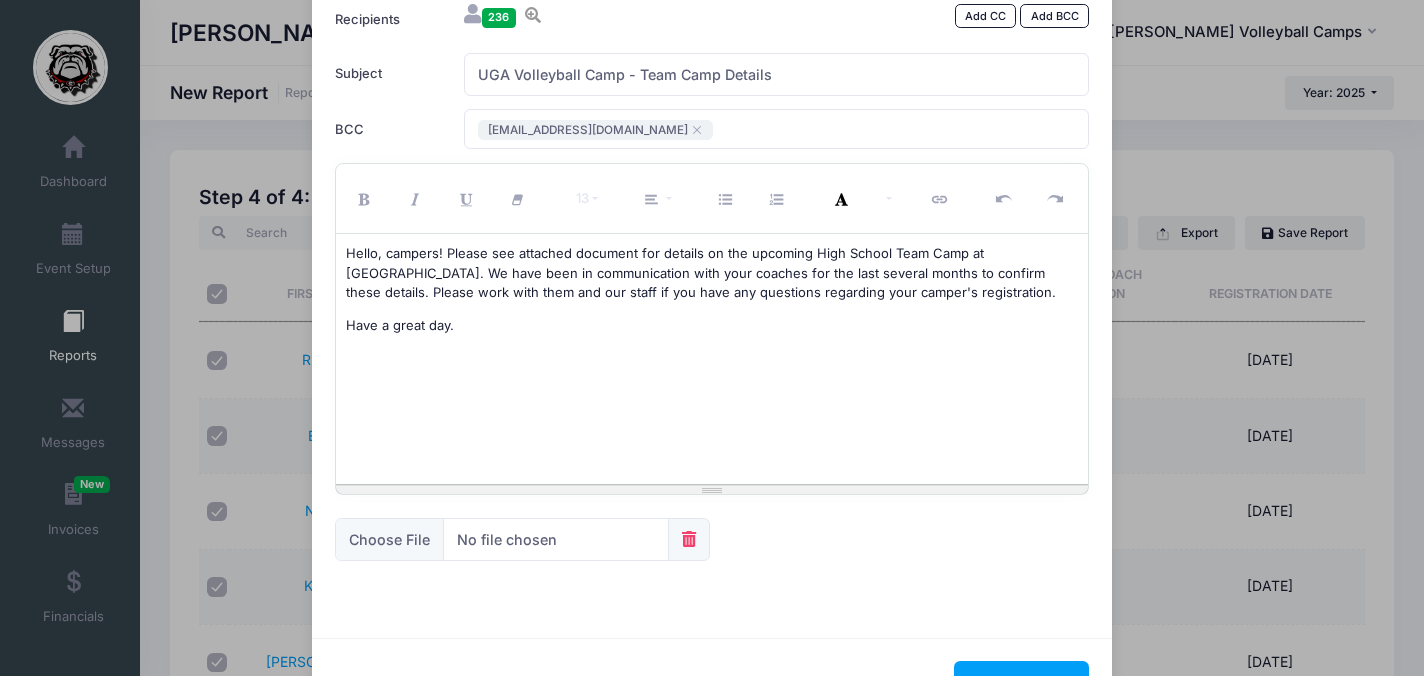 scroll, scrollTop: 190, scrollLeft: 0, axis: vertical 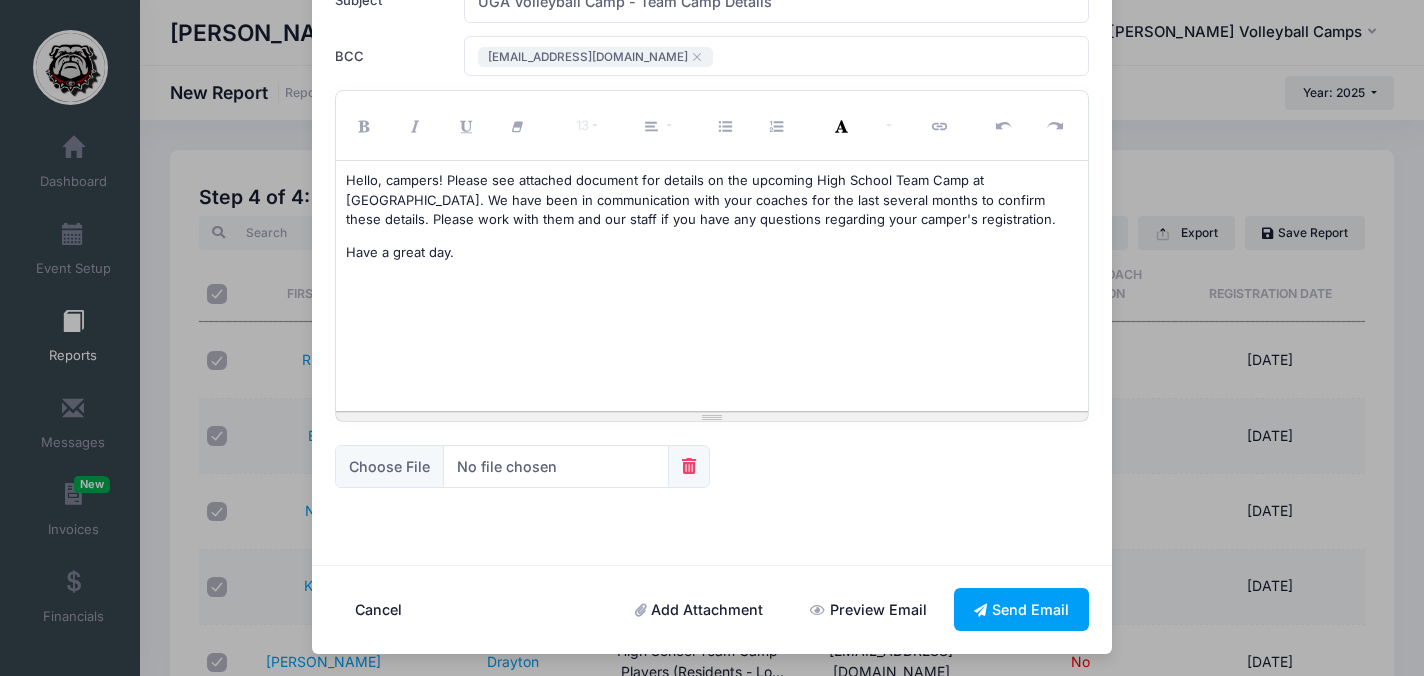 click on "Preview Email" at bounding box center (869, 609) 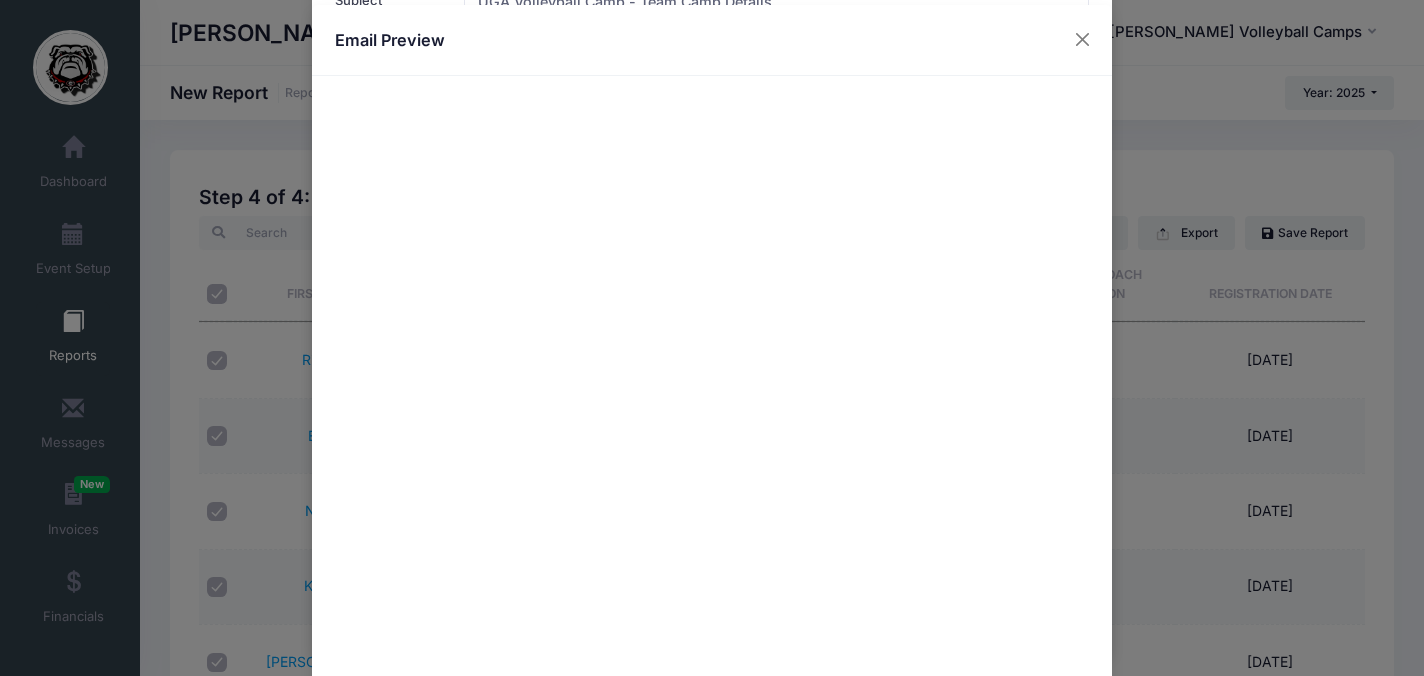 scroll, scrollTop: 0, scrollLeft: 0, axis: both 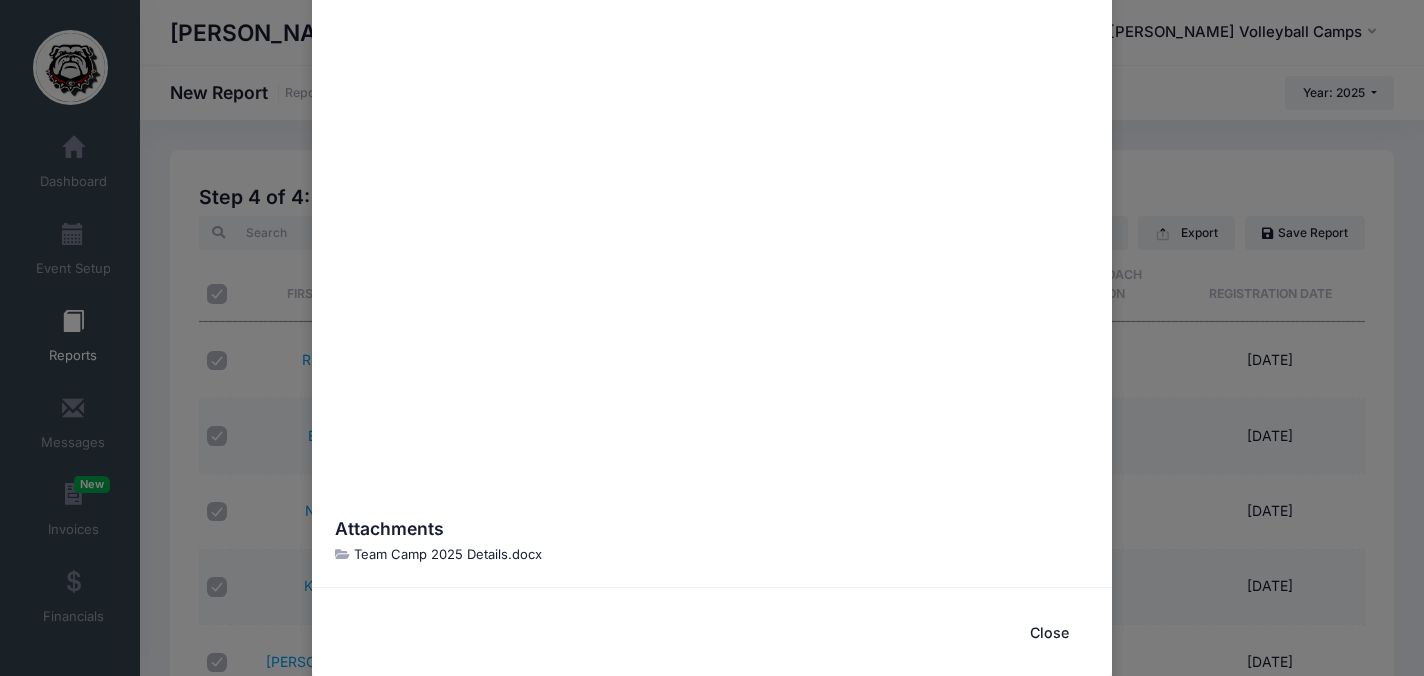 click on "Close" at bounding box center (1049, 632) 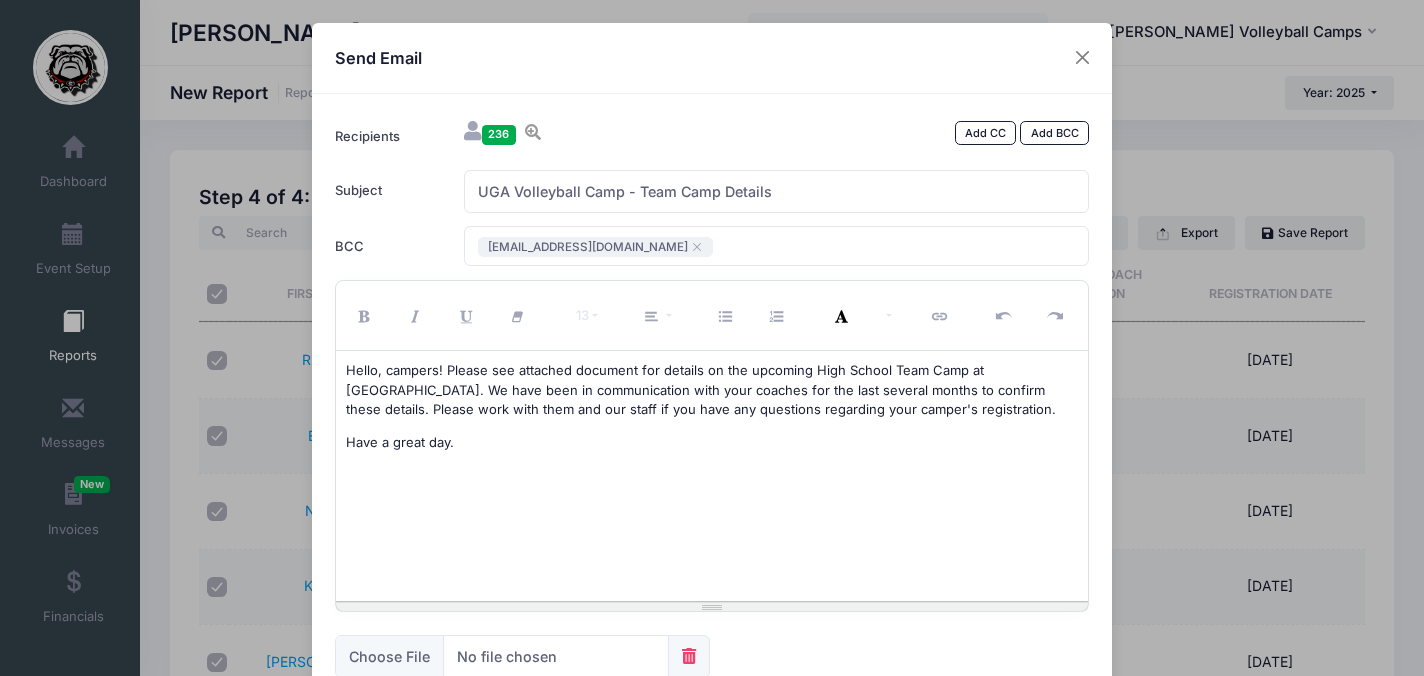 scroll, scrollTop: 190, scrollLeft: 0, axis: vertical 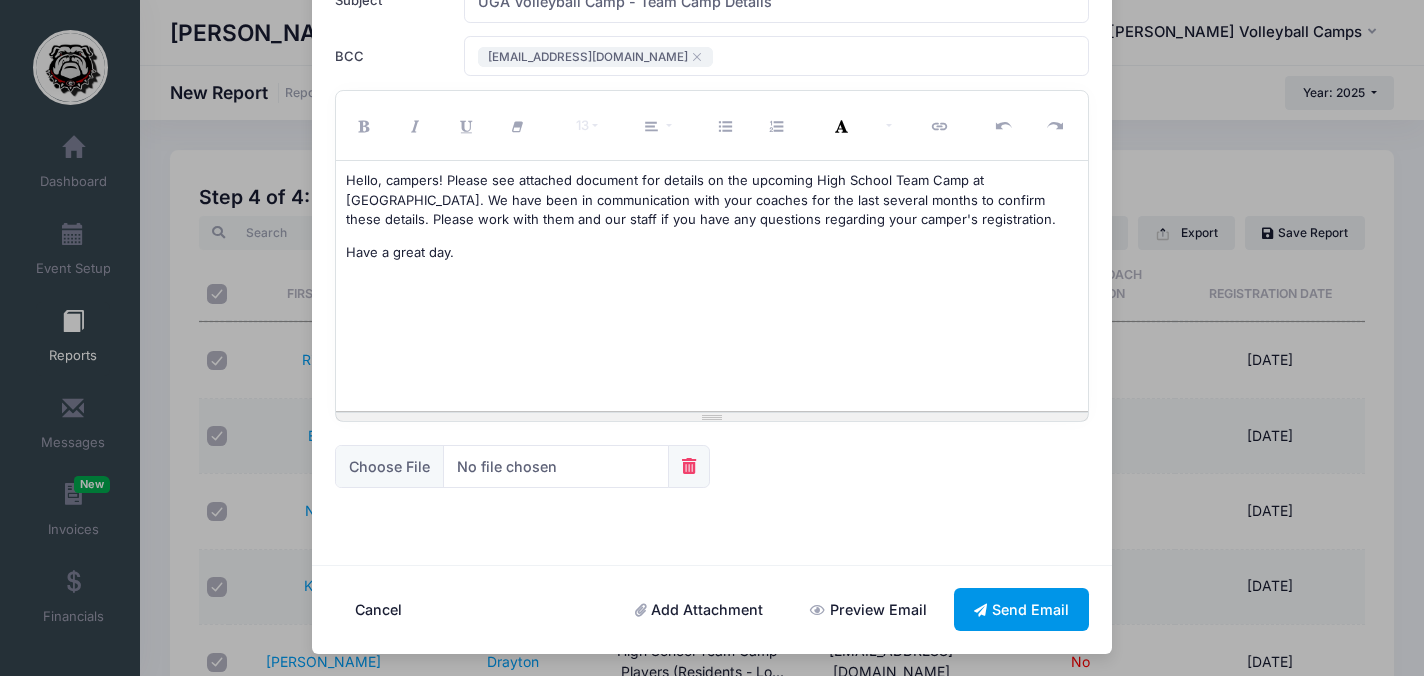 click on "Send Email" at bounding box center (1022, 609) 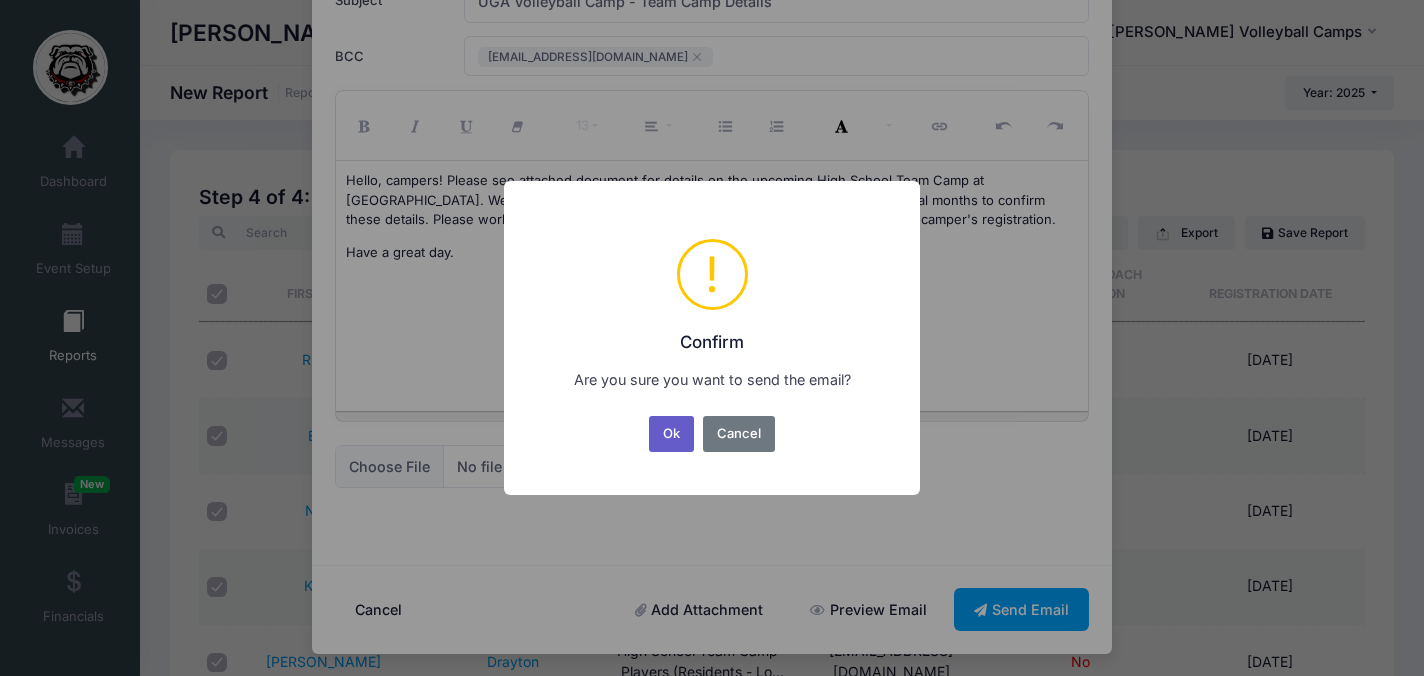 click on "Ok" at bounding box center [672, 434] 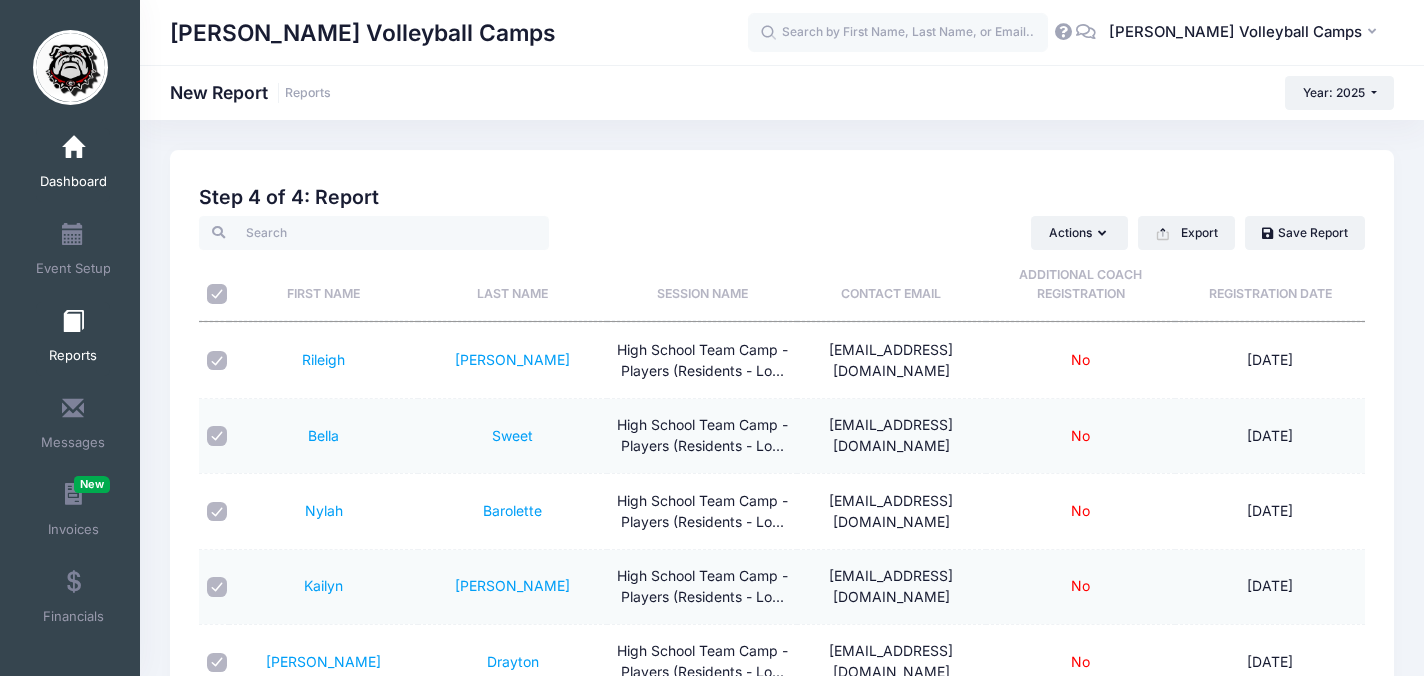 click on "Dashboard" at bounding box center (73, 165) 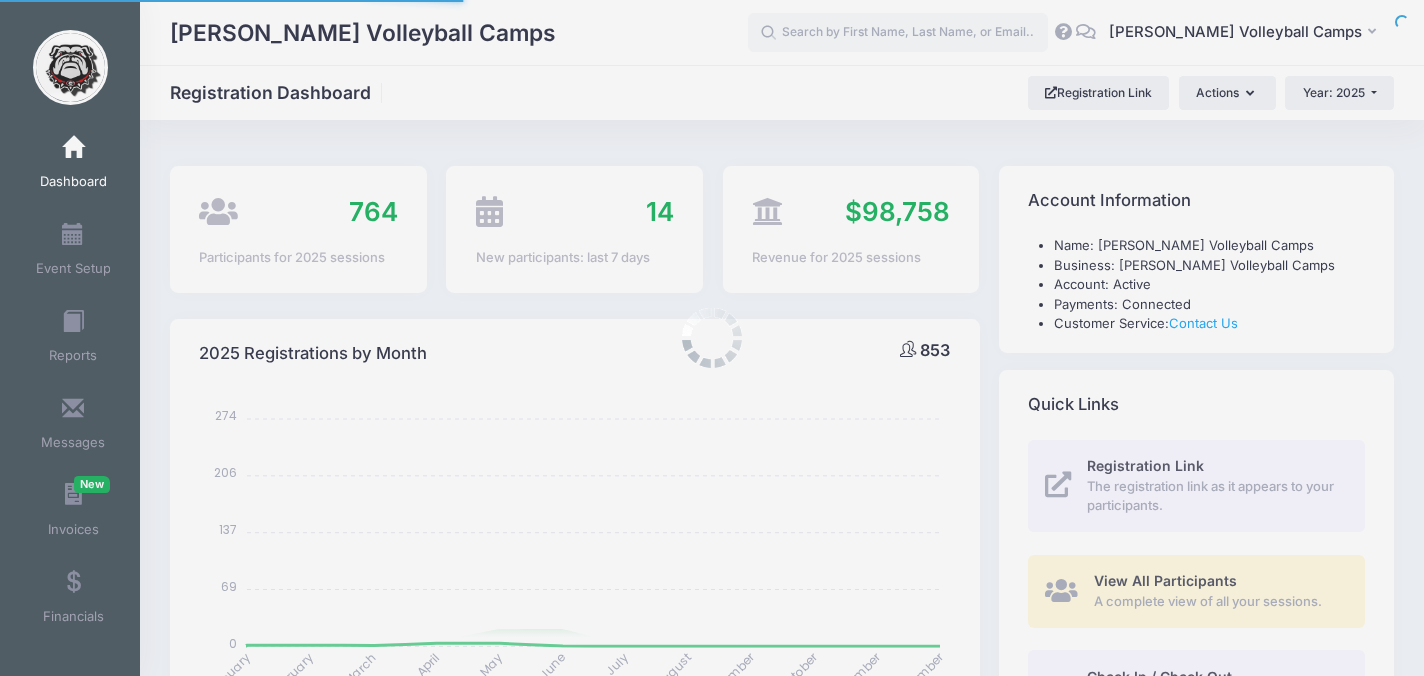 select 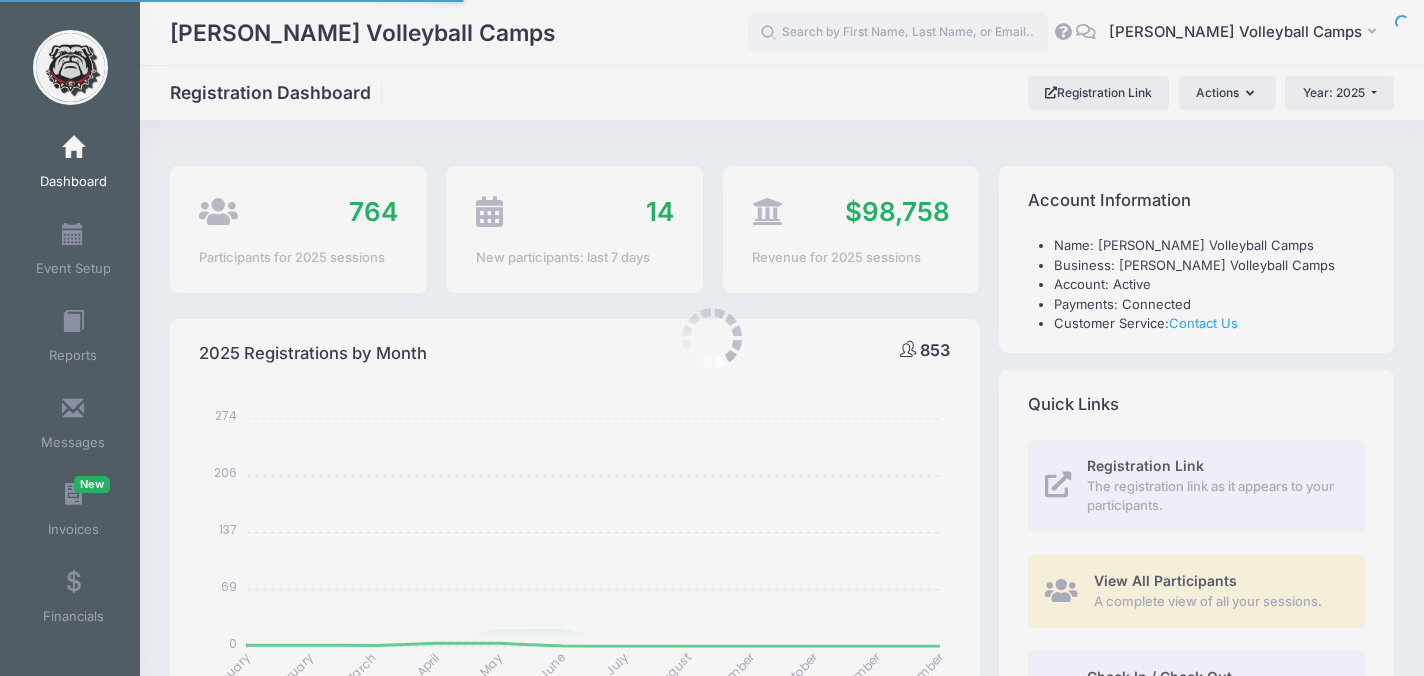 scroll, scrollTop: 0, scrollLeft: 0, axis: both 